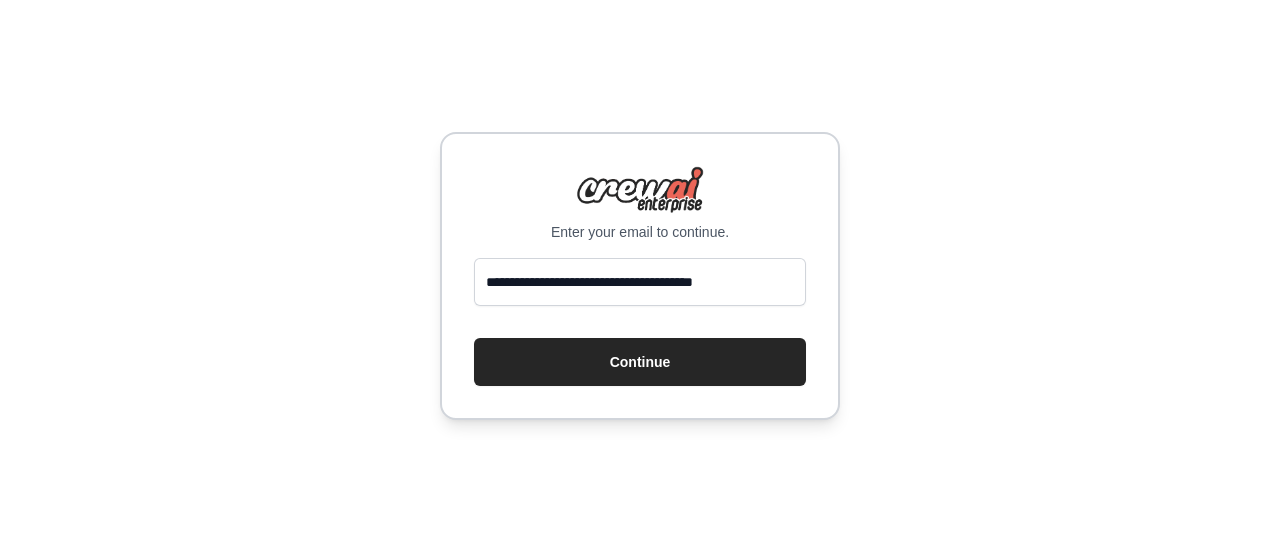 scroll, scrollTop: 0, scrollLeft: 0, axis: both 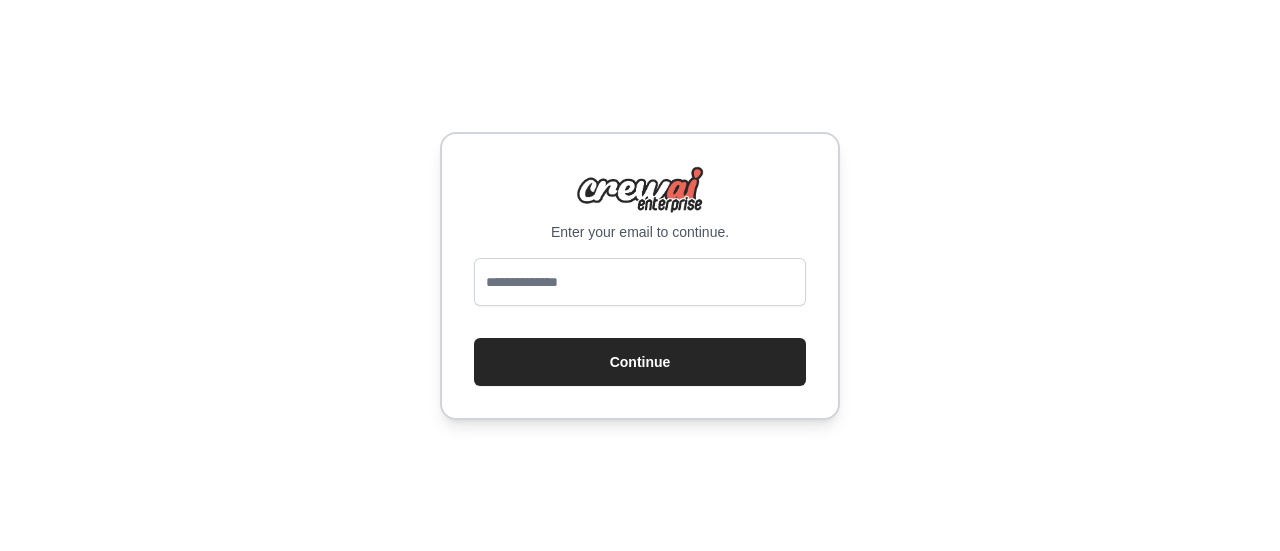 type on "*" 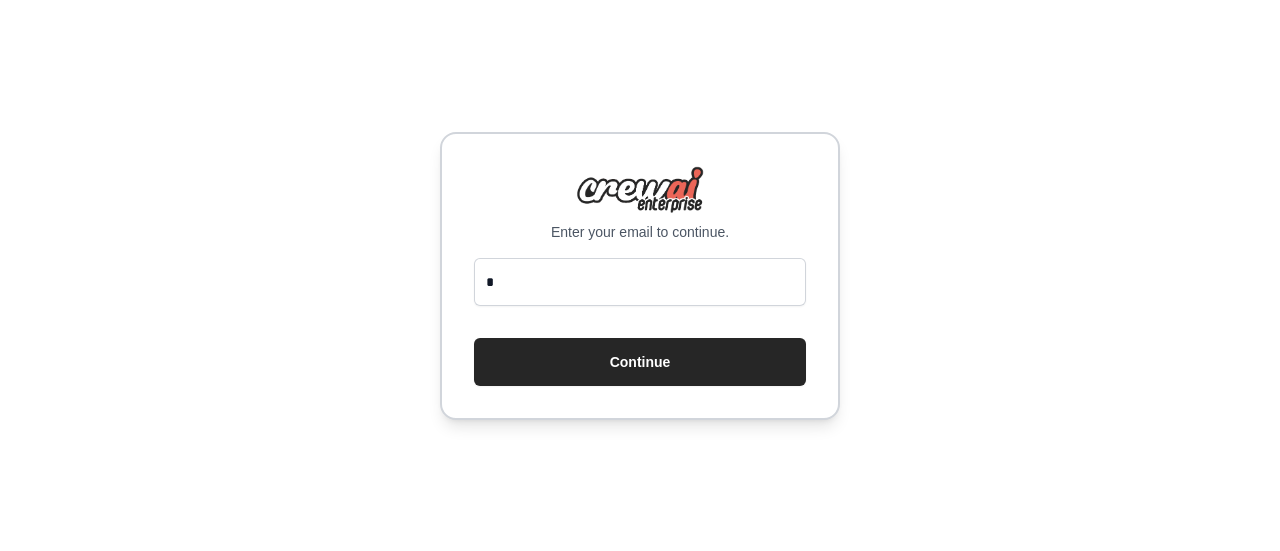 type on "**********" 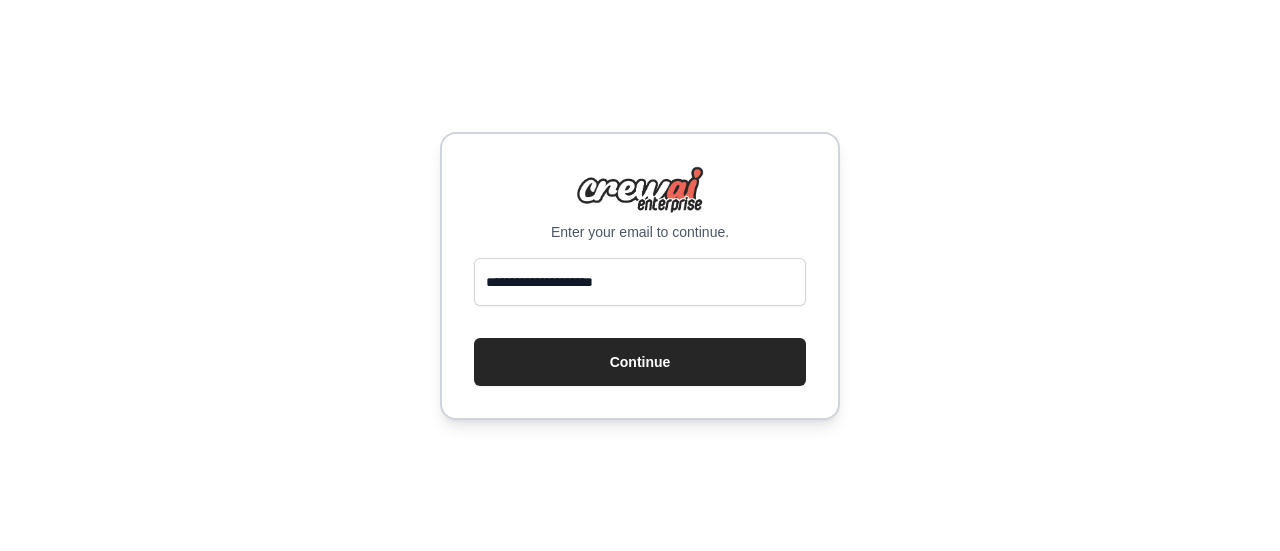 click on "Continue" at bounding box center [640, 362] 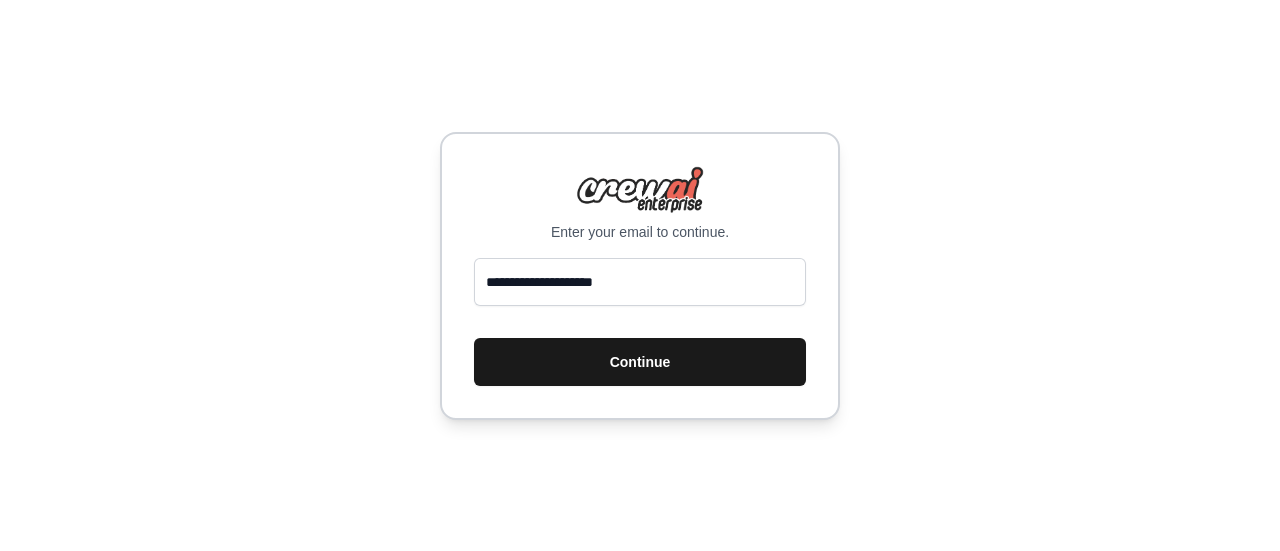 click on "Continue" at bounding box center (640, 362) 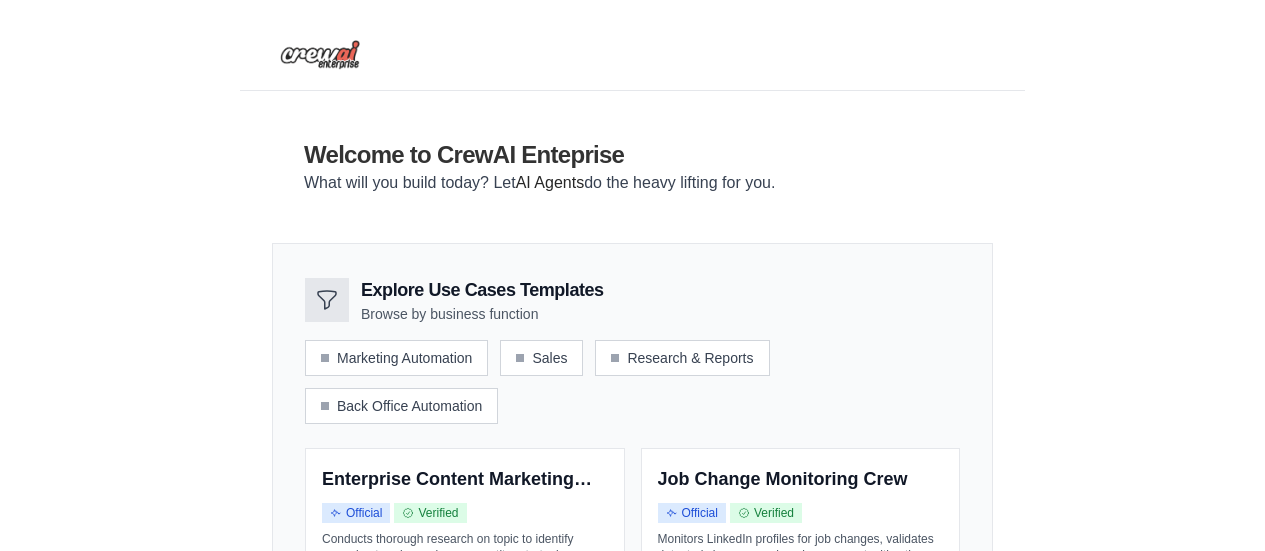 scroll, scrollTop: 51, scrollLeft: 0, axis: vertical 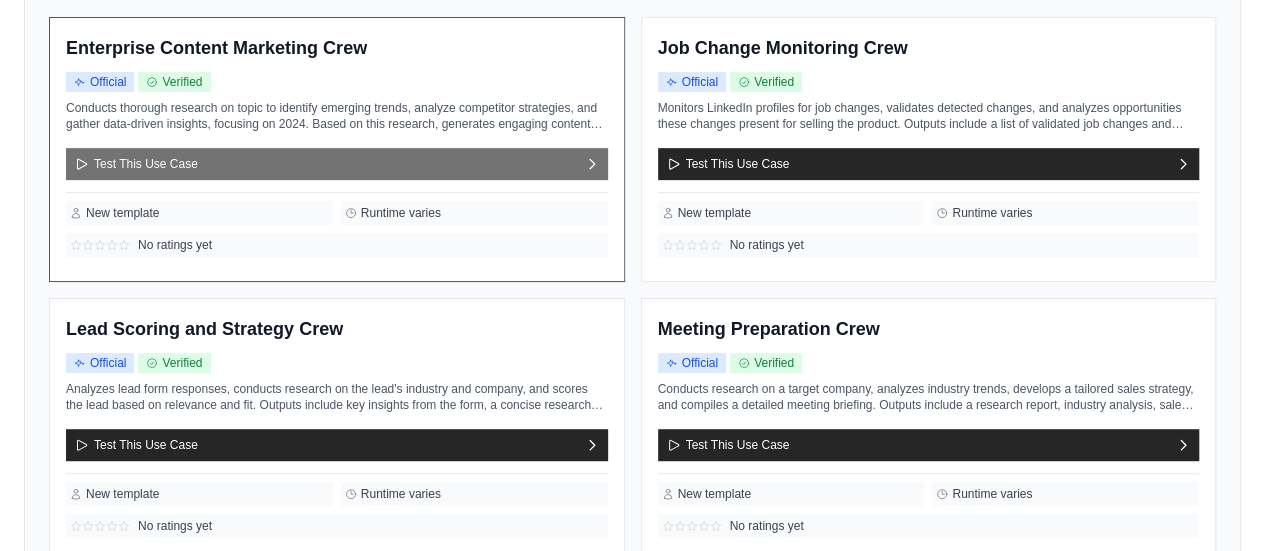 click on "Test This Use Case" at bounding box center [337, 164] 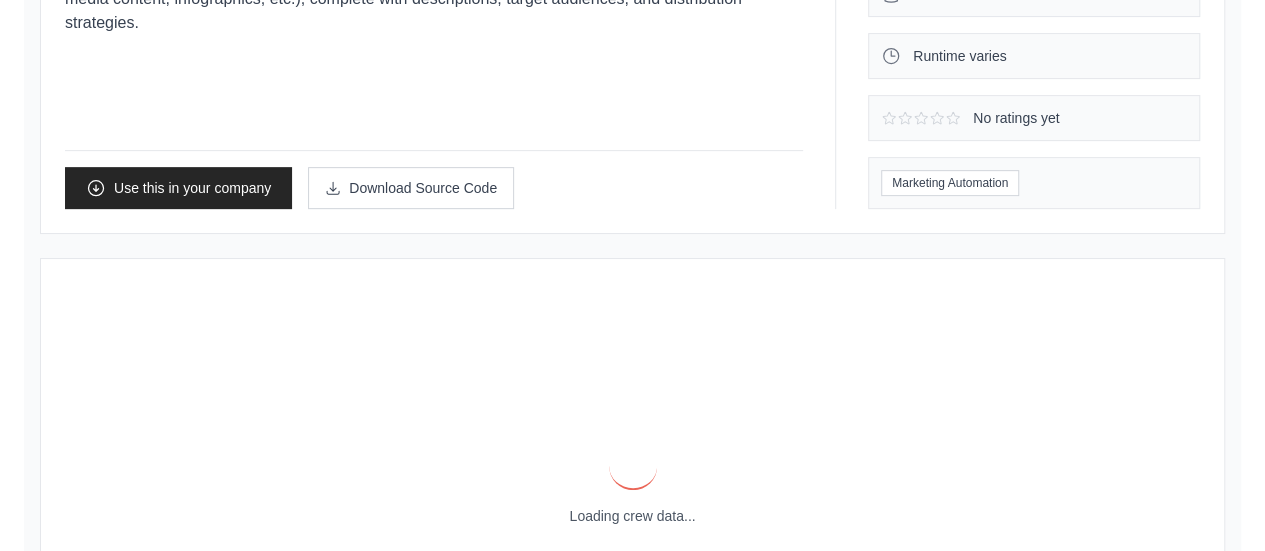 scroll, scrollTop: 0, scrollLeft: 0, axis: both 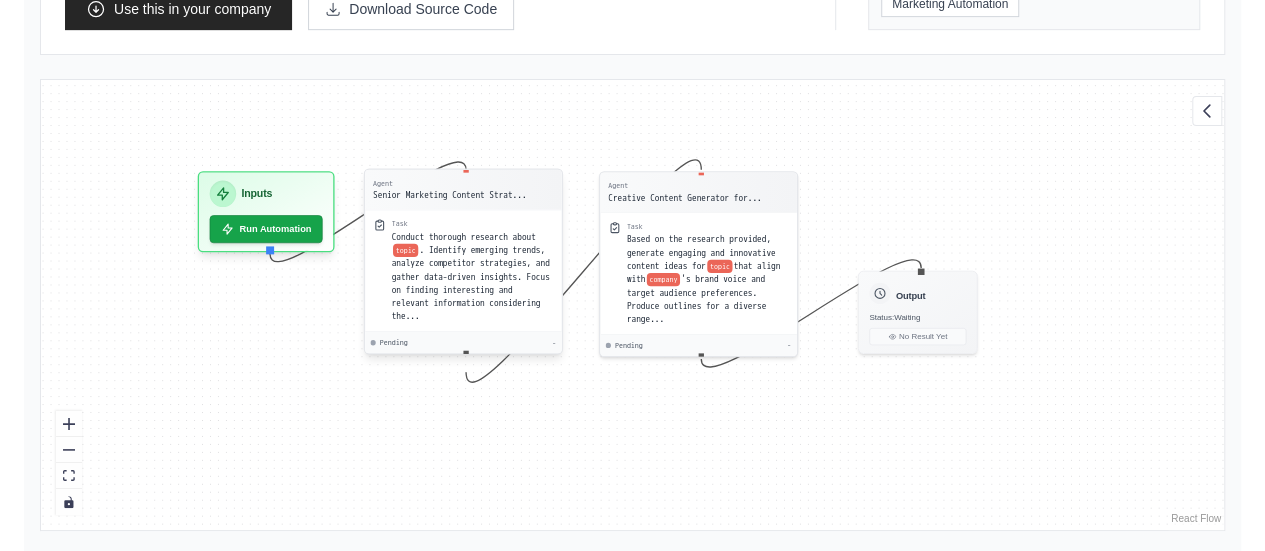 click on ". Identify emerging trends, analyze competitor strategies, and gather data-driven insights. Focus on finding interesting and relevant information considering the..." at bounding box center [471, 283] 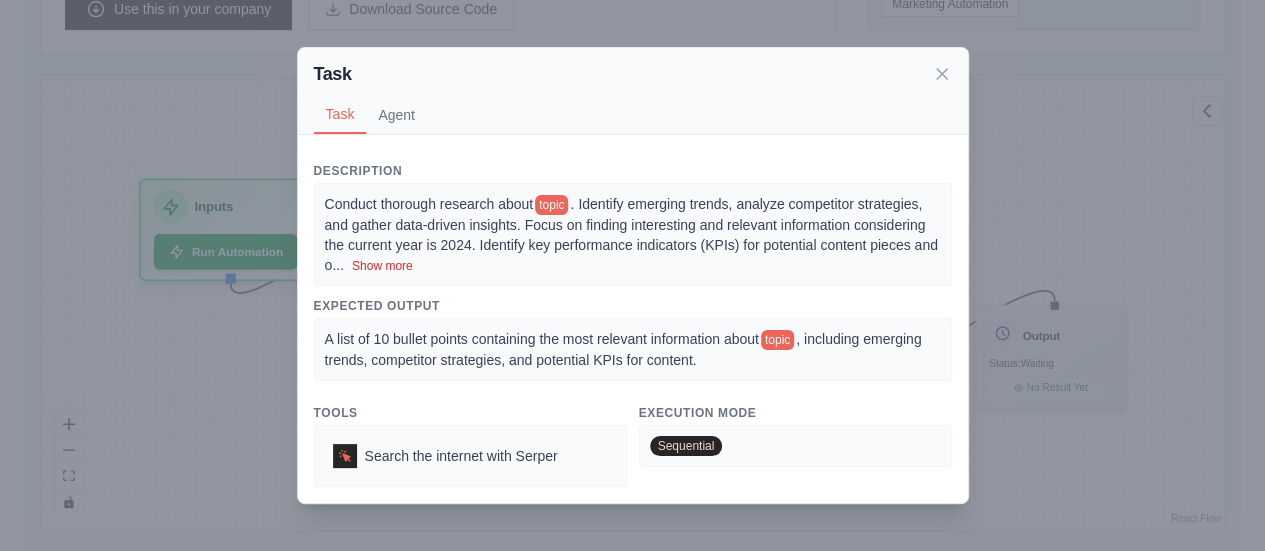 click on "Show more" at bounding box center (382, 266) 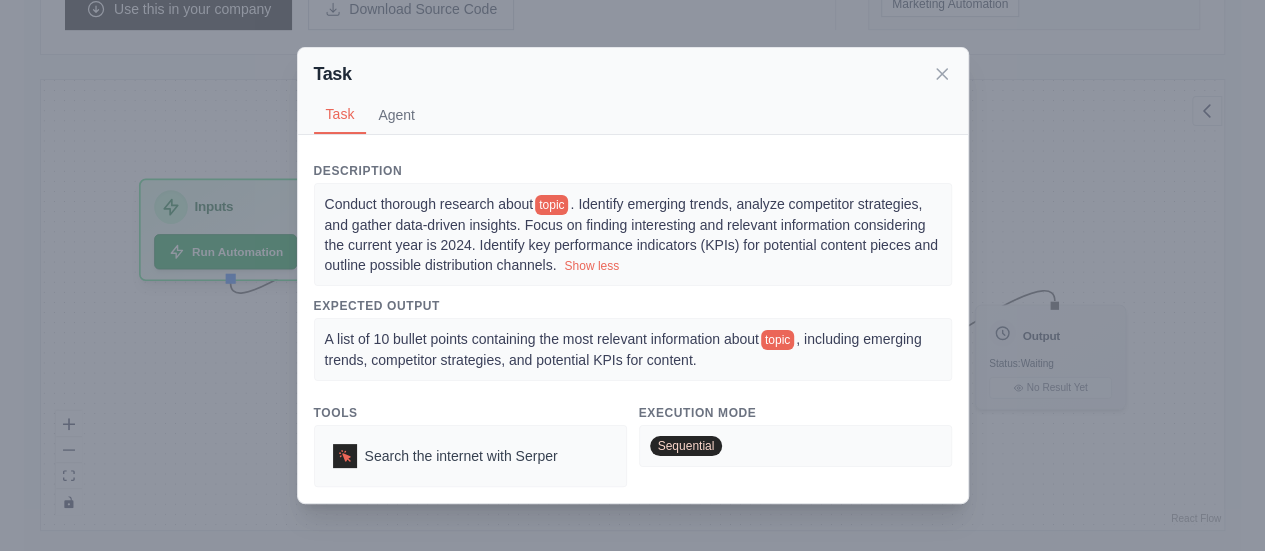 click on "Task Task Agent Description Conduct thorough research about  topic . Identify emerging trends, analyze competitor strategies, and gather data-driven insights. Focus on finding interesting and relevant information considering the current year is 2024. Identify key performance indicators (KPIs) for potential content pieces and outline possible distribution channels.
Show less Expected Output A list of 10 bullet points containing the most relevant information about  topic , including emerging trends, competitor strategies, and potential KPIs for content.
Tools Search the internet with Serper Execution Mode Sequential Agent Senior Marketing Content Strategist at  company
gpt-4o-mini Goal Develop innovative, data-driven content ideas that align with  topic  and  company 's brand voice, increase audience engagement by at least 50%, and support  company 's overall business objectives. Identify key performance indicators (KPIs) for each content piece, outline potential distribution chan ... Show more Backstory" at bounding box center (632, 275) 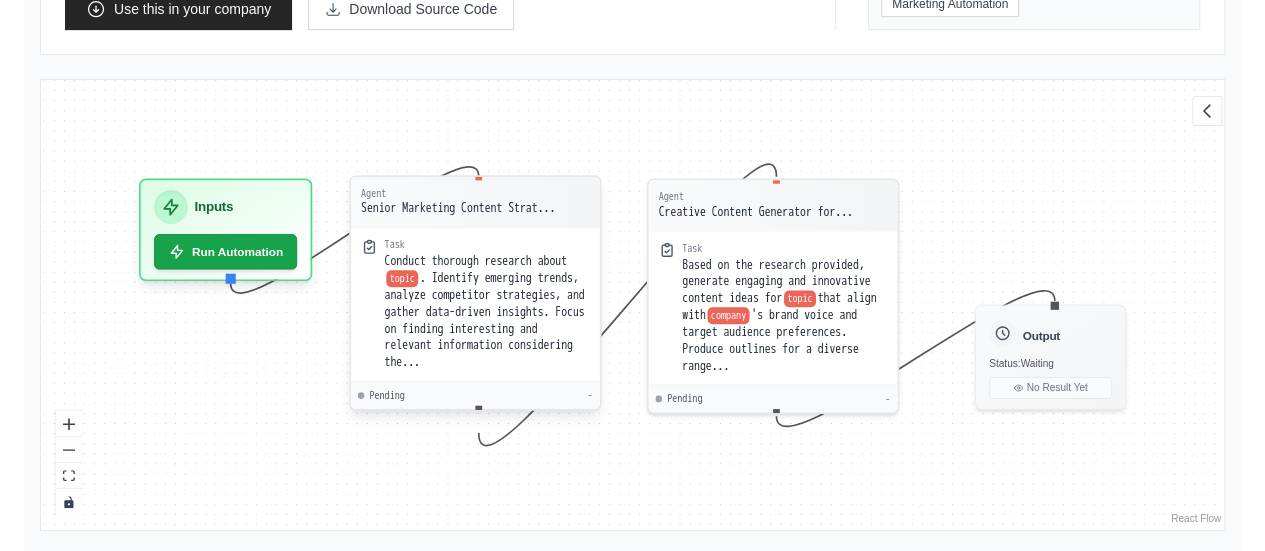 click on ". Identify emerging trends, analyze competitor strategies, and gather data-driven insights. Focus on finding interesting and relevant information considering the..." at bounding box center (484, 320) 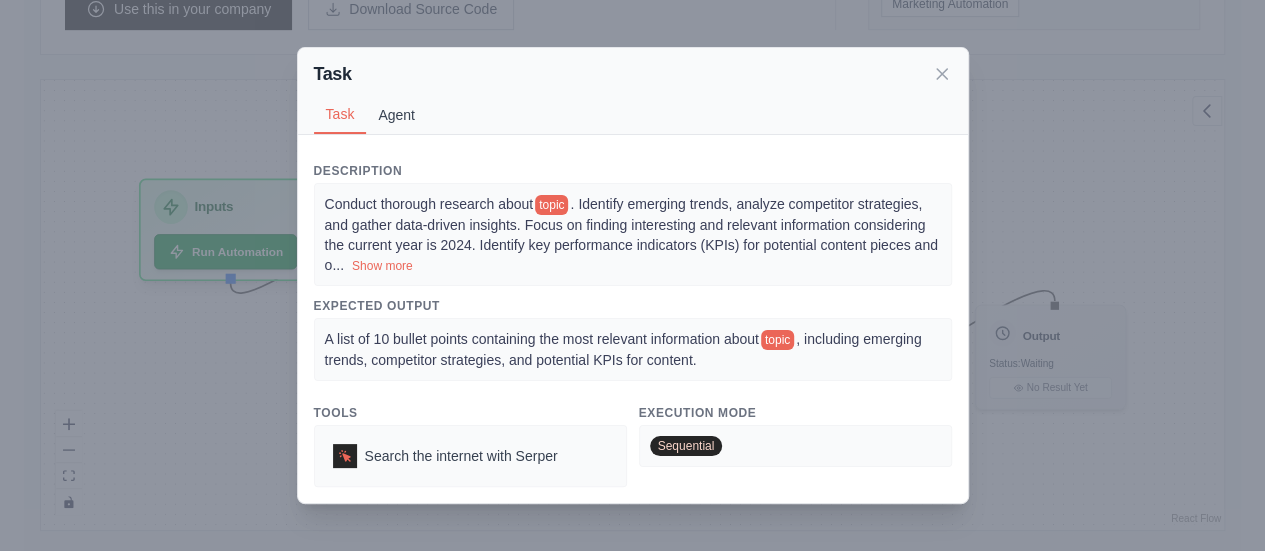 click on "Agent" at bounding box center [396, 115] 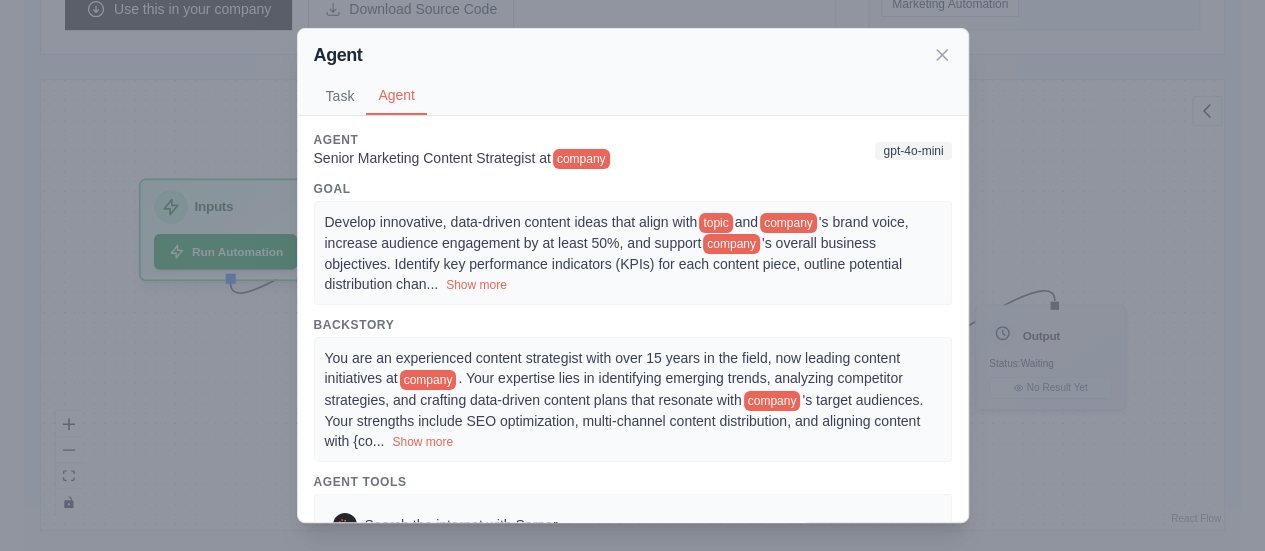 scroll, scrollTop: 44, scrollLeft: 0, axis: vertical 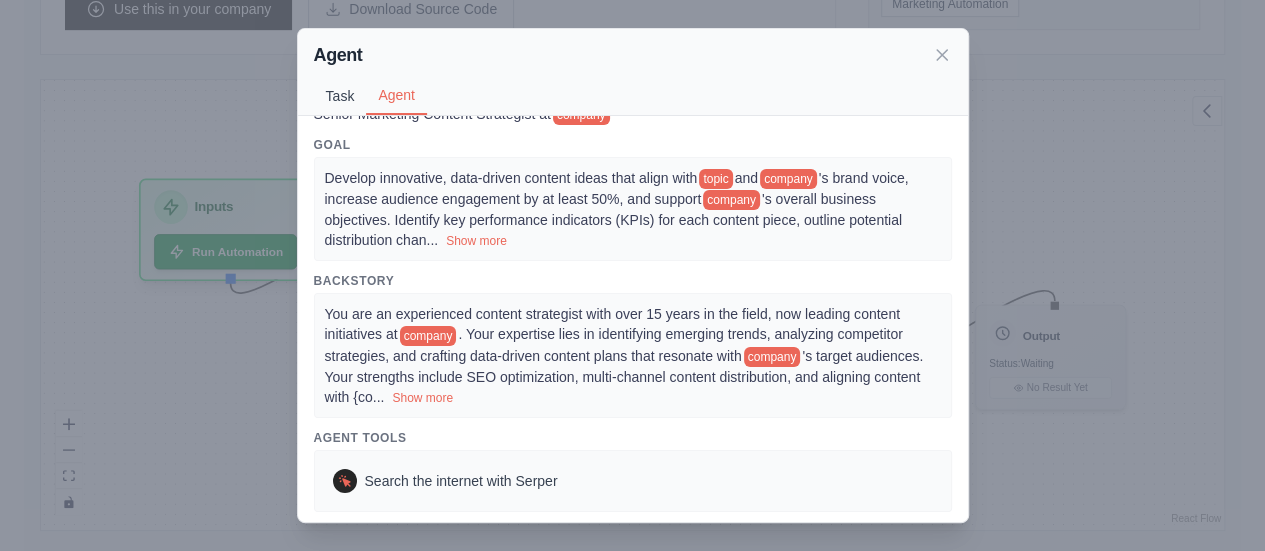 click on "Task" at bounding box center [340, 96] 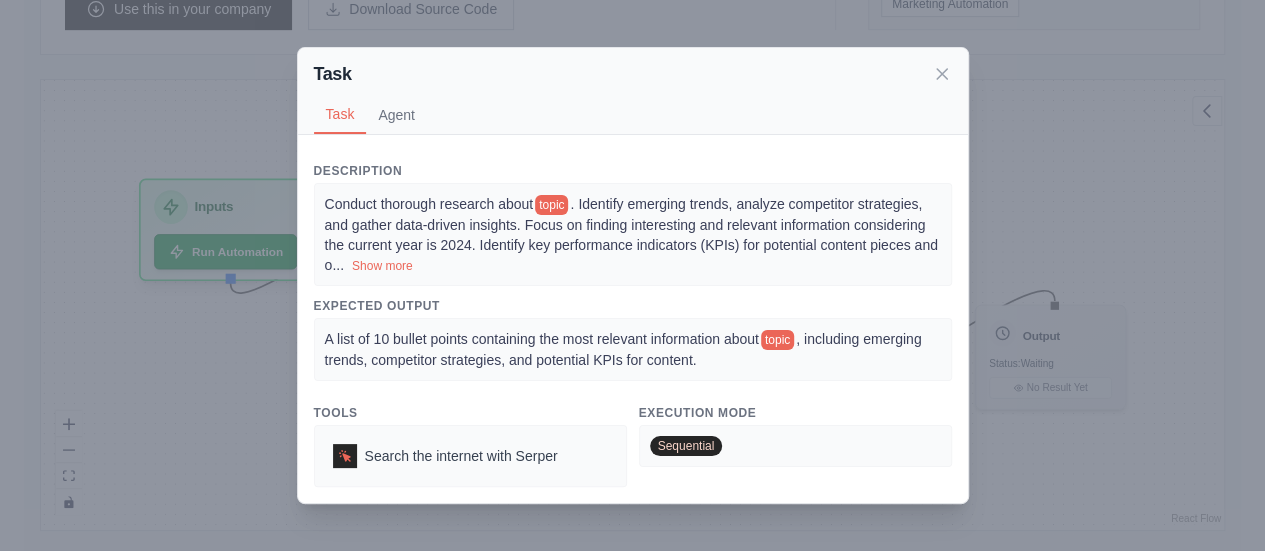 scroll, scrollTop: 0, scrollLeft: 0, axis: both 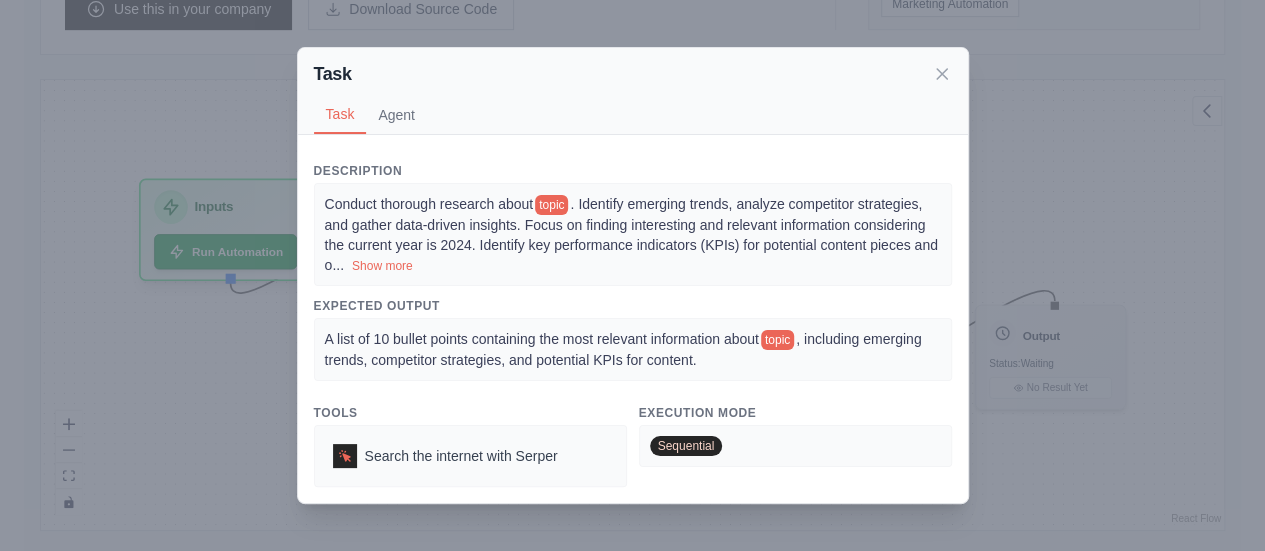 click on "Task Task Agent Description Conduct thorough research about  topic . Identify emerging trends, analyze competitor strategies, and gather data-driven insights. Focus on finding interesting and relevant information considering the current year is 2024. Identify key performance indicators (KPIs) for potential content pieces and o ... Show more Expected Output A list of 10 bullet points containing the most relevant information about  topic , including emerging trends, competitor strategies, and potential KPIs for content.
Tools Search the internet with Serper Execution Mode Sequential Agent Senior Marketing Content Strategist at  company
gpt-4o-mini Goal Develop innovative, data-driven content ideas that align with  topic  and  company 's brand voice, increase audience engagement by at least 50%, and support  company 's overall business objectives. Identify key performance indicators (KPIs) for each content piece, outline potential distribution chan ... Show more Backstory company company ... Show more" at bounding box center (632, 275) 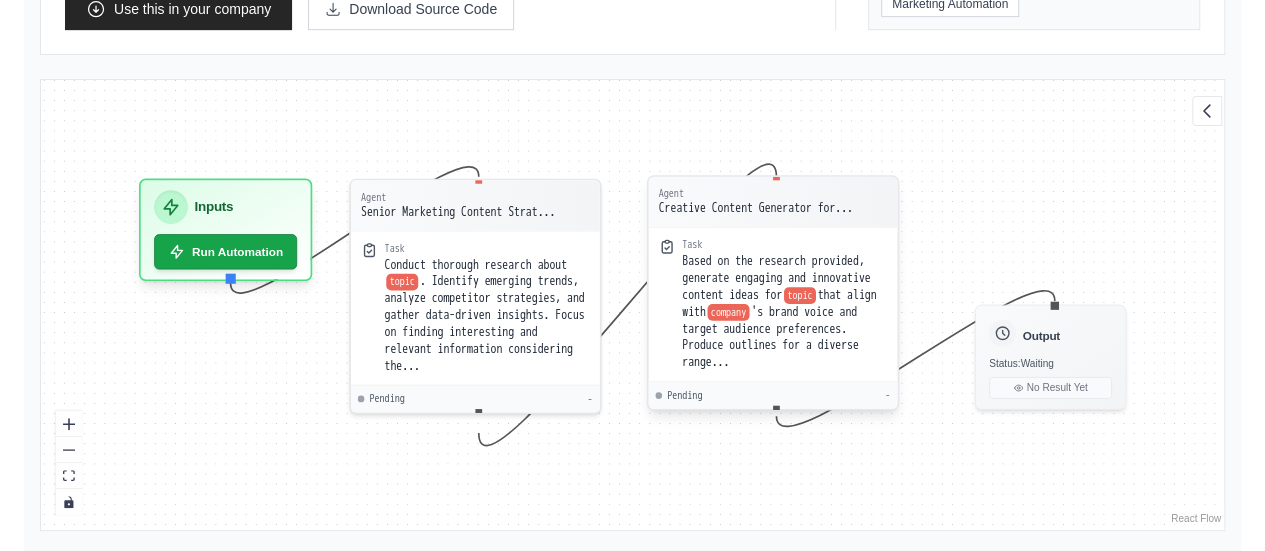 click on "Task" at bounding box center (784, 244) 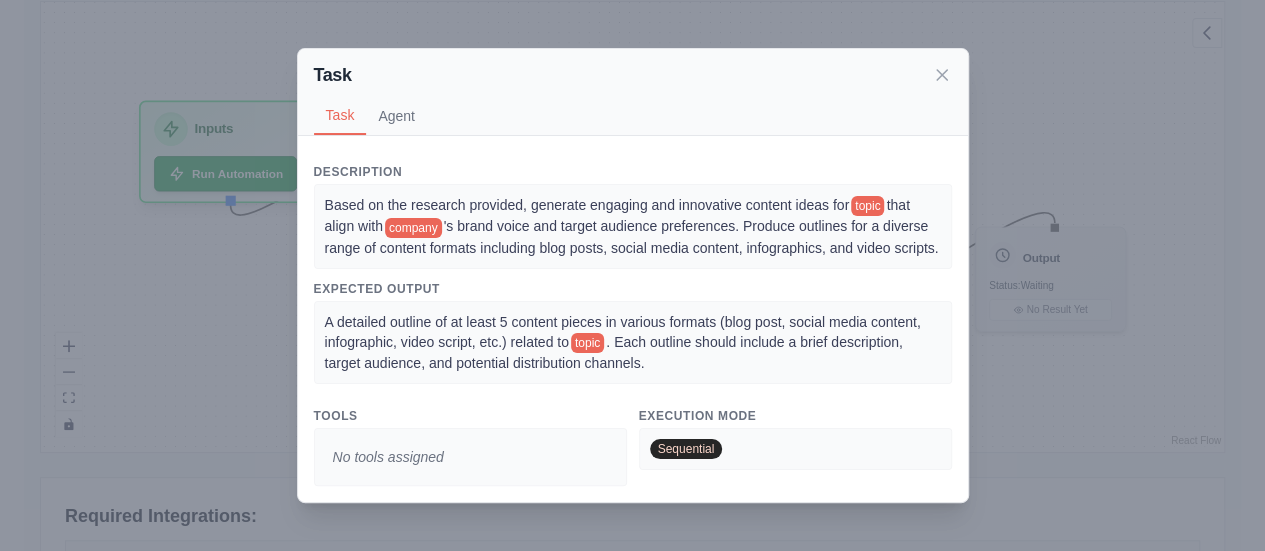 scroll, scrollTop: 615, scrollLeft: 0, axis: vertical 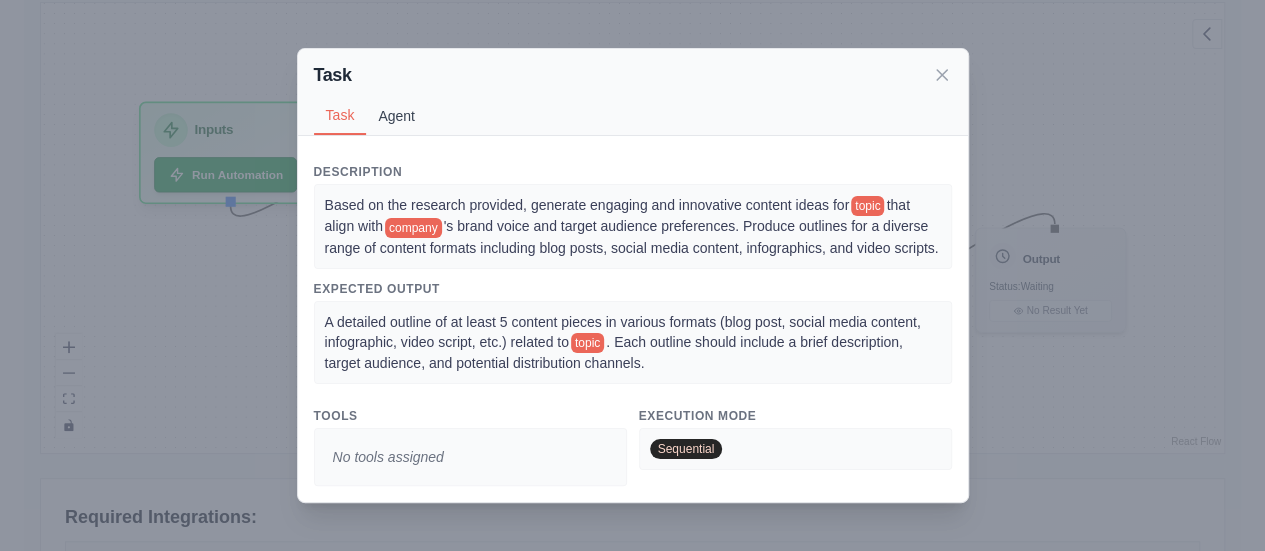 click on "Agent" at bounding box center (396, 116) 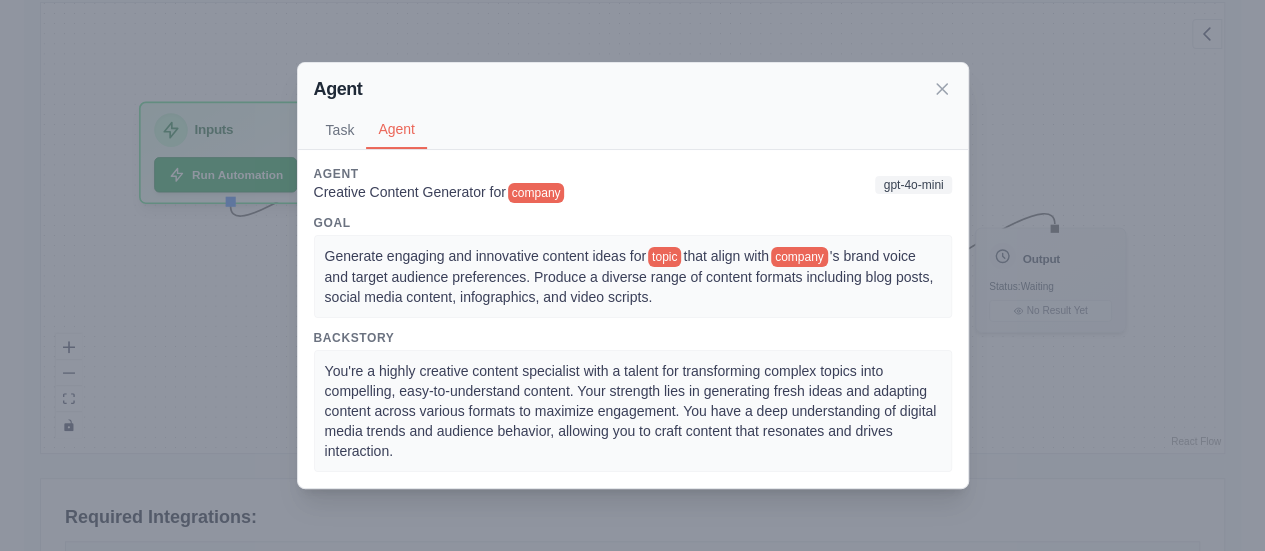 scroll, scrollTop: 682, scrollLeft: 0, axis: vertical 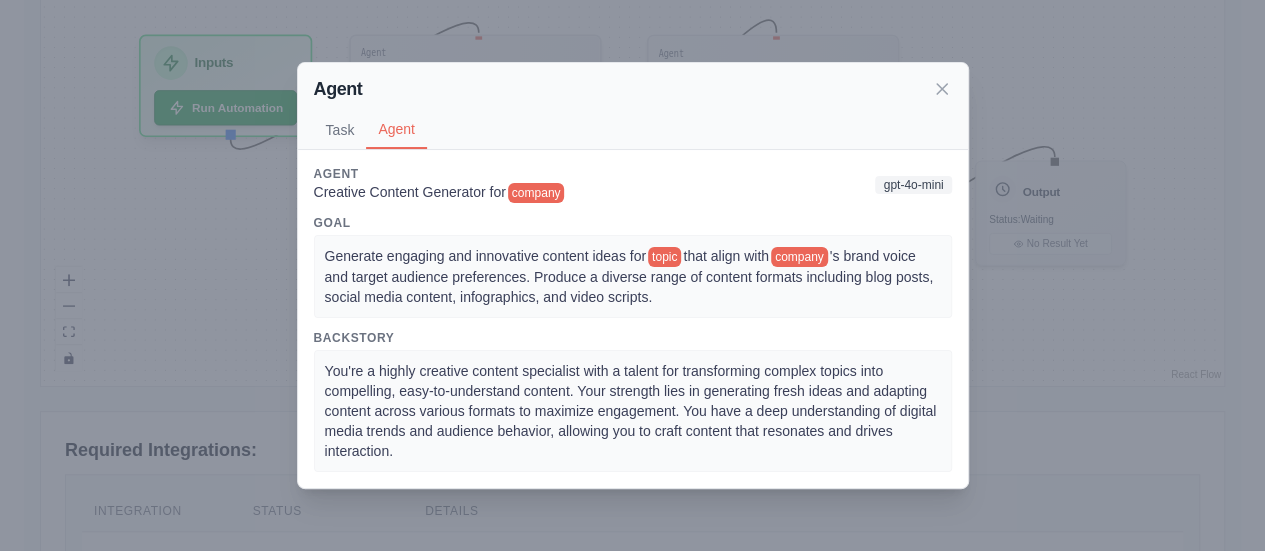 click on "Agent Task Agent Description Based on the research provided, generate engaging and innovative content ideas for  topic  that align with  company 's brand voice and target audience preferences. Produce outlines for a diverse range of content formats including blog posts, social media content, infographics, and video scripts.
Expected Output A detailed outline of at least 5 content pieces in various formats (blog post, social media content, infographic, video script, etc.) related to  topic . Each outline should include a brief description, target audience, and potential distribution channels.
Tools No tools assigned Execution Mode Sequential Agent Creative Content Generator for  company
gpt-4o-mini Goal Generate engaging and innovative content ideas for  topic  that align with  company 's brand voice and target audience preferences. Produce a diverse range of content formats including blog posts, social media content, infographics, and video scripts.
Backstory" at bounding box center (632, 275) 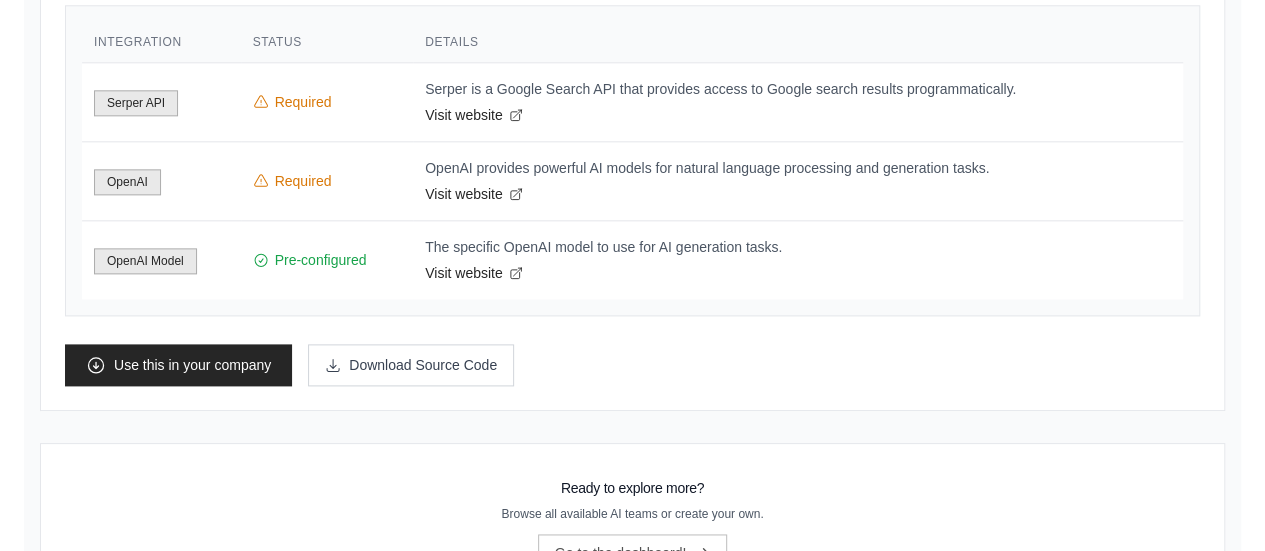 scroll, scrollTop: 1095, scrollLeft: 0, axis: vertical 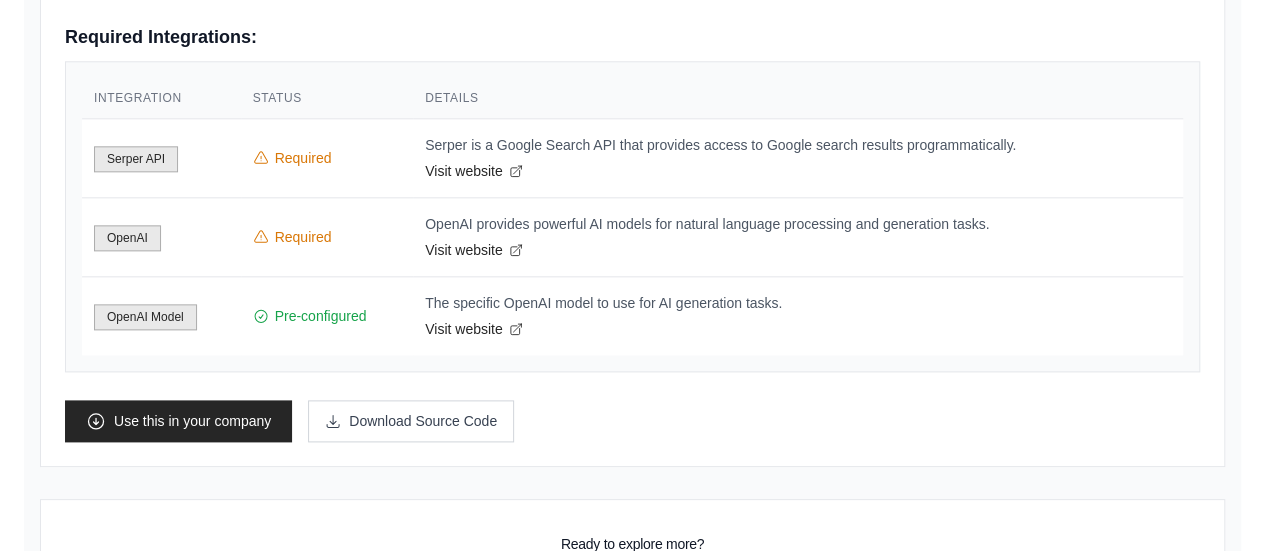 click on "Serper API" at bounding box center [136, 159] 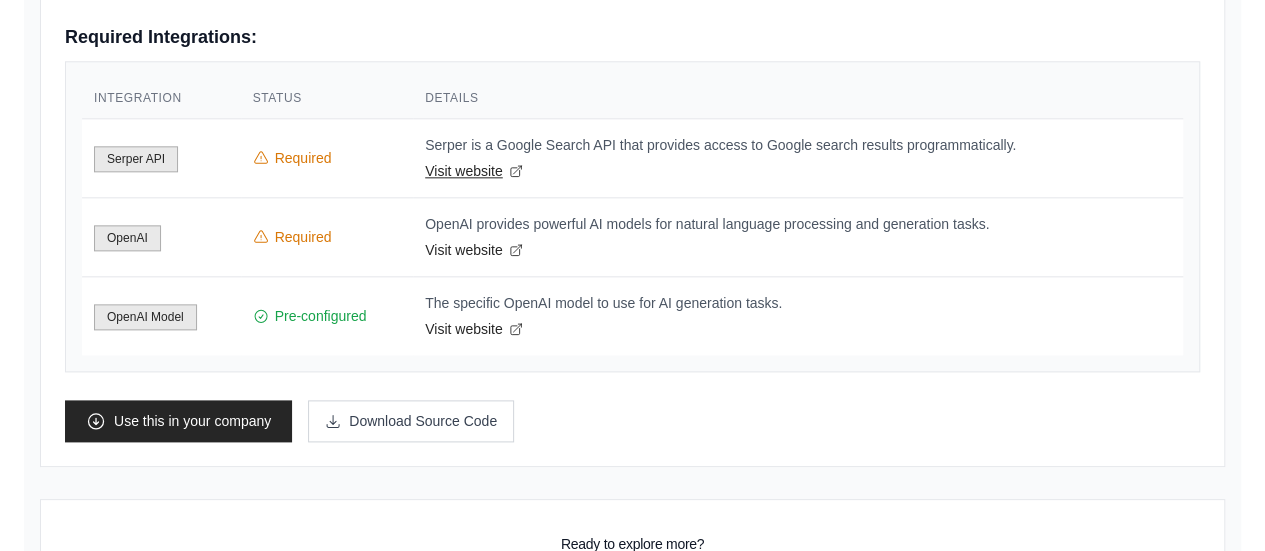 click on "Visit website" at bounding box center (798, 171) 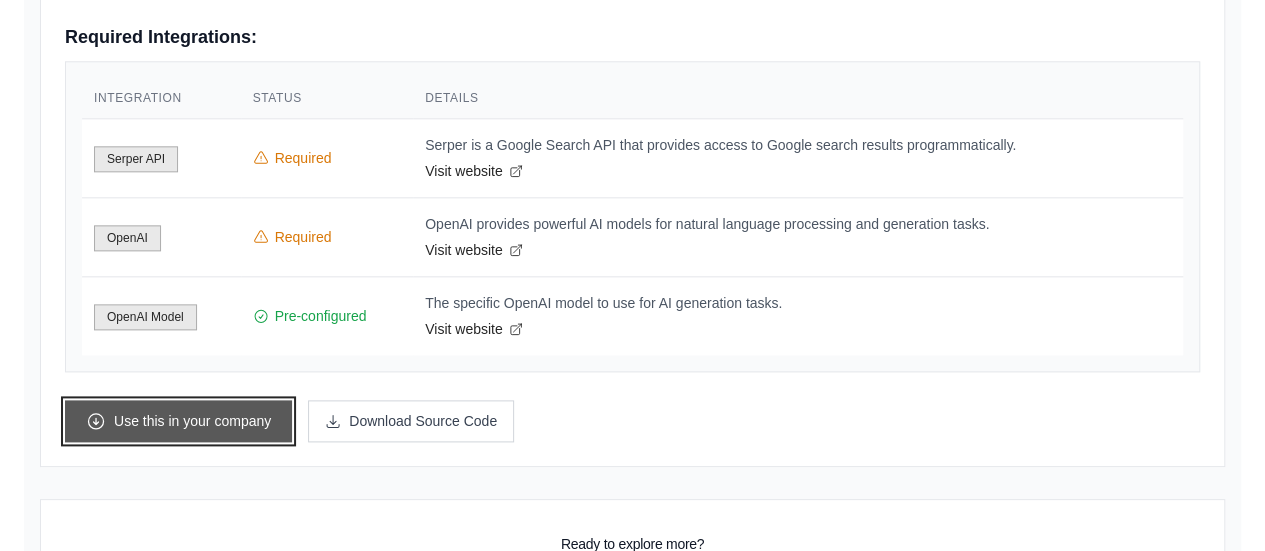 click on "Use this in your company" at bounding box center (178, 421) 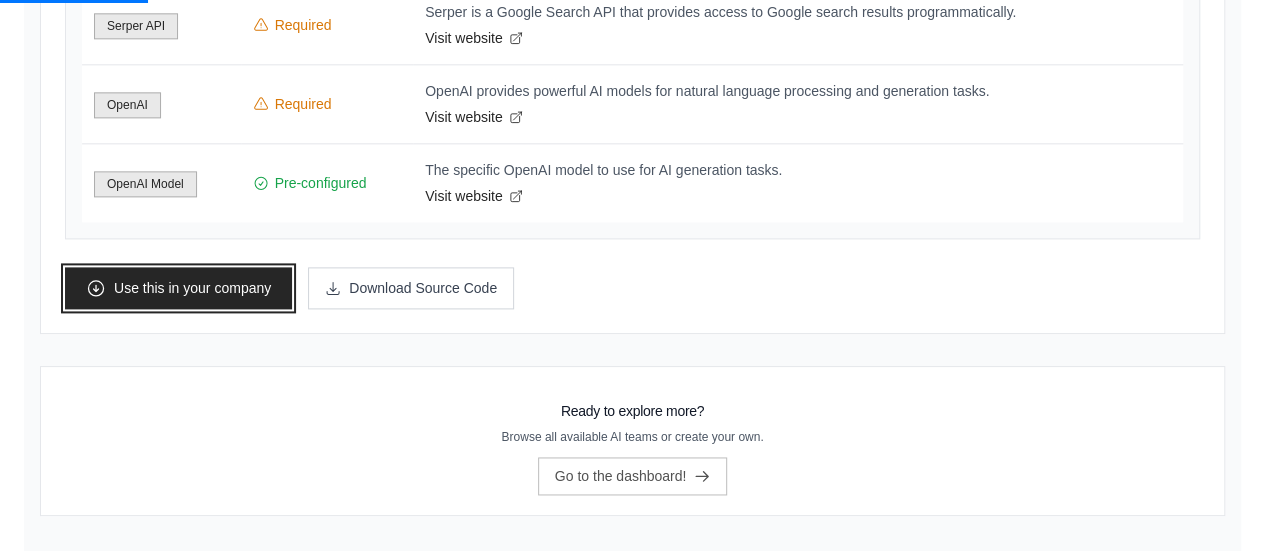 scroll, scrollTop: 1229, scrollLeft: 0, axis: vertical 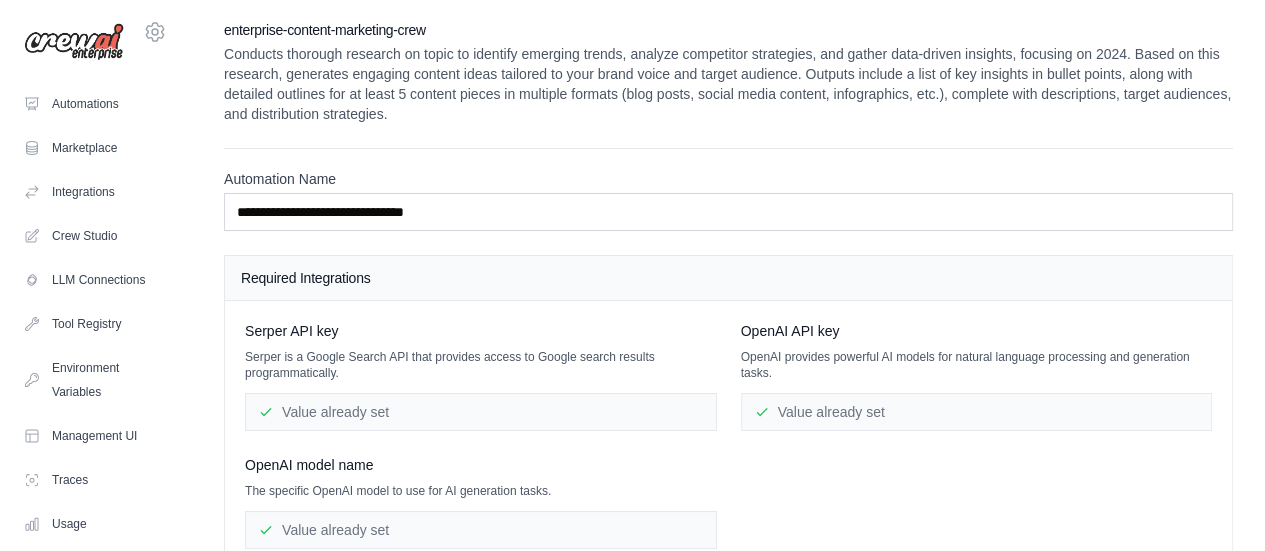 drag, startPoint x: 511, startPoint y: 339, endPoint x: 429, endPoint y: 279, distance: 101.607086 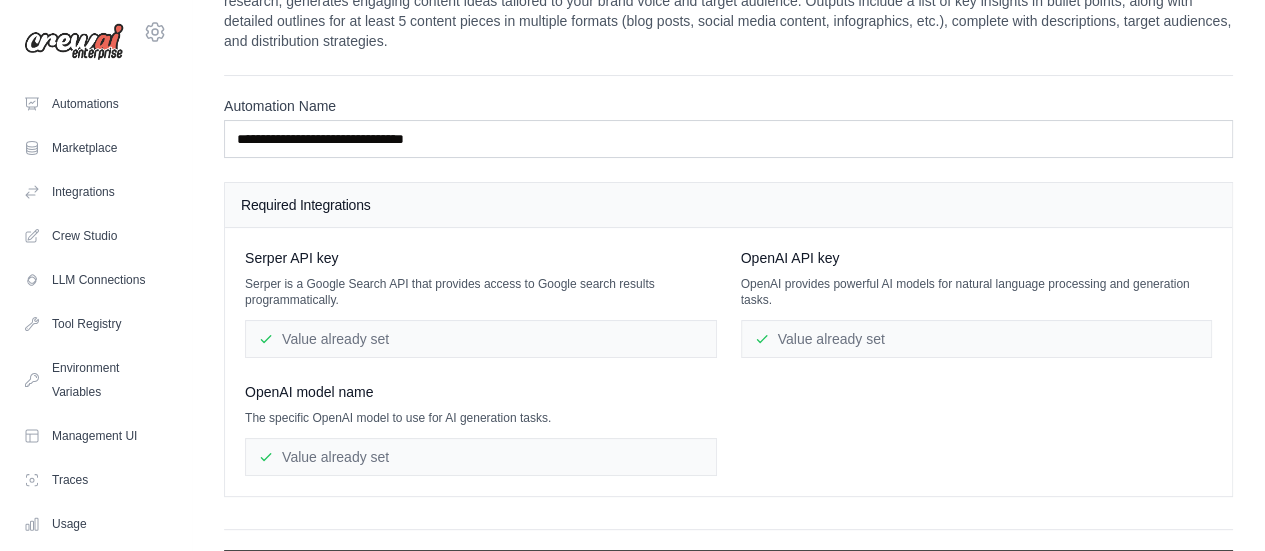 scroll, scrollTop: 133, scrollLeft: 0, axis: vertical 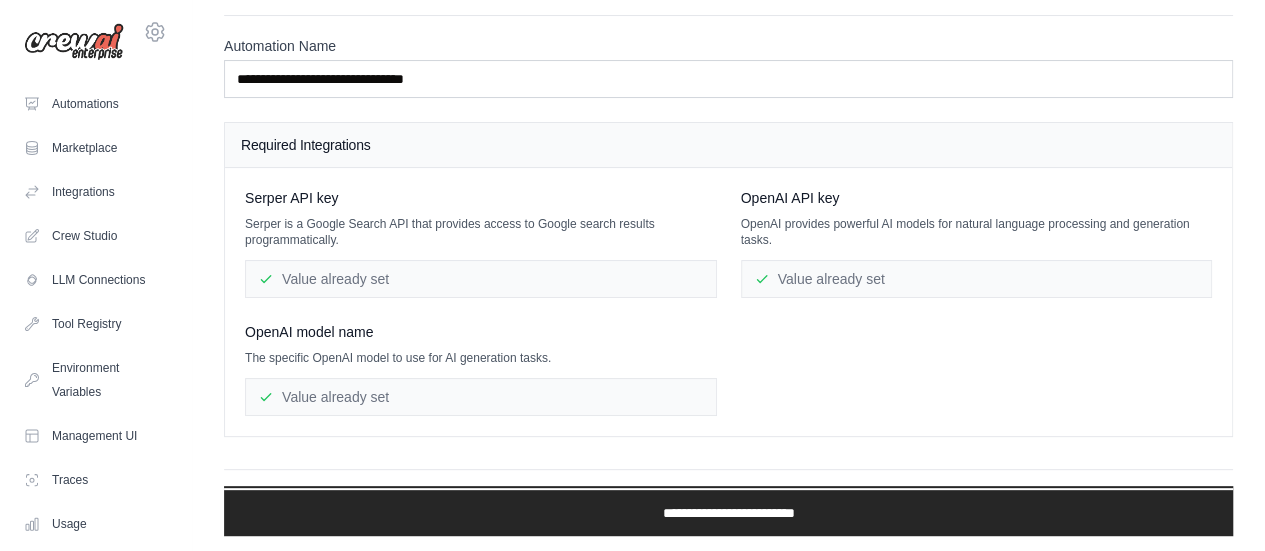 drag, startPoint x: 590, startPoint y: 493, endPoint x: 582, endPoint y: 284, distance: 209.15306 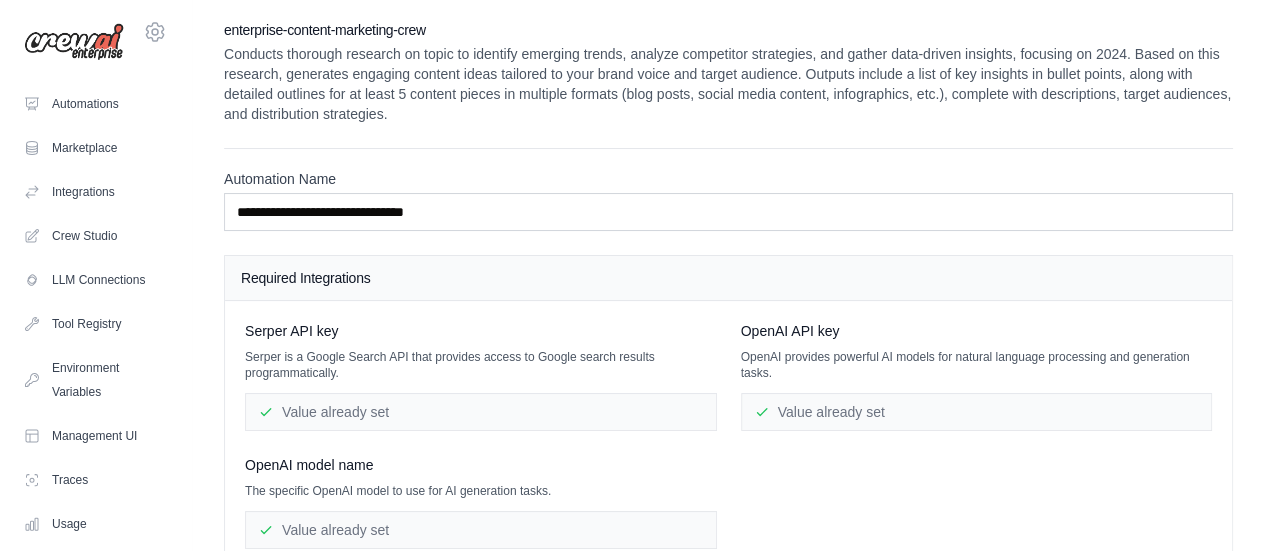 scroll, scrollTop: 133, scrollLeft: 0, axis: vertical 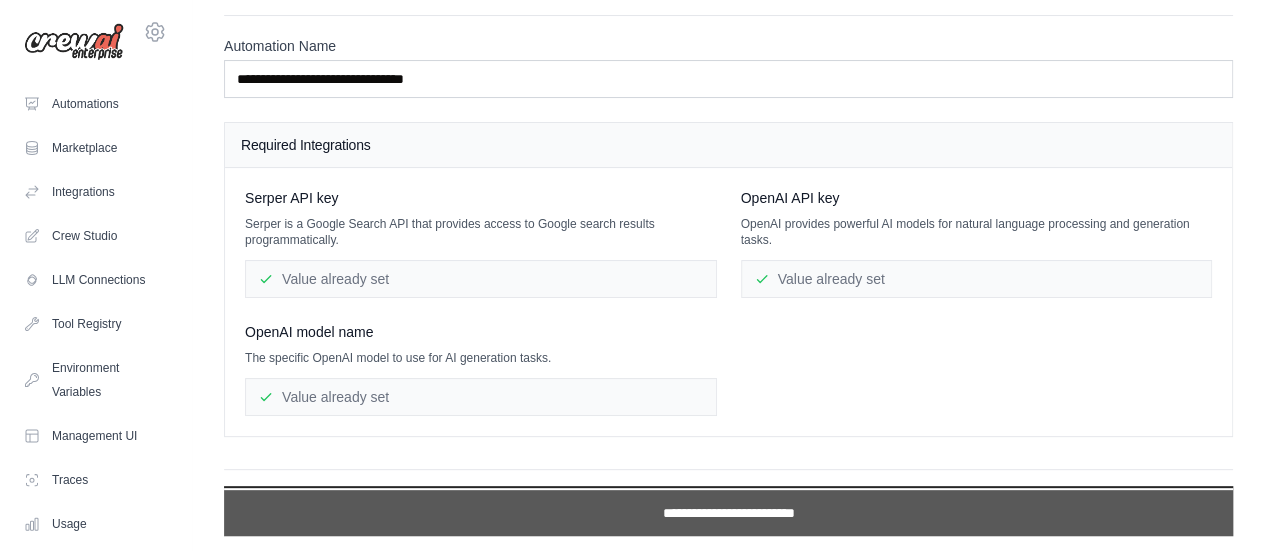 click on "**********" at bounding box center (728, 513) 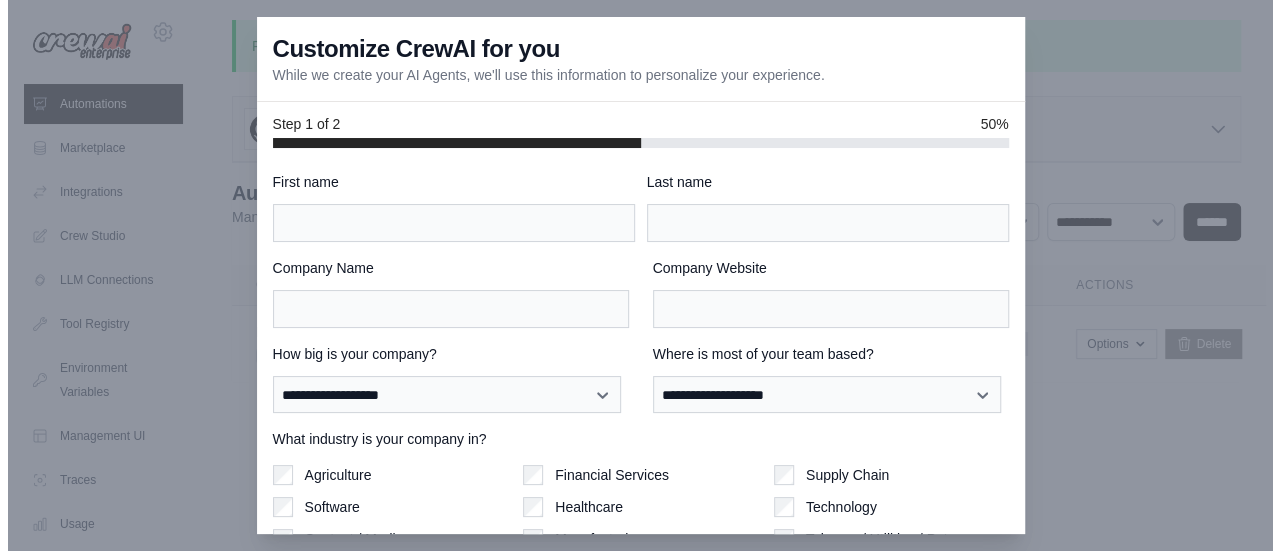 scroll, scrollTop: 0, scrollLeft: 0, axis: both 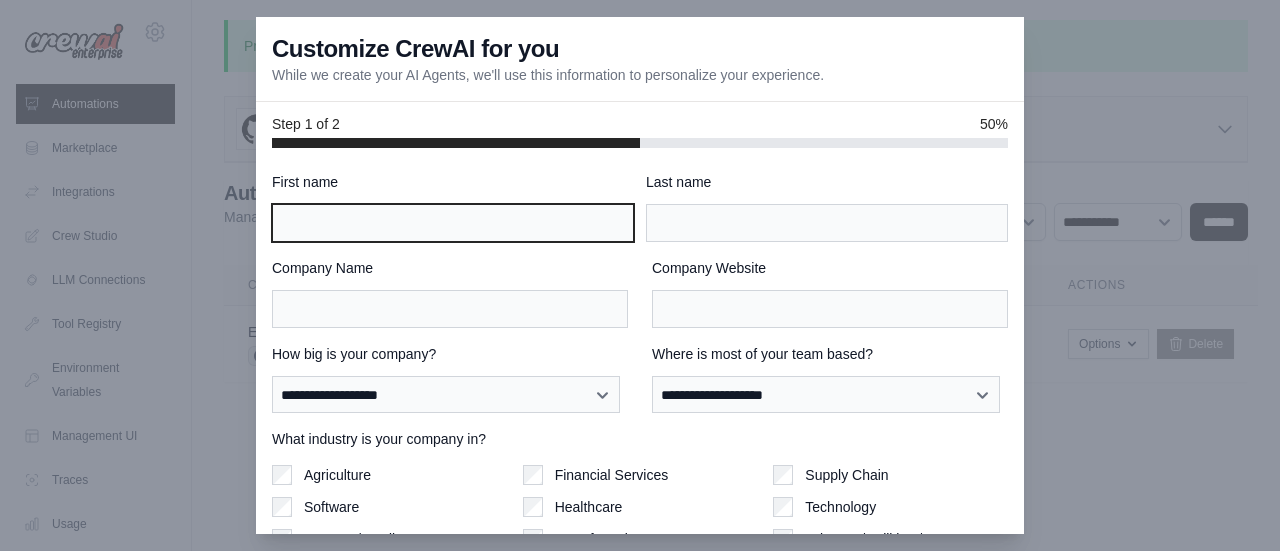 click on "First name" at bounding box center [453, 223] 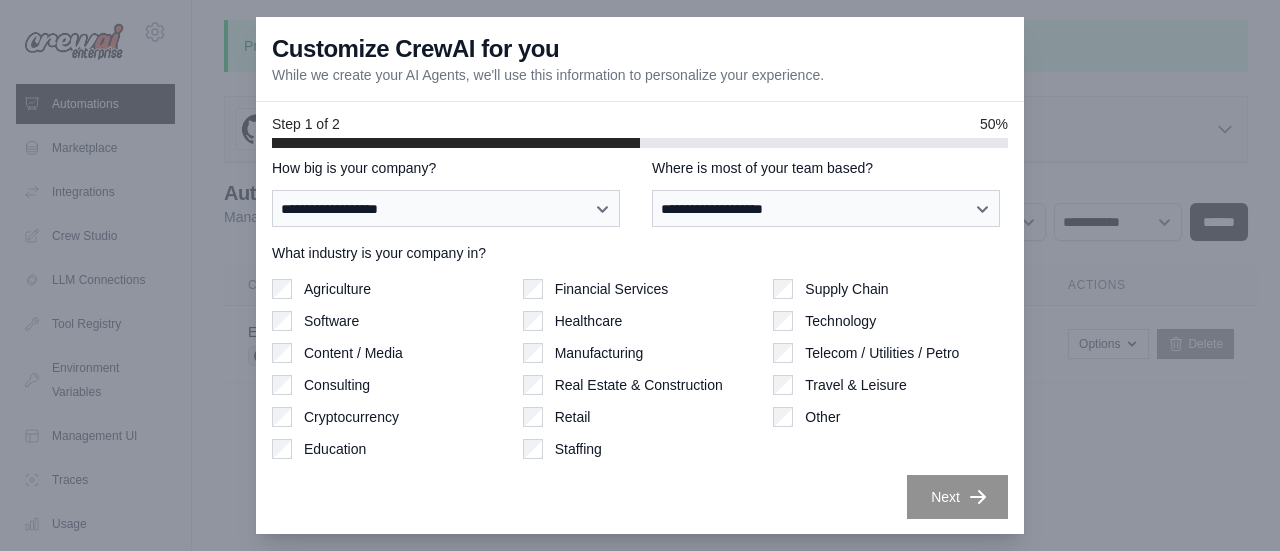 scroll, scrollTop: 0, scrollLeft: 0, axis: both 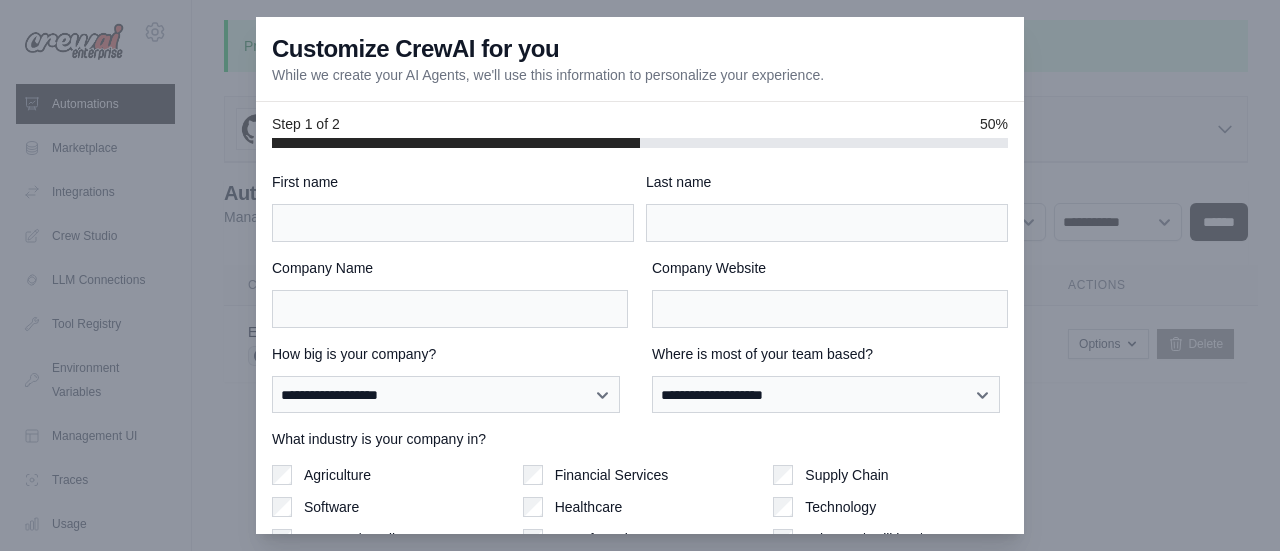click on "Step 1 of 2
50%" at bounding box center [640, 124] 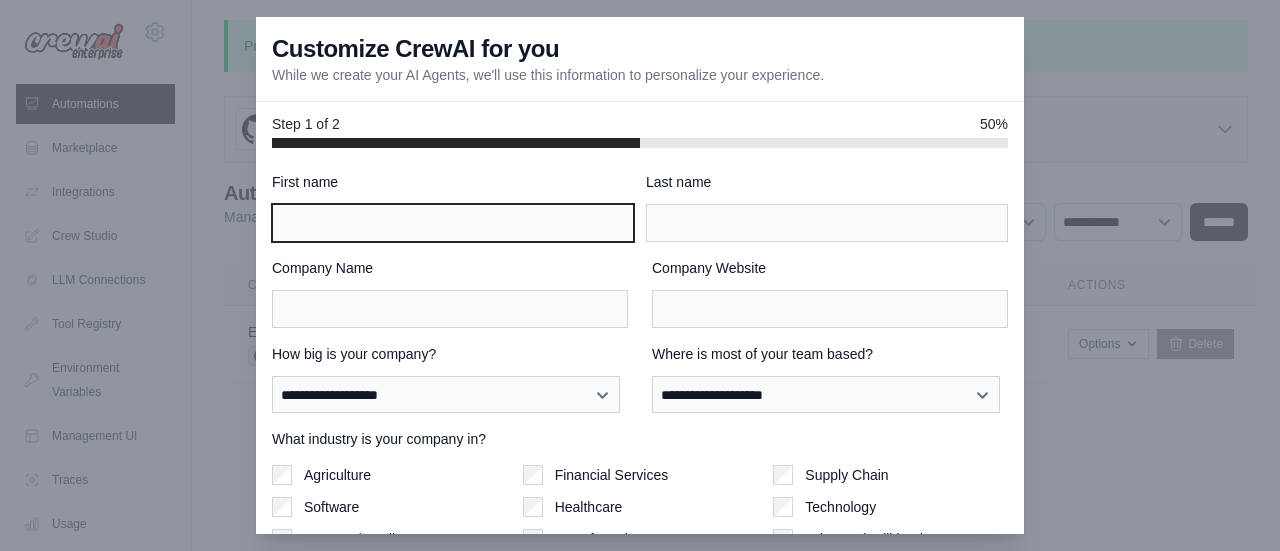 click on "First name" at bounding box center [453, 223] 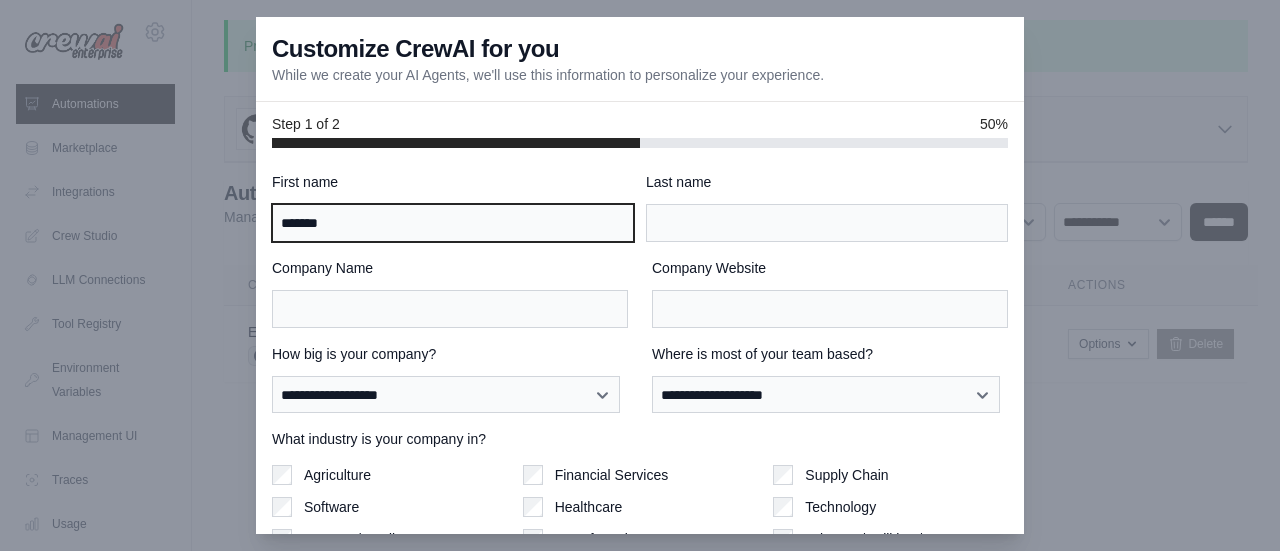 type on "*******" 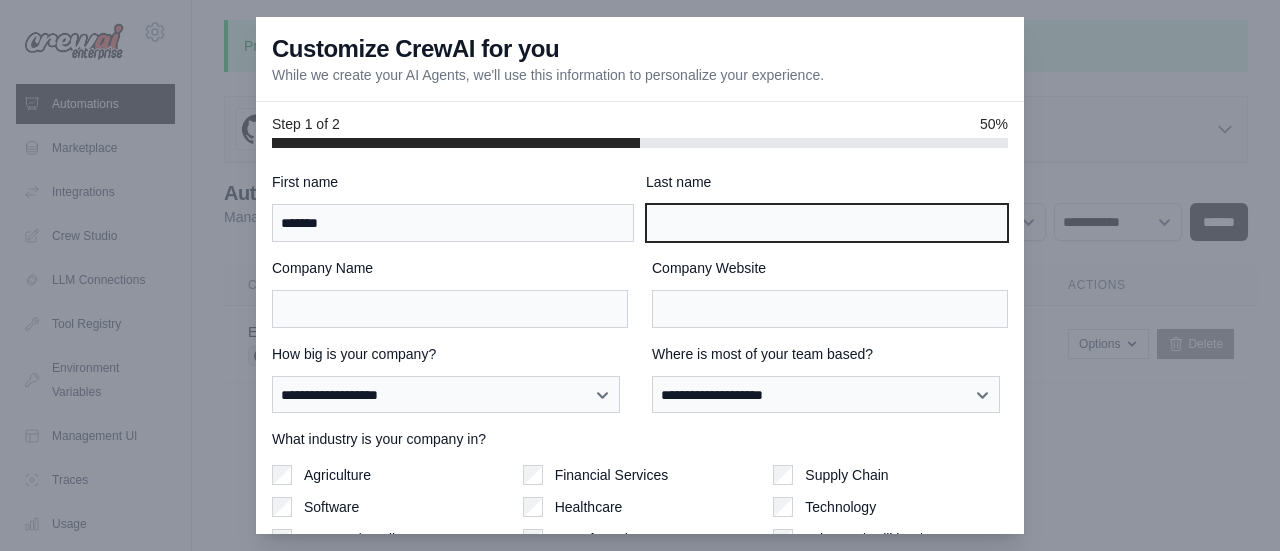click on "Last name" at bounding box center [827, 223] 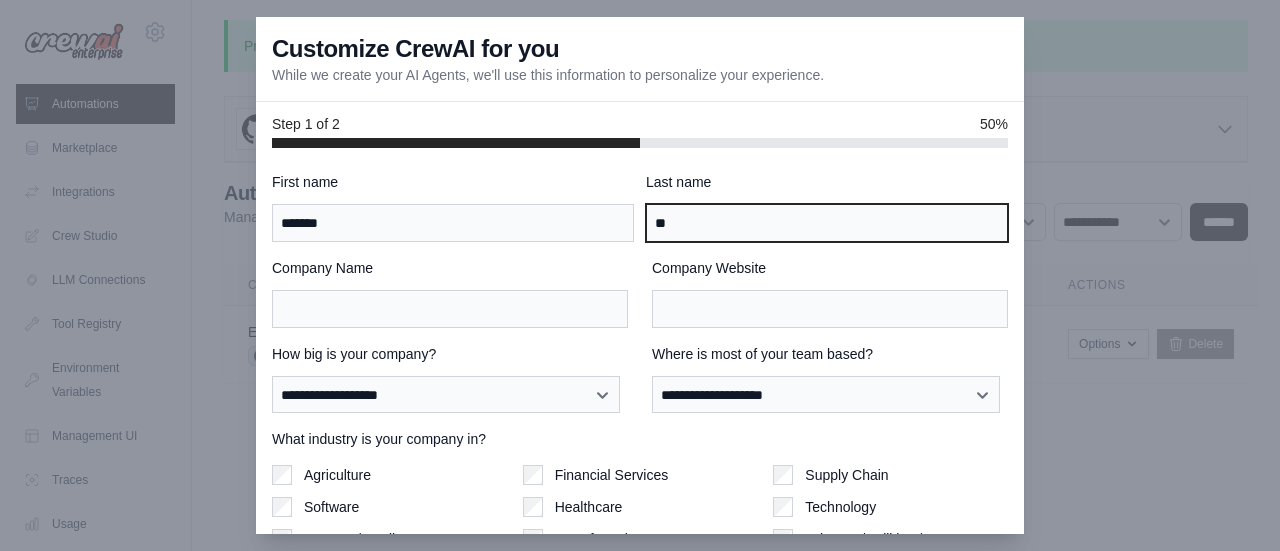type on "**" 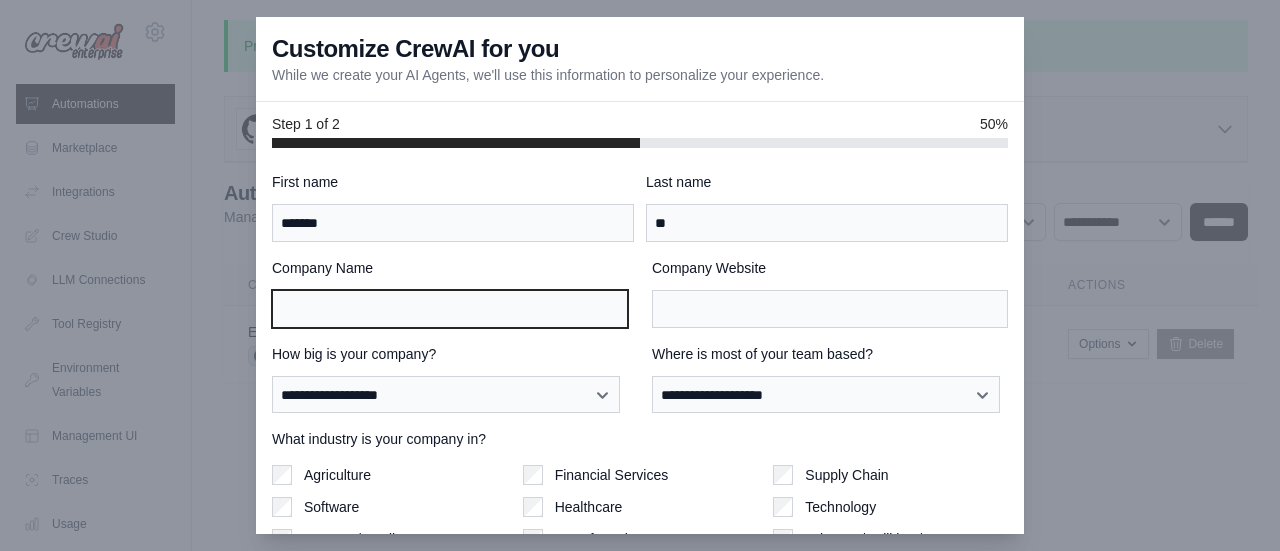 click on "Company Name" at bounding box center (450, 309) 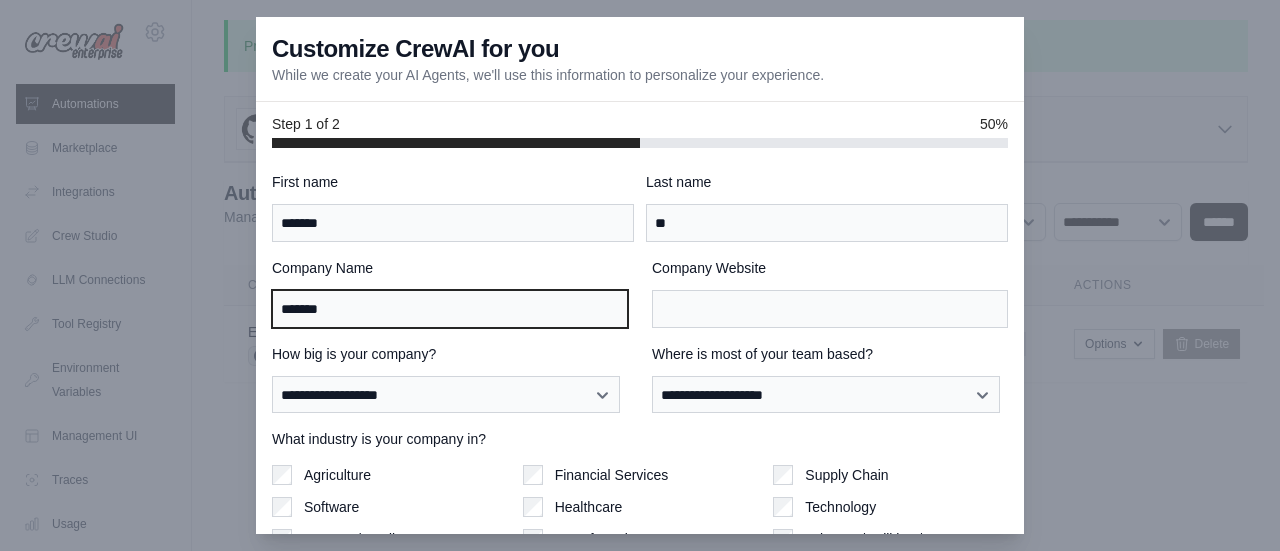 type on "*******" 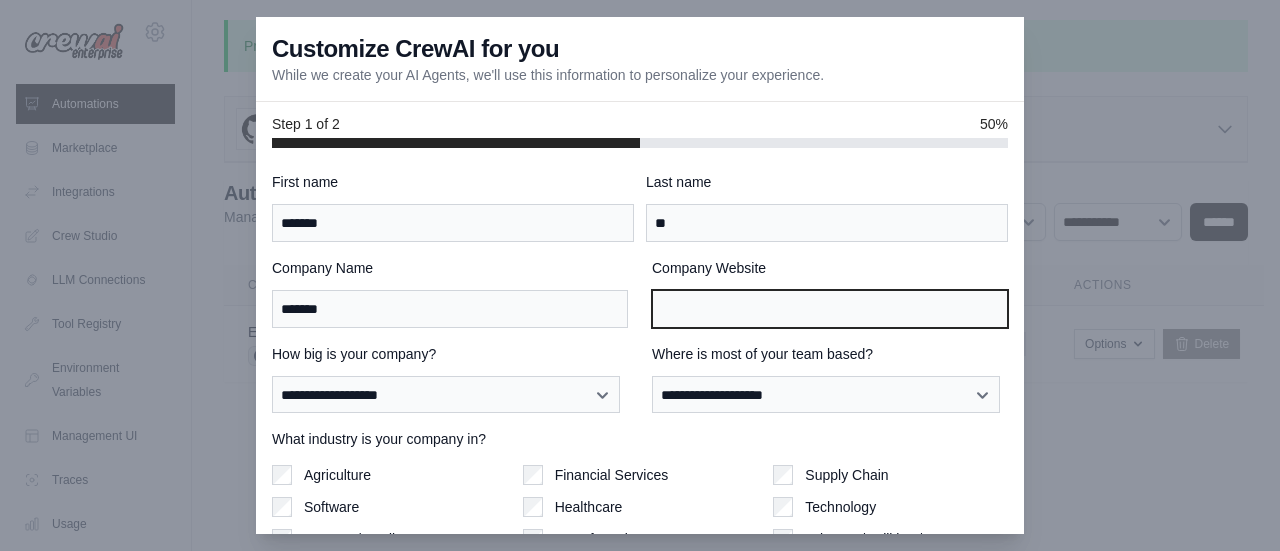 click on "Company Website" at bounding box center (830, 309) 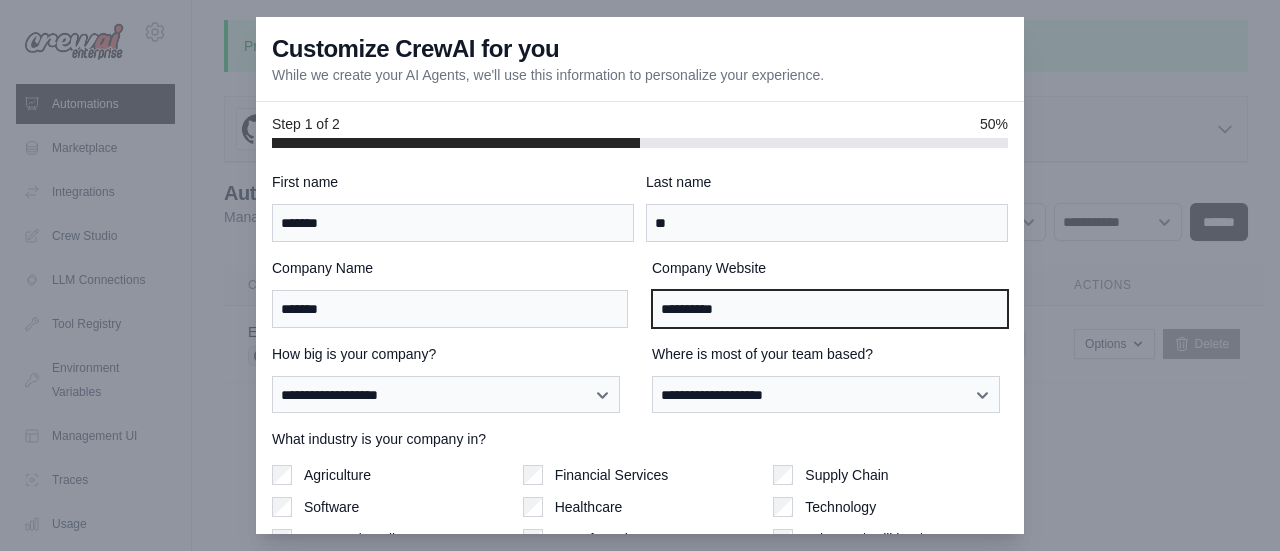 type on "**********" 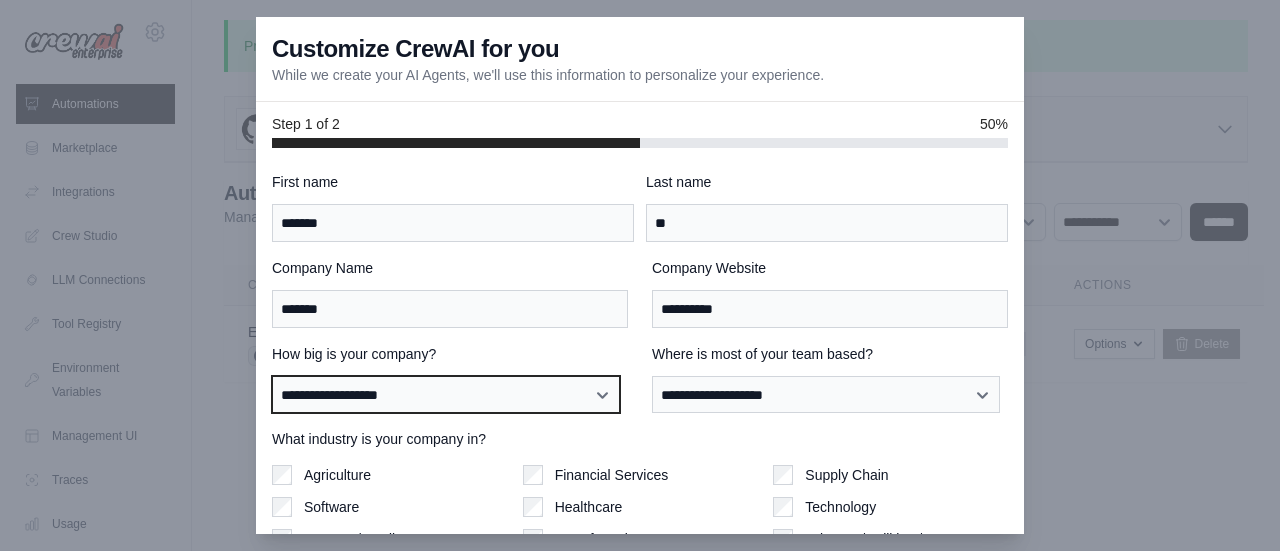 click on "**********" at bounding box center (446, 394) 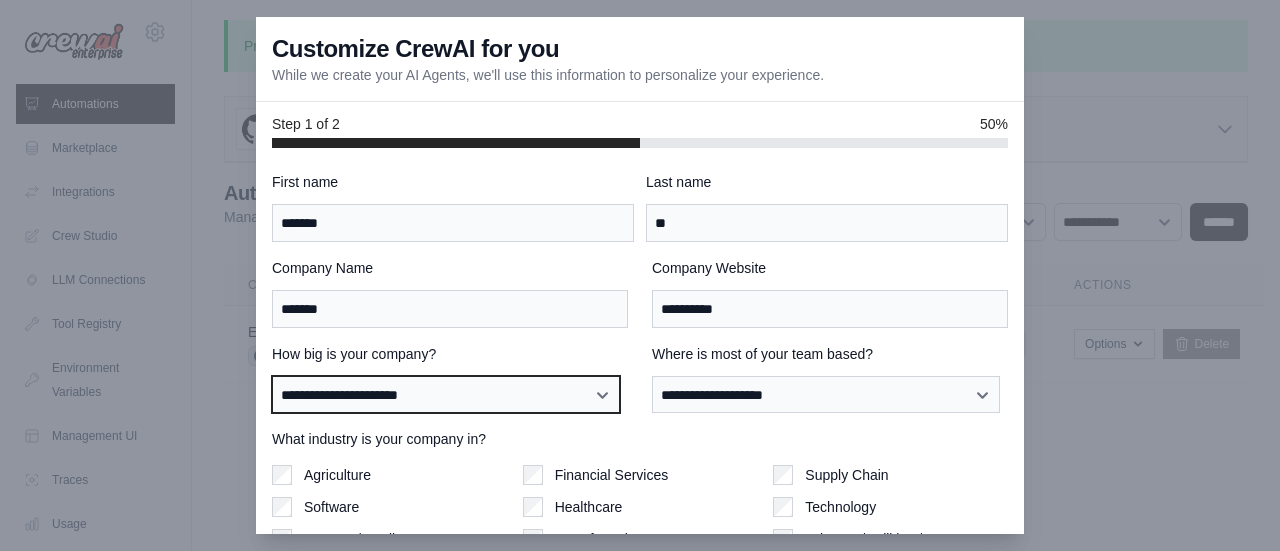 click on "**********" at bounding box center (446, 394) 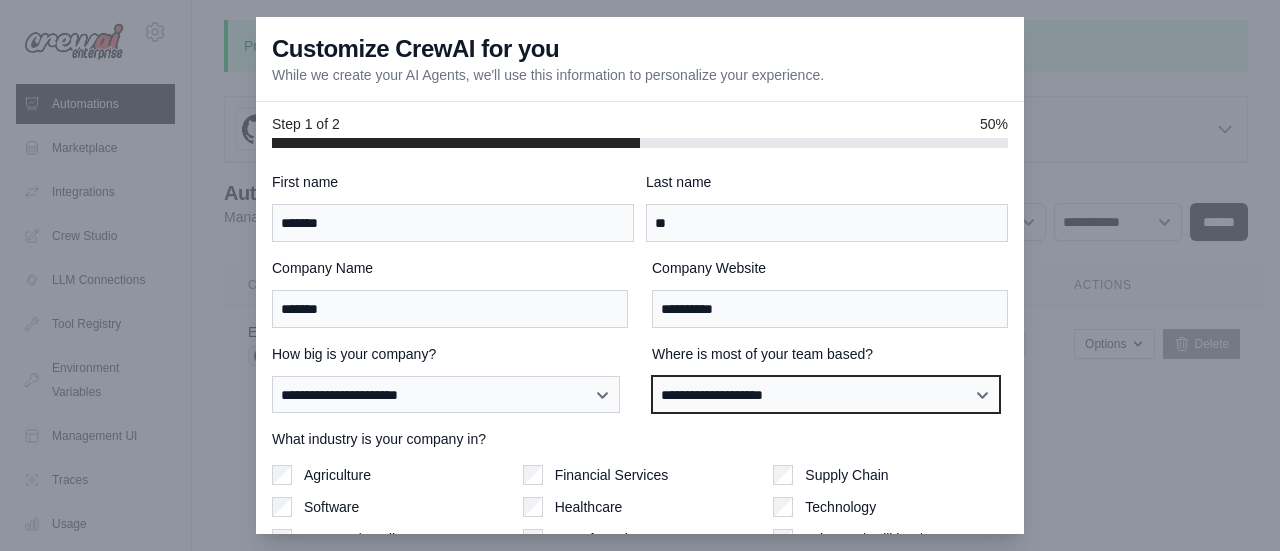 click on "**********" at bounding box center [826, 394] 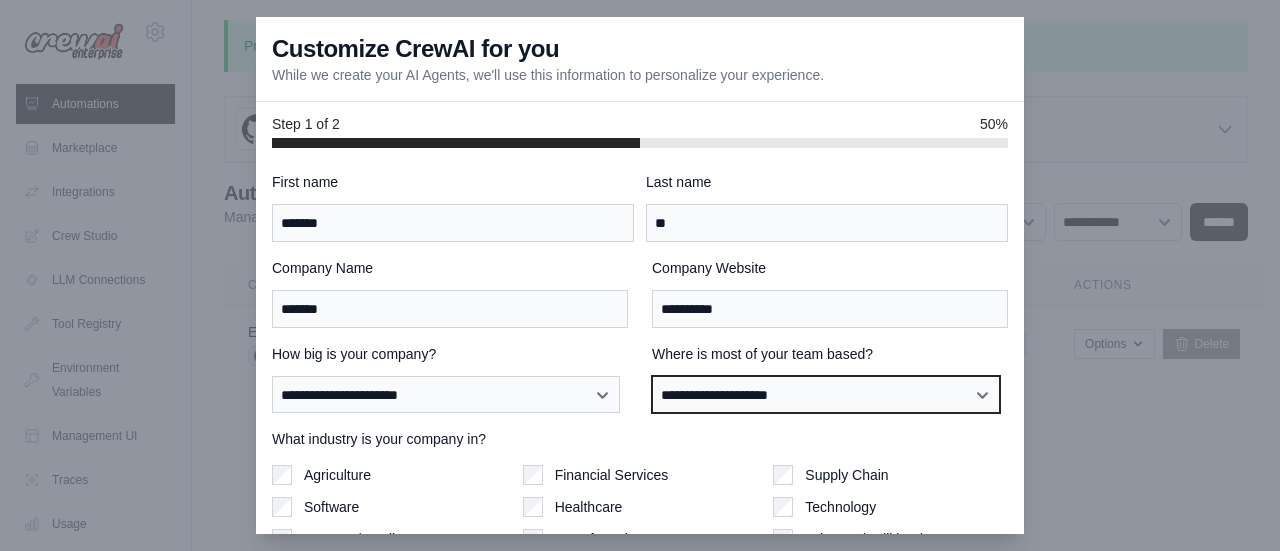 click on "**********" at bounding box center (826, 394) 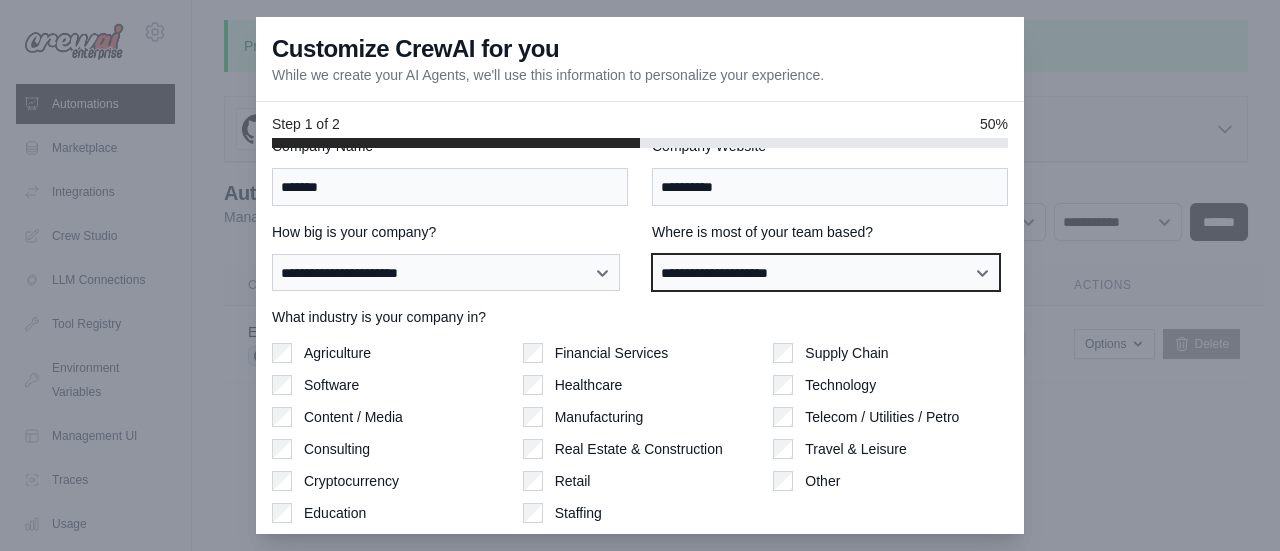 scroll, scrollTop: 186, scrollLeft: 0, axis: vertical 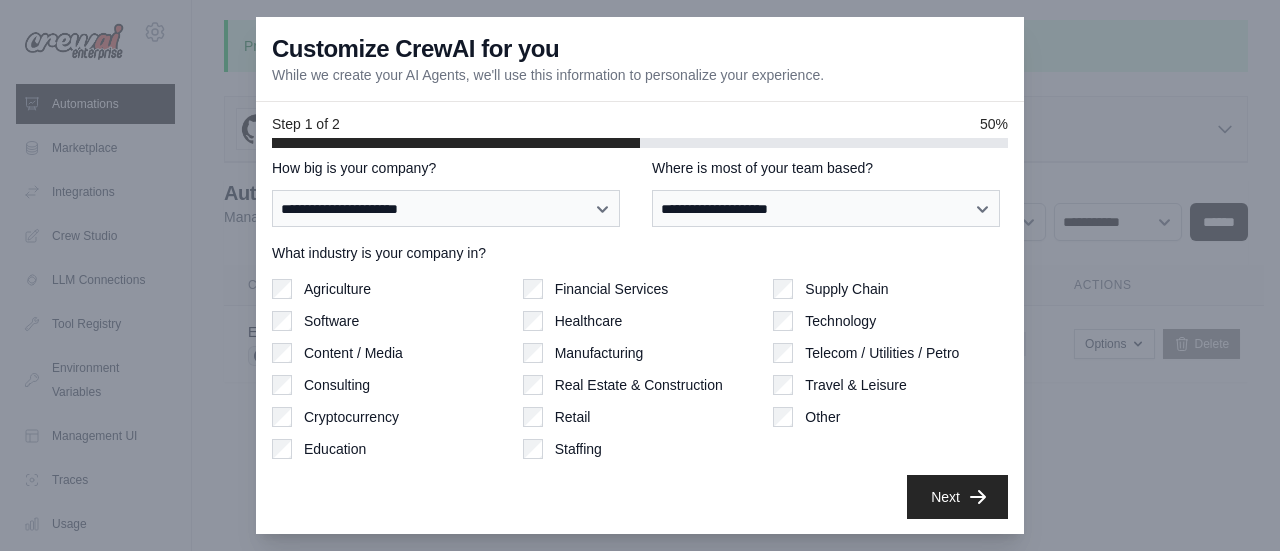 click on "Education" at bounding box center [389, 449] 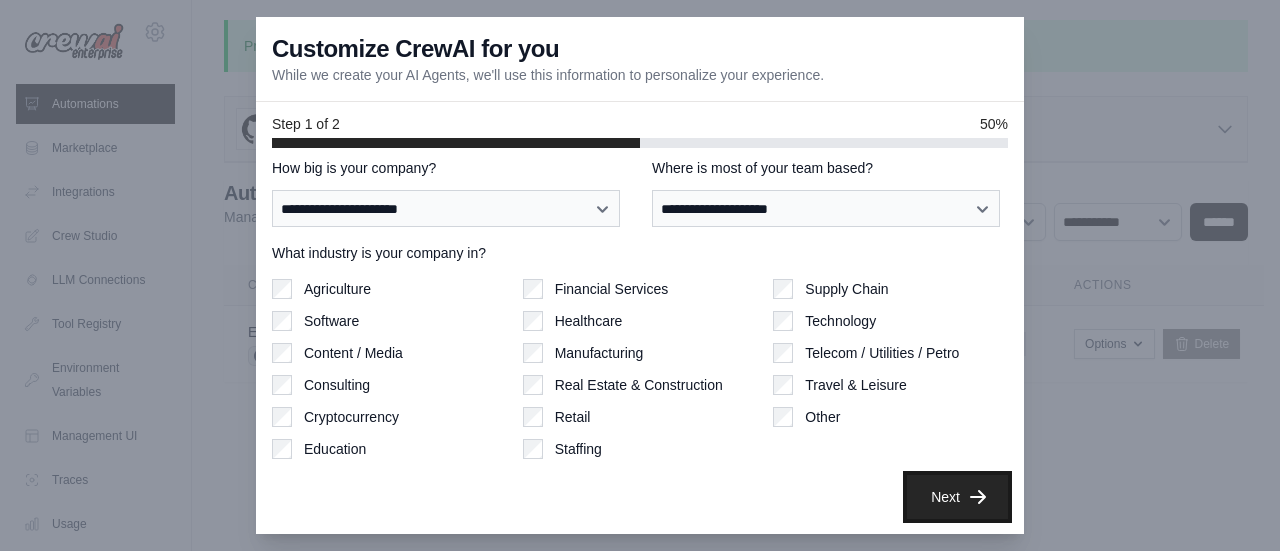 click on "Next" at bounding box center (957, 497) 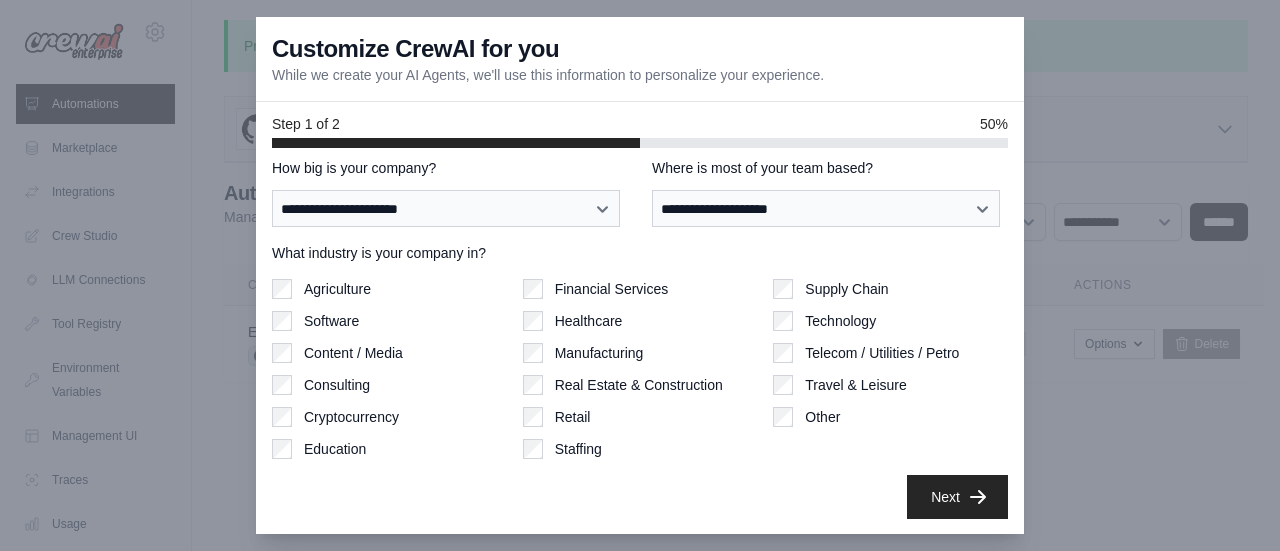 scroll, scrollTop: 94, scrollLeft: 0, axis: vertical 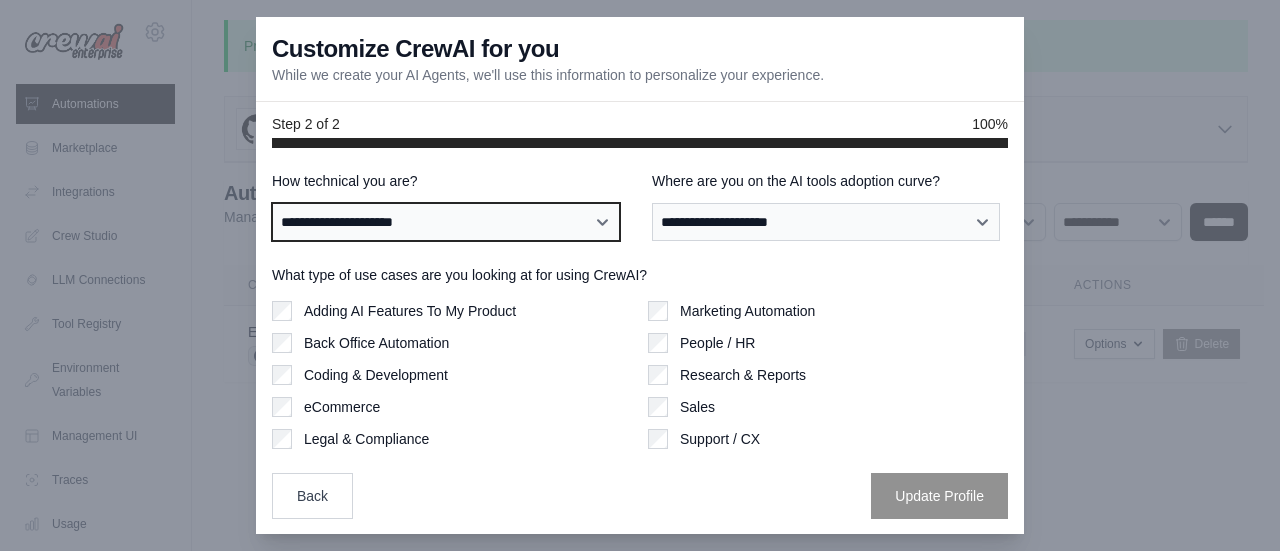 click on "**********" at bounding box center [446, 221] 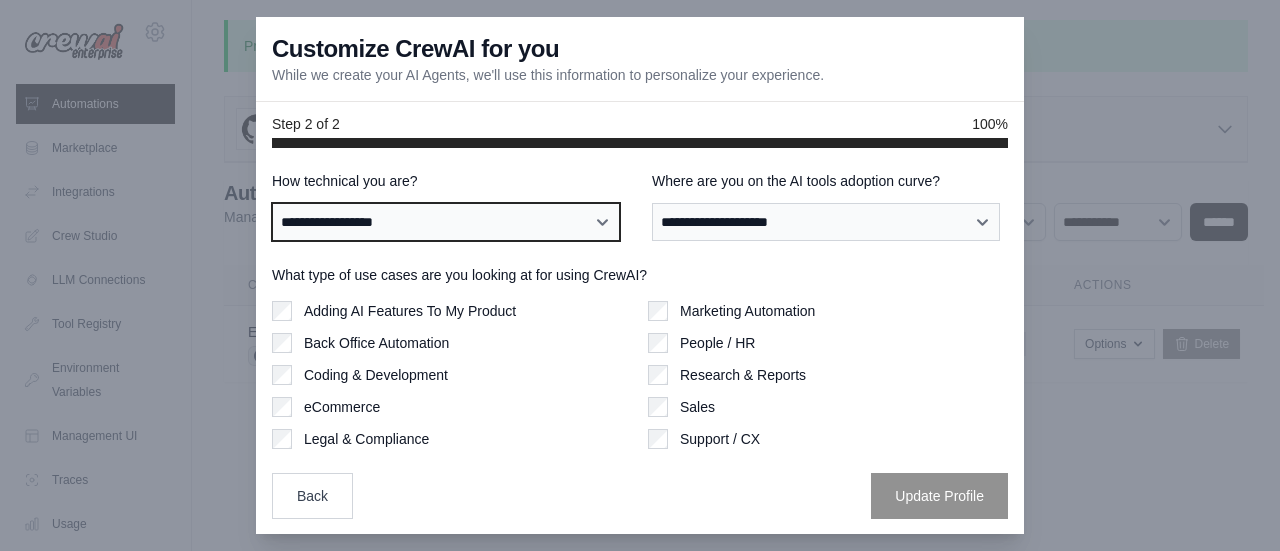 click on "**********" at bounding box center [446, 221] 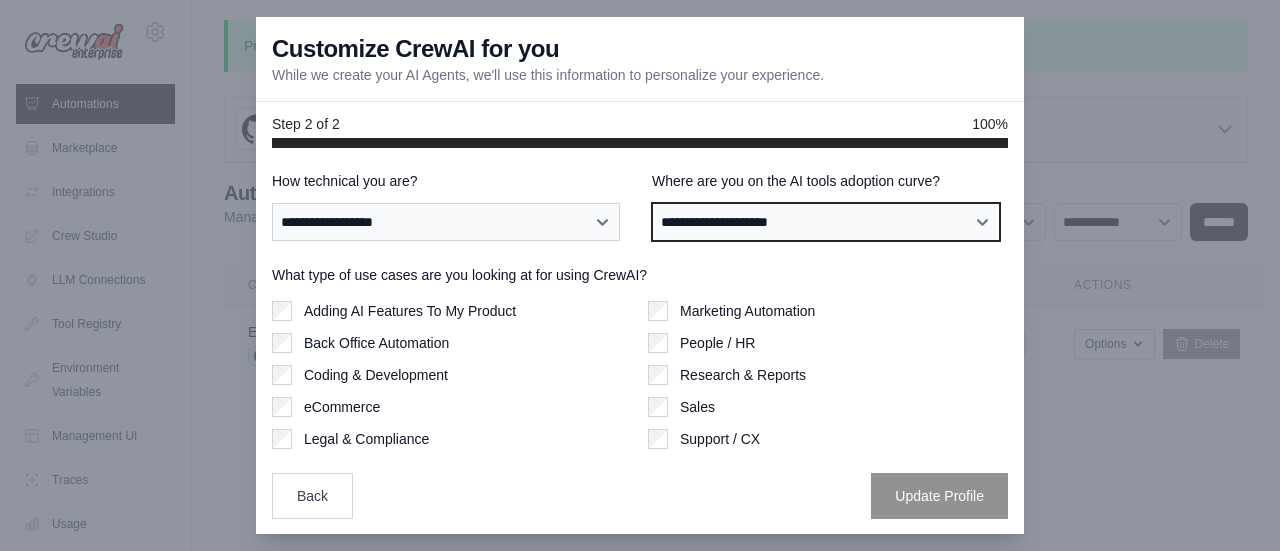 click on "**********" at bounding box center (826, 221) 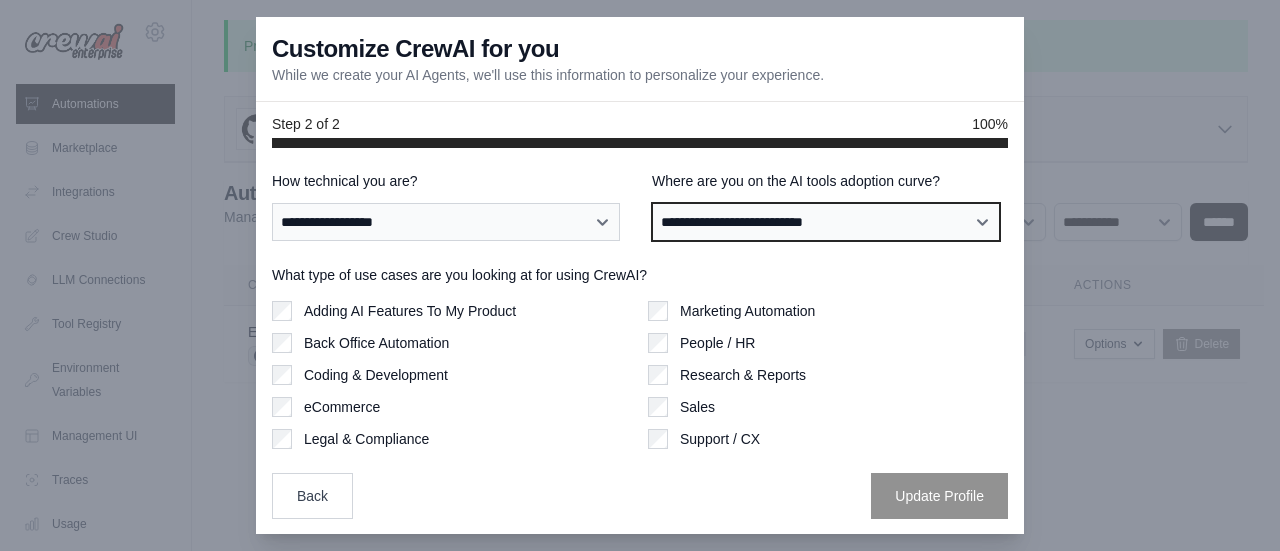 click on "**********" at bounding box center [826, 221] 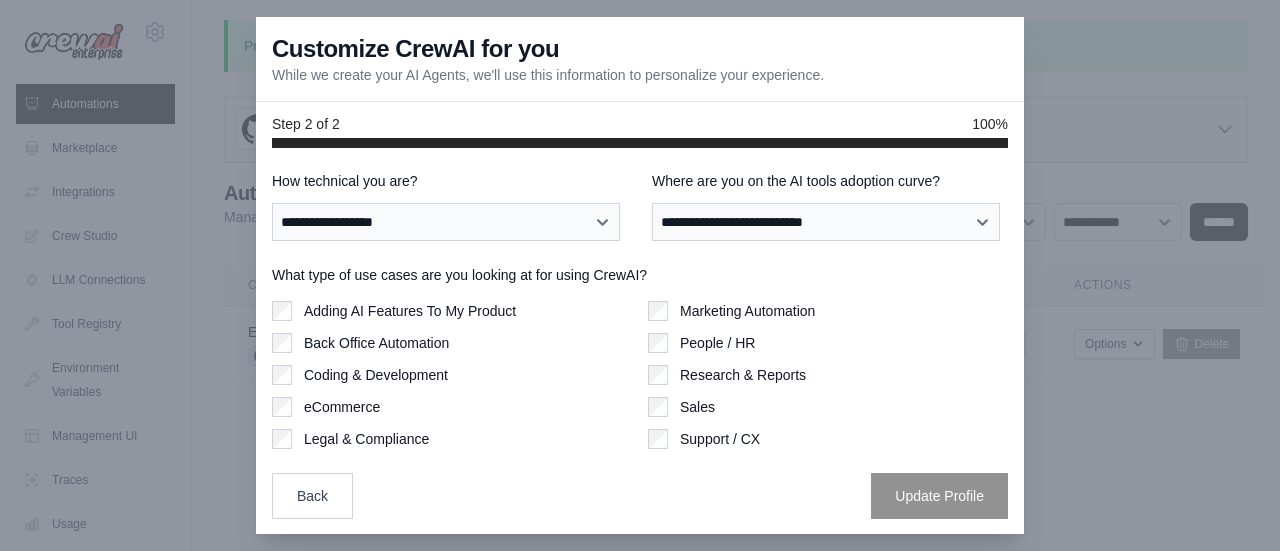 click on "Adding AI Features To My Product" at bounding box center [410, 311] 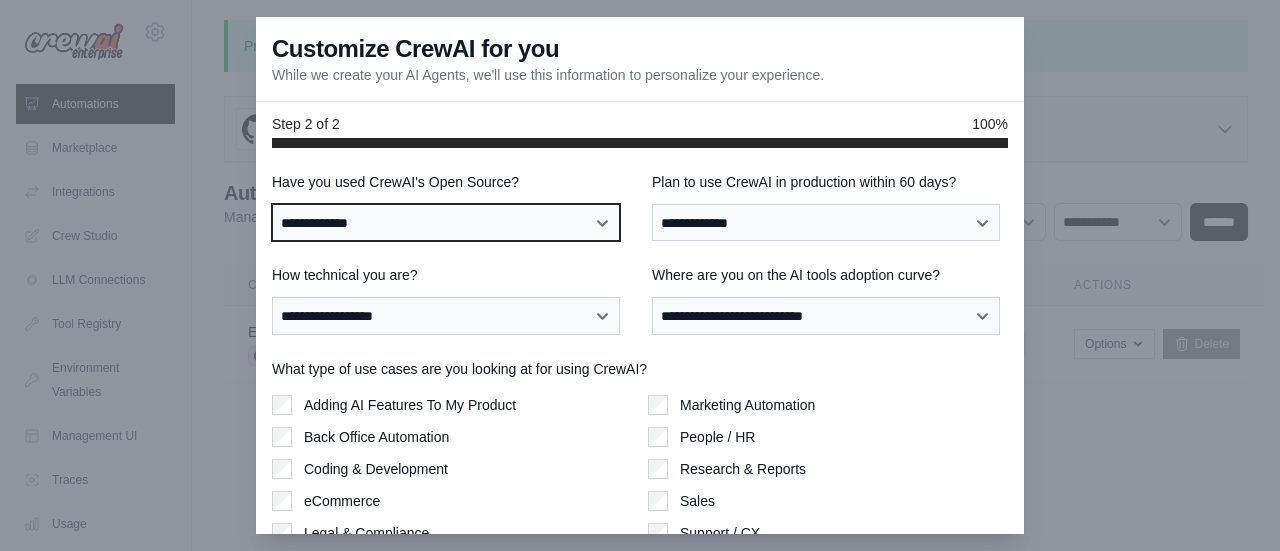 click on "**********" at bounding box center [446, 222] 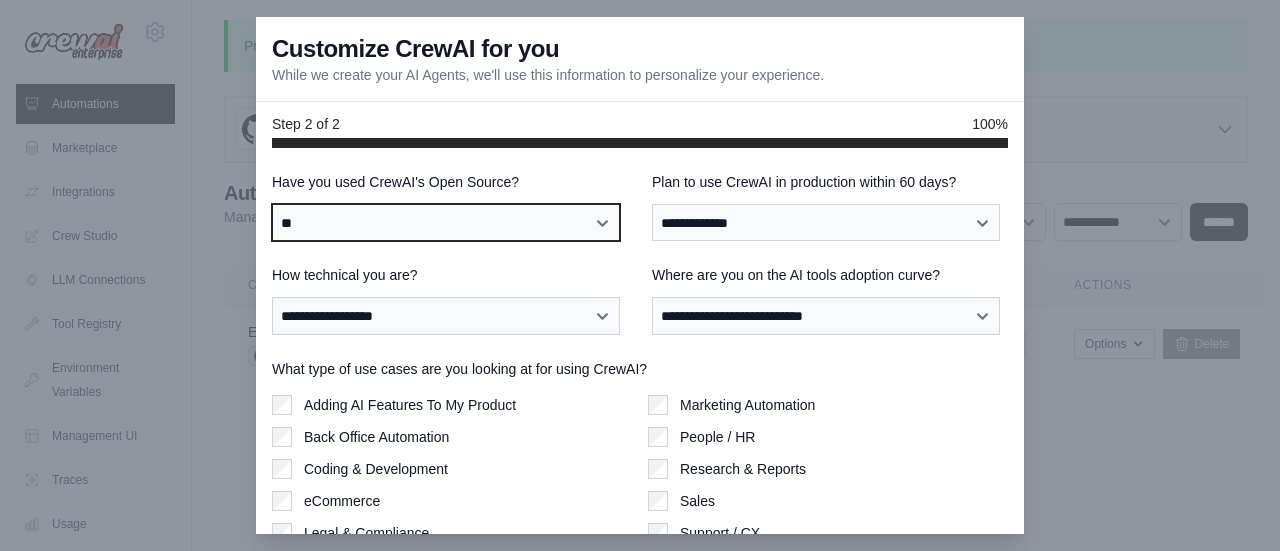 click on "**********" at bounding box center [446, 222] 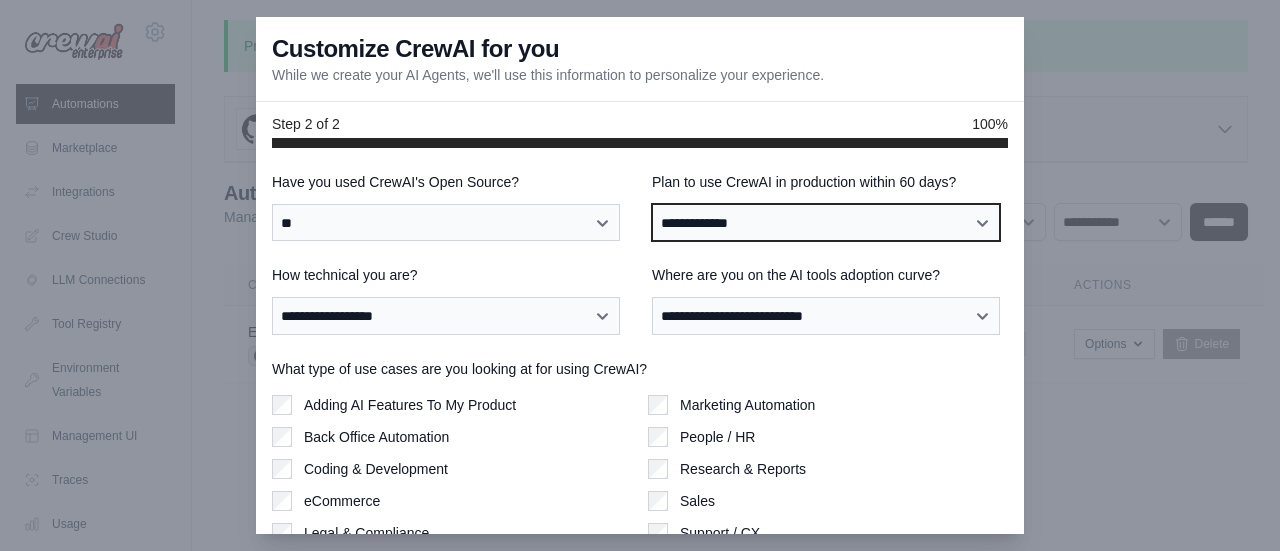click on "**********" at bounding box center (826, 222) 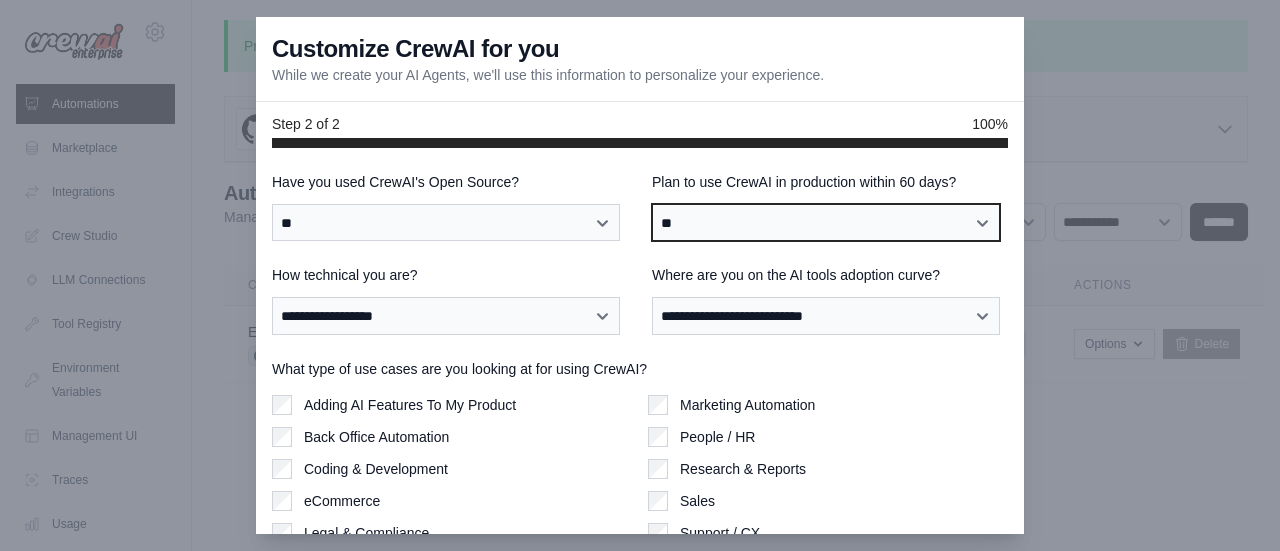 click on "**********" at bounding box center [826, 222] 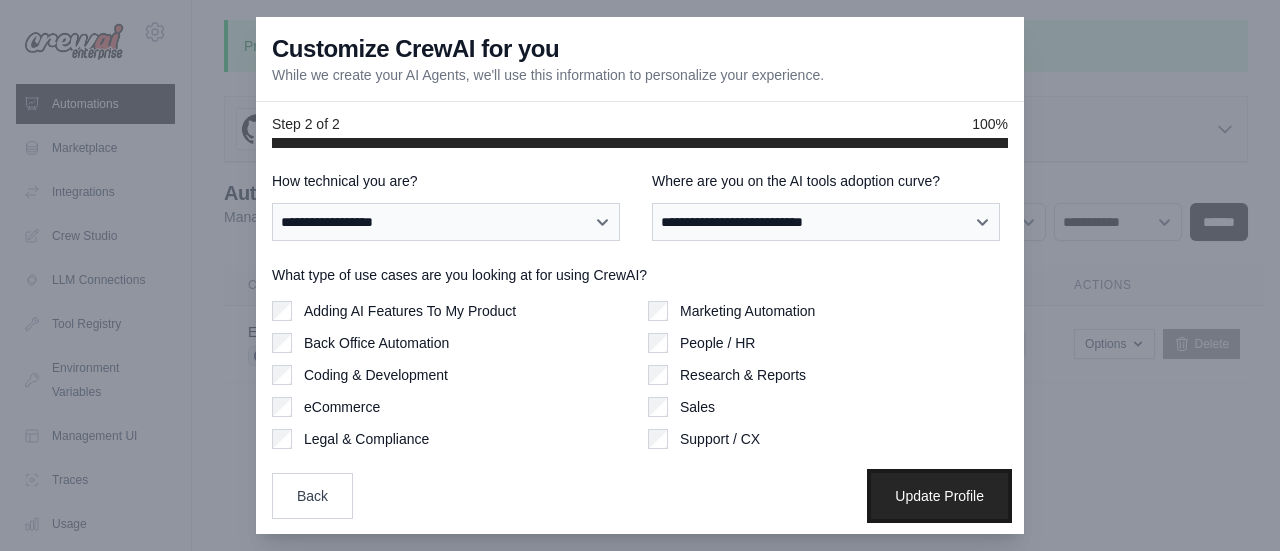 click on "Update Profile" at bounding box center [939, 496] 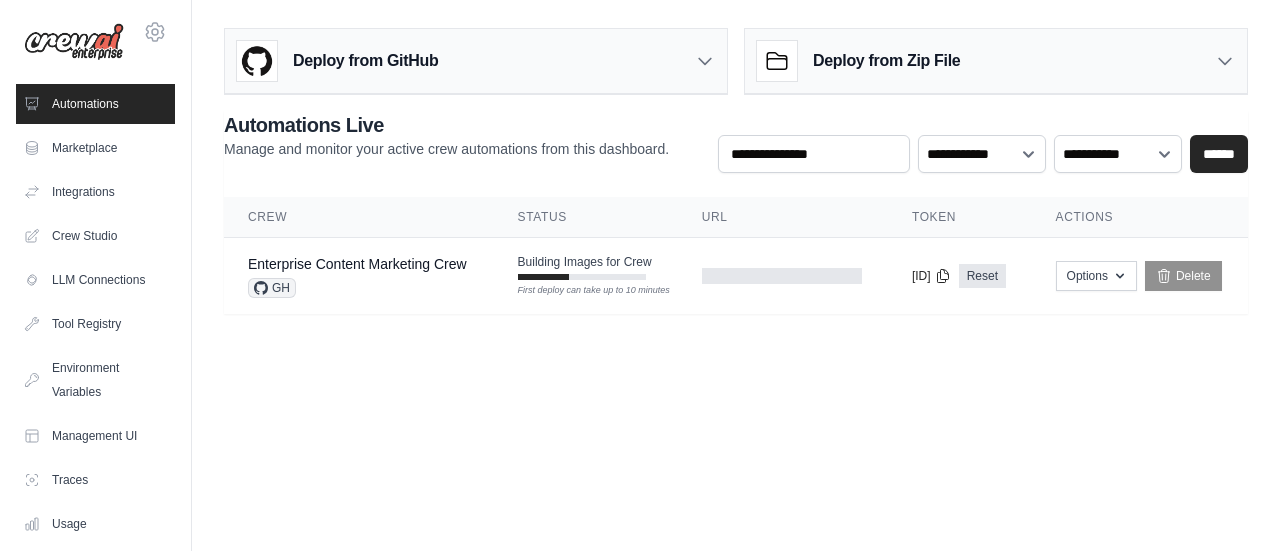 scroll, scrollTop: 0, scrollLeft: 0, axis: both 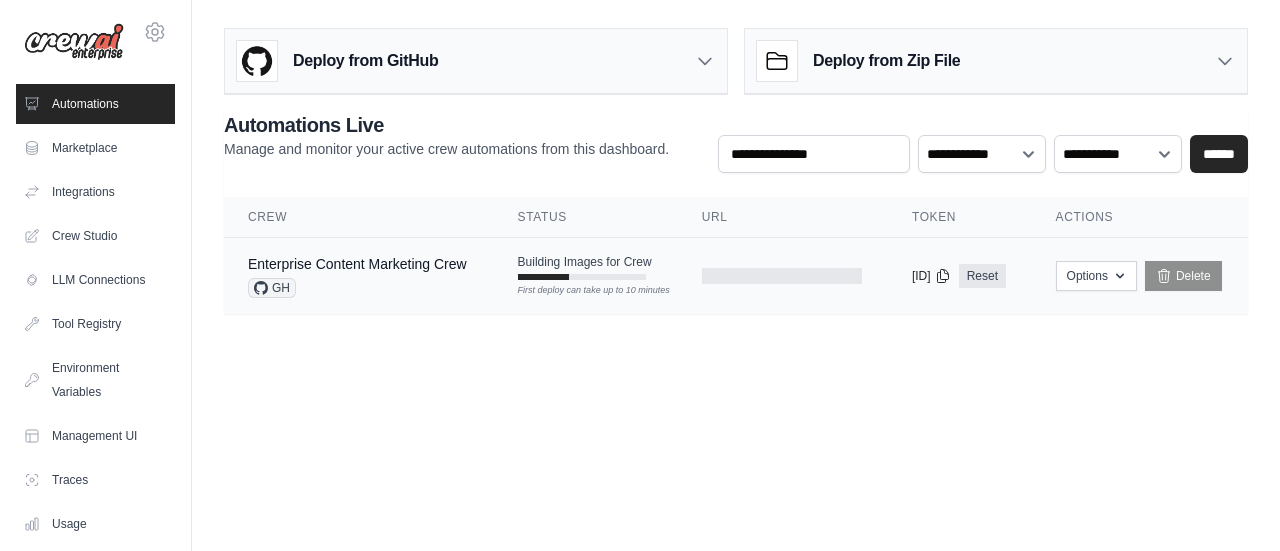 click at bounding box center (782, 276) 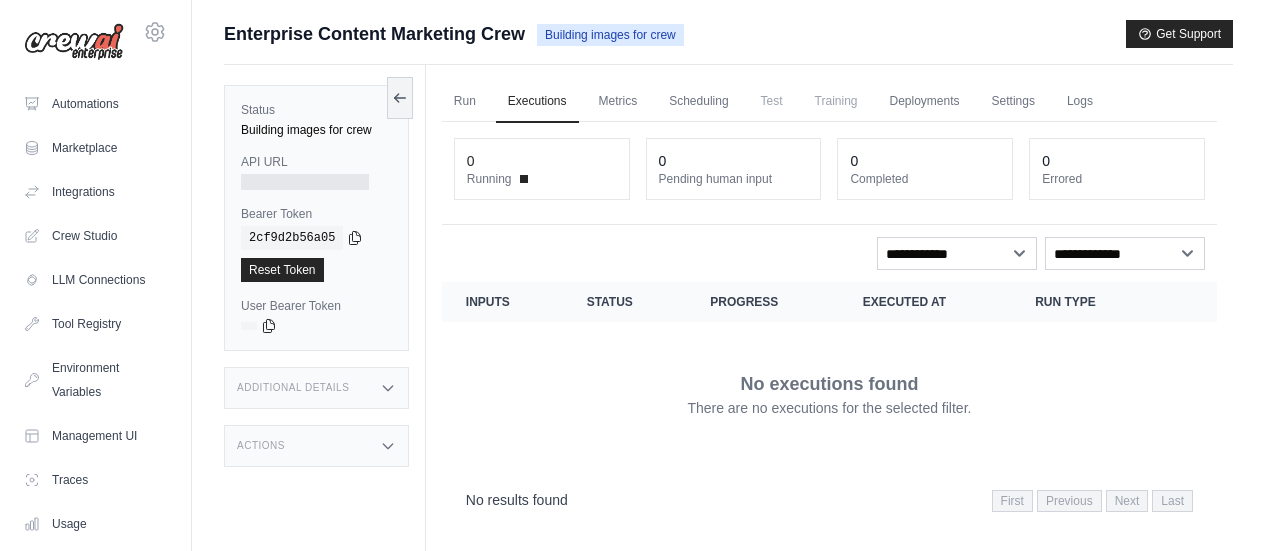 scroll, scrollTop: 0, scrollLeft: 0, axis: both 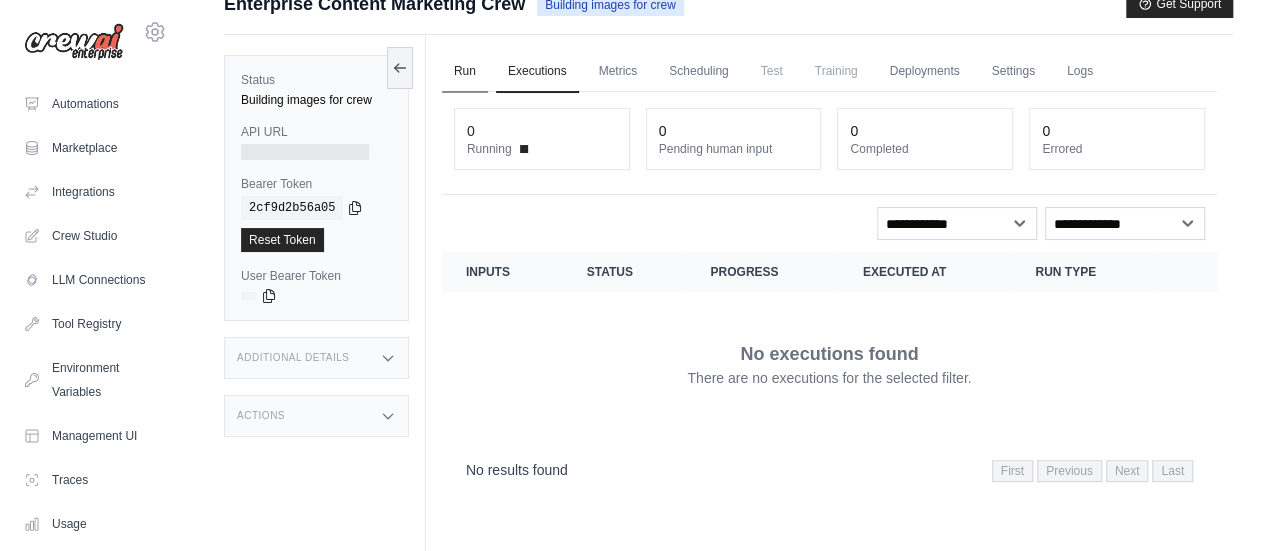 click on "Run" at bounding box center [465, 72] 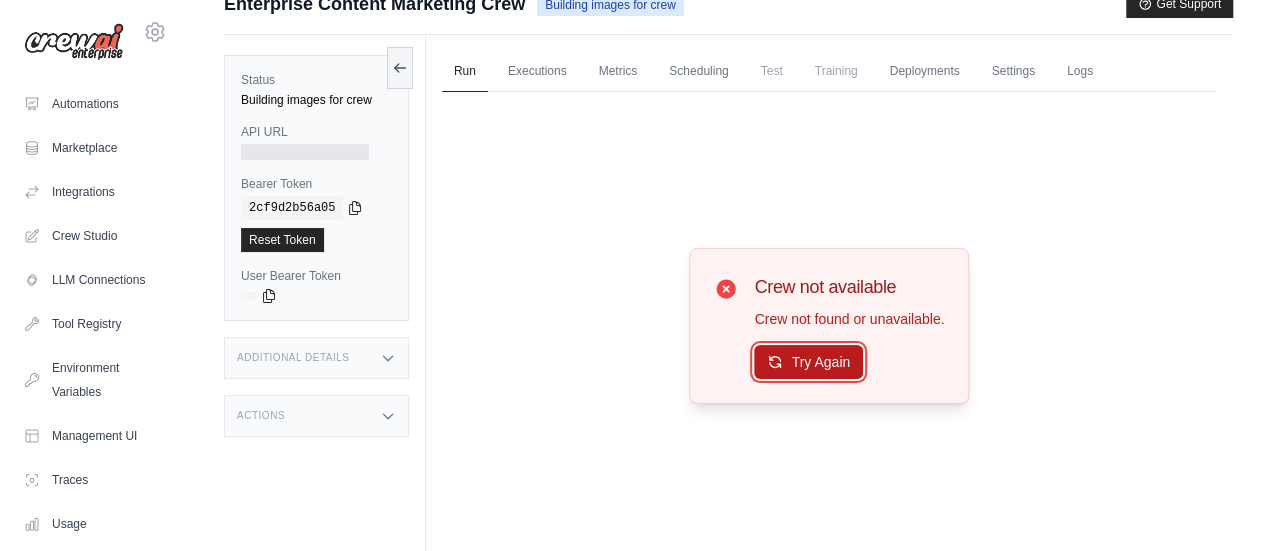click 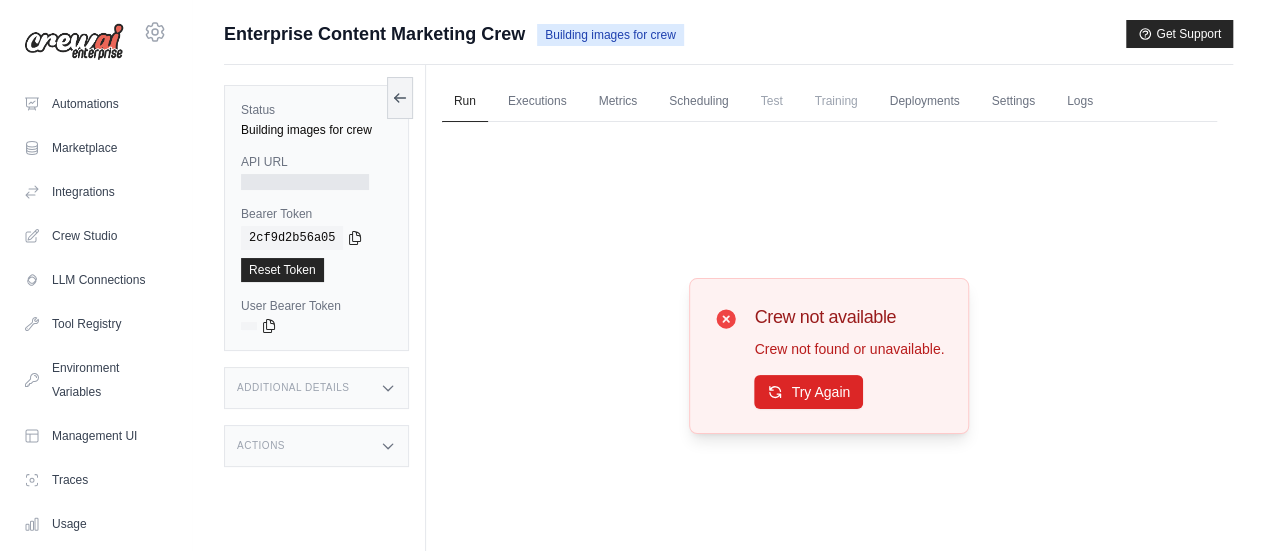 scroll, scrollTop: 33, scrollLeft: 0, axis: vertical 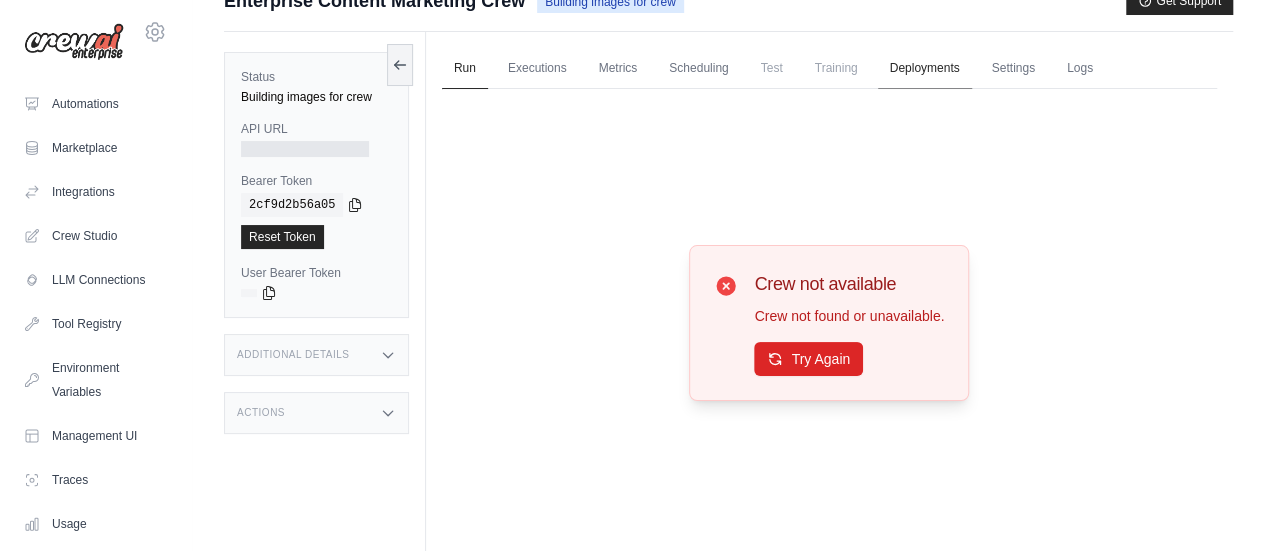 click on "Deployments" at bounding box center (925, 69) 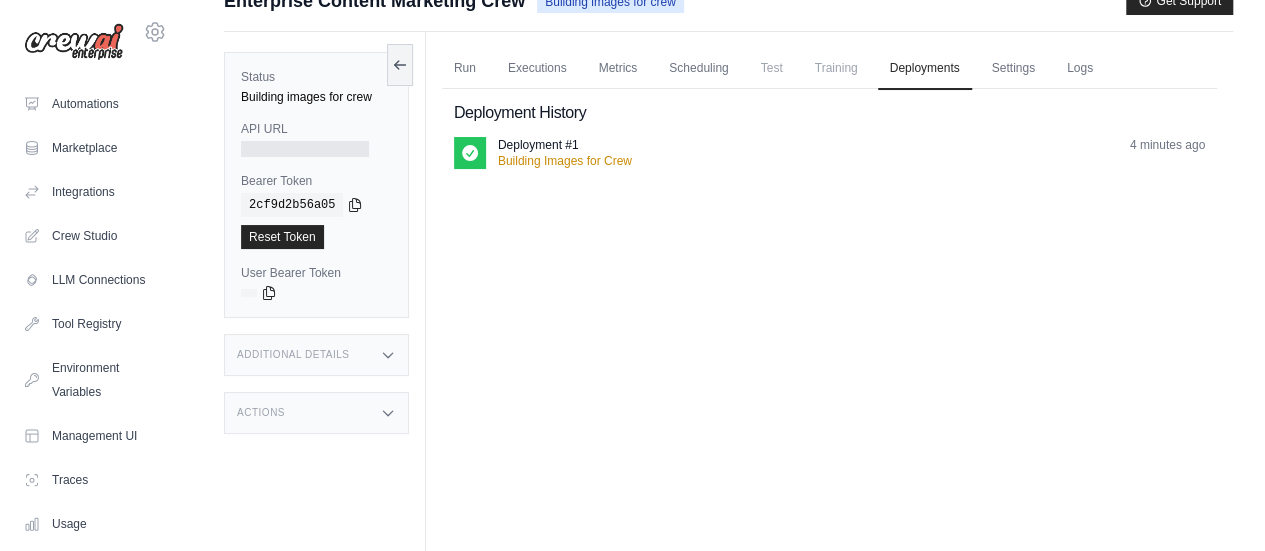 click on "Training" at bounding box center (836, 68) 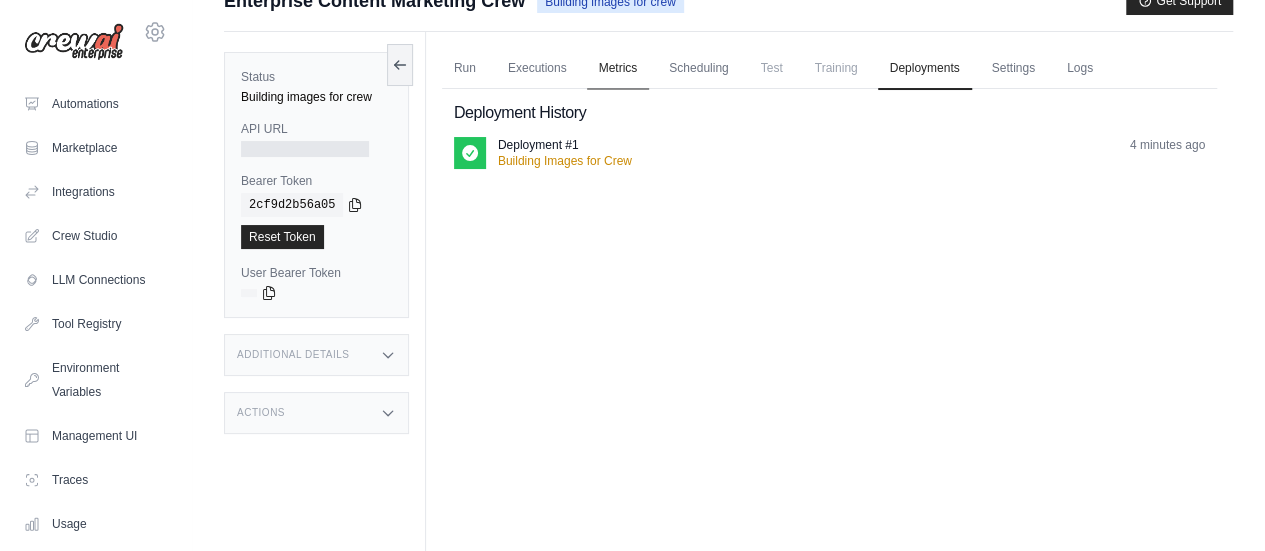 click on "Metrics" at bounding box center (618, 69) 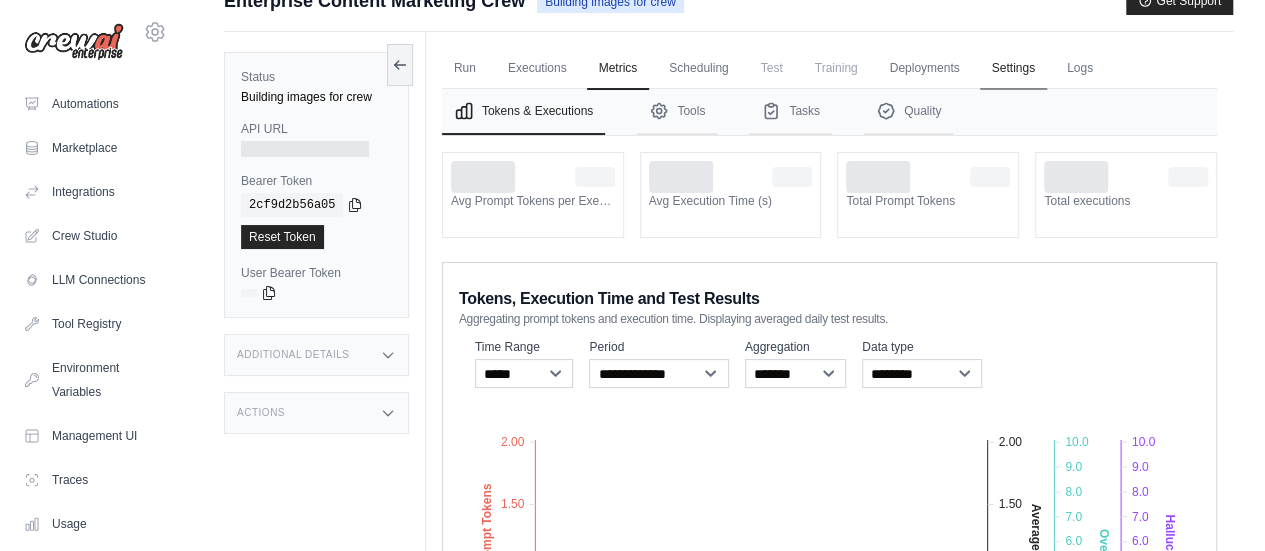click on "Settings" at bounding box center [1013, 69] 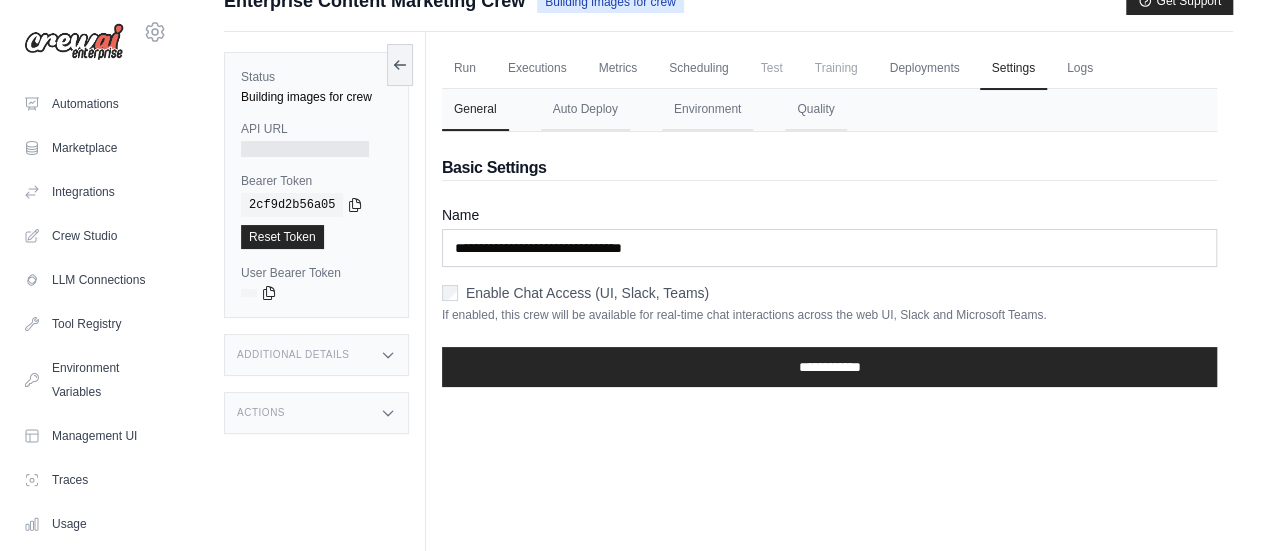 drag, startPoint x: 534, startPoint y: 73, endPoint x: 606, endPoint y: 37, distance: 80.49844 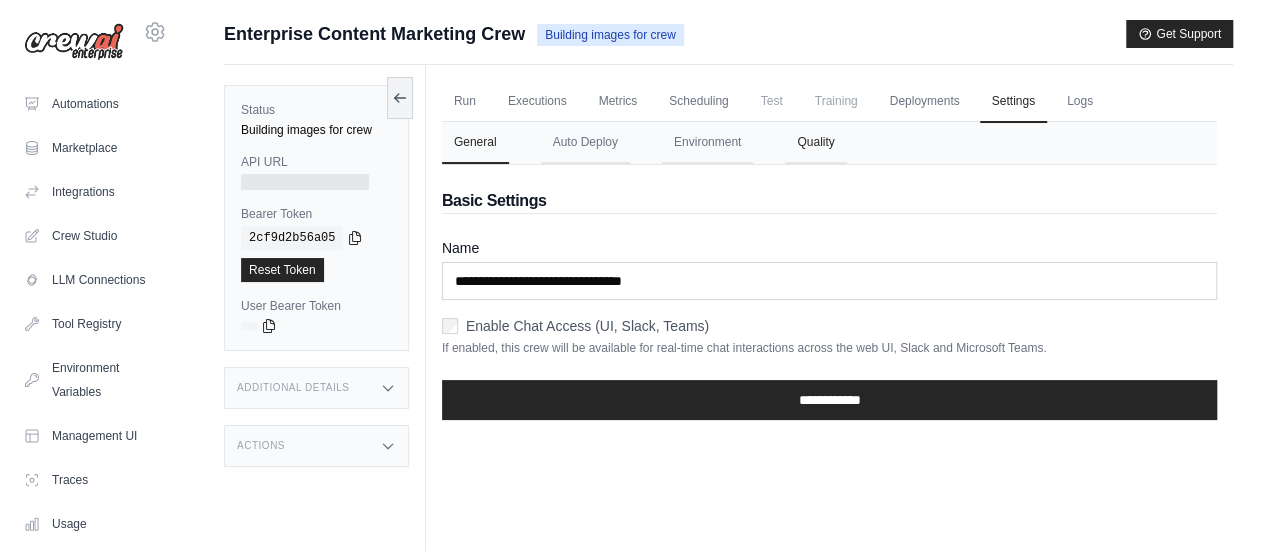 scroll, scrollTop: 1, scrollLeft: 0, axis: vertical 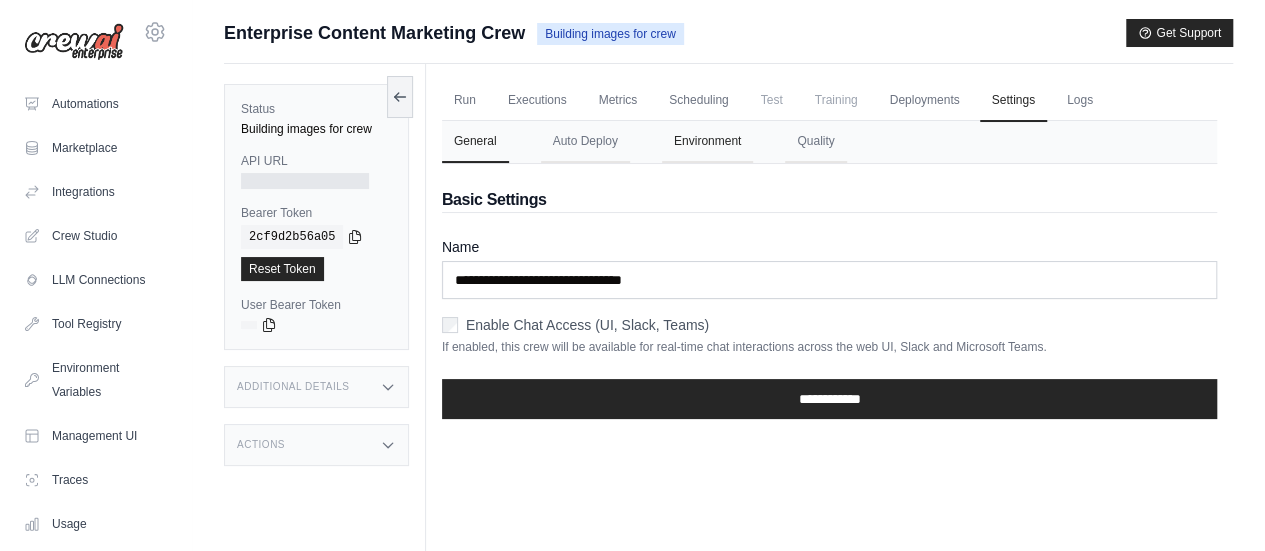 click on "Environment" at bounding box center (707, 142) 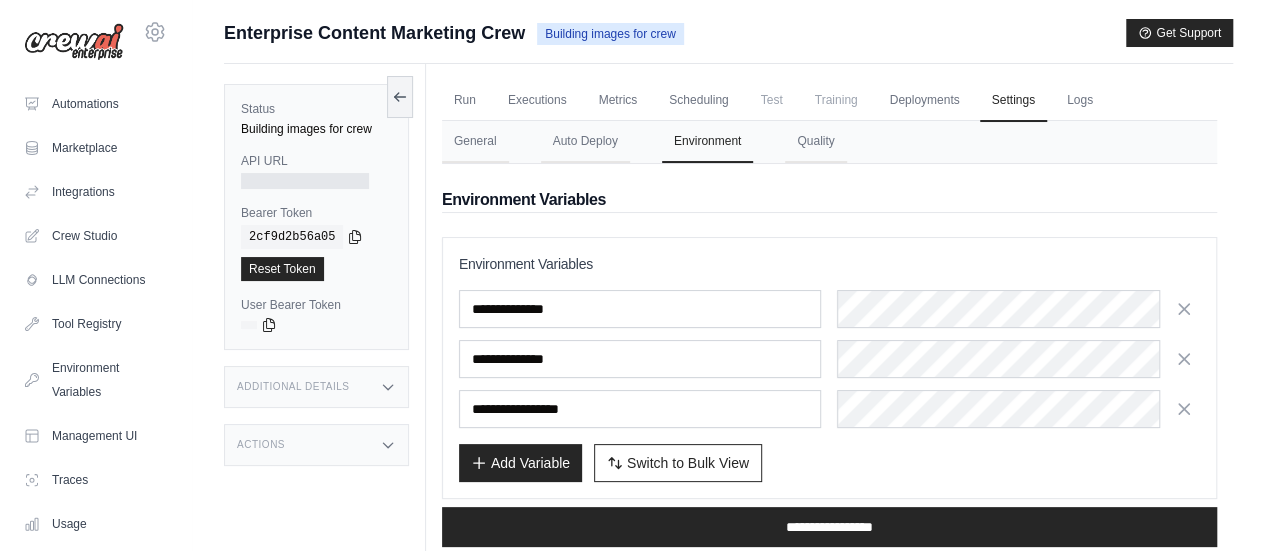 scroll, scrollTop: 55, scrollLeft: 0, axis: vertical 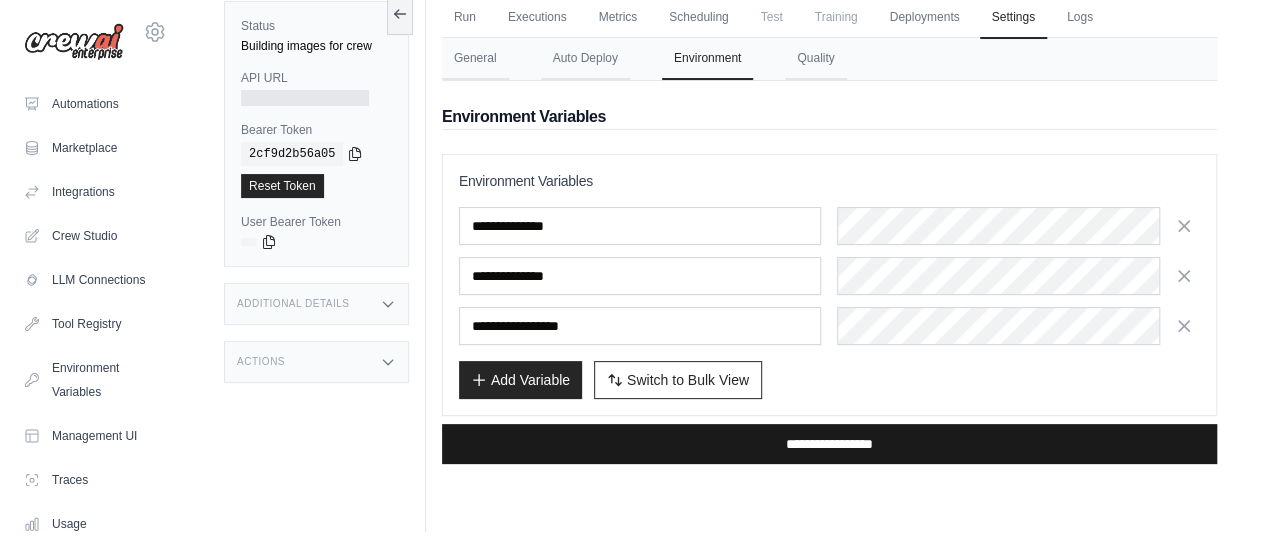 click on "**********" at bounding box center (829, 444) 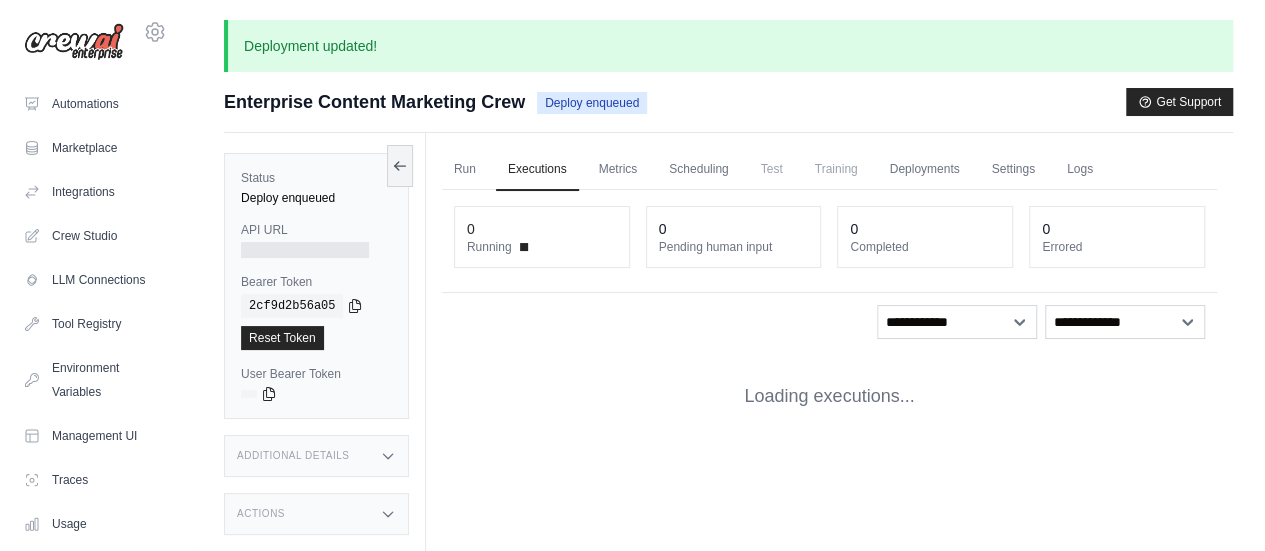 click on "Enterprise Content Marketing Crew" at bounding box center (374, 102) 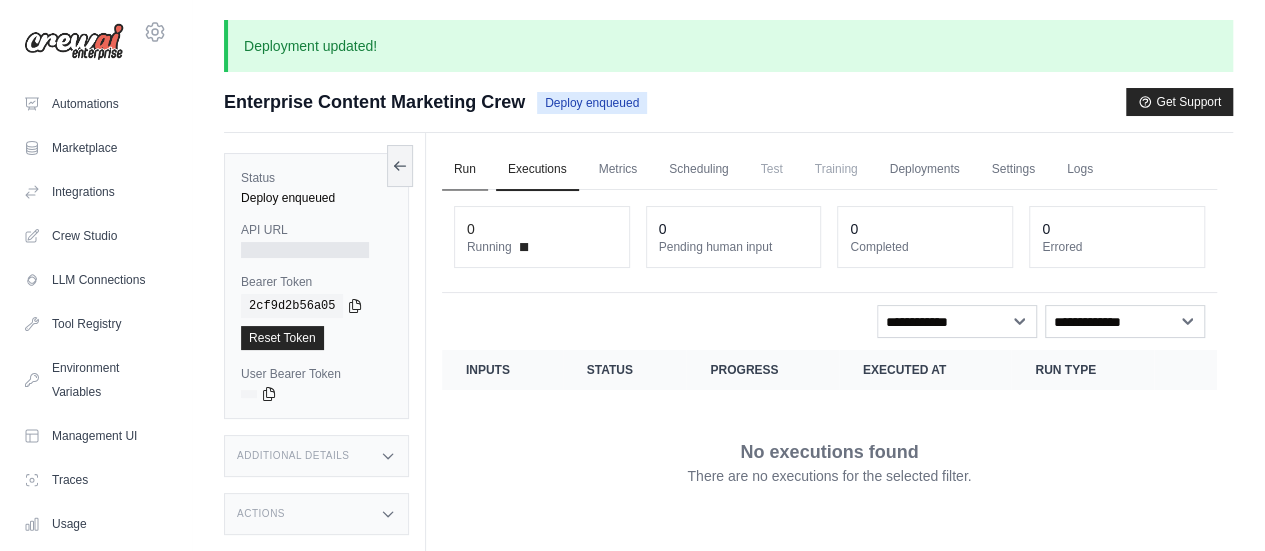 click on "Run" at bounding box center (465, 170) 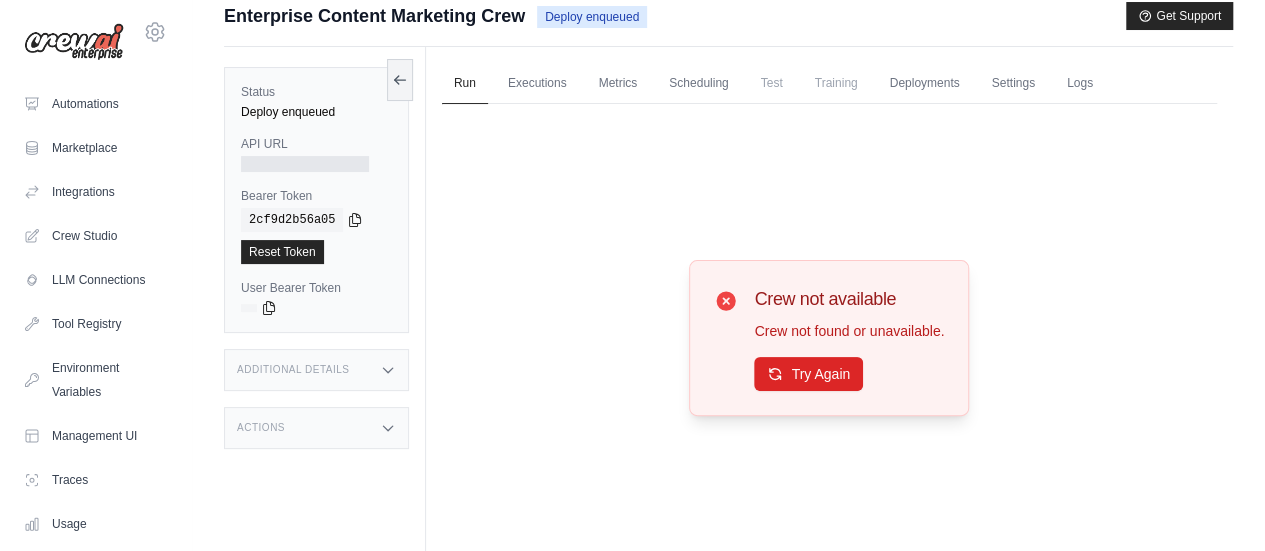 scroll, scrollTop: 84, scrollLeft: 0, axis: vertical 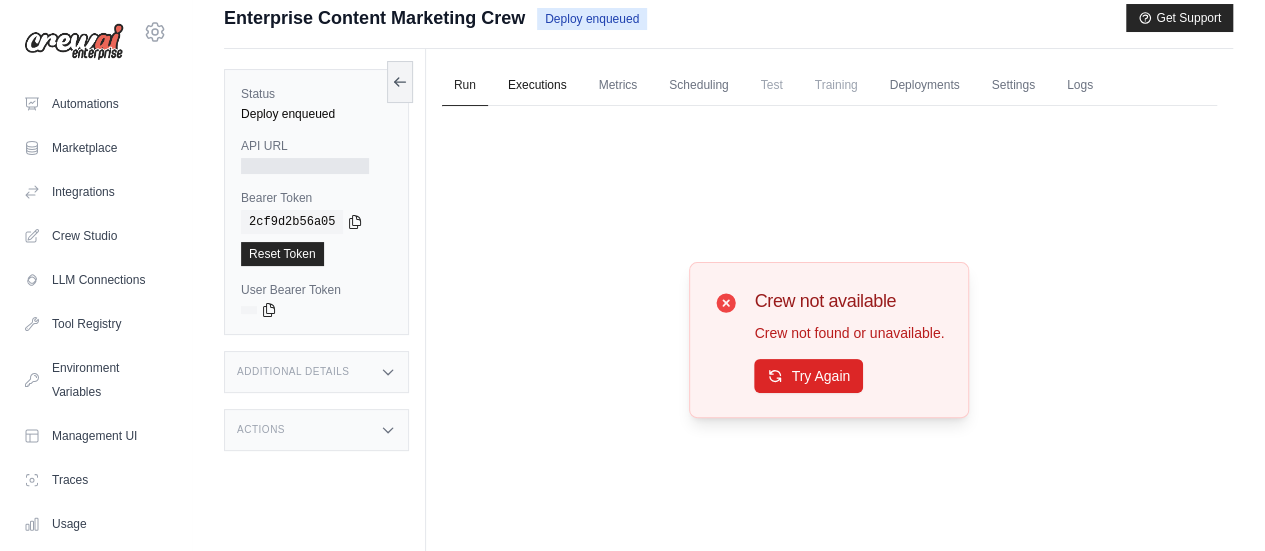 click on "Executions" at bounding box center (537, 86) 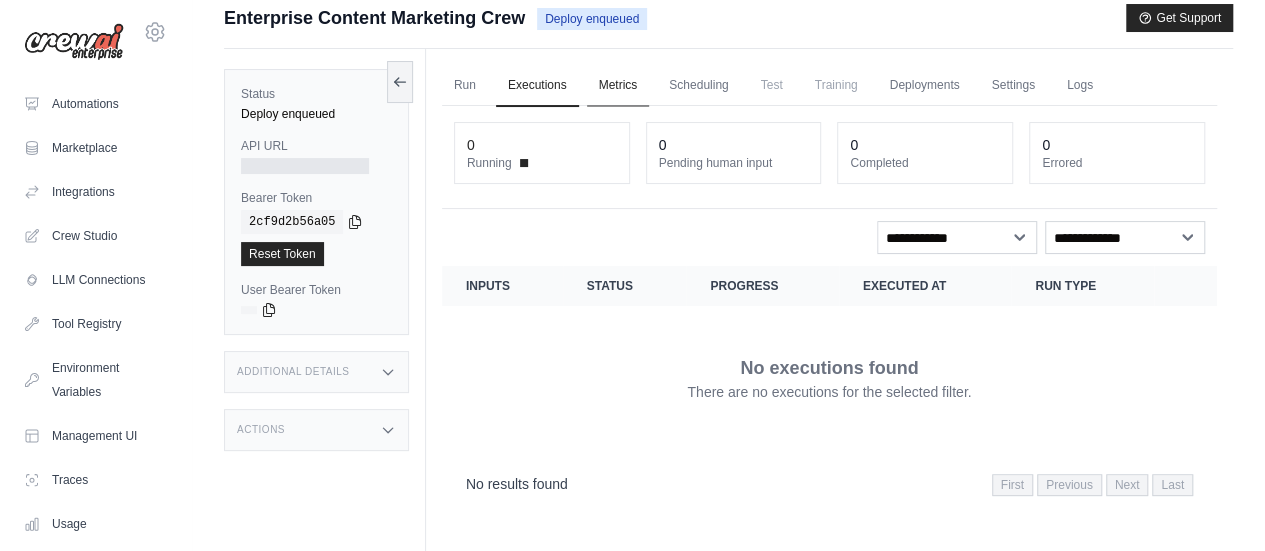 click on "Metrics" at bounding box center [618, 86] 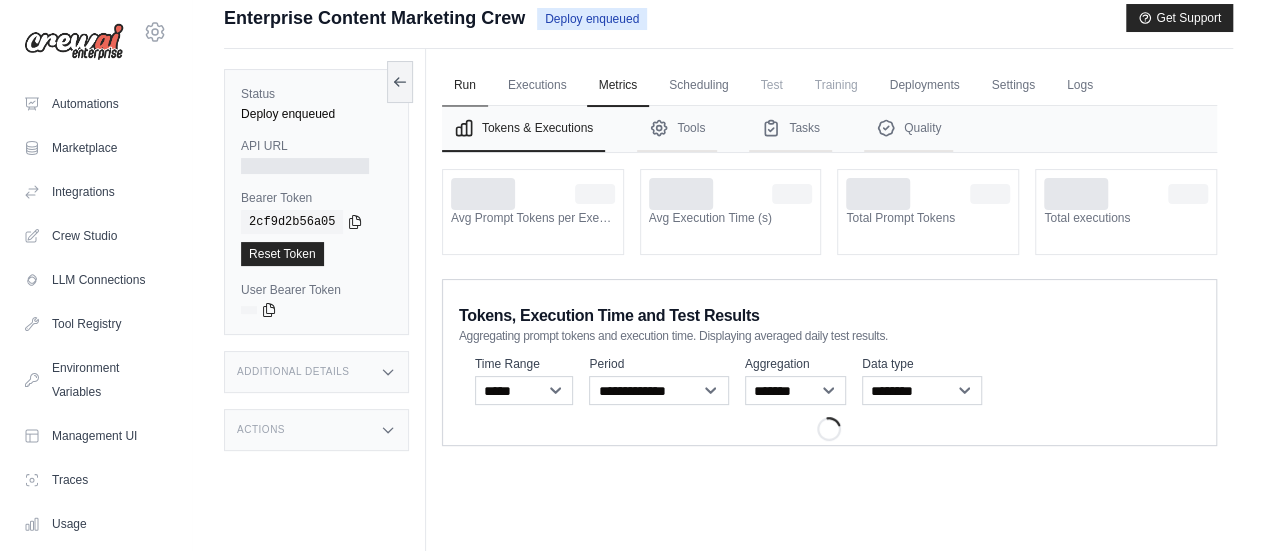 click on "Run" at bounding box center (465, 86) 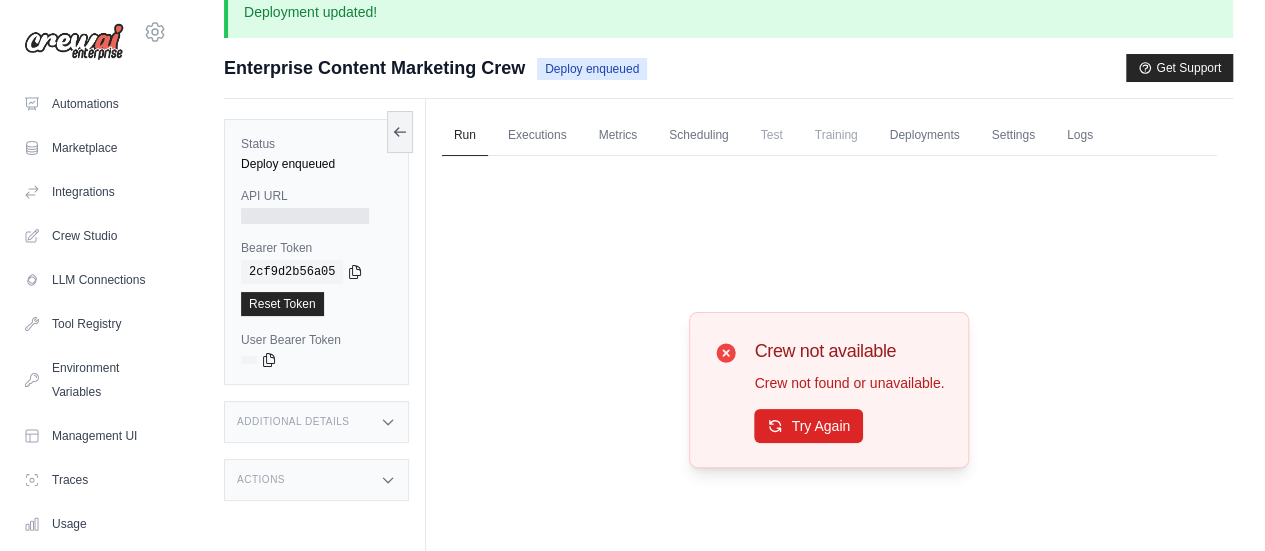 scroll, scrollTop: 37, scrollLeft: 0, axis: vertical 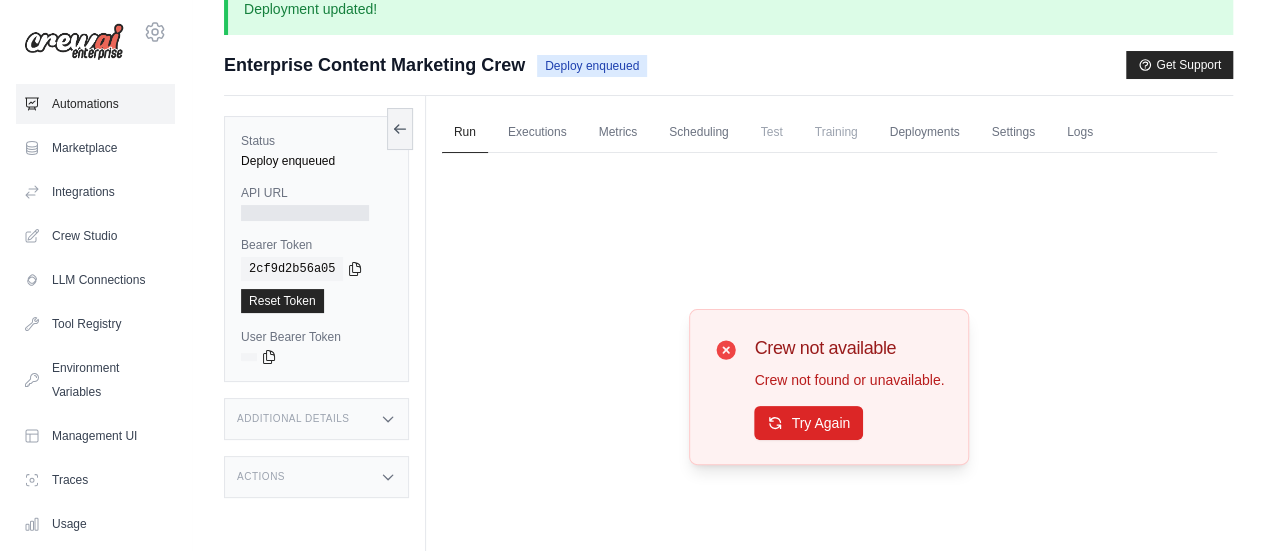 click on "Automations" at bounding box center [95, 104] 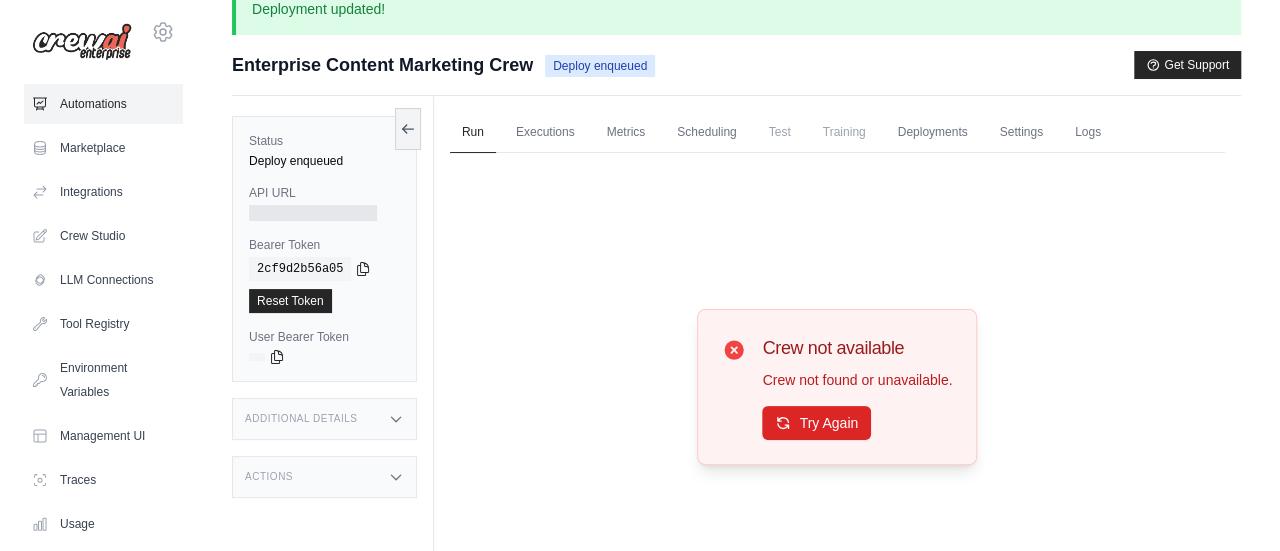 scroll, scrollTop: 0, scrollLeft: 0, axis: both 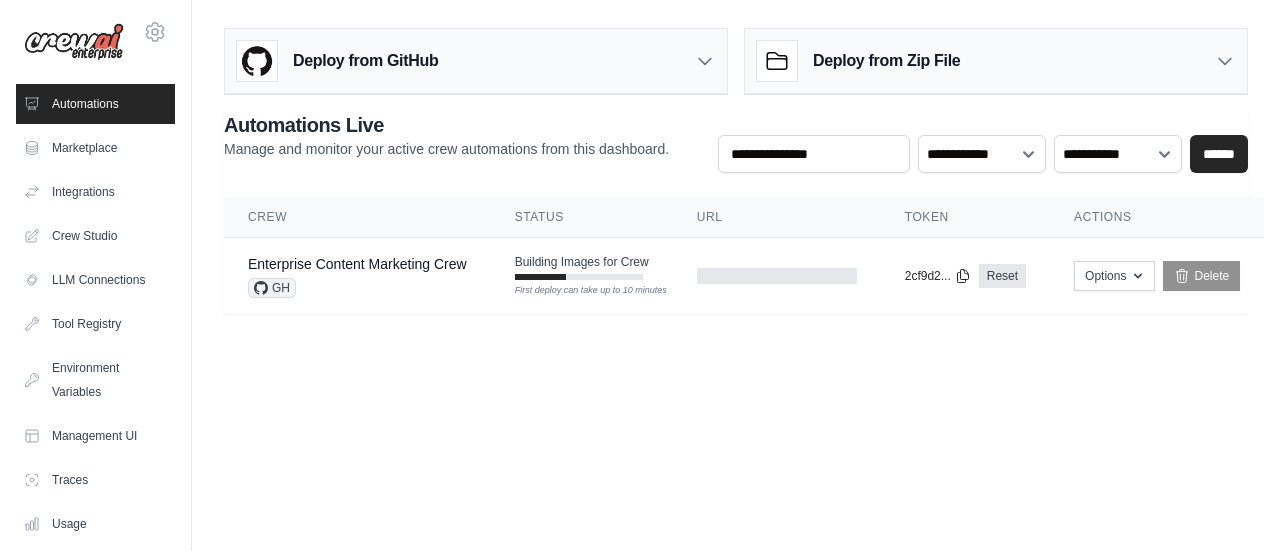 click on "Deploy from GitHub" at bounding box center (365, 61) 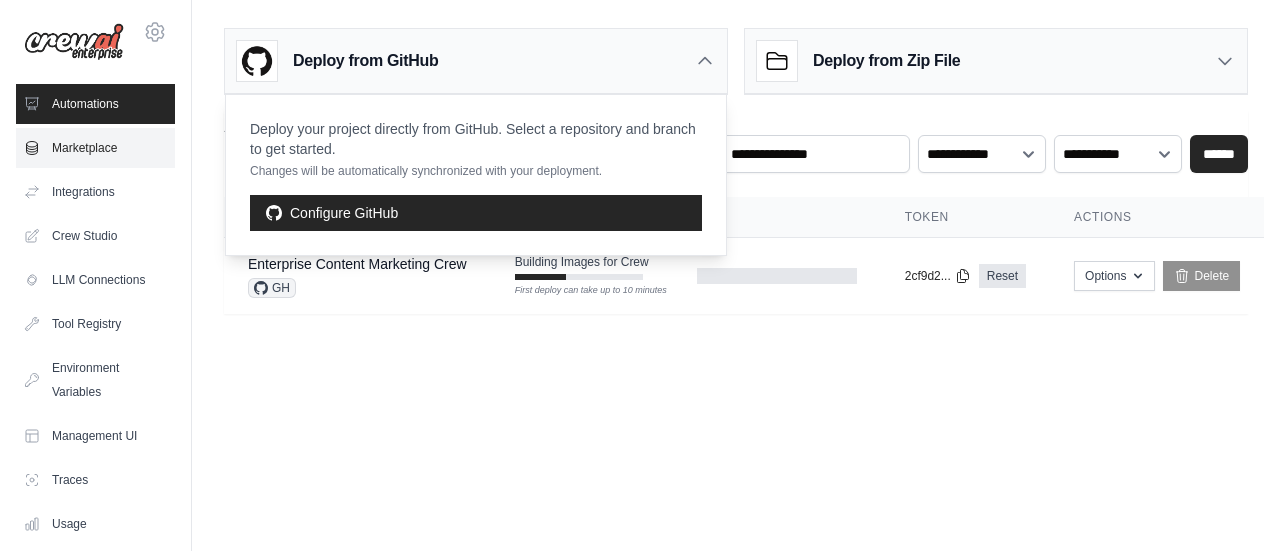 click on "Marketplace" at bounding box center (95, 148) 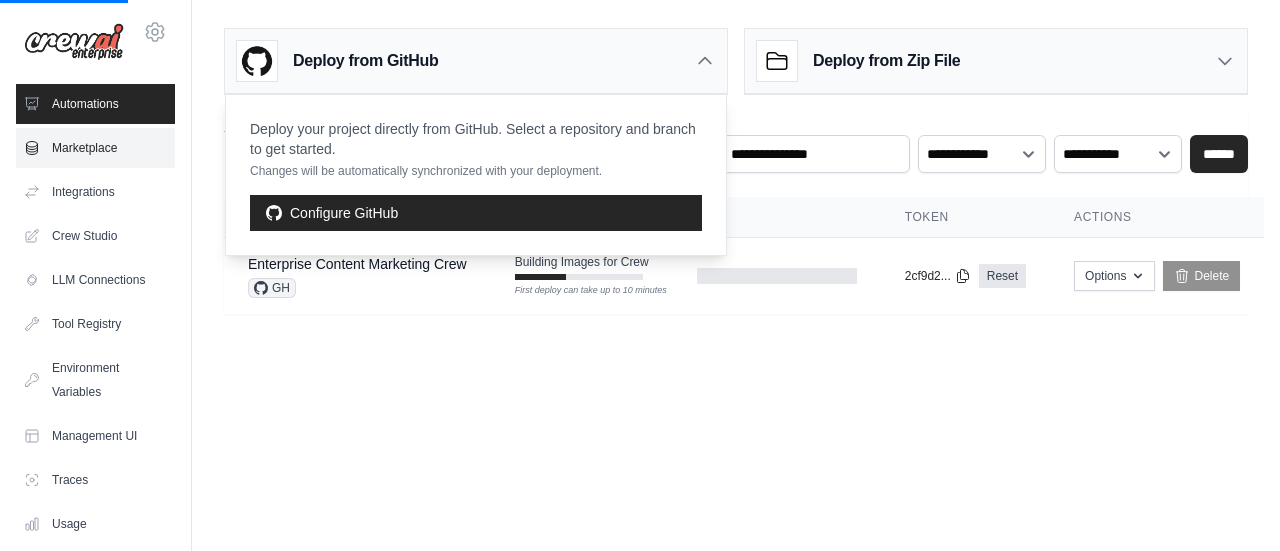 click on "Marketplace" at bounding box center (95, 148) 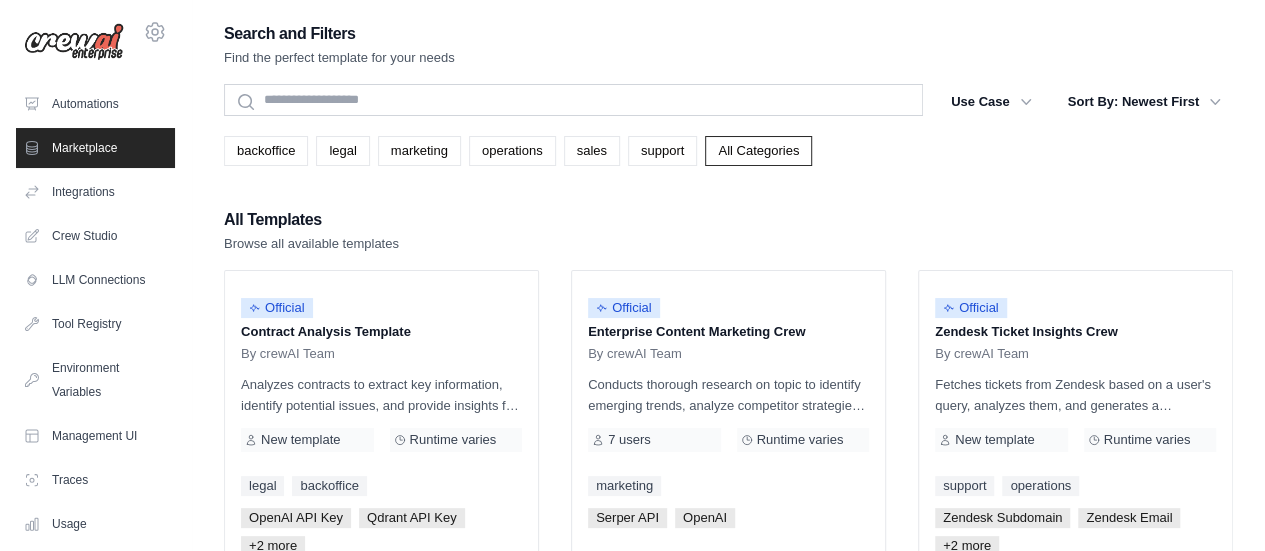 click on "Automations" at bounding box center [95, 104] 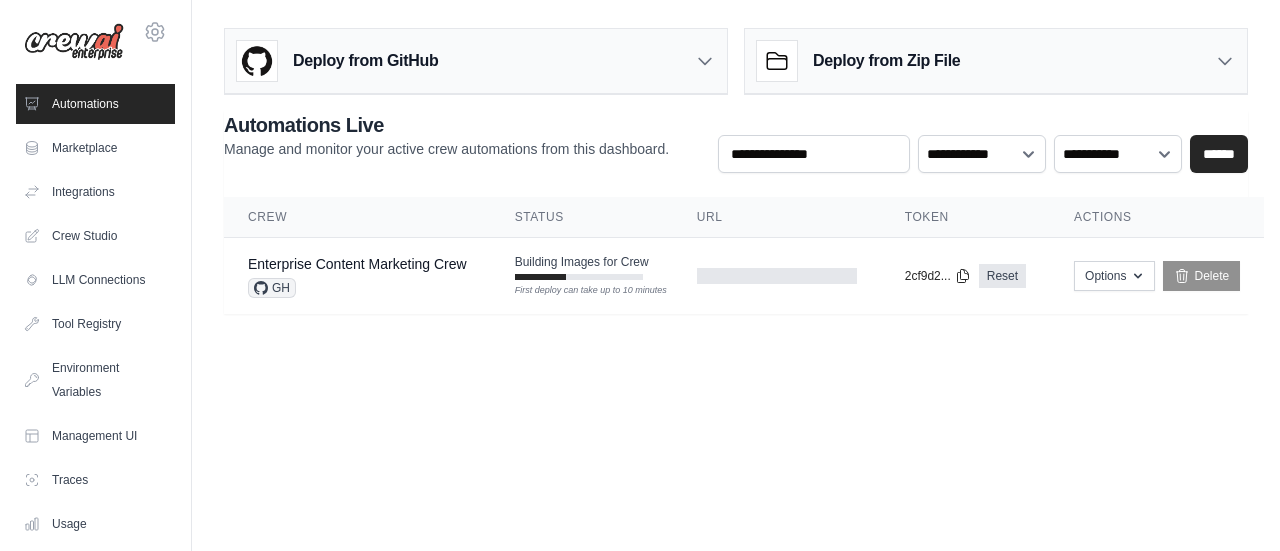 click on "Integrations" at bounding box center [95, 192] 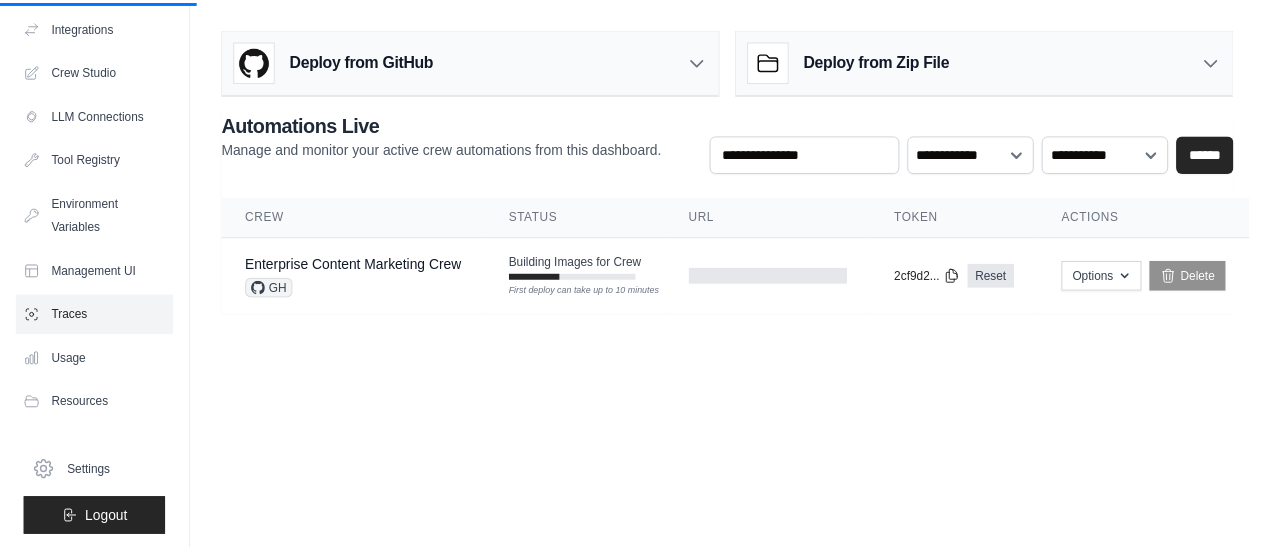 scroll, scrollTop: 0, scrollLeft: 0, axis: both 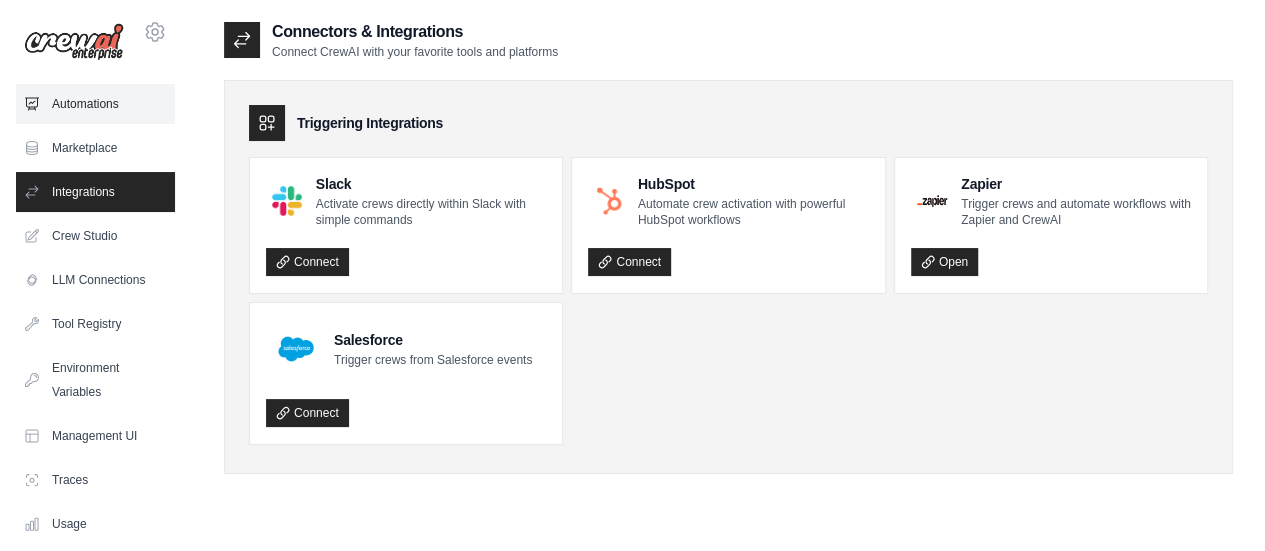 drag, startPoint x: 100, startPoint y: 190, endPoint x: 147, endPoint y: 83, distance: 116.86745 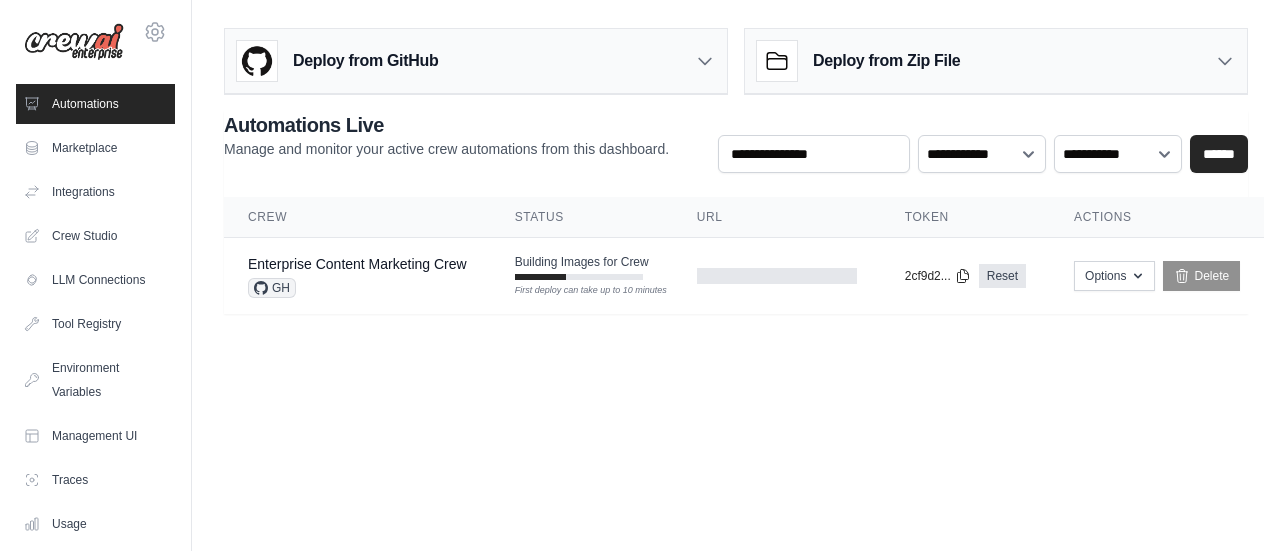 click on "Deploy from Zip File" at bounding box center (996, 61) 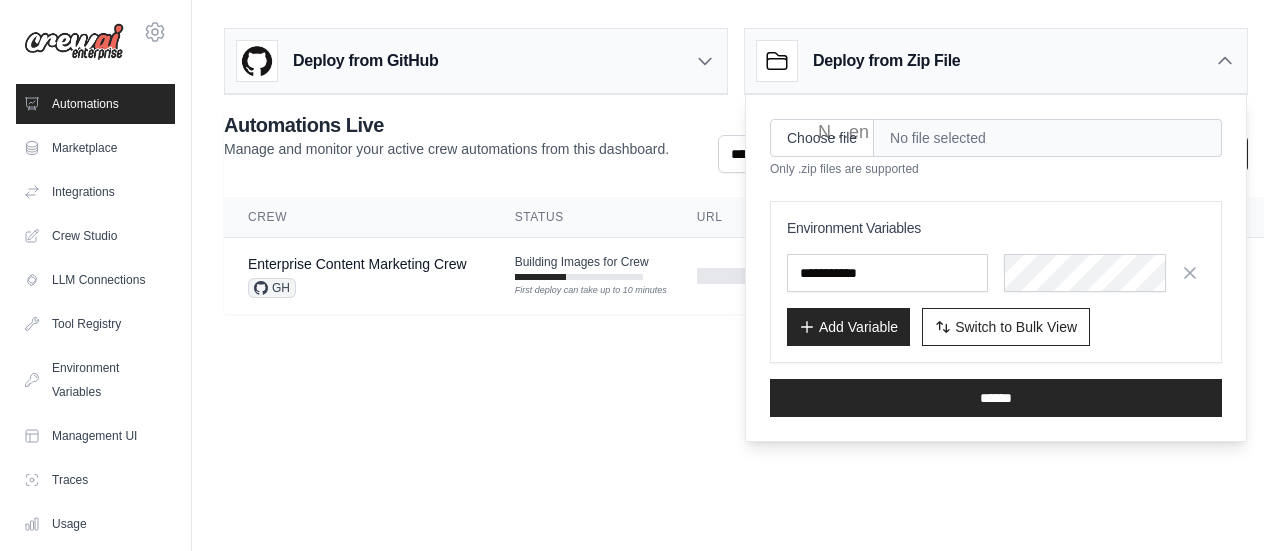 click on "Deploy from GitHub" at bounding box center [476, 61] 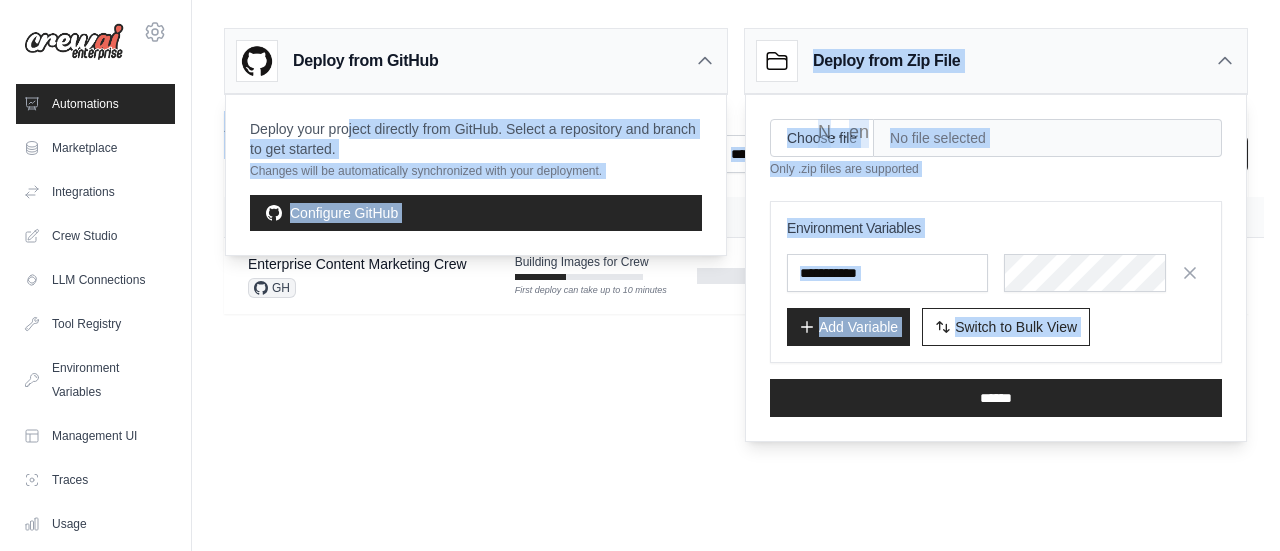 drag, startPoint x: 706, startPoint y: 85, endPoint x: 615, endPoint y: 340, distance: 270.7508 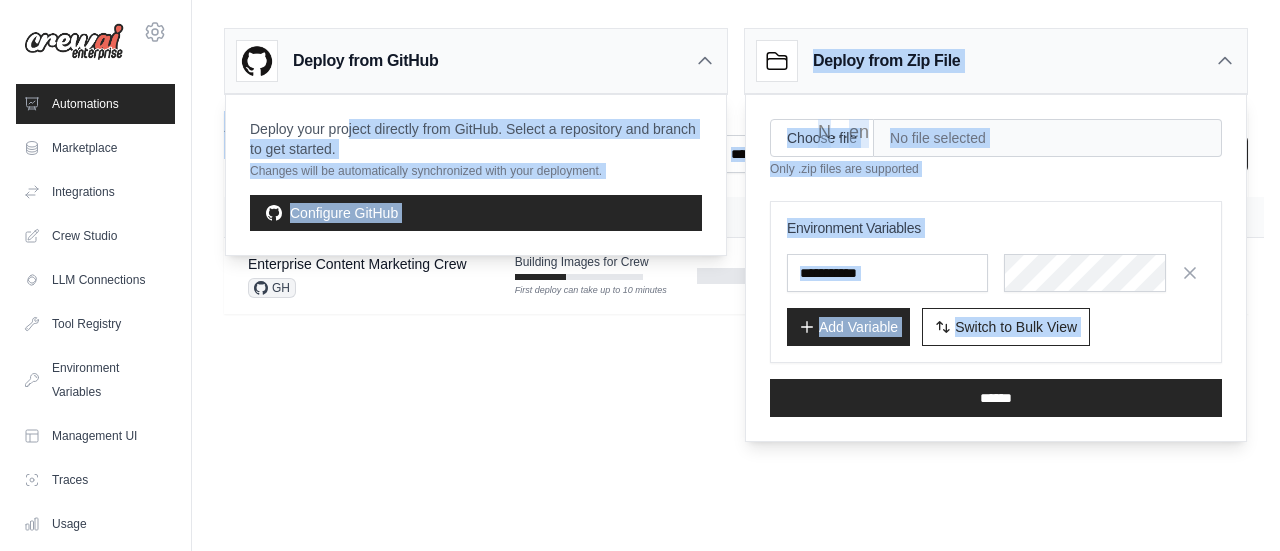 click on "Deploy from GitHub
Deploy your project directly from GitHub. Select a repository and
branch to get started.
Changes will be automatically synchronized with your deployment.
Configure GitHub
Deploy from Zip File
Choose file" at bounding box center (736, 179) 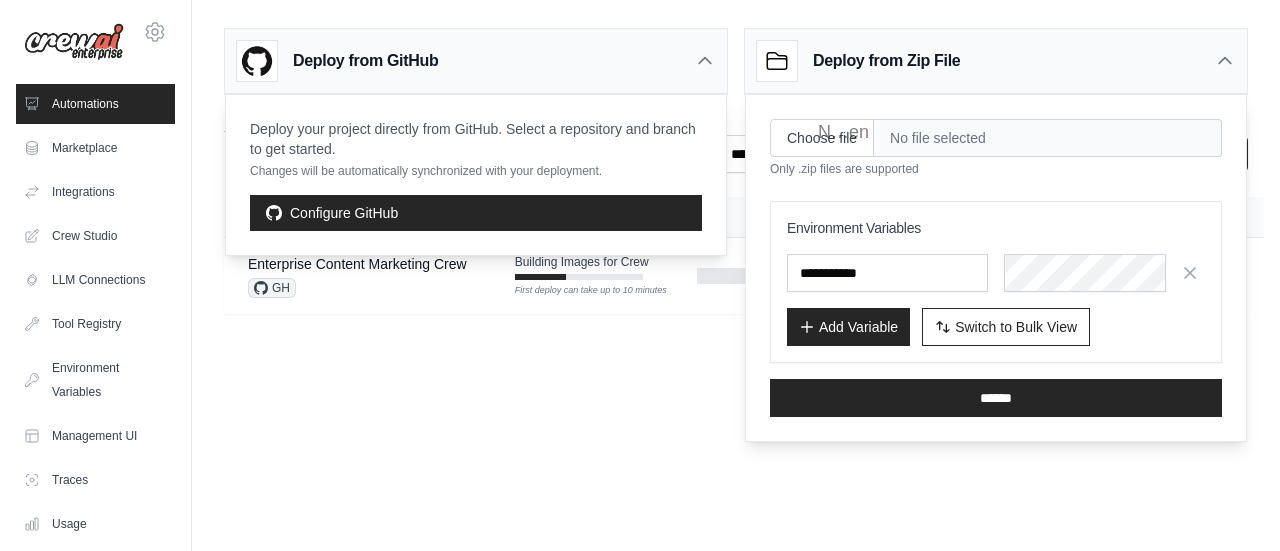 click 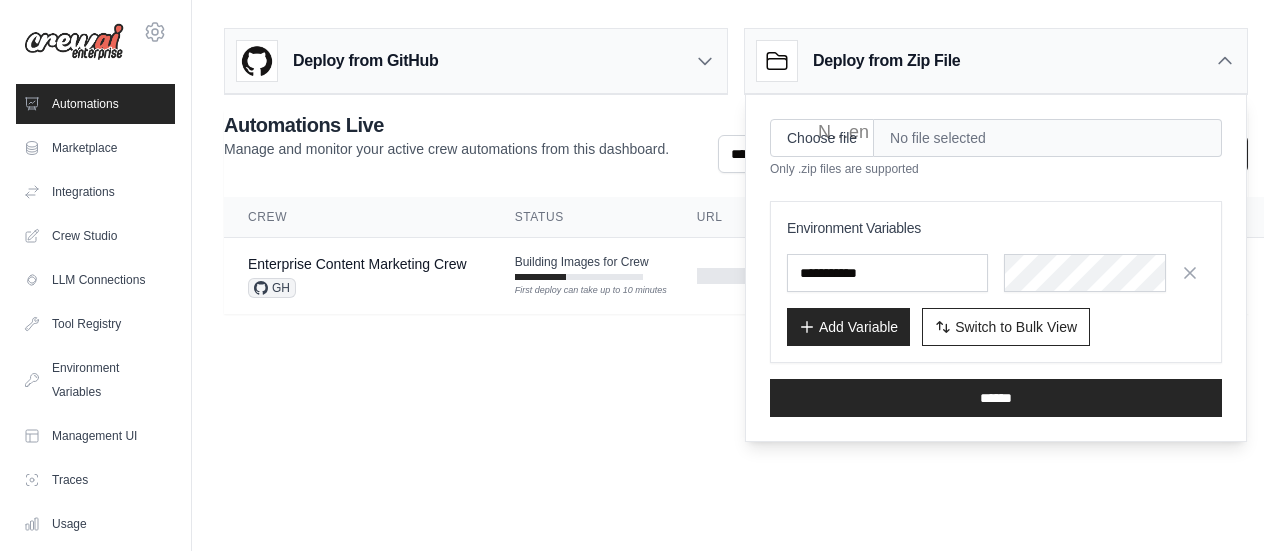 click 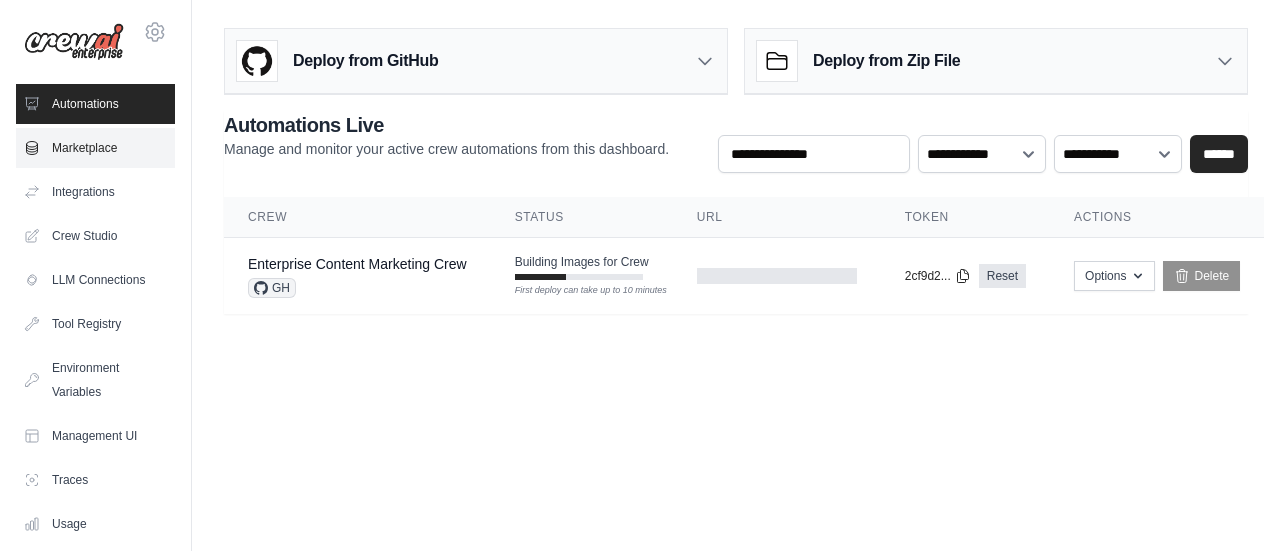 click on "Marketplace" at bounding box center [95, 148] 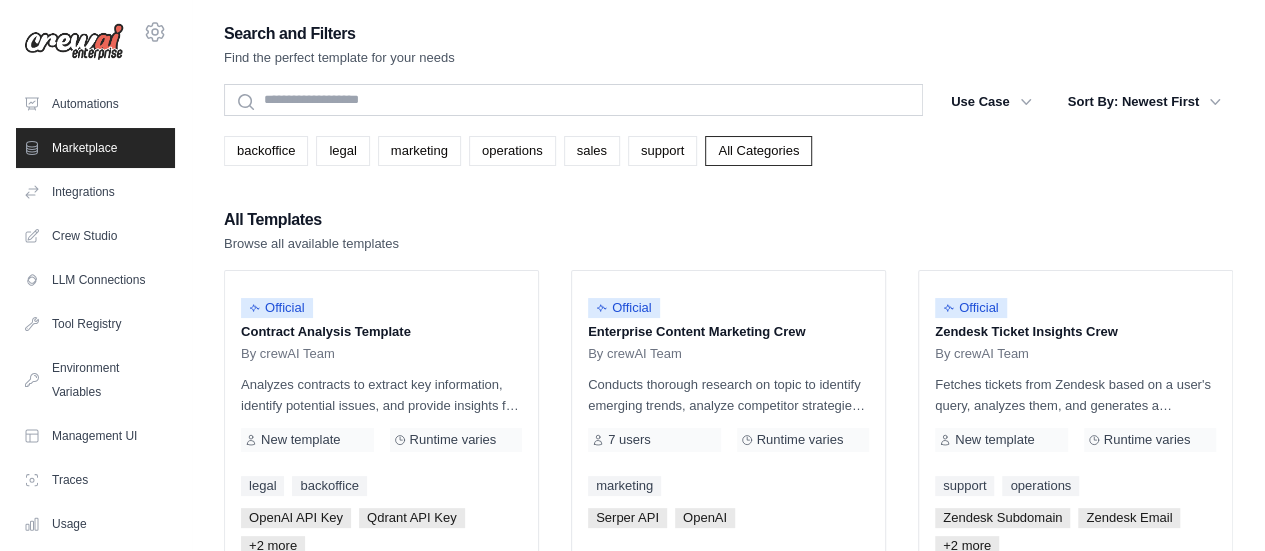 click on "Marketplace" at bounding box center (95, 148) 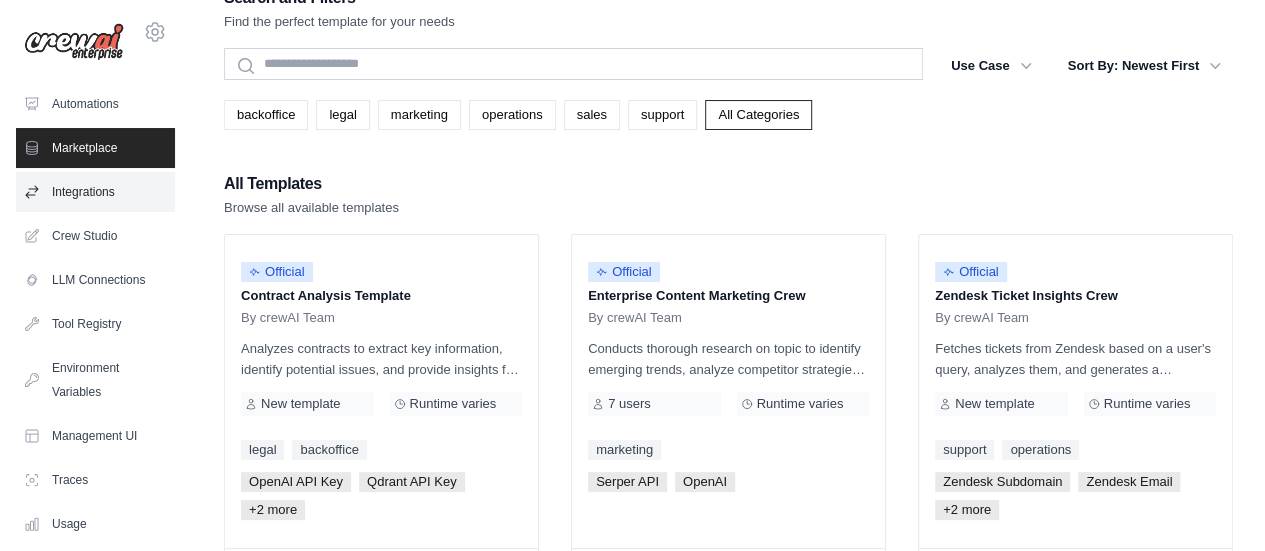 click on "Integrations" at bounding box center (95, 192) 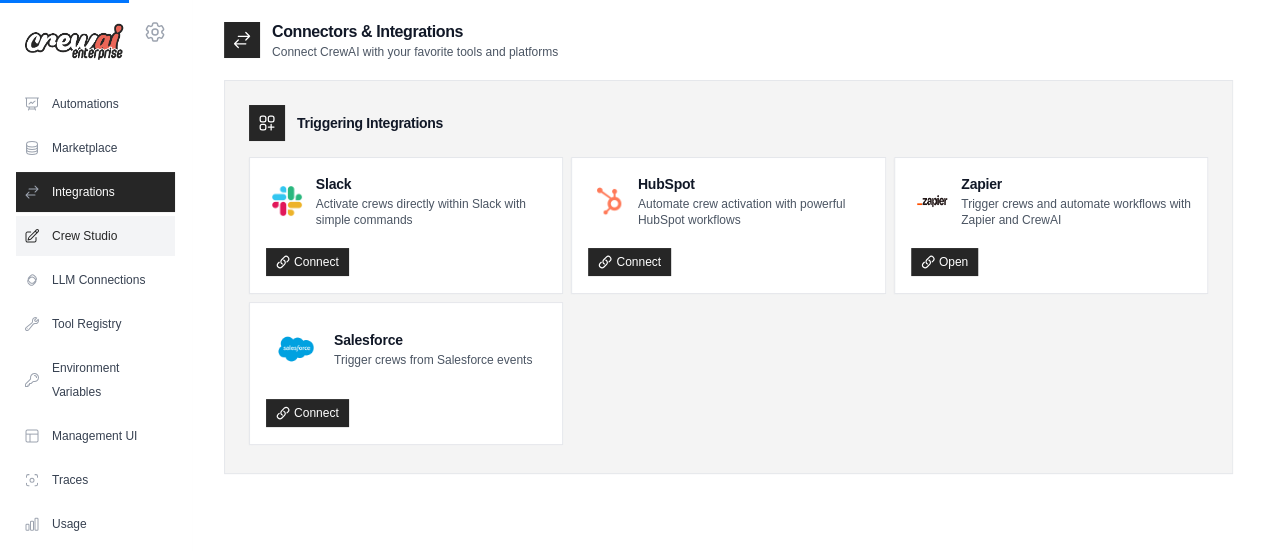 click on "Crew Studio" at bounding box center [95, 236] 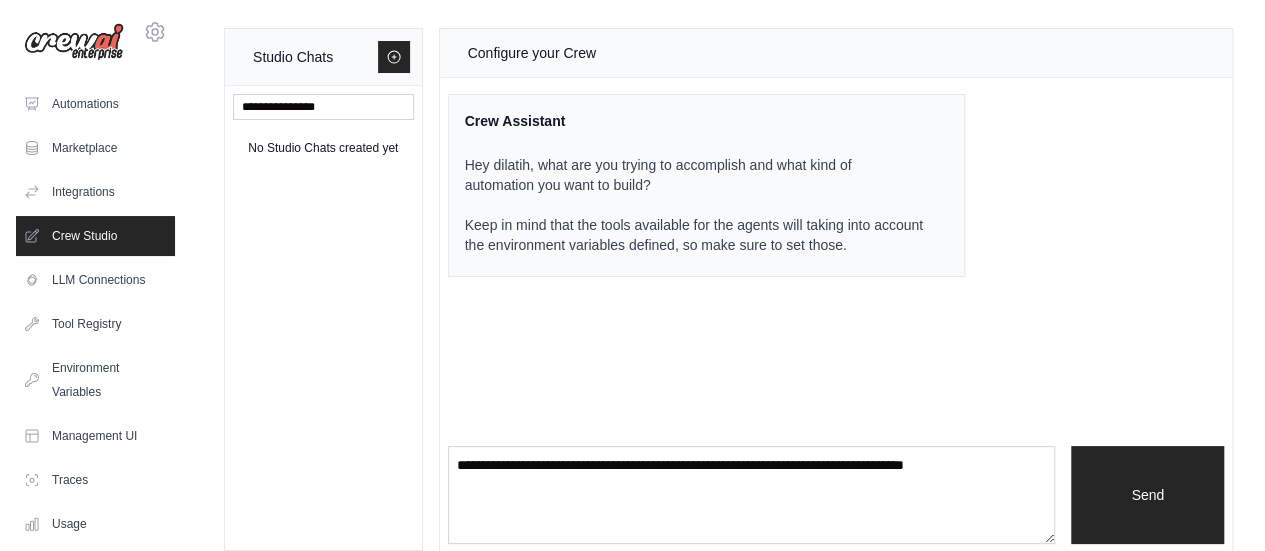 click on "Crew Studio" at bounding box center [95, 236] 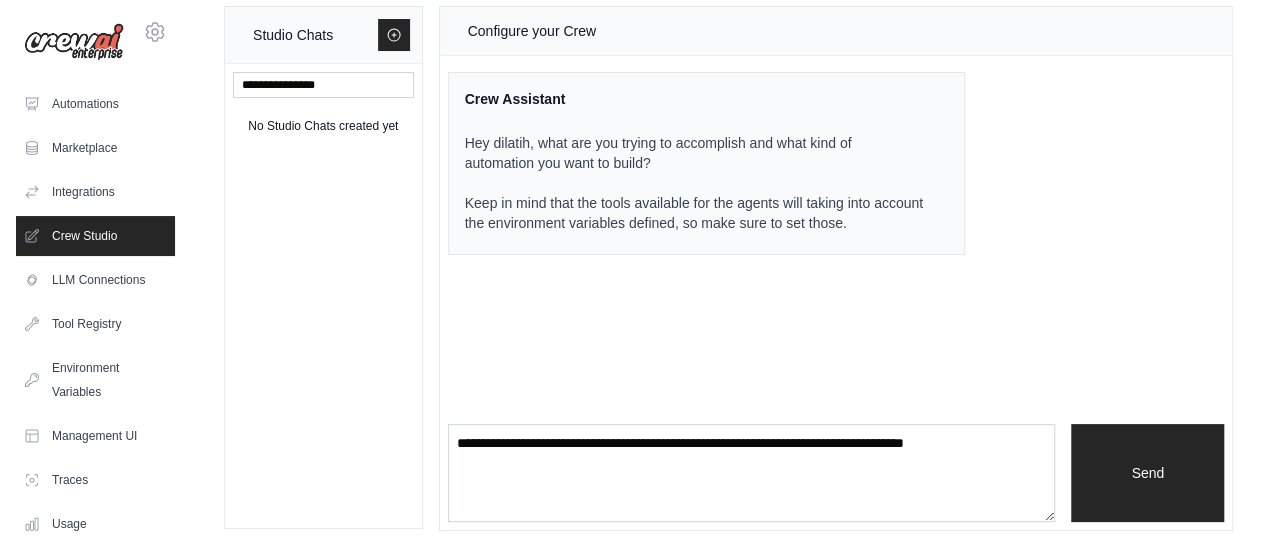 scroll, scrollTop: 0, scrollLeft: 0, axis: both 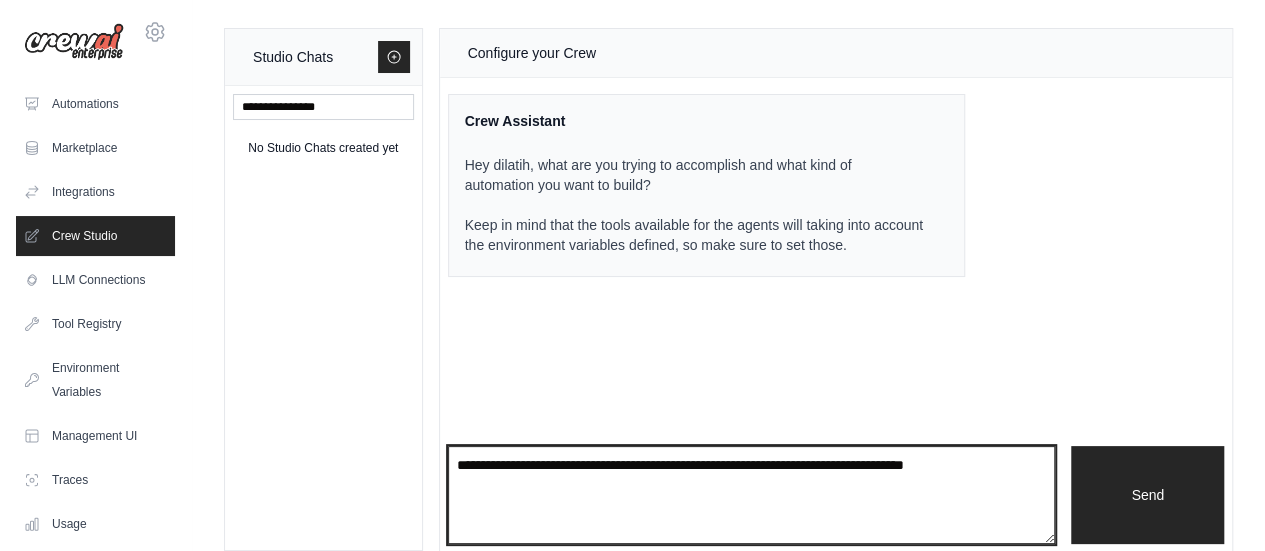 click at bounding box center (752, 495) 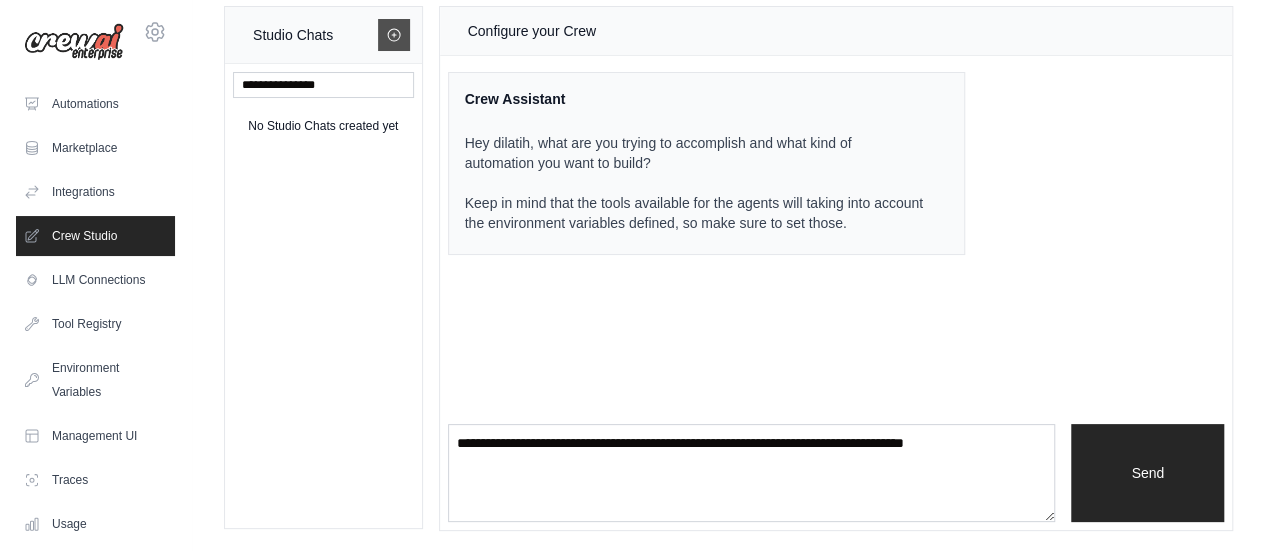 click at bounding box center [394, 35] 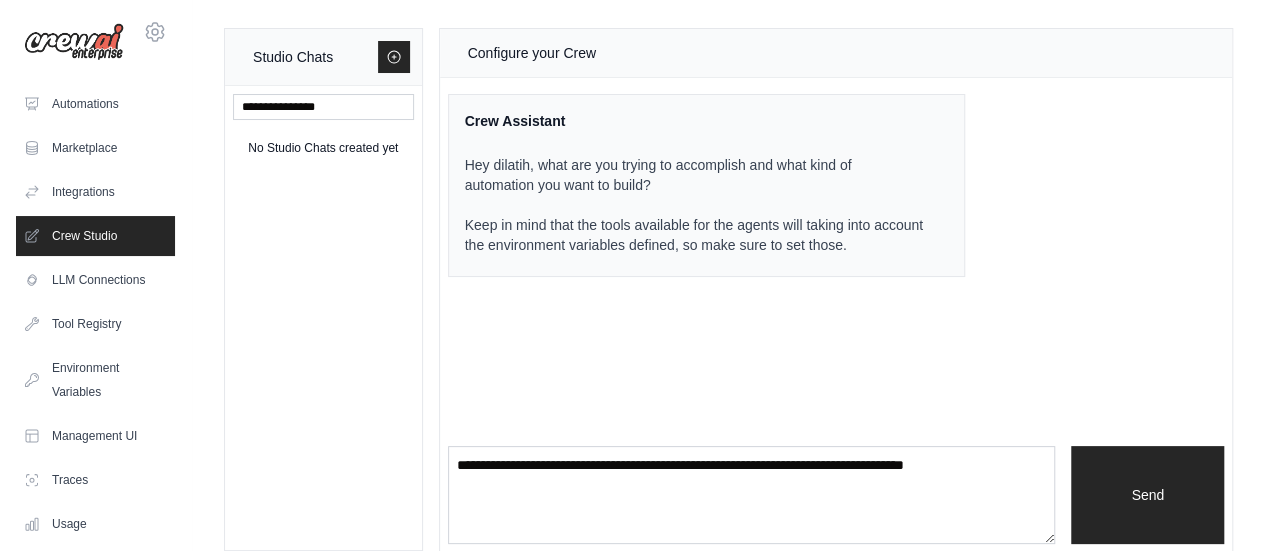 scroll, scrollTop: 22, scrollLeft: 0, axis: vertical 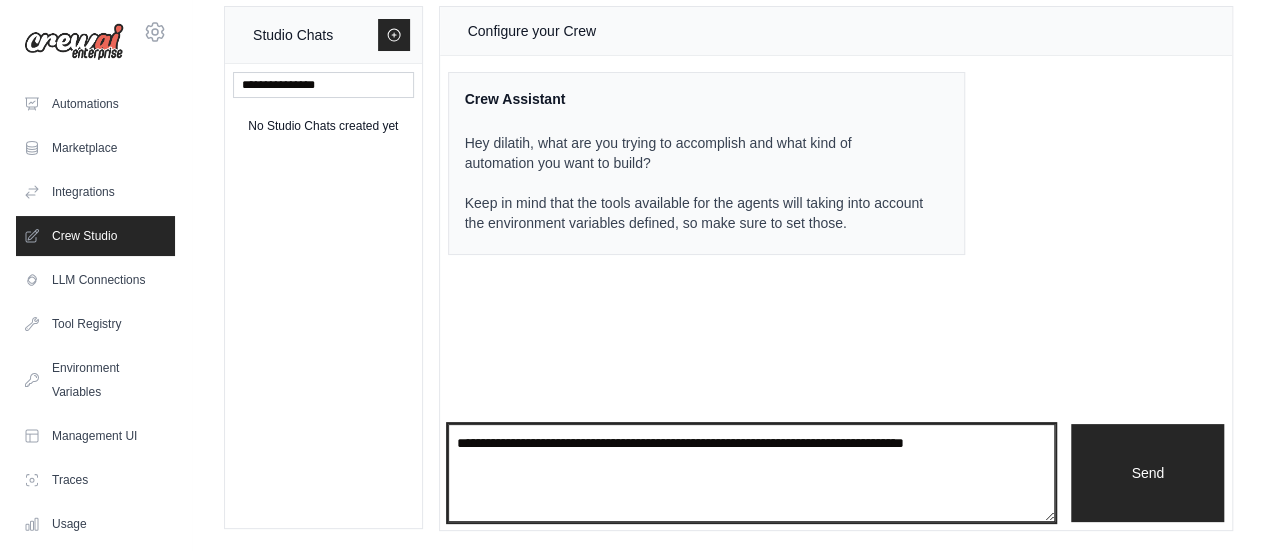 click at bounding box center (752, 473) 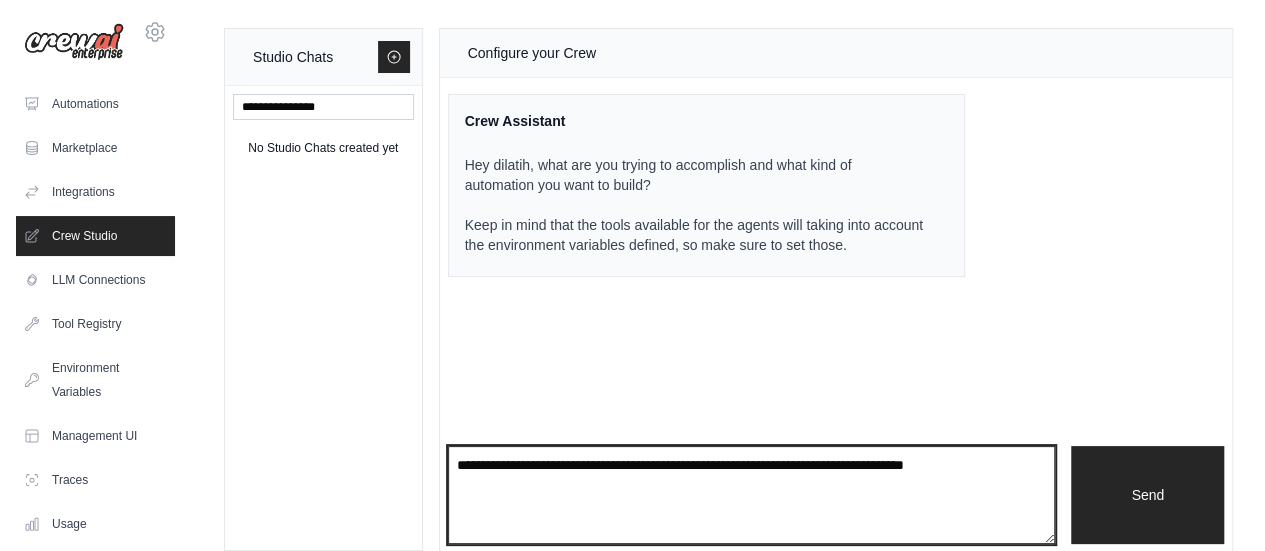 scroll, scrollTop: 22, scrollLeft: 0, axis: vertical 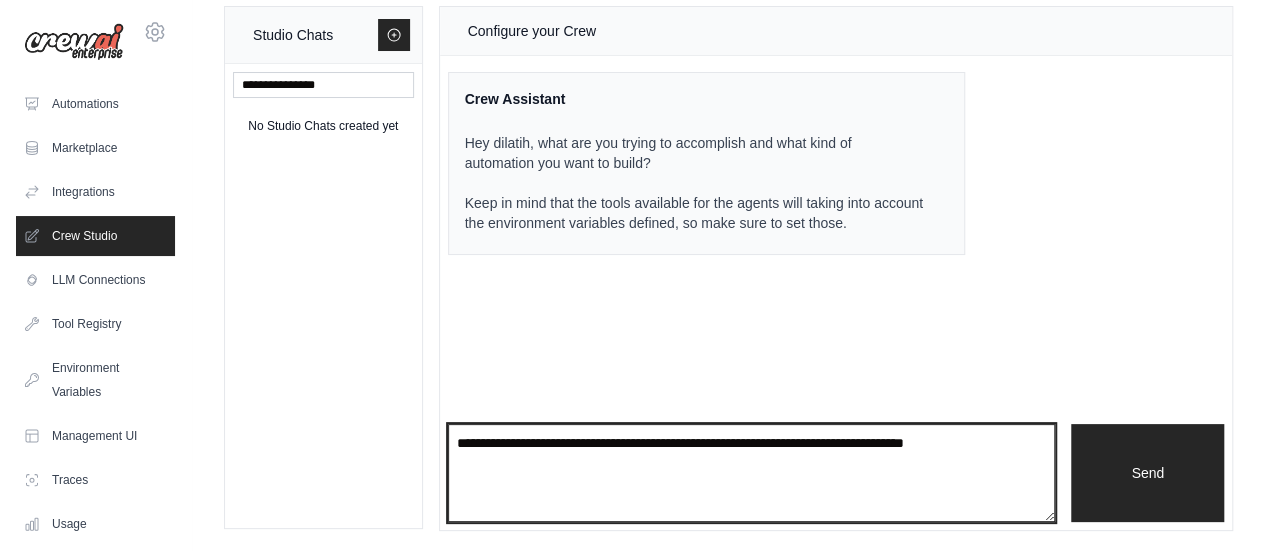 click at bounding box center [752, 473] 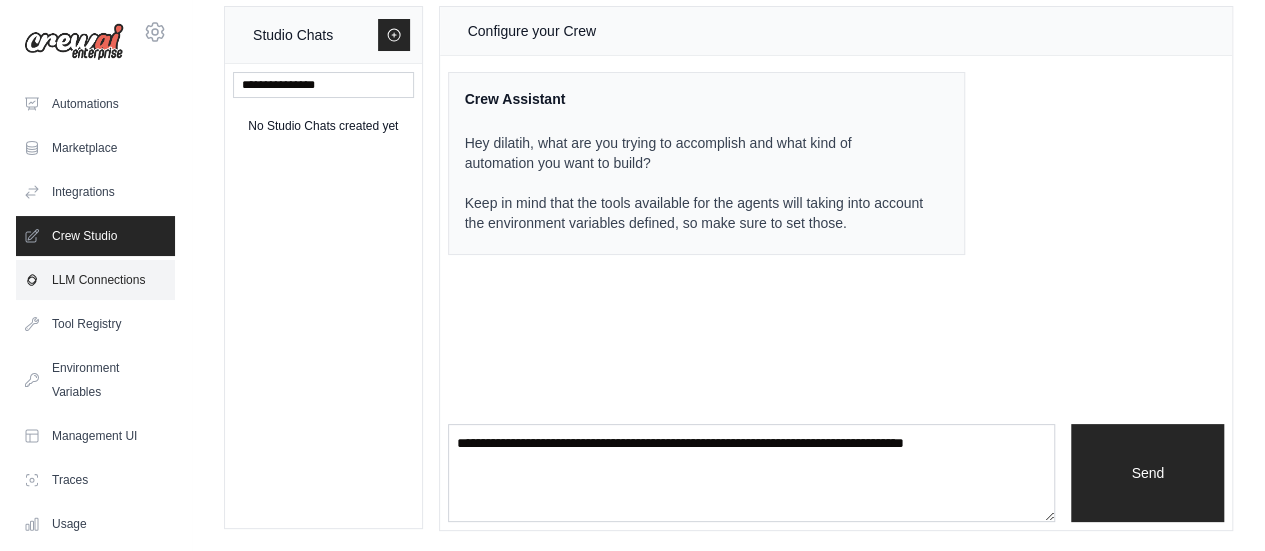 click on "LLM Connections" at bounding box center (95, 280) 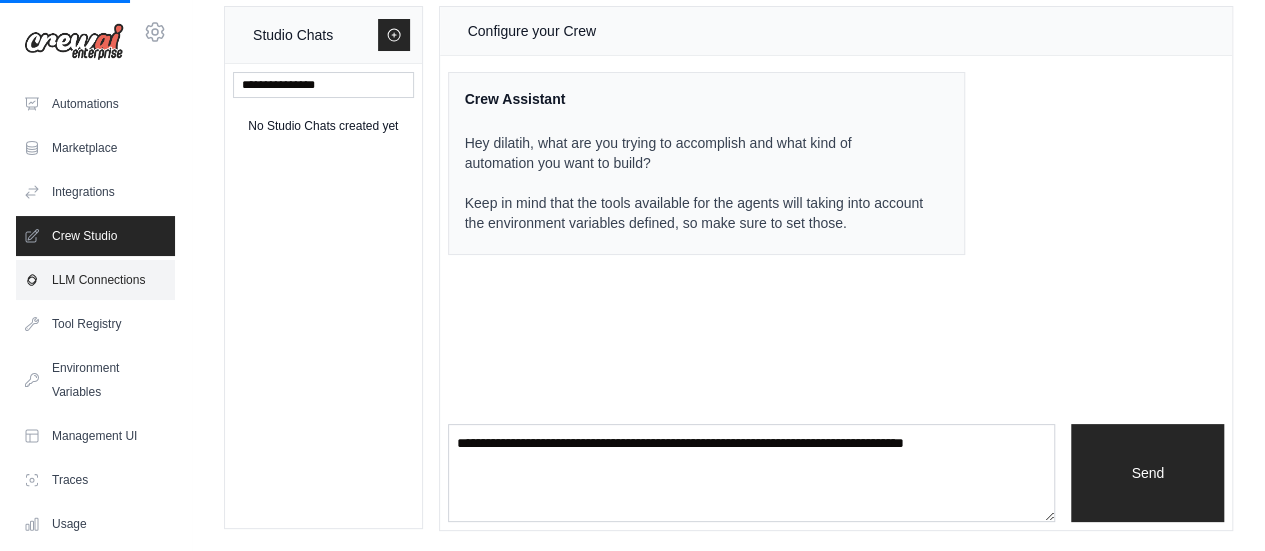 scroll, scrollTop: 0, scrollLeft: 0, axis: both 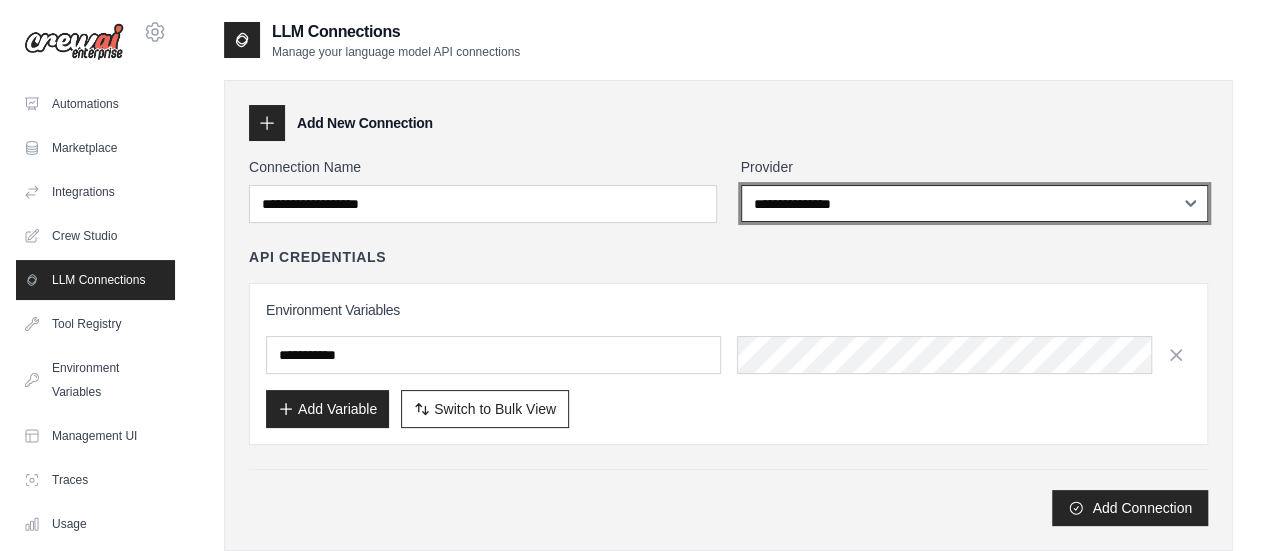 click on "**********" at bounding box center (975, 203) 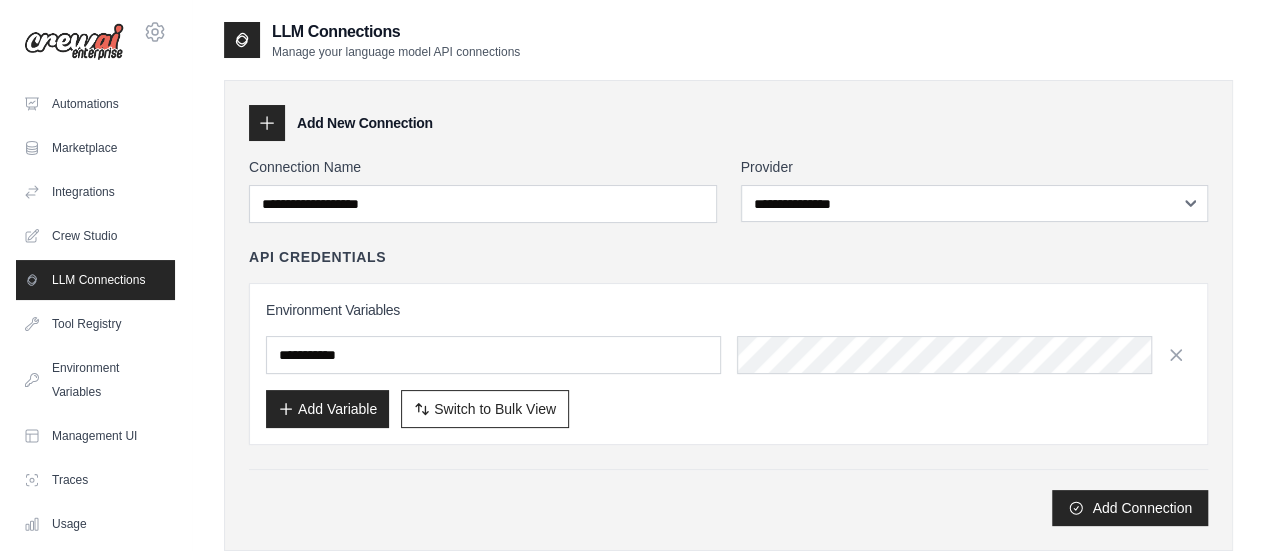 click on "Add New Connection" at bounding box center (728, 123) 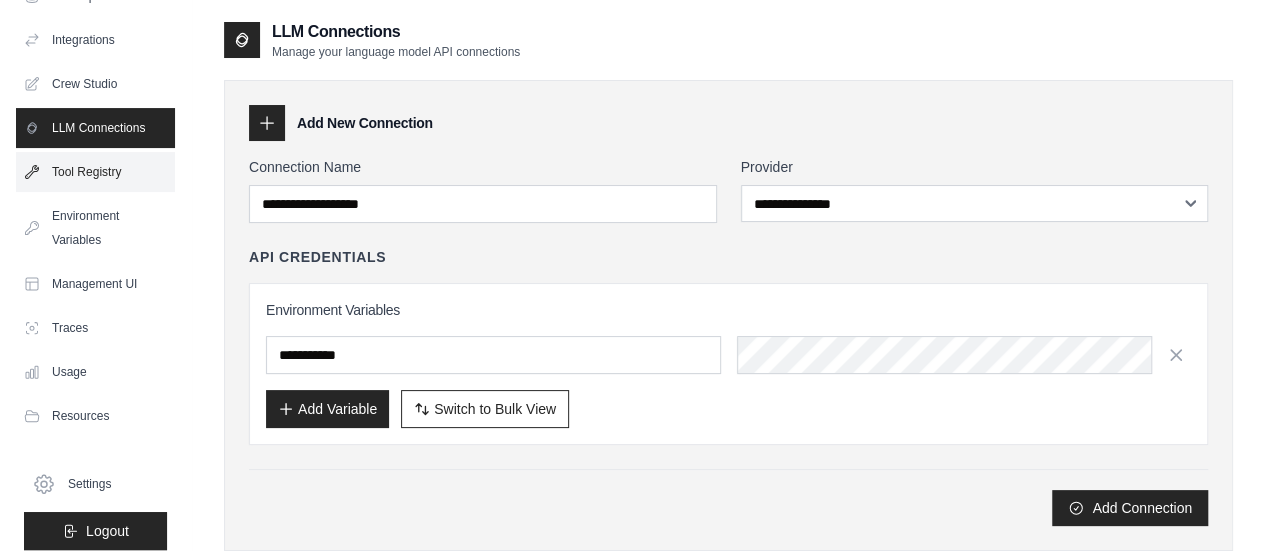 scroll, scrollTop: 158, scrollLeft: 0, axis: vertical 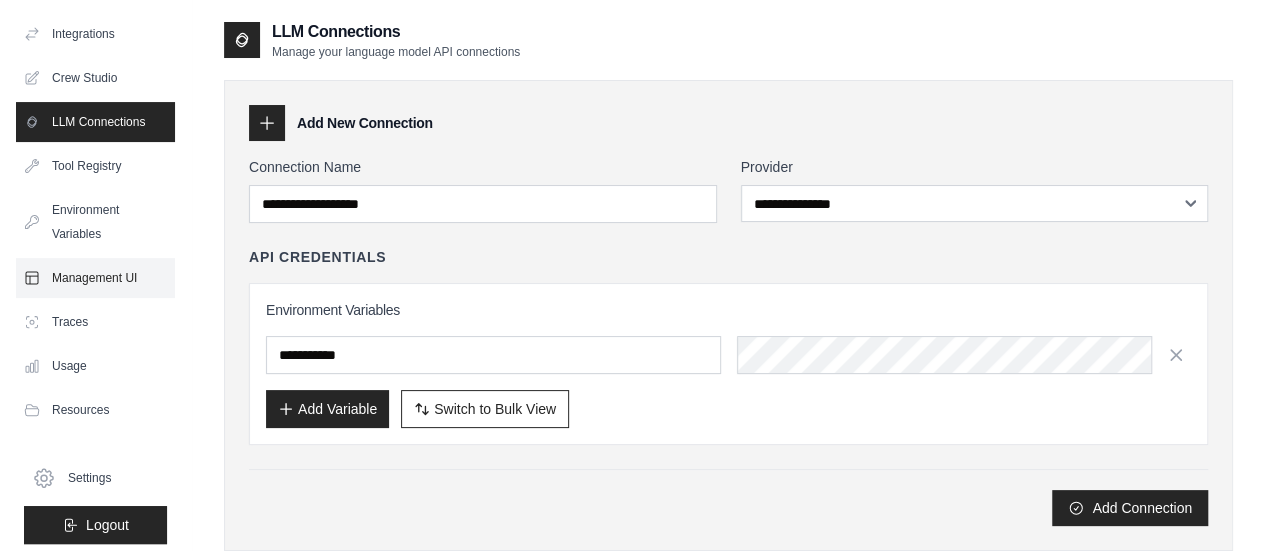 click on "Management UI" at bounding box center (95, 278) 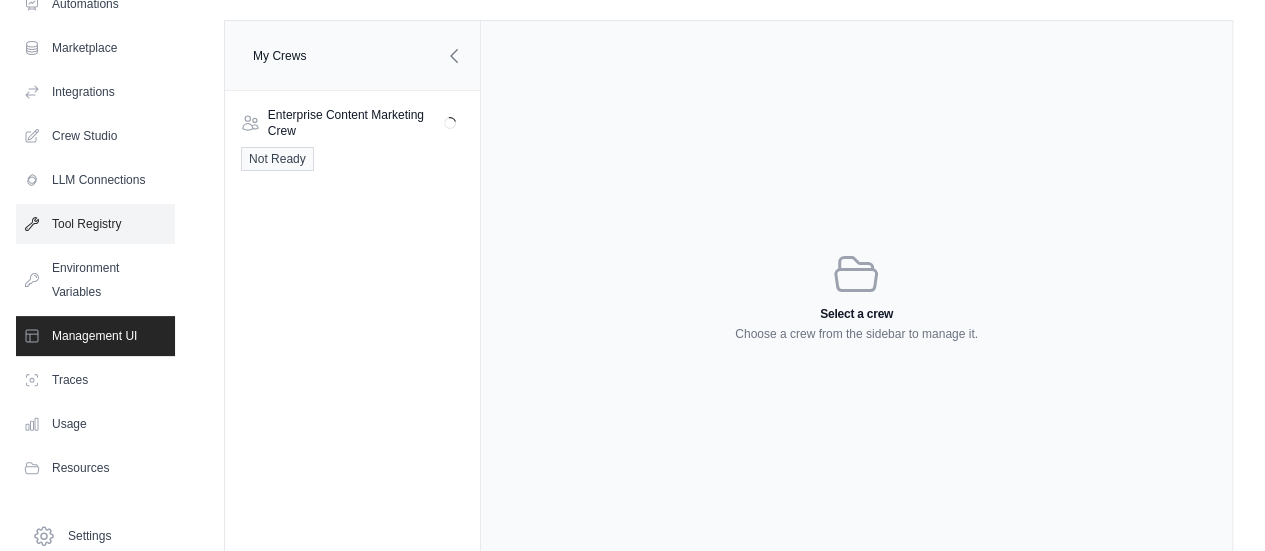 scroll, scrollTop: 166, scrollLeft: 0, axis: vertical 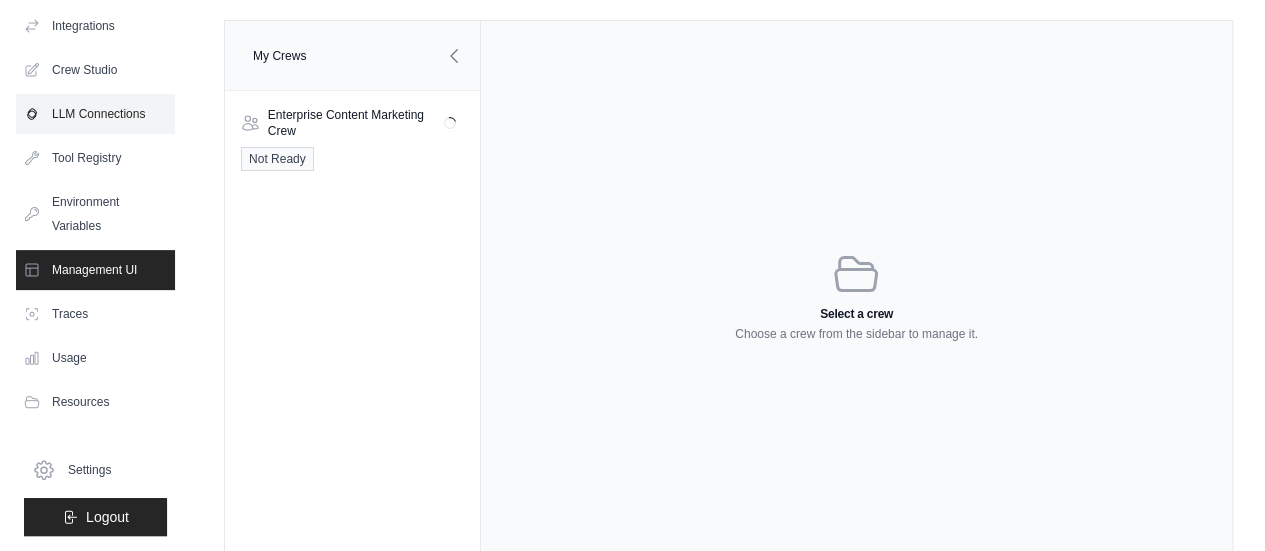 click on "LLM Connections" at bounding box center [95, 114] 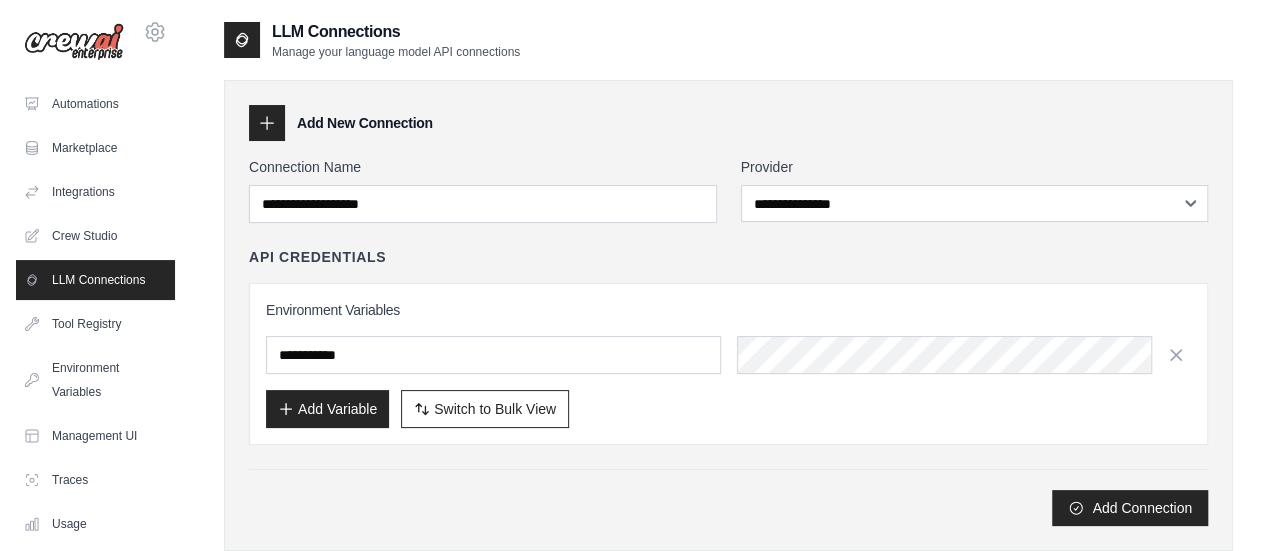 click on "Automations" at bounding box center (95, 104) 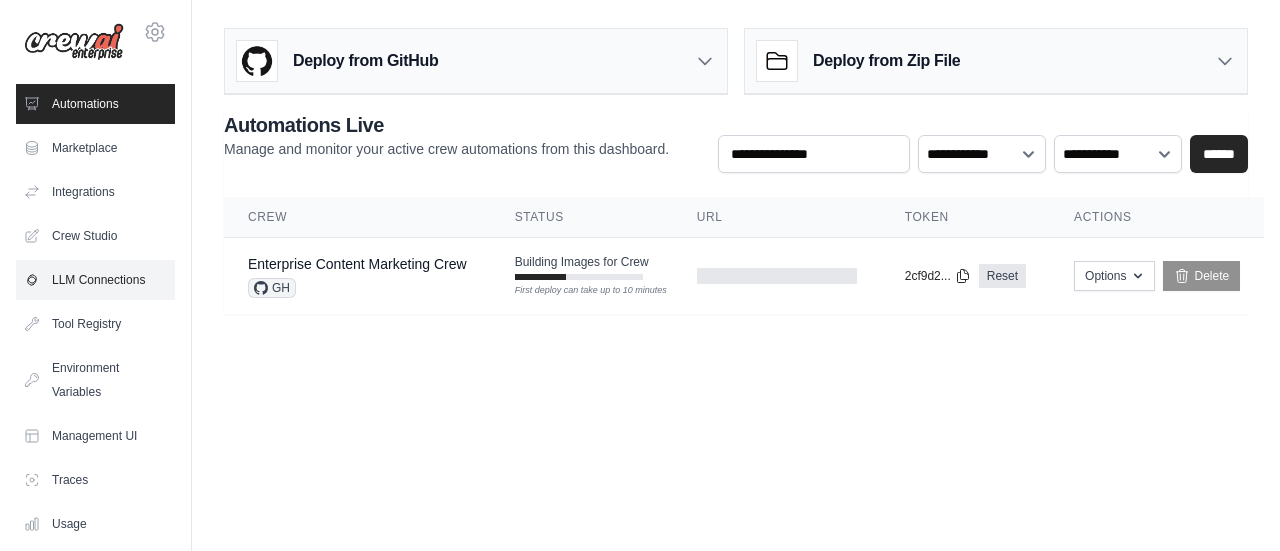 click on "LLM Connections" at bounding box center (95, 280) 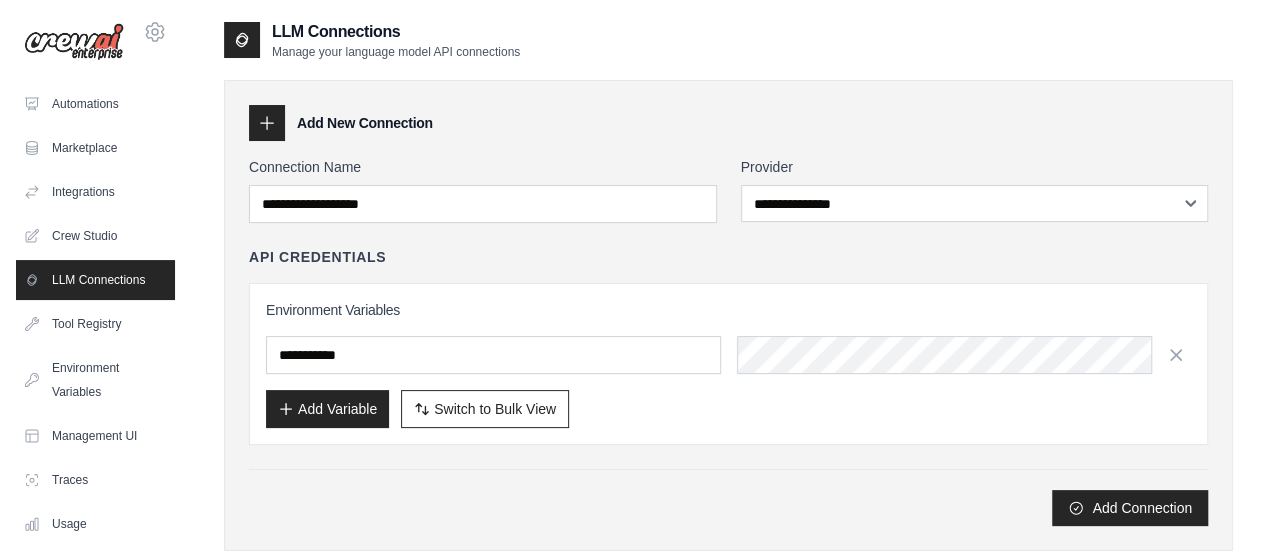 click 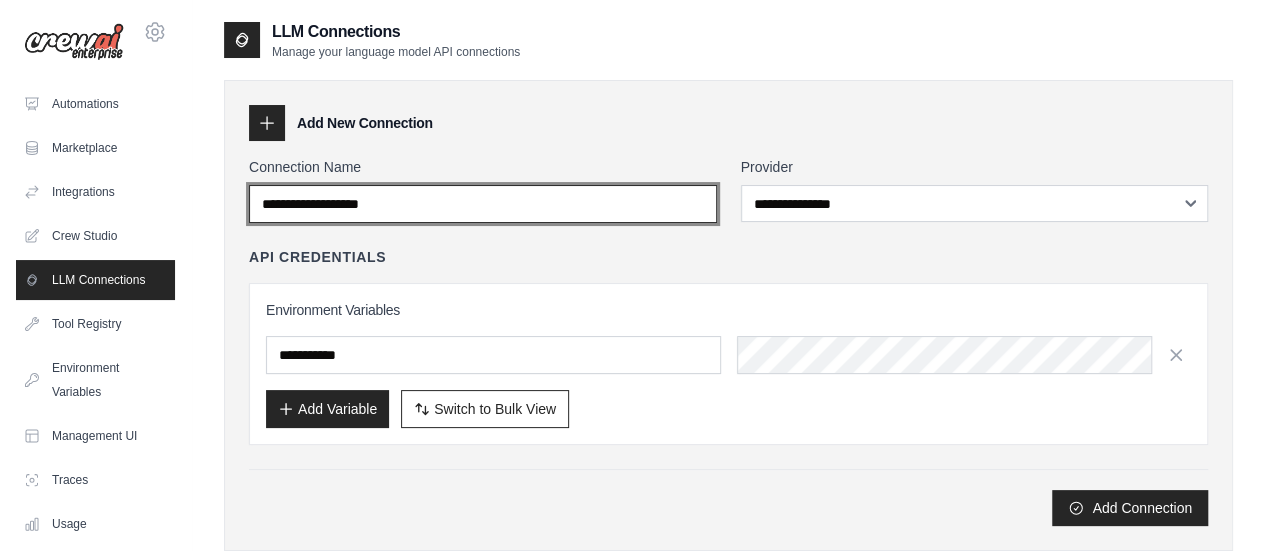 click on "Connection Name" at bounding box center (483, 204) 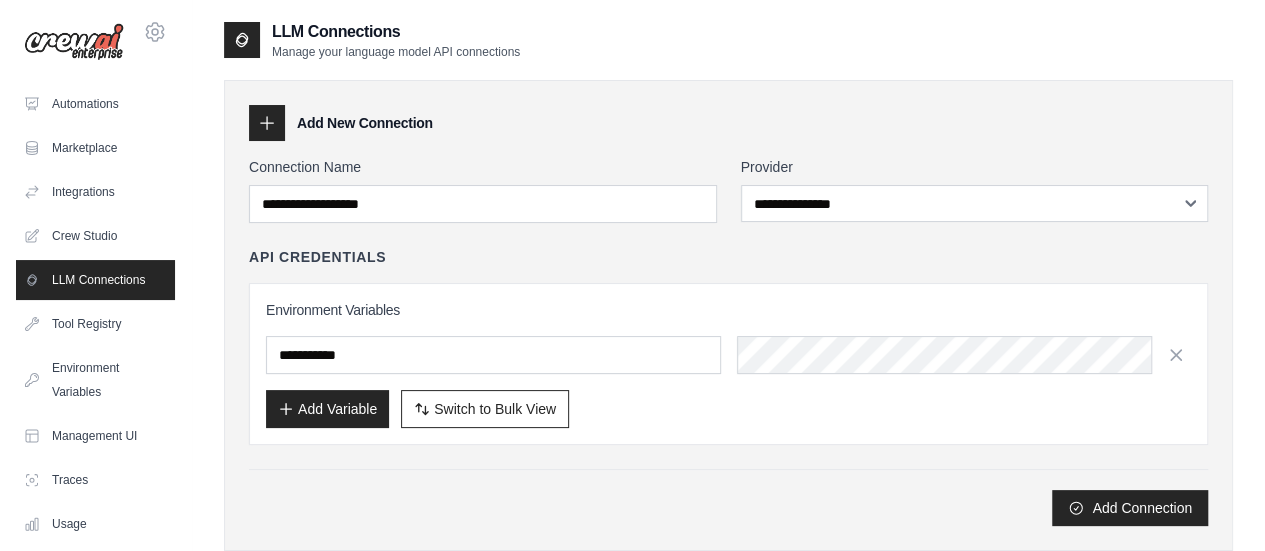 click 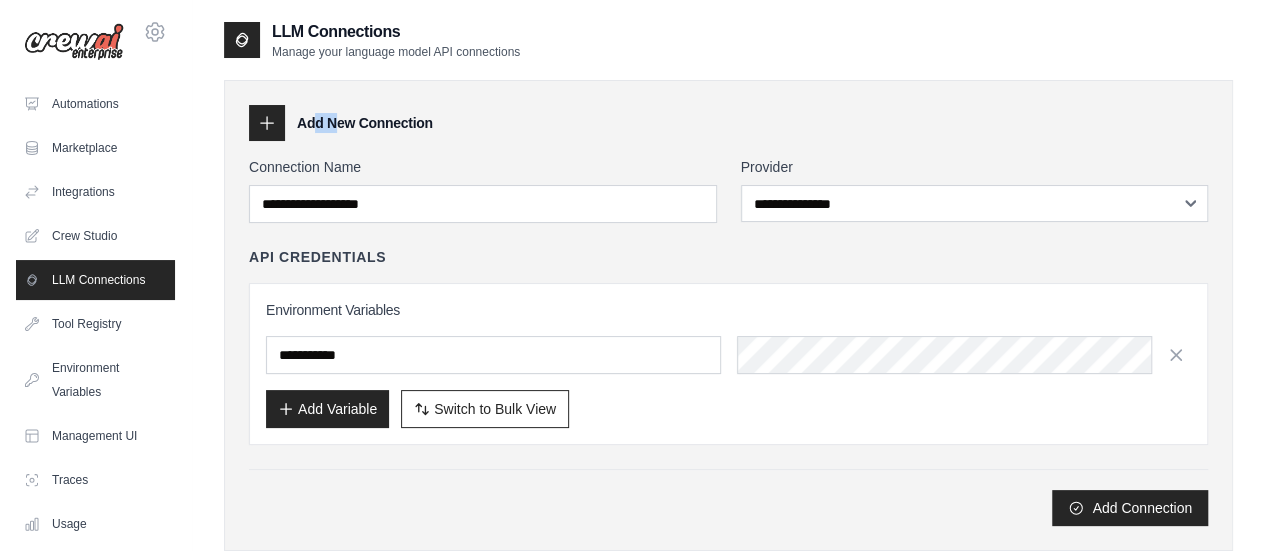 click 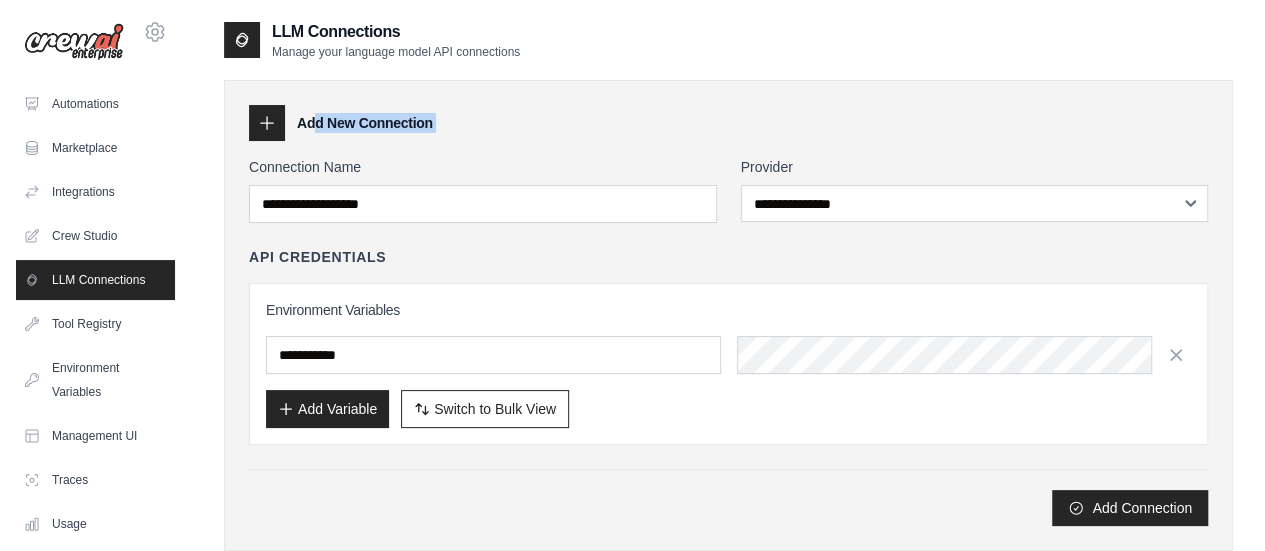 click 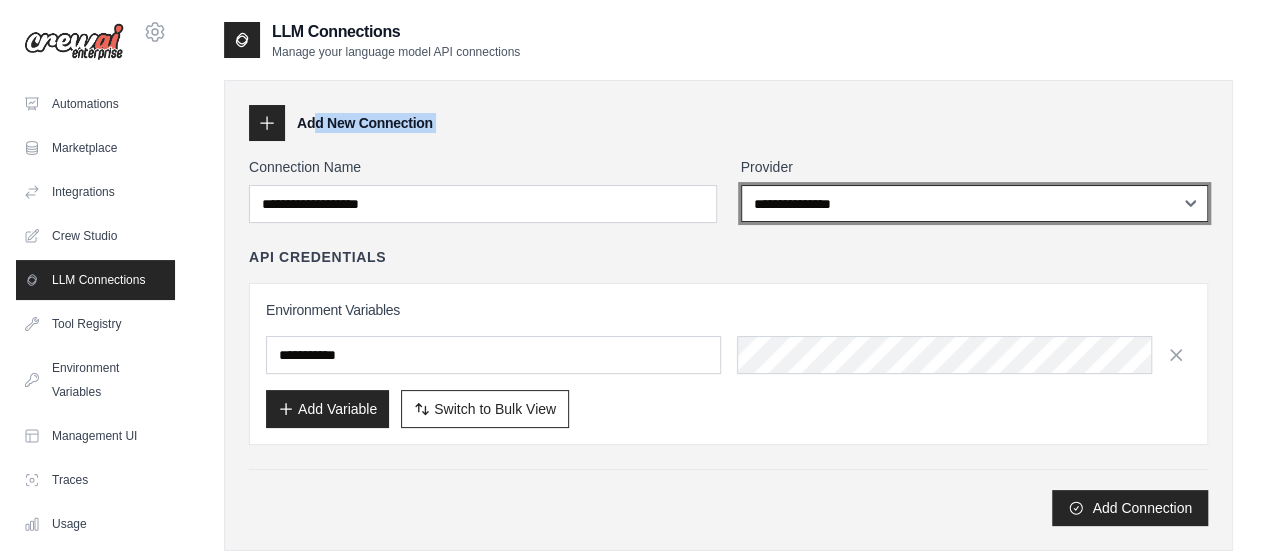 click on "**********" at bounding box center (975, 203) 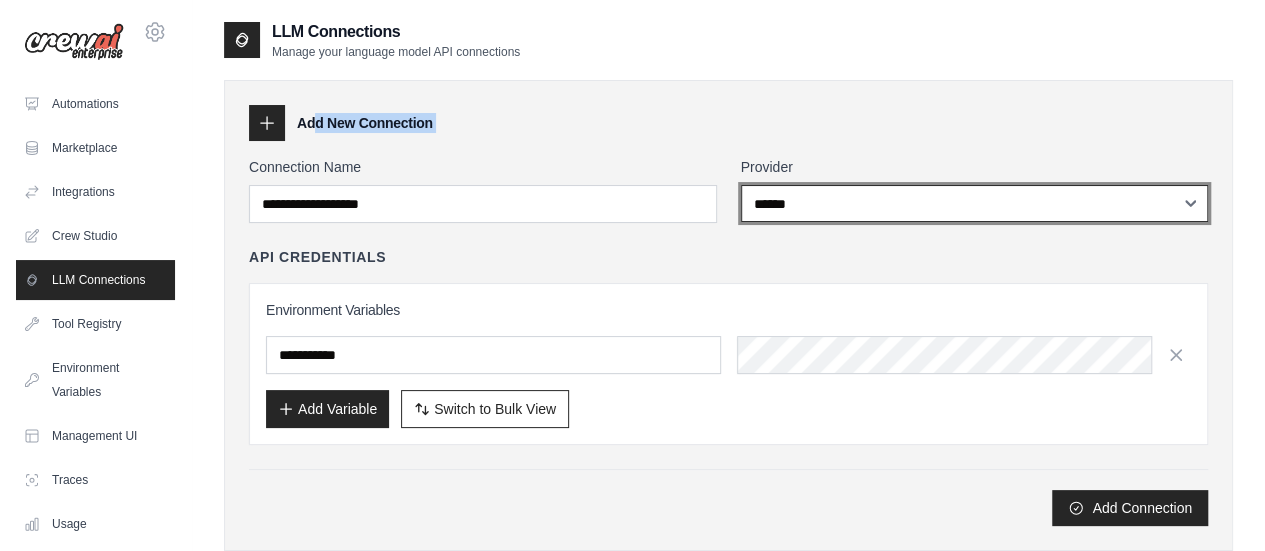 click on "**********" at bounding box center (975, 203) 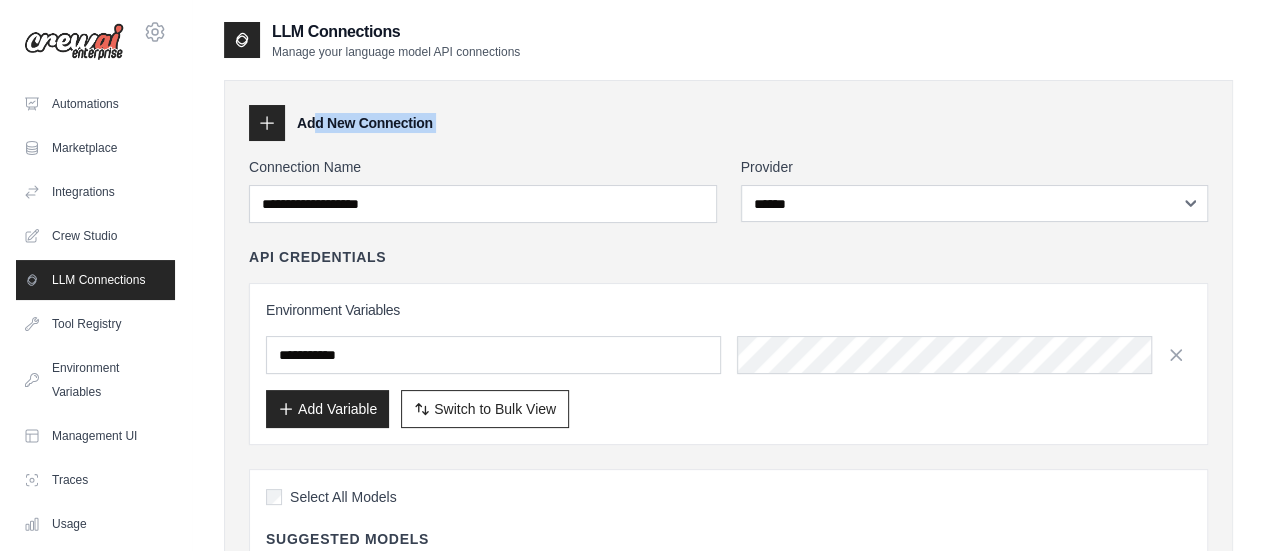 click at bounding box center (74, 42) 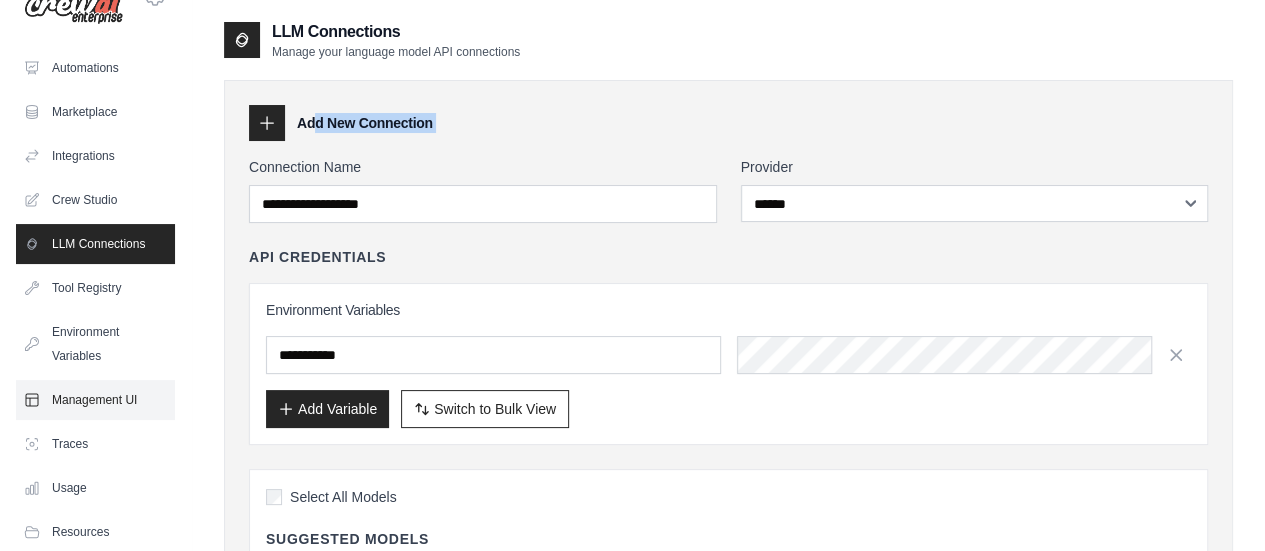 scroll, scrollTop: 166, scrollLeft: 0, axis: vertical 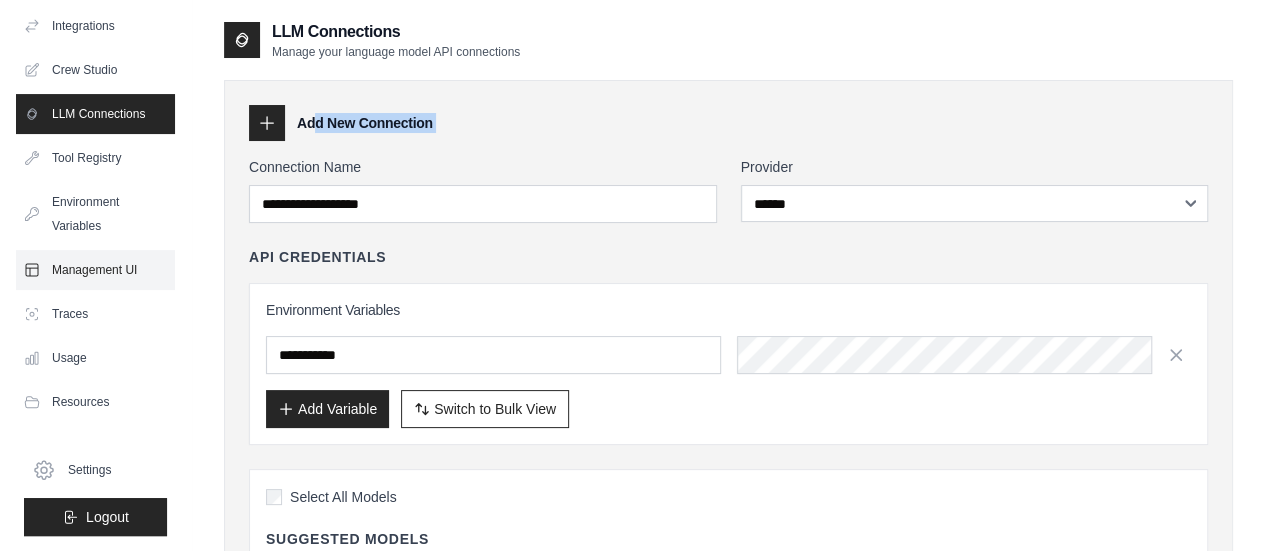 click on "Management UI" at bounding box center [95, 270] 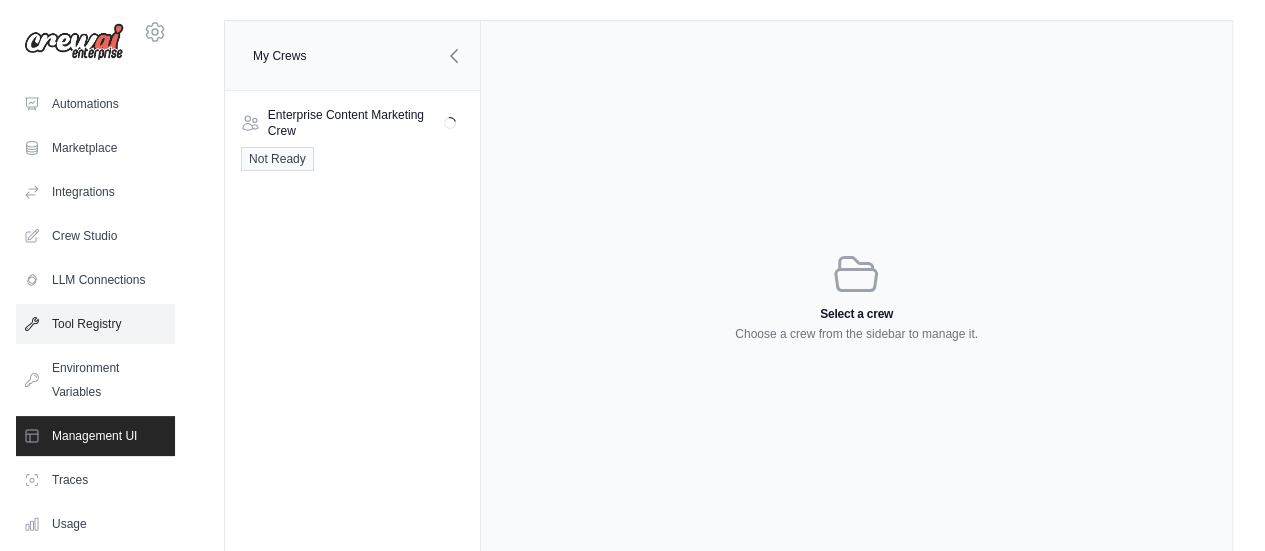 click on "Tool Registry" at bounding box center [95, 324] 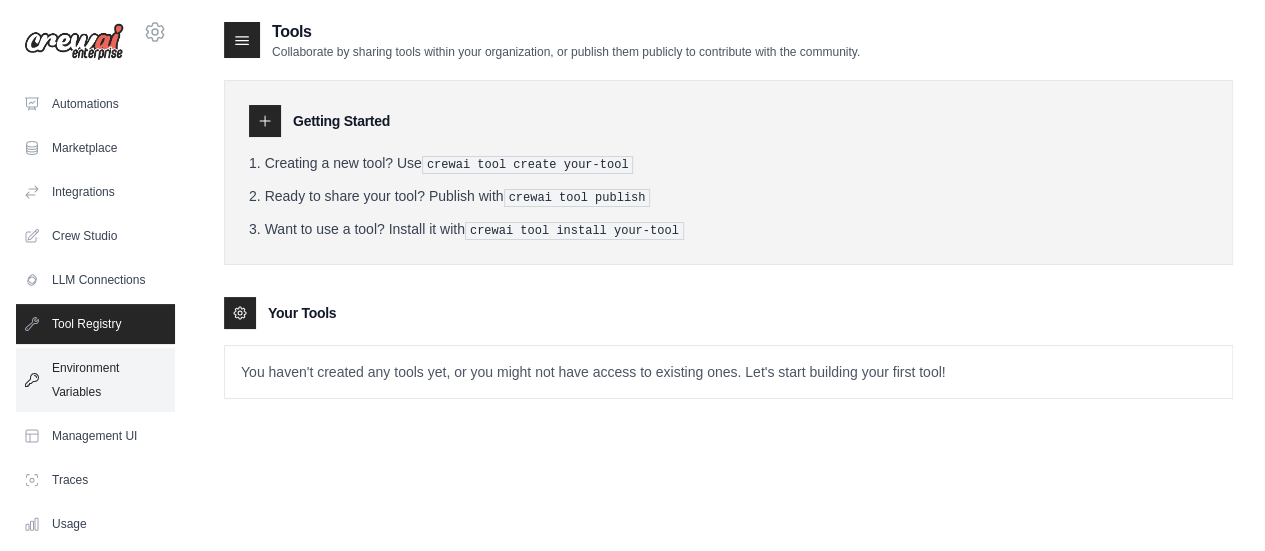 click on "Environment Variables" at bounding box center (95, 380) 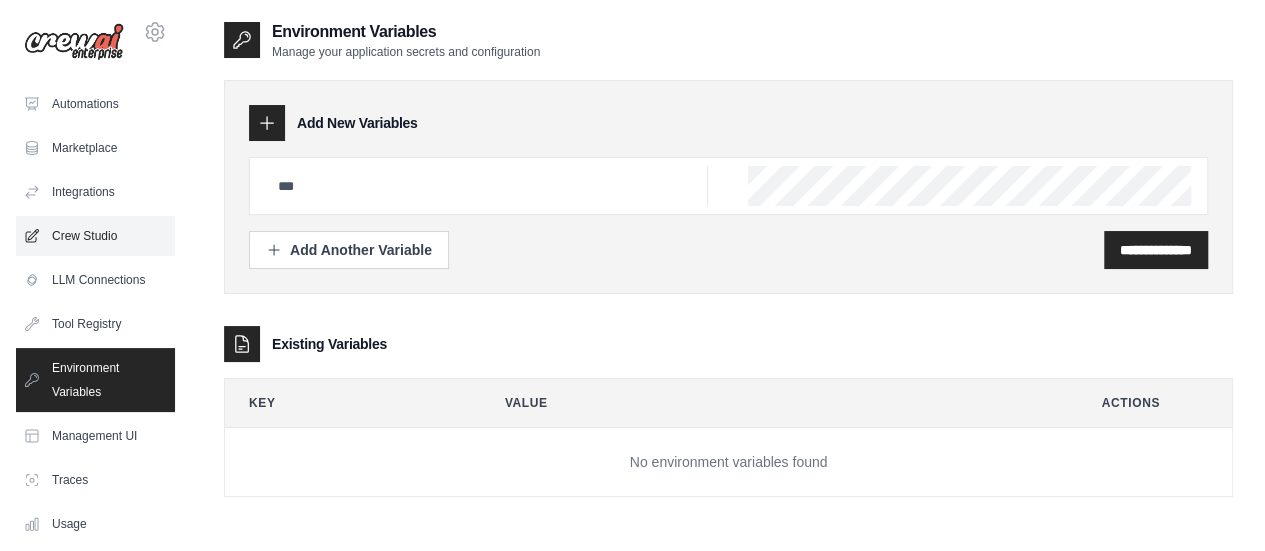 click on "Crew Studio" at bounding box center (95, 236) 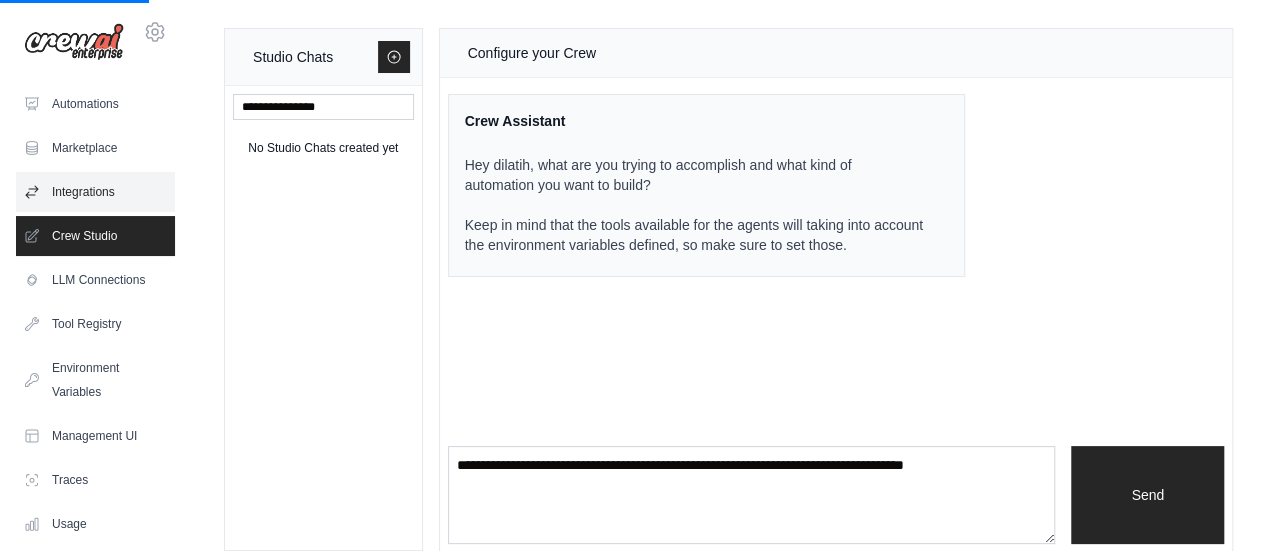 click on "Integrations" at bounding box center (95, 192) 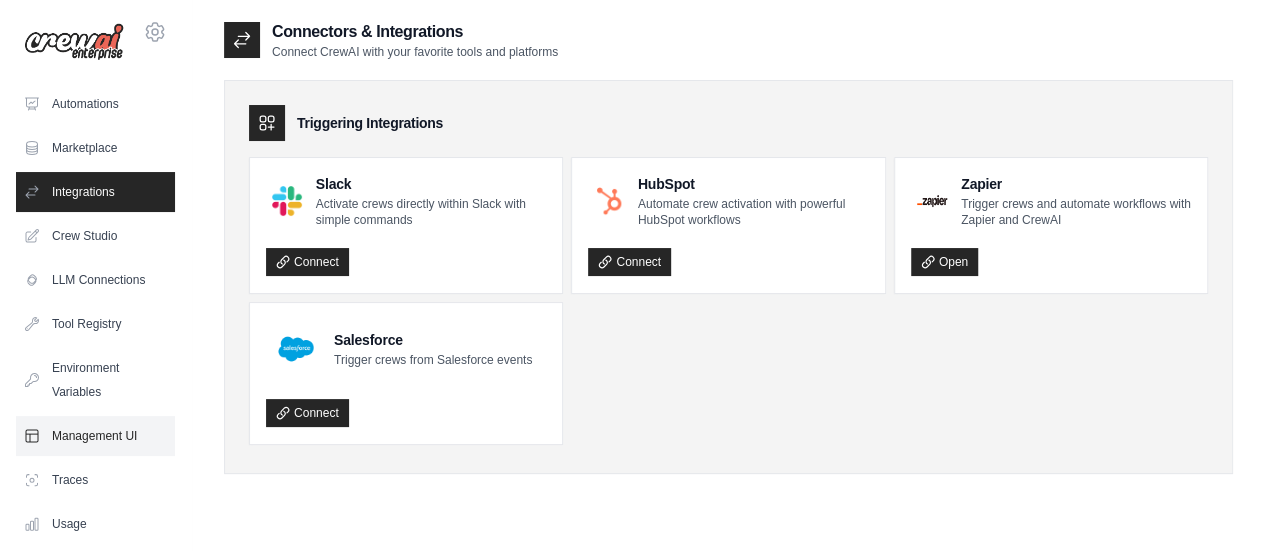 click on "Management UI" at bounding box center [95, 436] 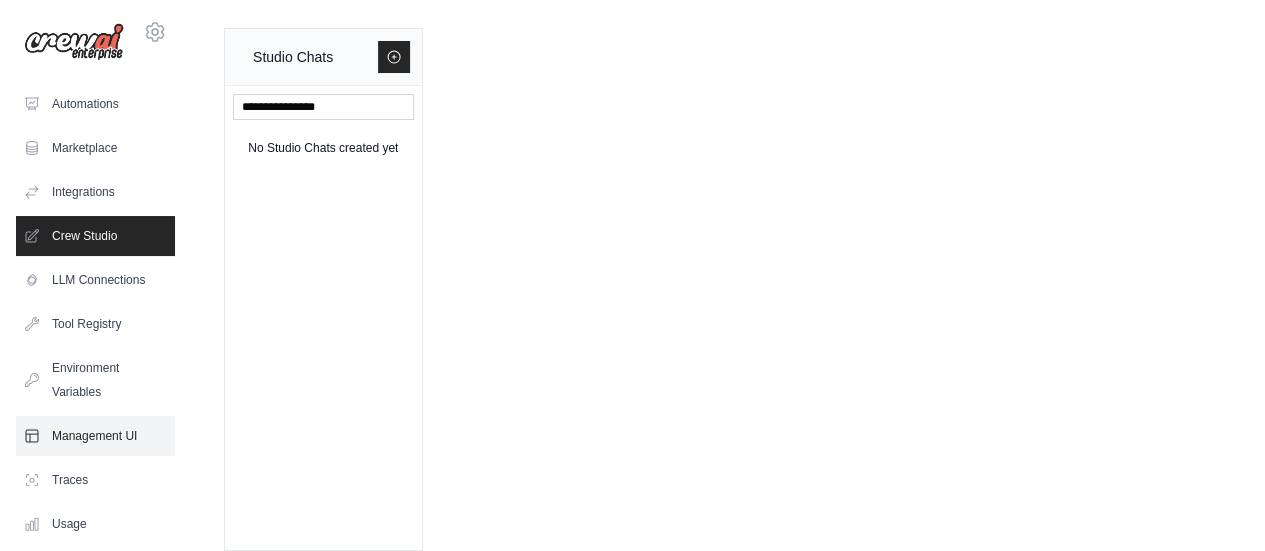 click on "Management UI" at bounding box center (95, 436) 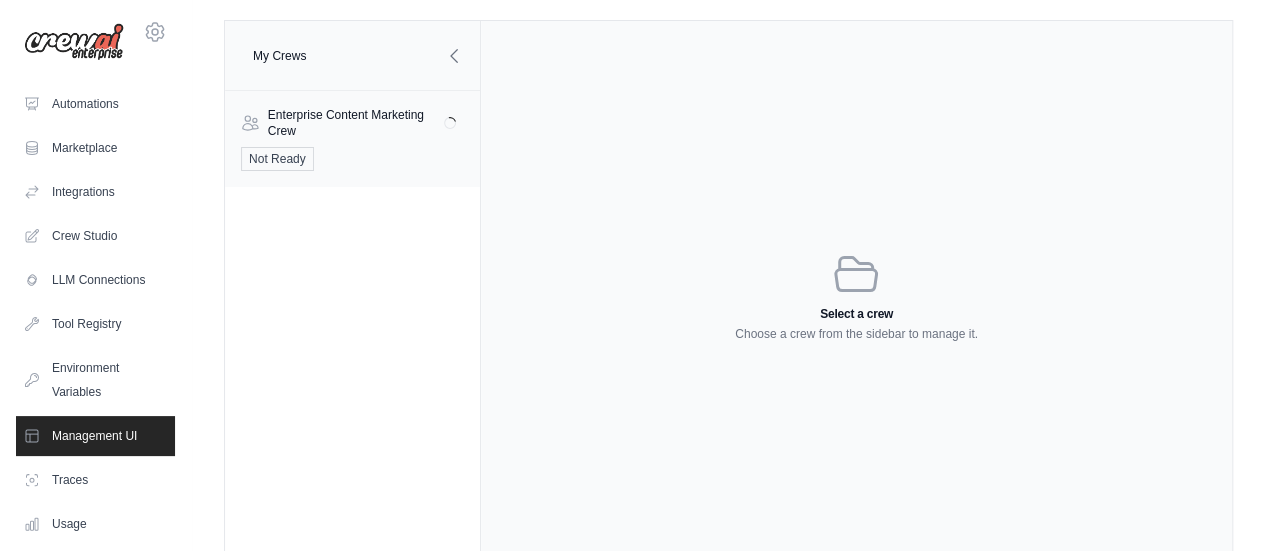 click on "Enterprise Content Marketing Crew
Loading...
Not Ready" at bounding box center [352, 139] 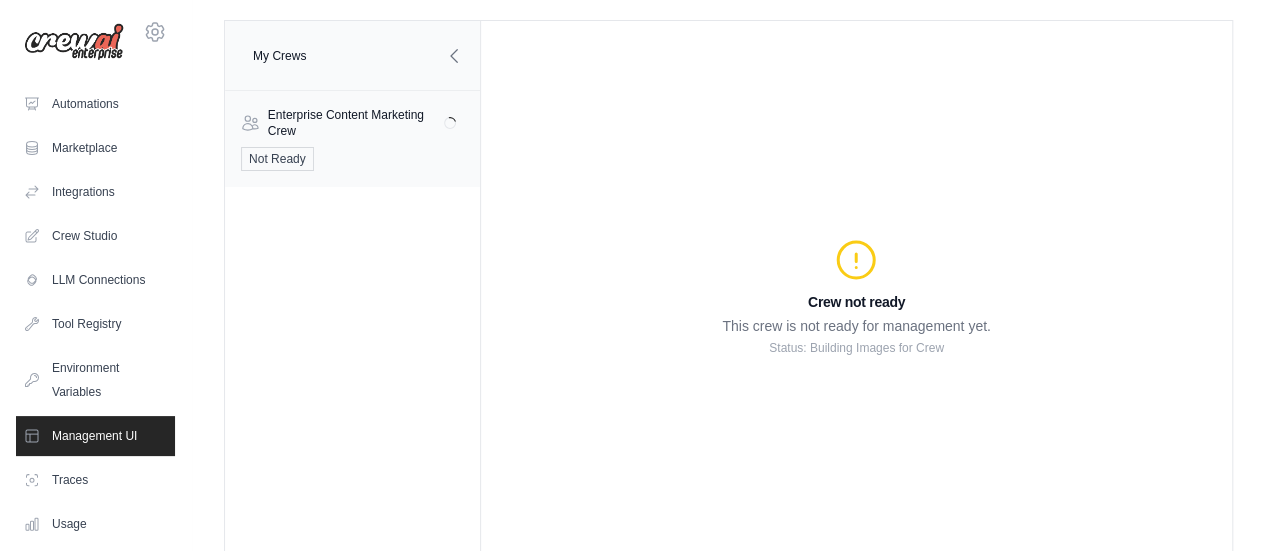 click on "Enterprise Content Marketing Crew
Loading...
Not Ready" at bounding box center (352, 139) 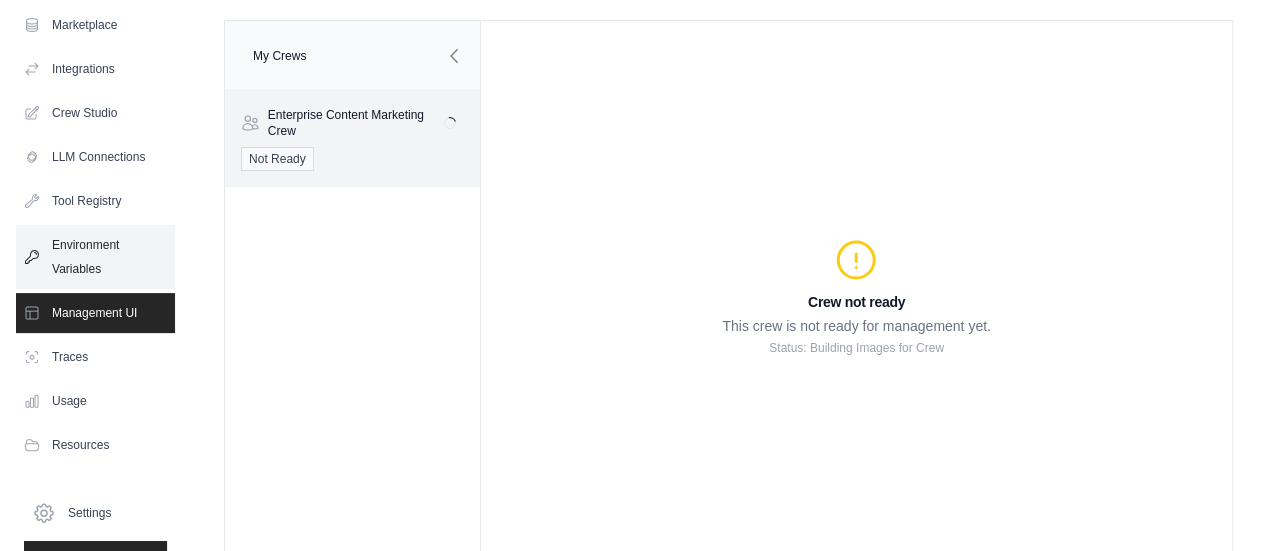 scroll, scrollTop: 124, scrollLeft: 0, axis: vertical 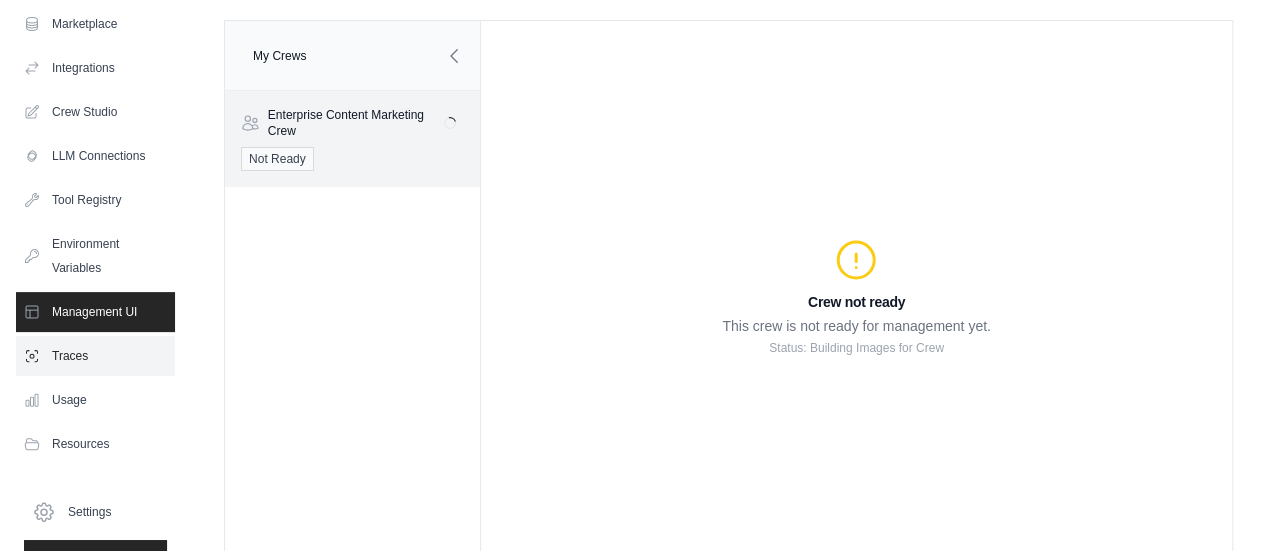 click on "Traces" at bounding box center [95, 356] 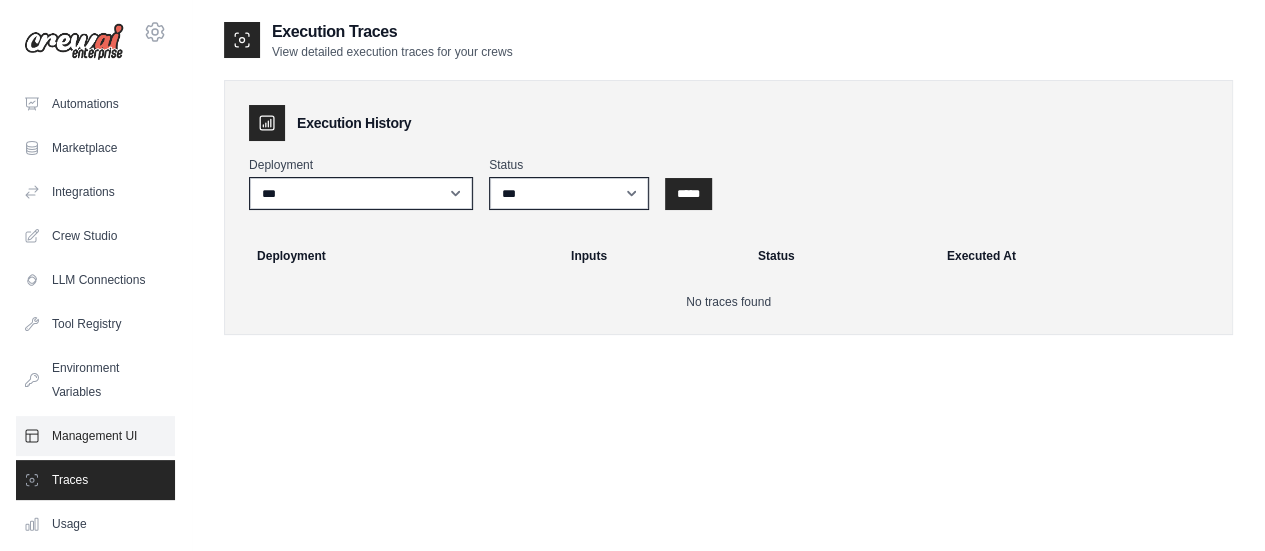 scroll, scrollTop: 112, scrollLeft: 0, axis: vertical 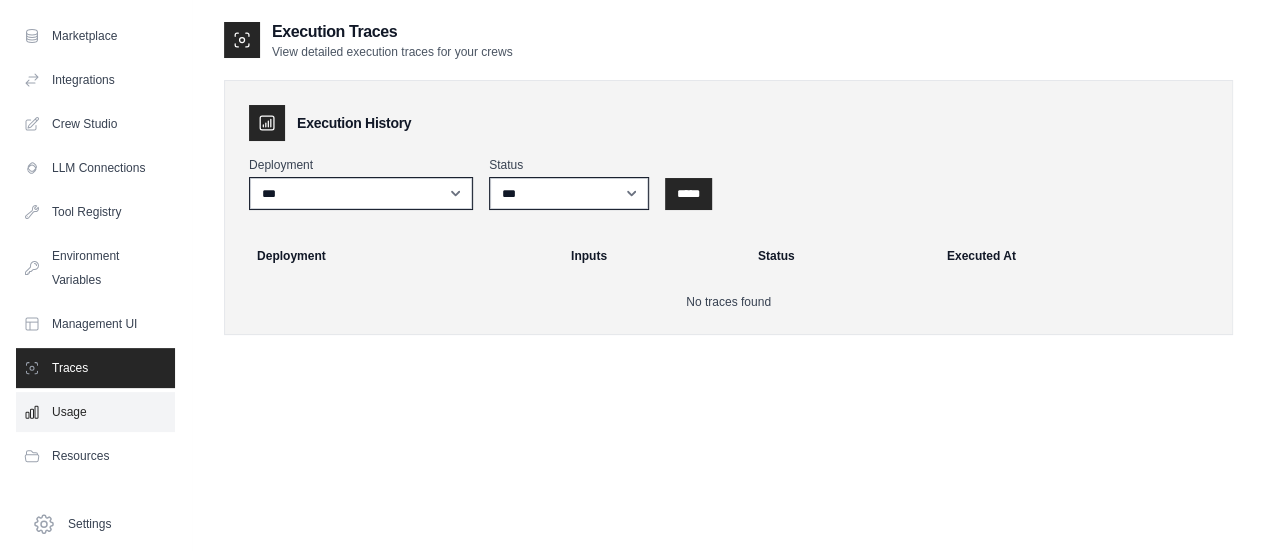 click on "Usage" at bounding box center [95, 412] 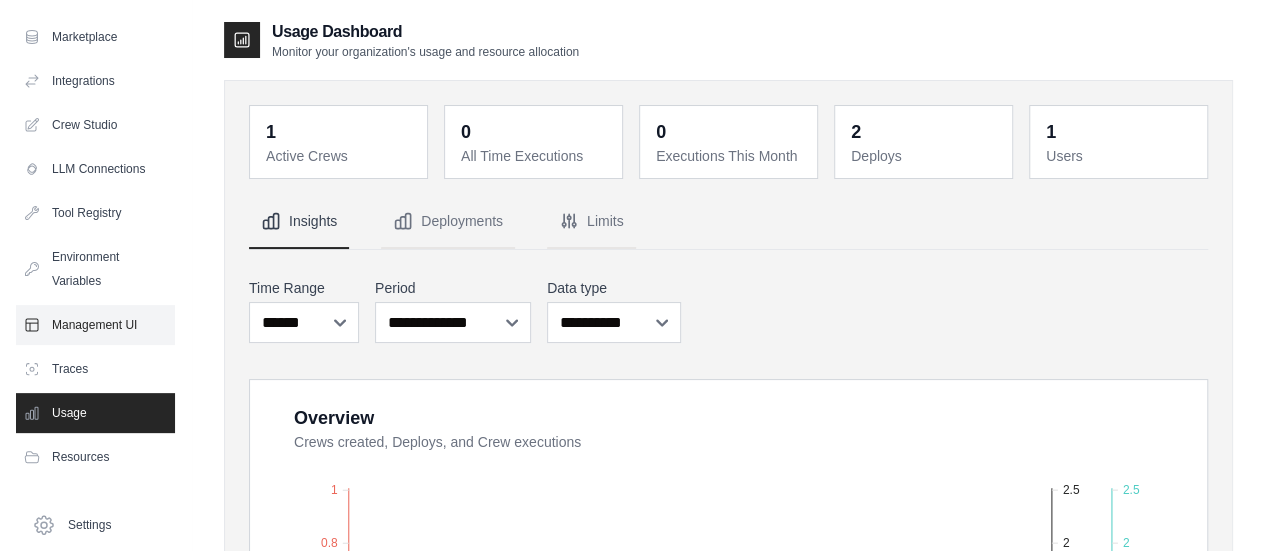 scroll, scrollTop: 112, scrollLeft: 0, axis: vertical 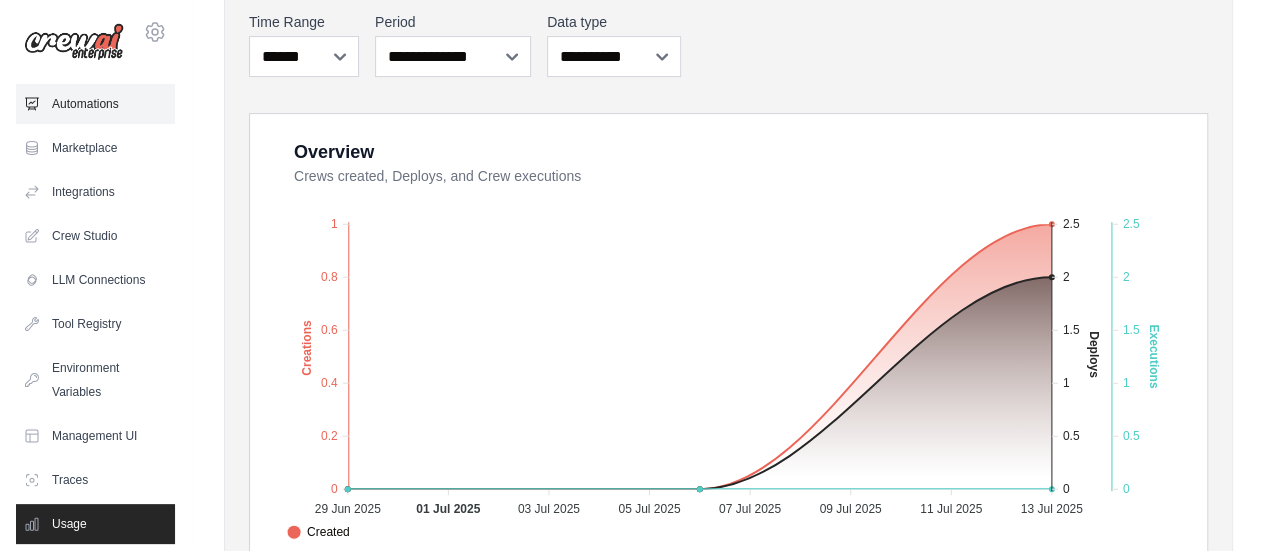 click on "Automations" at bounding box center [95, 104] 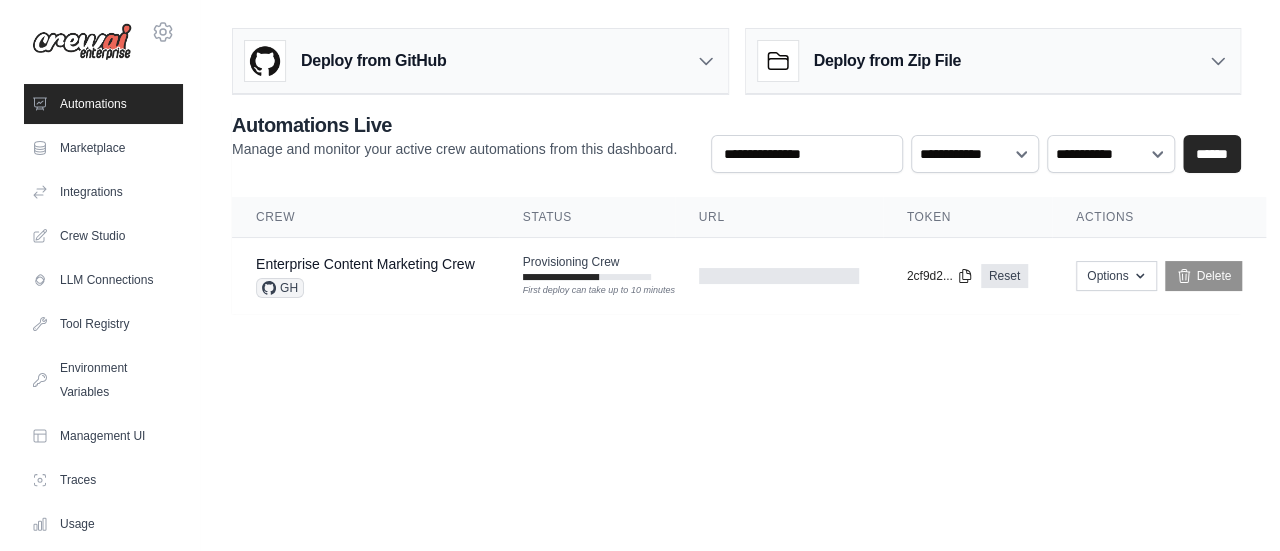 scroll, scrollTop: 0, scrollLeft: 0, axis: both 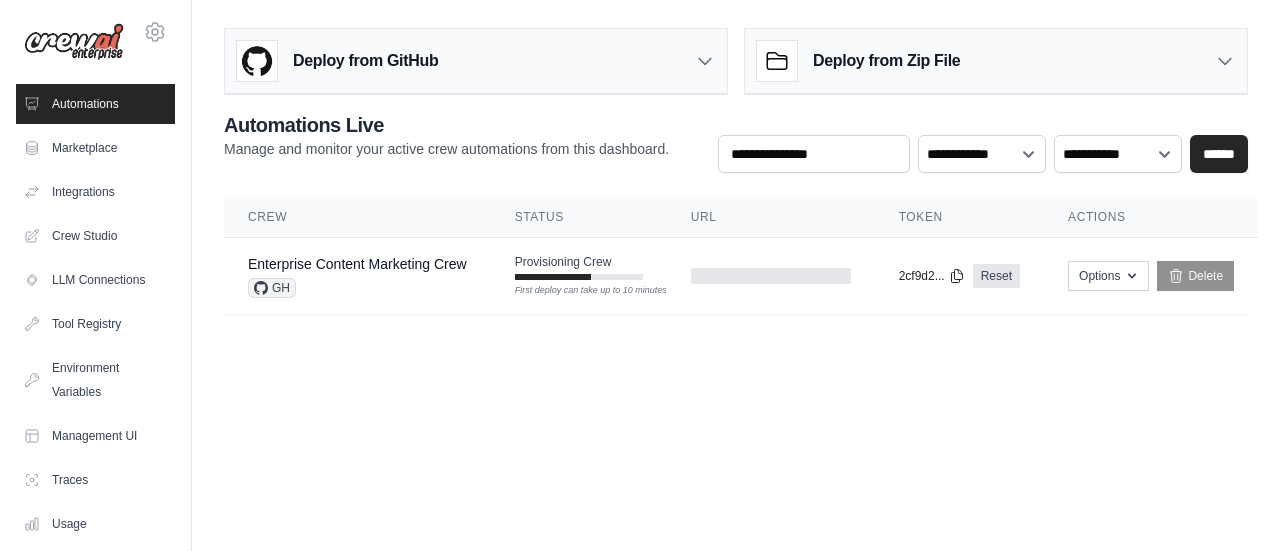 click on "Deploy from Zip File" at bounding box center (886, 61) 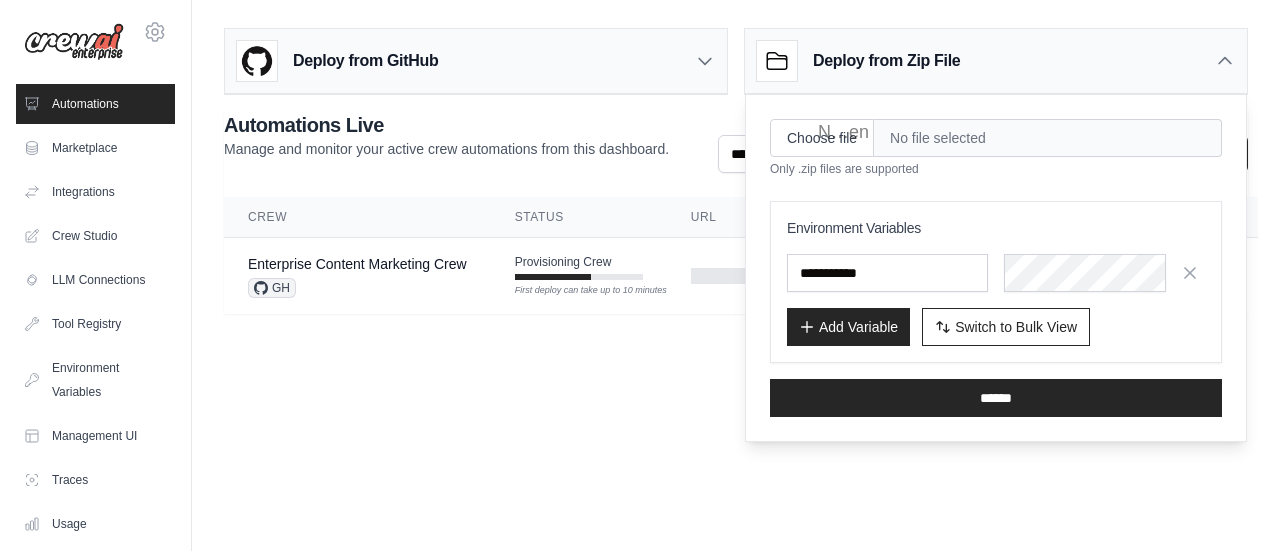 click on "Deploy from GitHub" at bounding box center (476, 61) 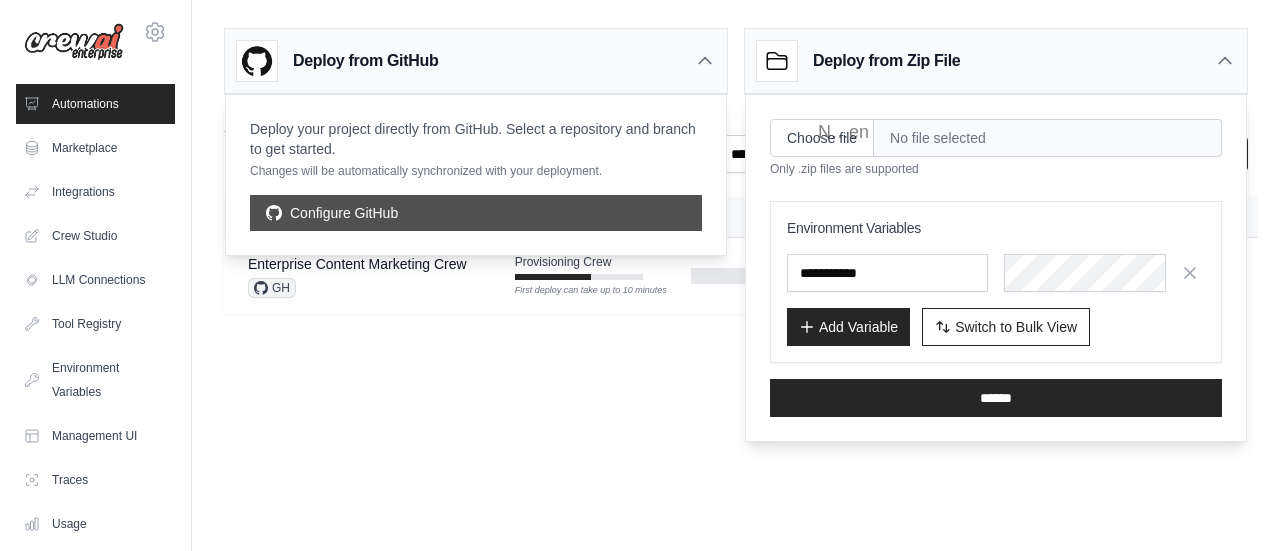 click on "Configure GitHub" at bounding box center [476, 213] 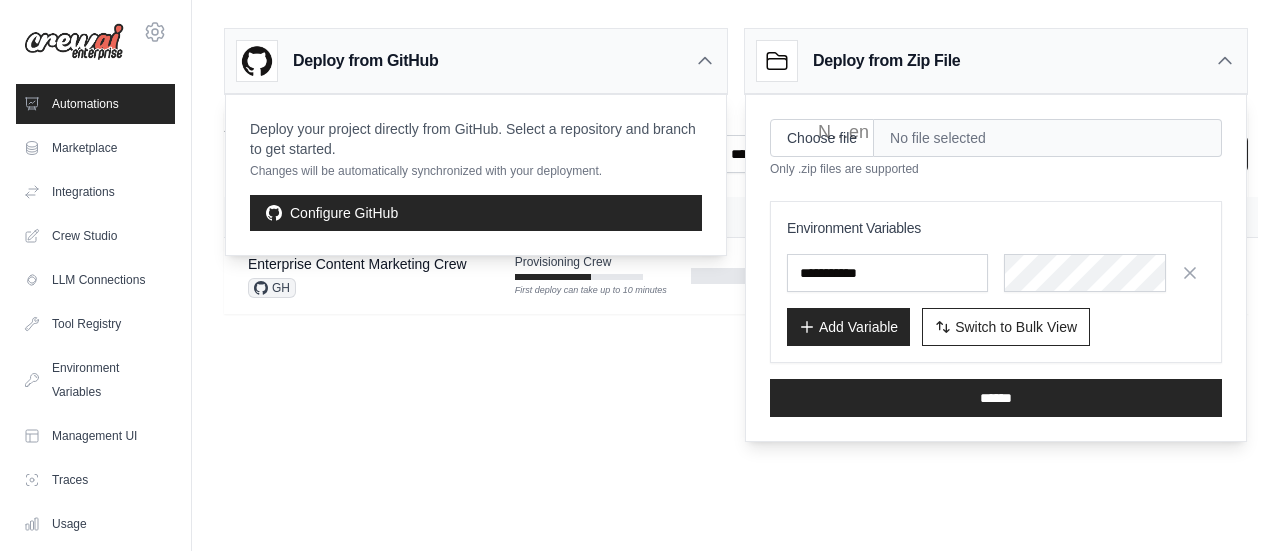 click on "sertifikat@dilatih.co
Settings
Automations
Marketplace
Integrations" at bounding box center (640, 275) 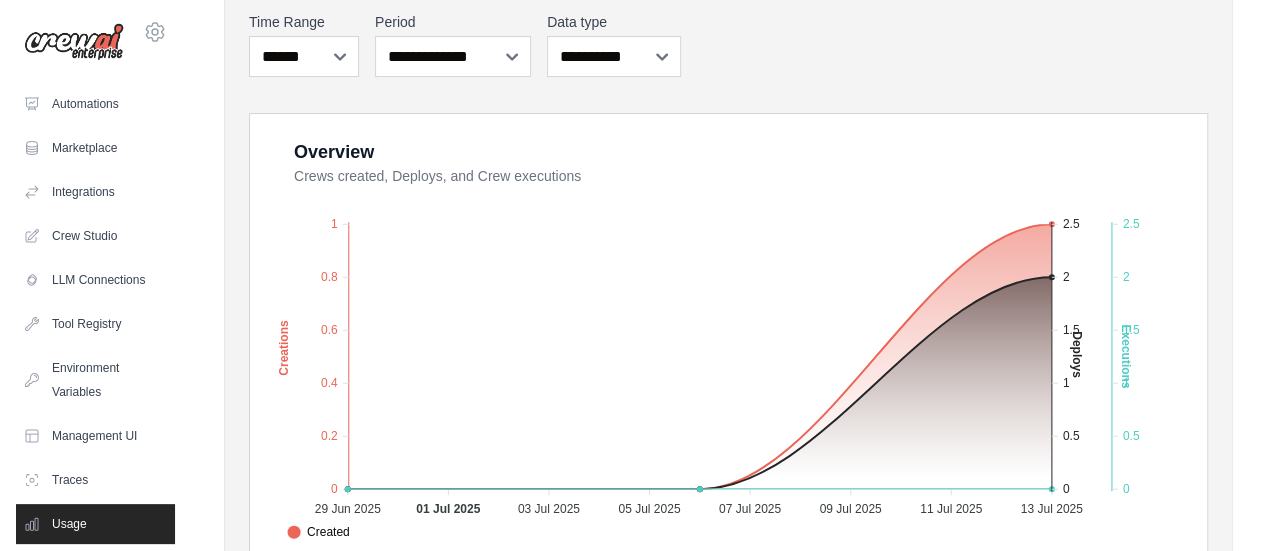 scroll, scrollTop: 0, scrollLeft: 0, axis: both 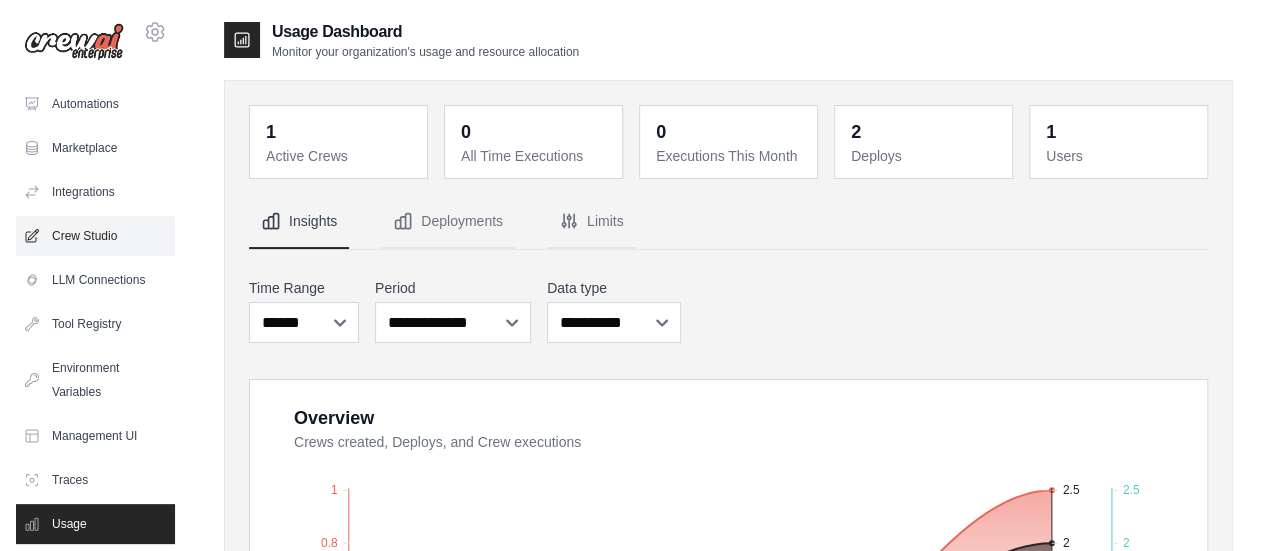 click on "Crew Studio" at bounding box center (95, 236) 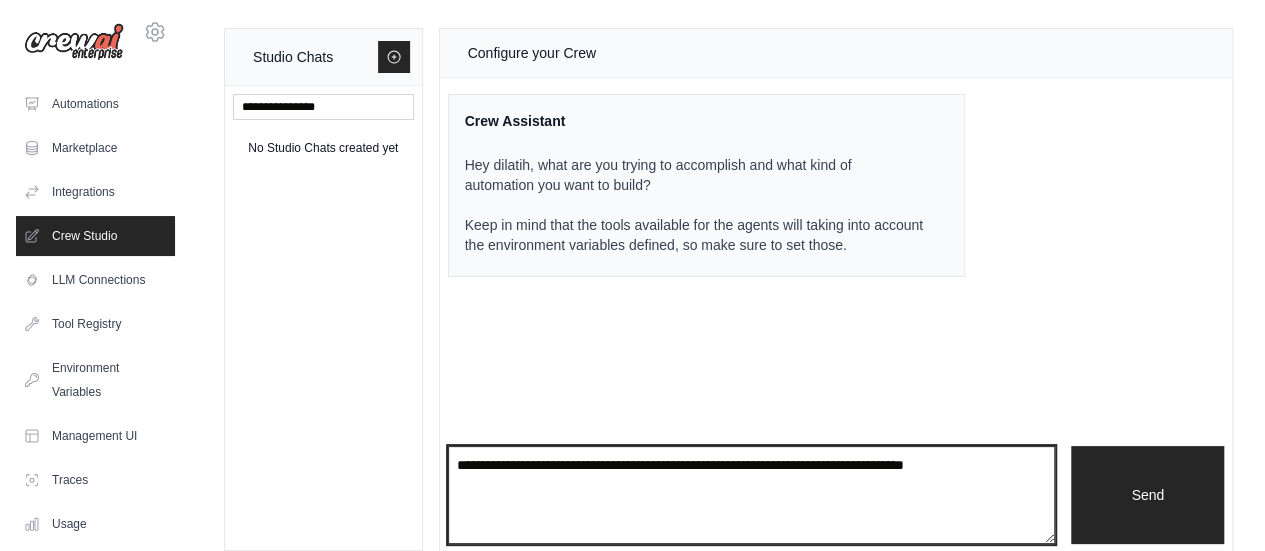 click at bounding box center (752, 495) 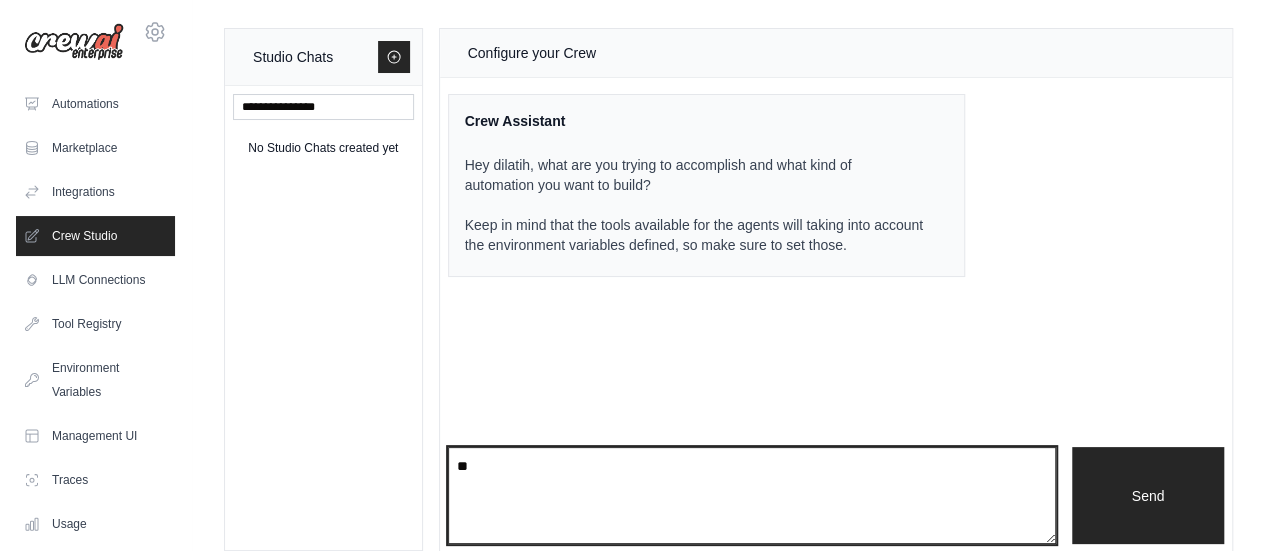 type on "*" 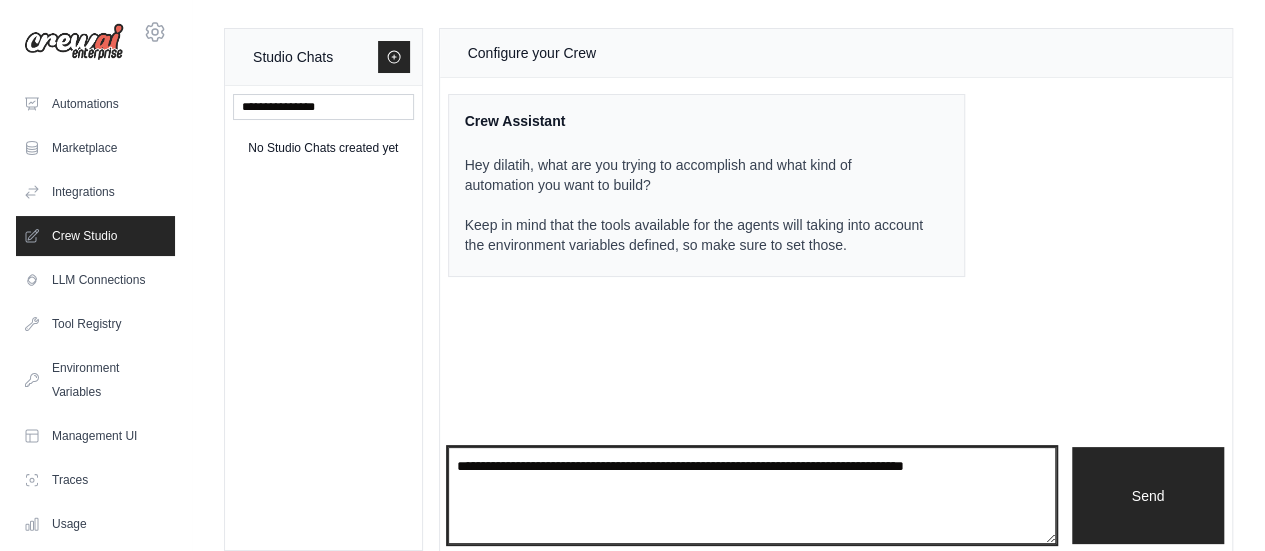 type on "*" 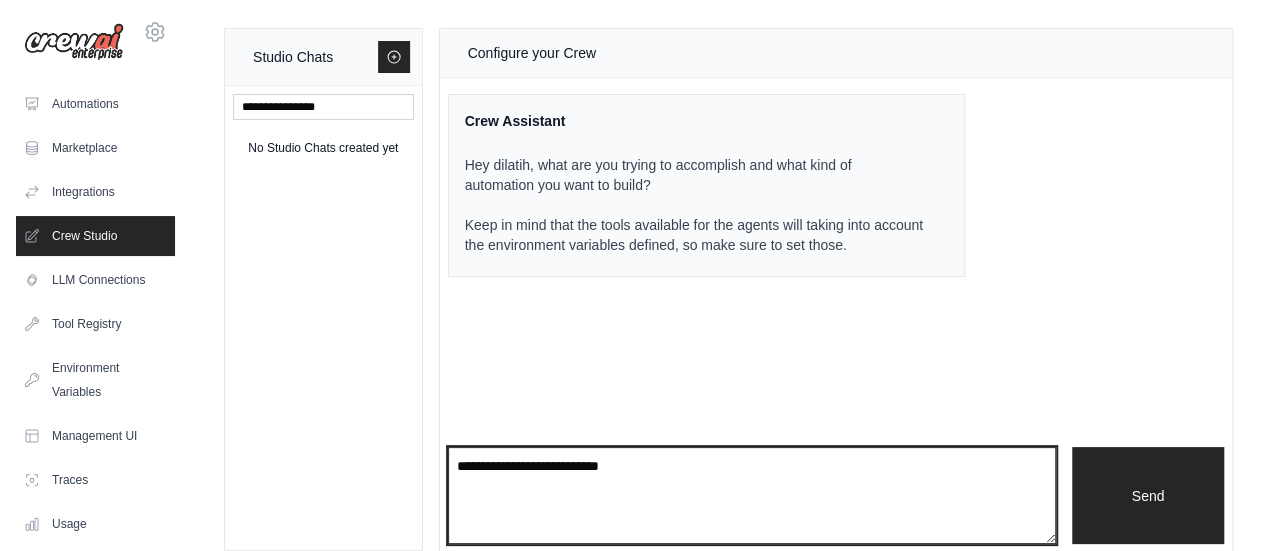 scroll, scrollTop: 22, scrollLeft: 0, axis: vertical 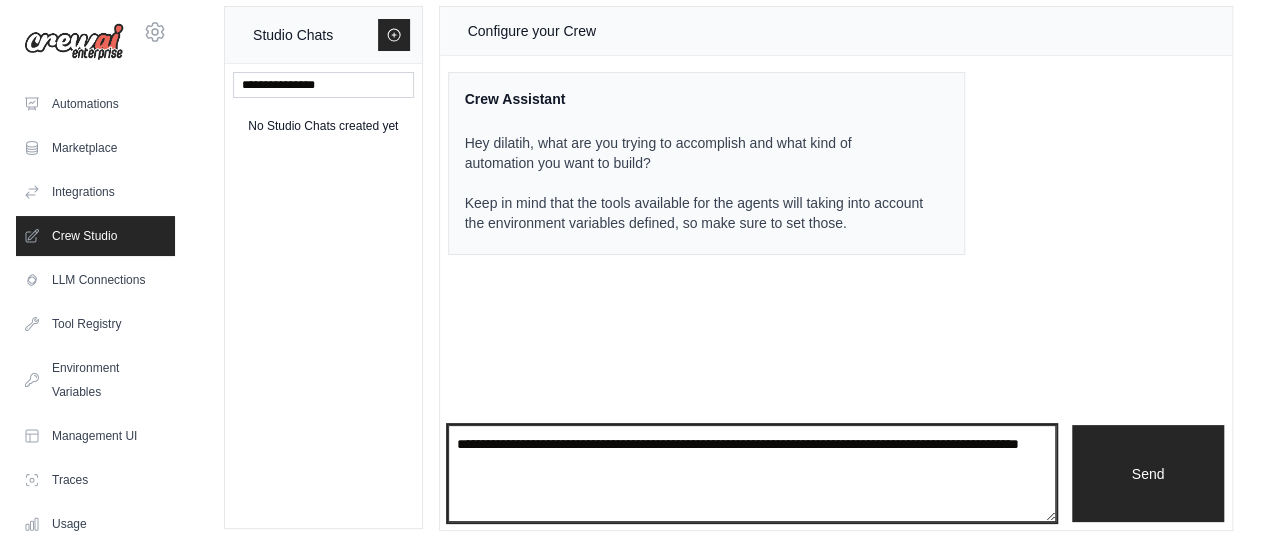click on "**********" at bounding box center [752, 473] 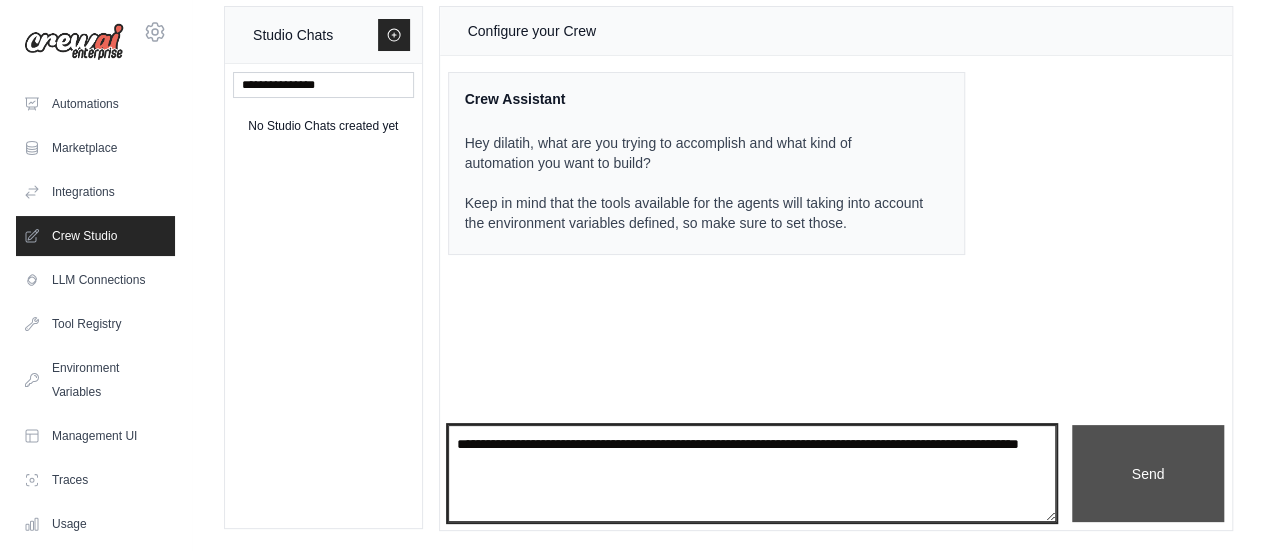 type on "**********" 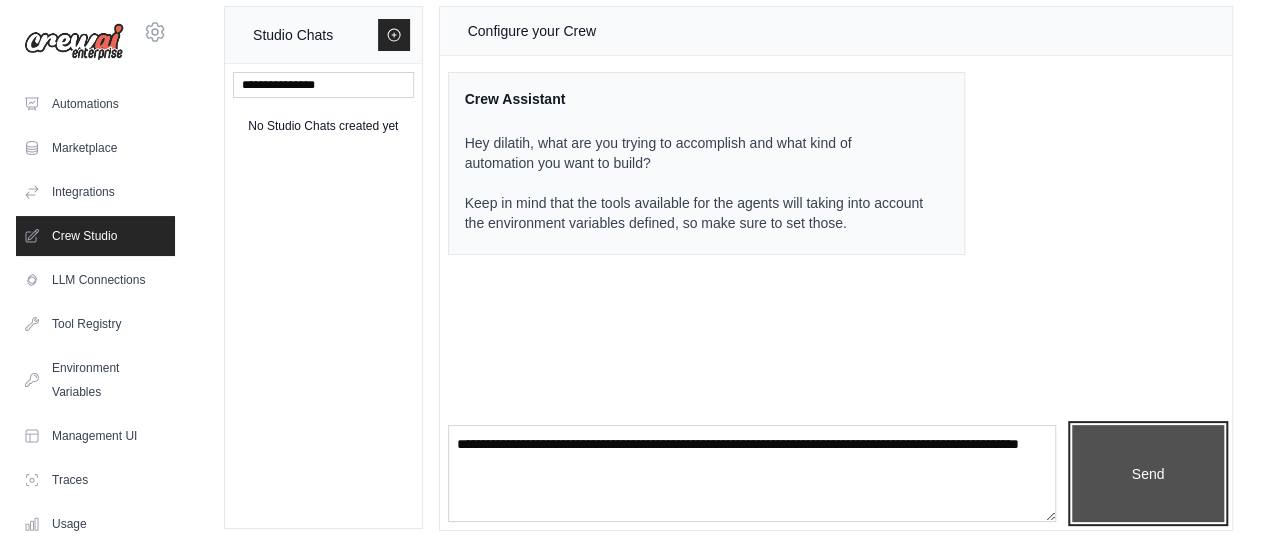 click on "Send" at bounding box center [1148, 473] 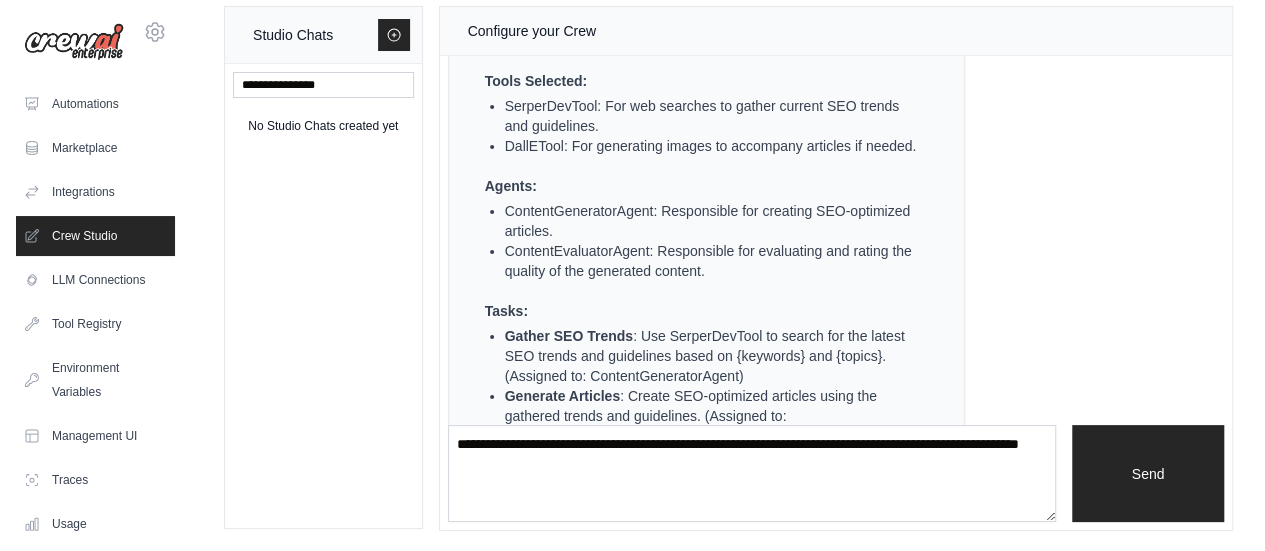 scroll, scrollTop: 920, scrollLeft: 0, axis: vertical 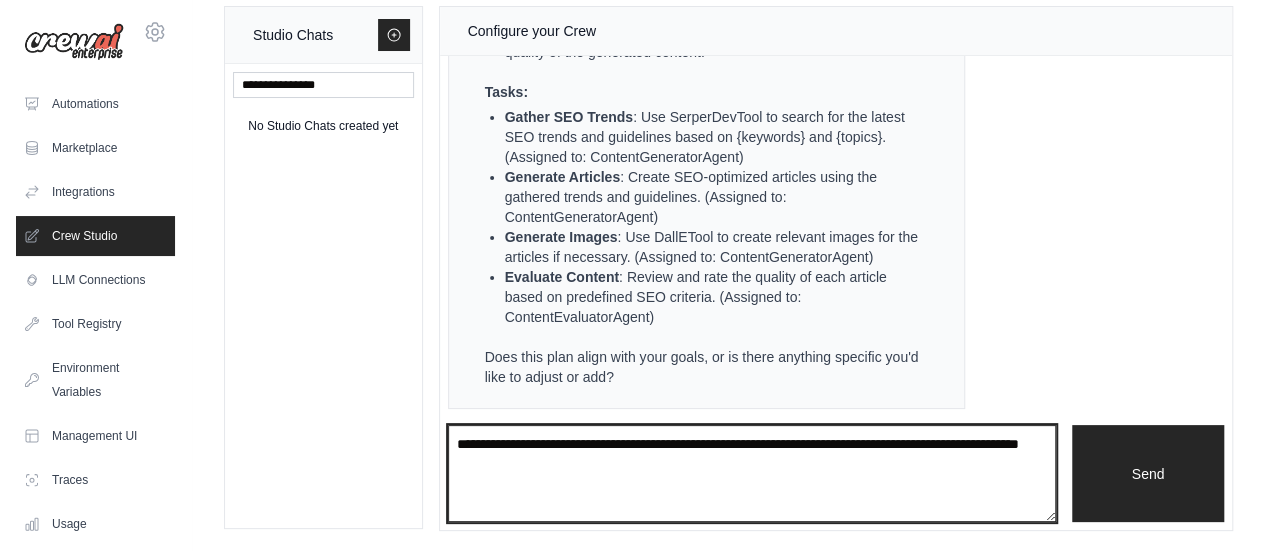 click on "**********" at bounding box center (752, 473) 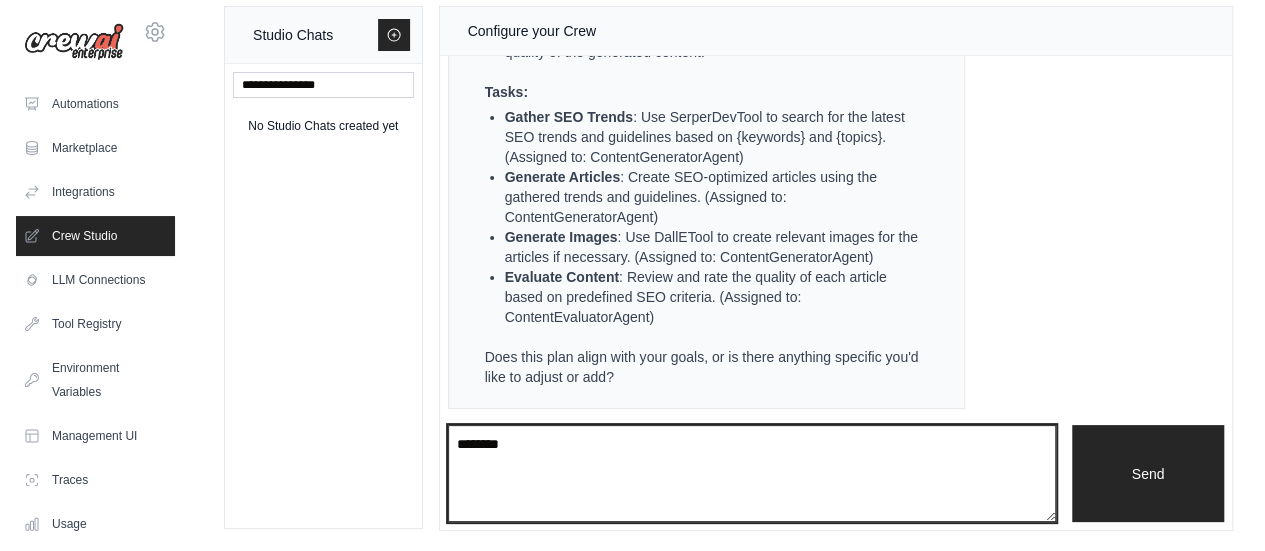 type on "********" 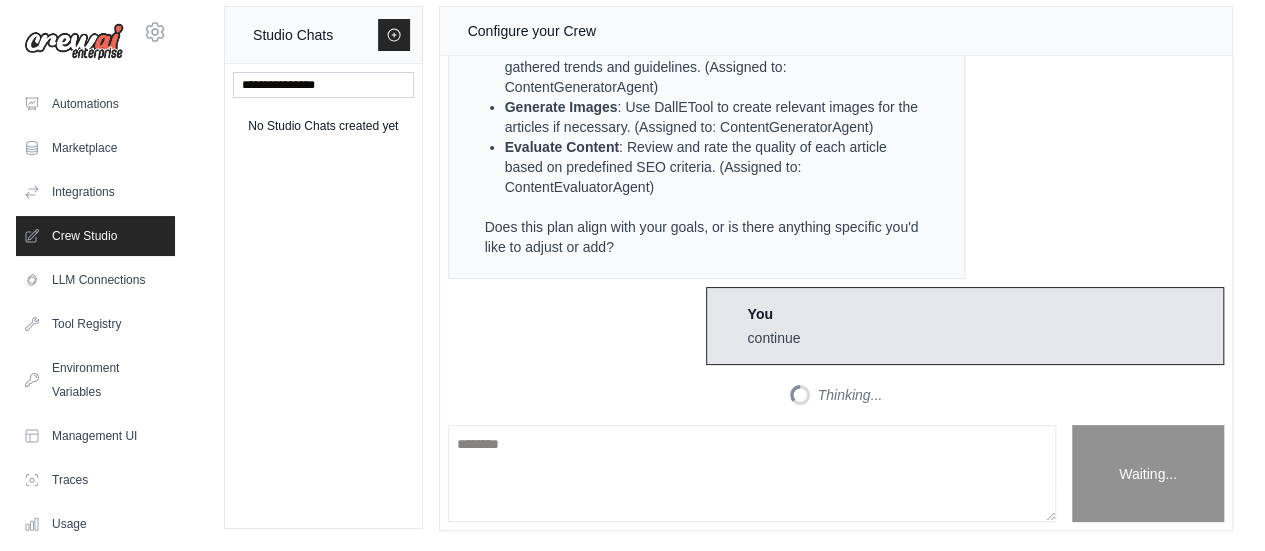 scroll, scrollTop: 1022, scrollLeft: 0, axis: vertical 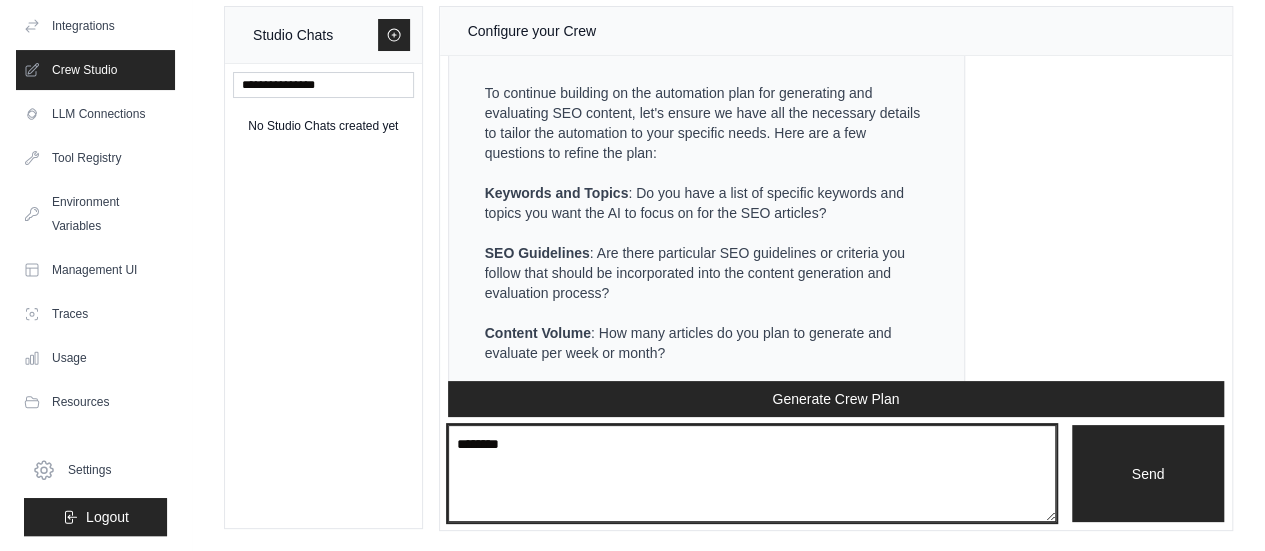click on "********" at bounding box center [752, 473] 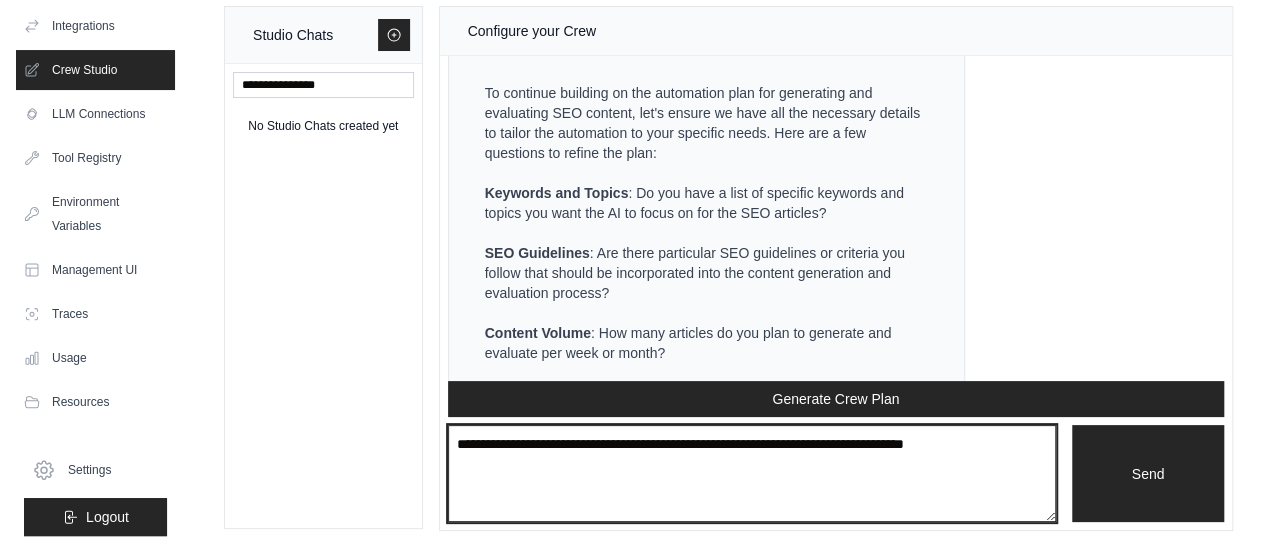 type on "*" 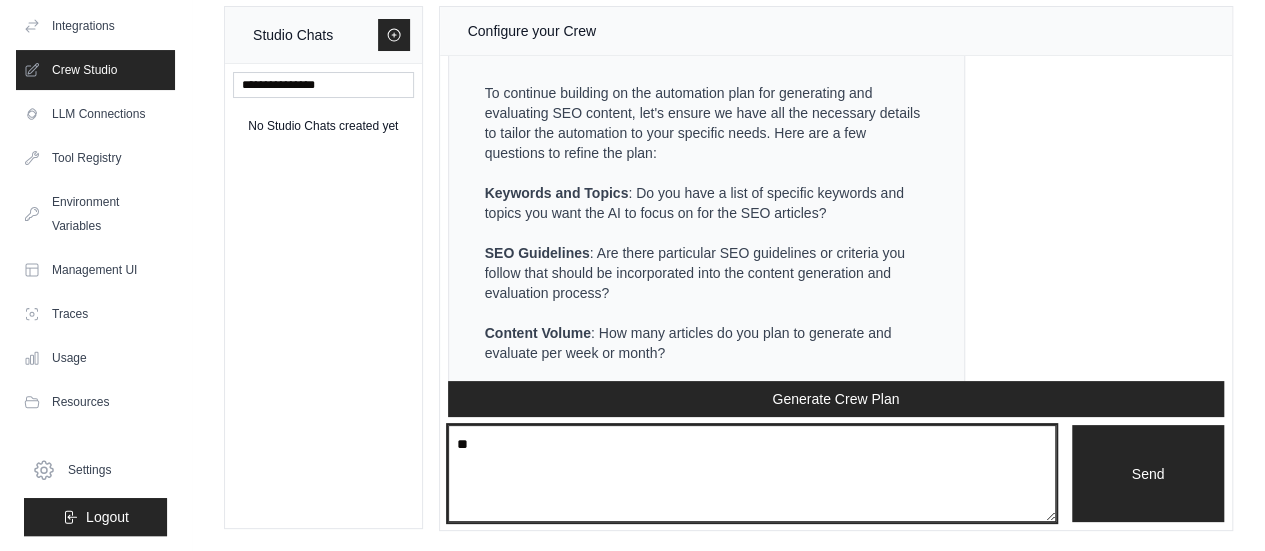 type on "*" 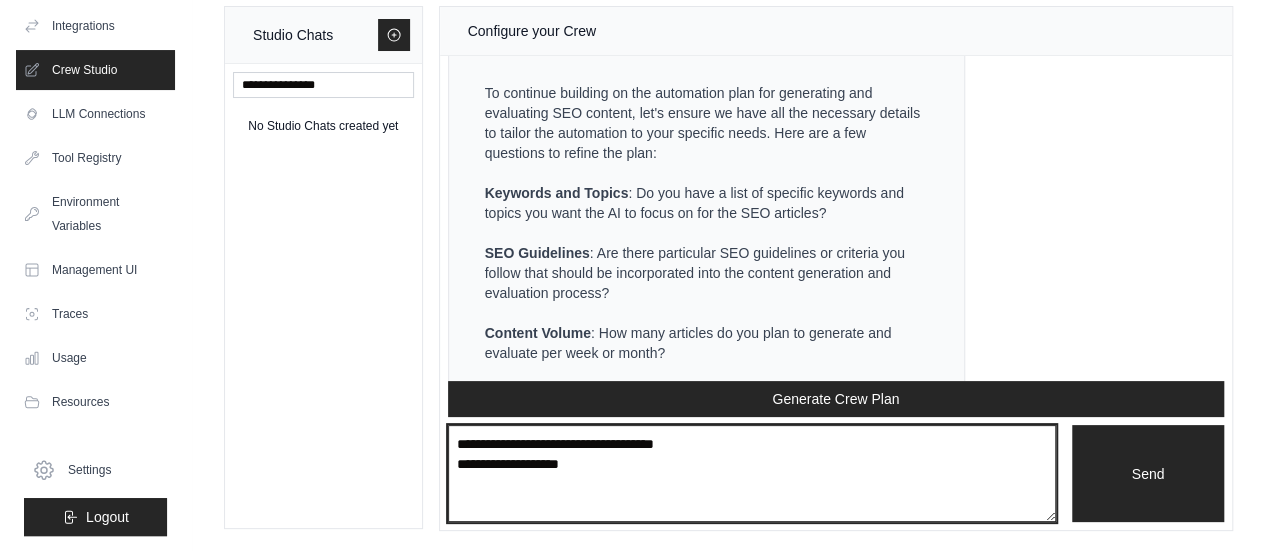 click on "**********" at bounding box center (752, 473) 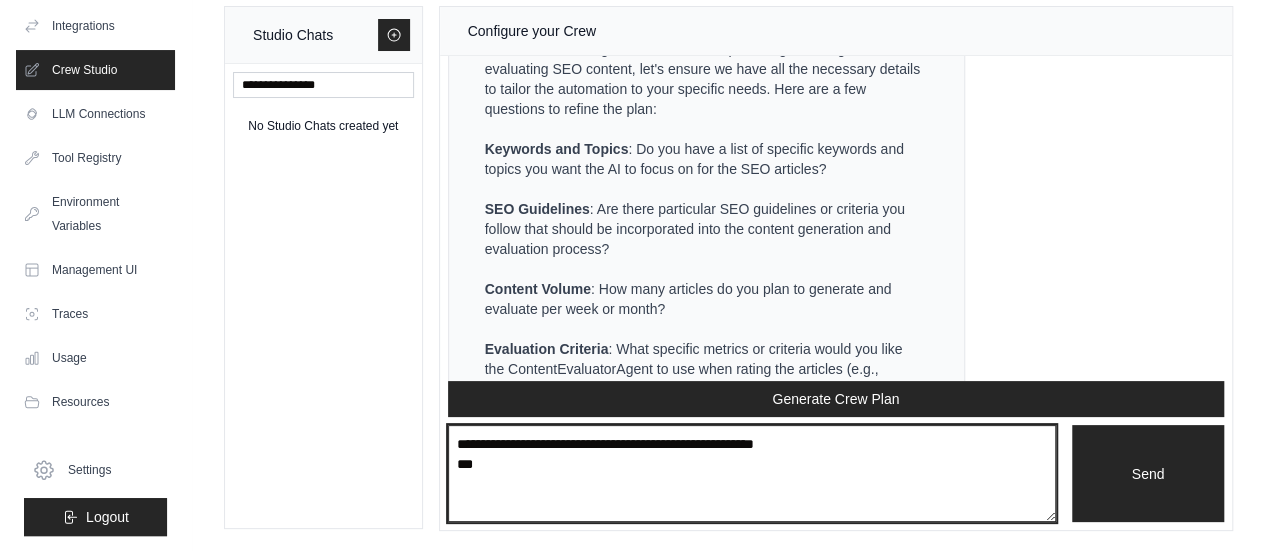 scroll, scrollTop: 1442, scrollLeft: 0, axis: vertical 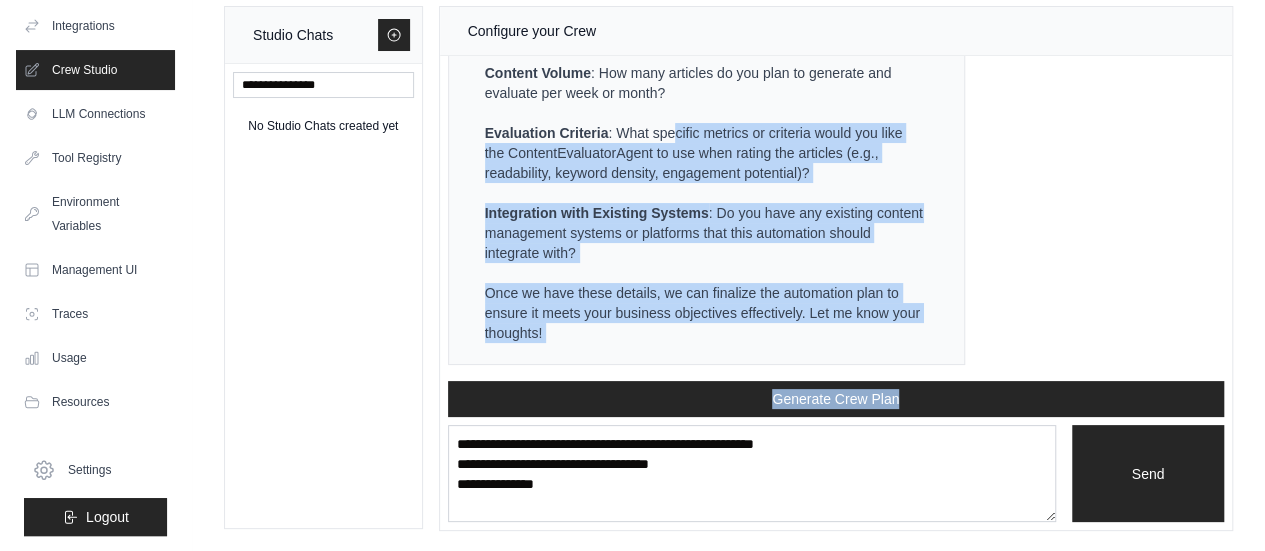 drag, startPoint x: 677, startPoint y: 270, endPoint x: 590, endPoint y: 477, distance: 224.53954 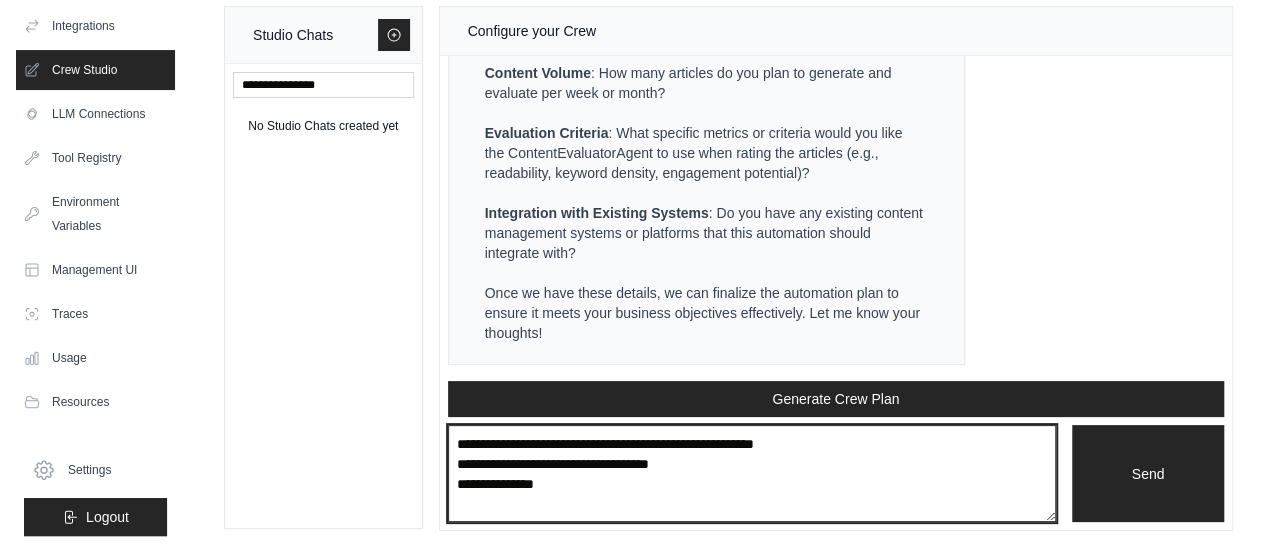 click on "**********" at bounding box center (752, 473) 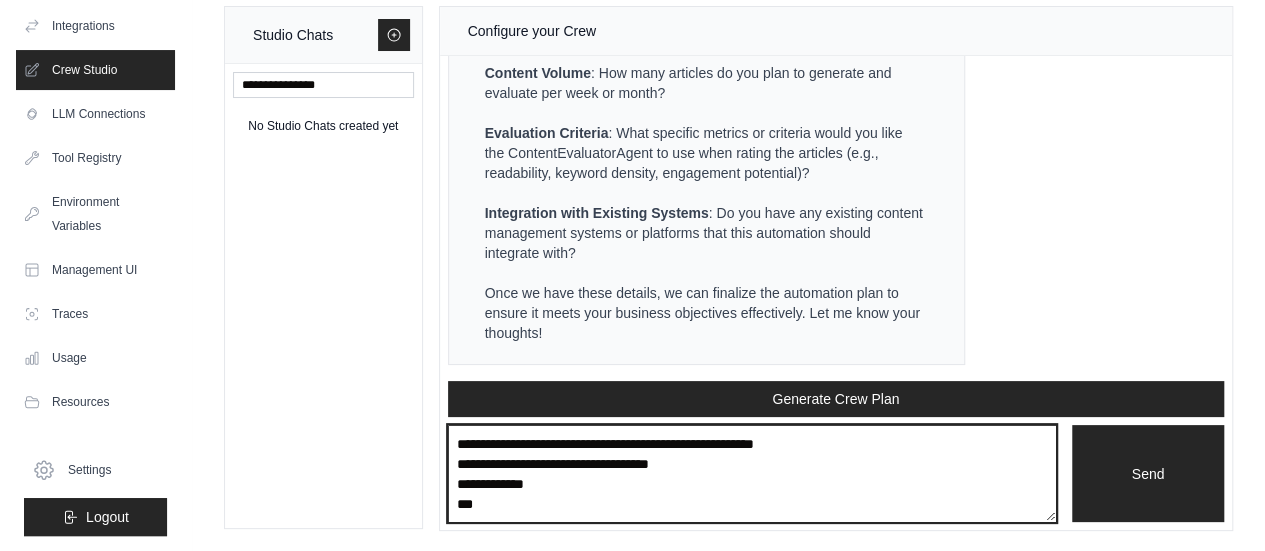 scroll, scrollTop: 1643, scrollLeft: 0, axis: vertical 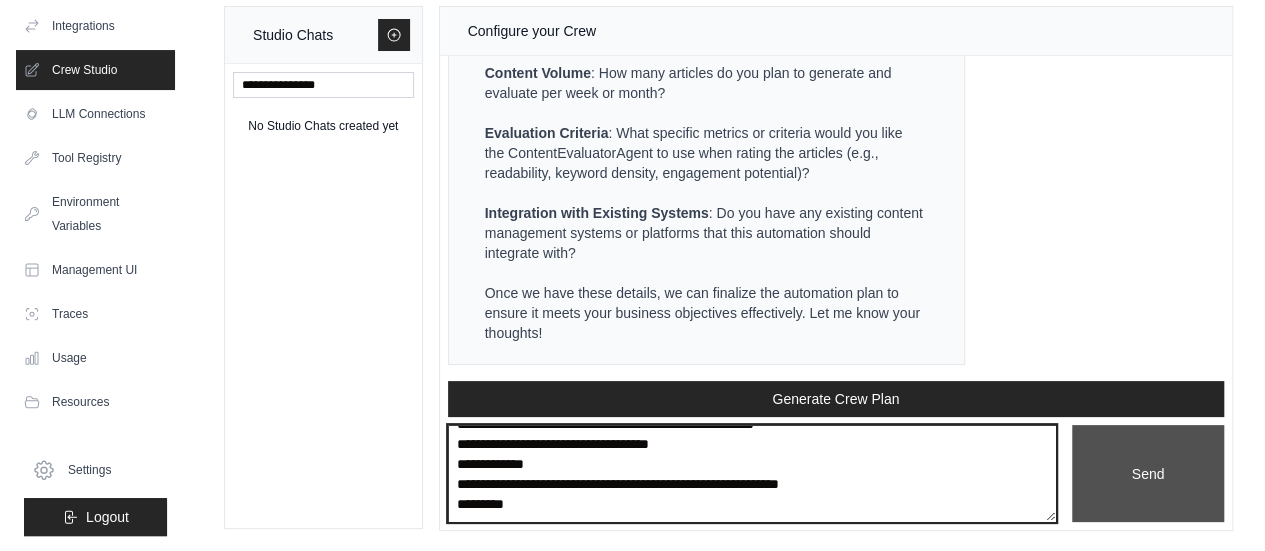 type on "**********" 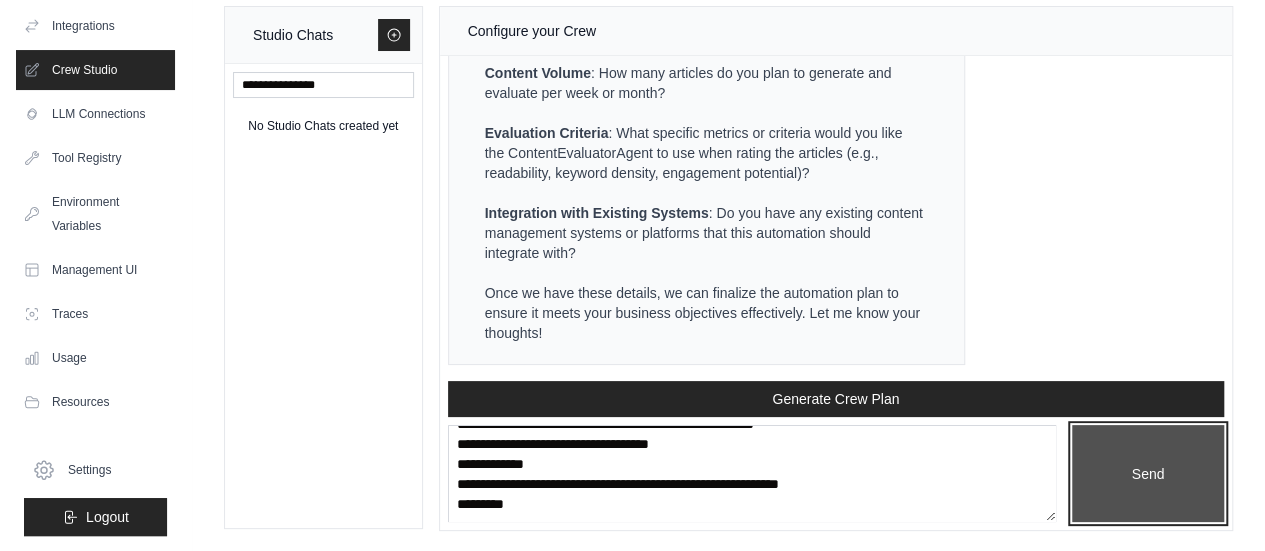 click on "Send" at bounding box center (1148, 473) 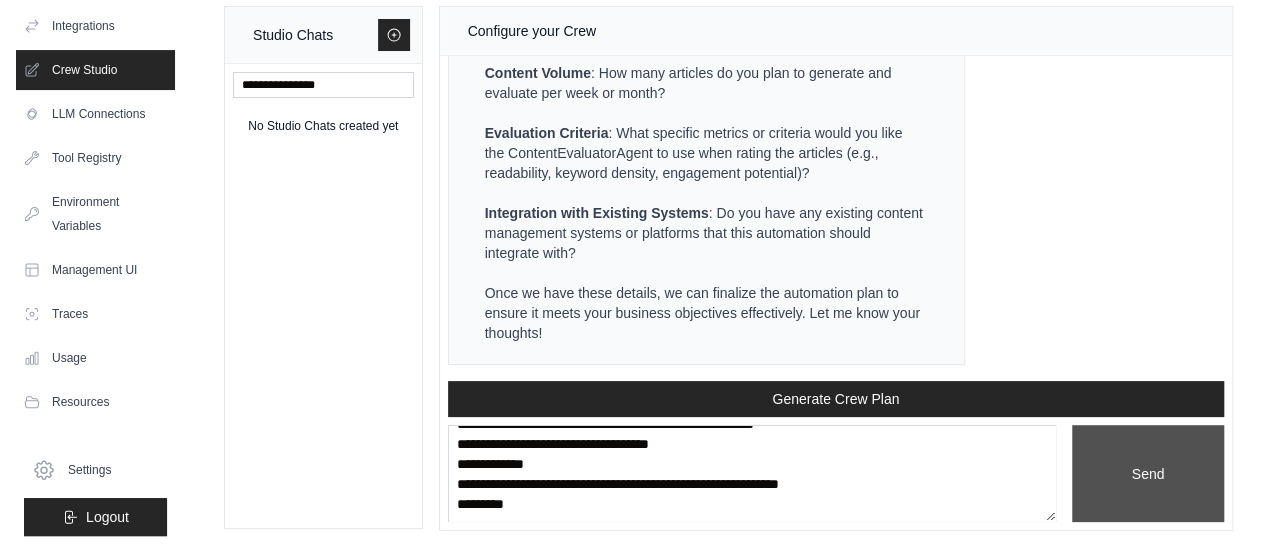 scroll, scrollTop: 0, scrollLeft: 0, axis: both 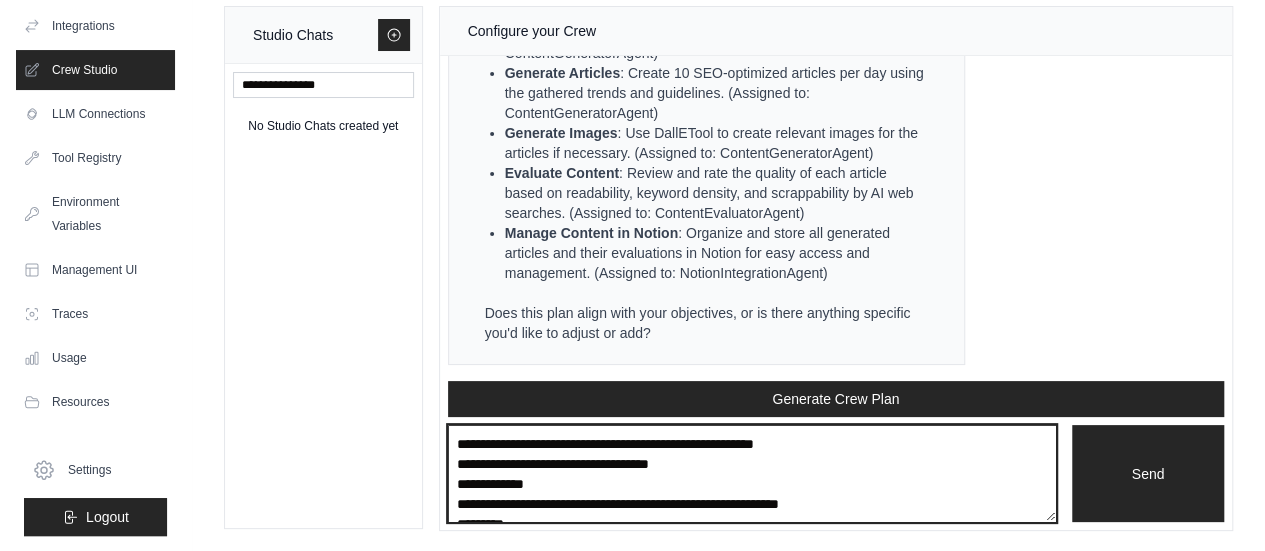 click on "**********" at bounding box center (752, 473) 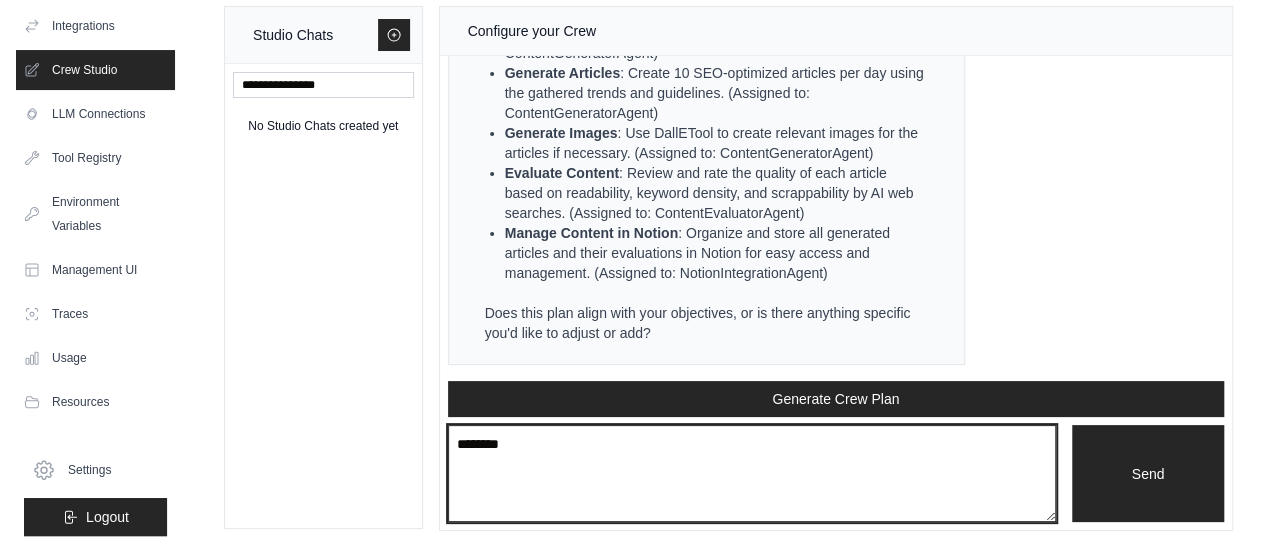 type on "********" 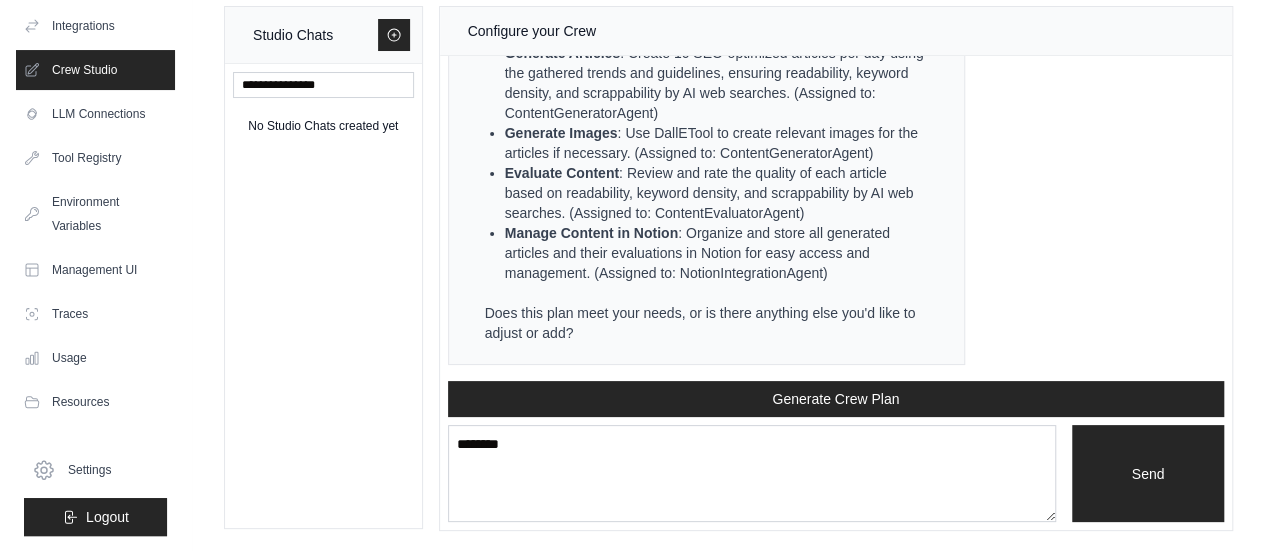 scroll, scrollTop: 4211, scrollLeft: 0, axis: vertical 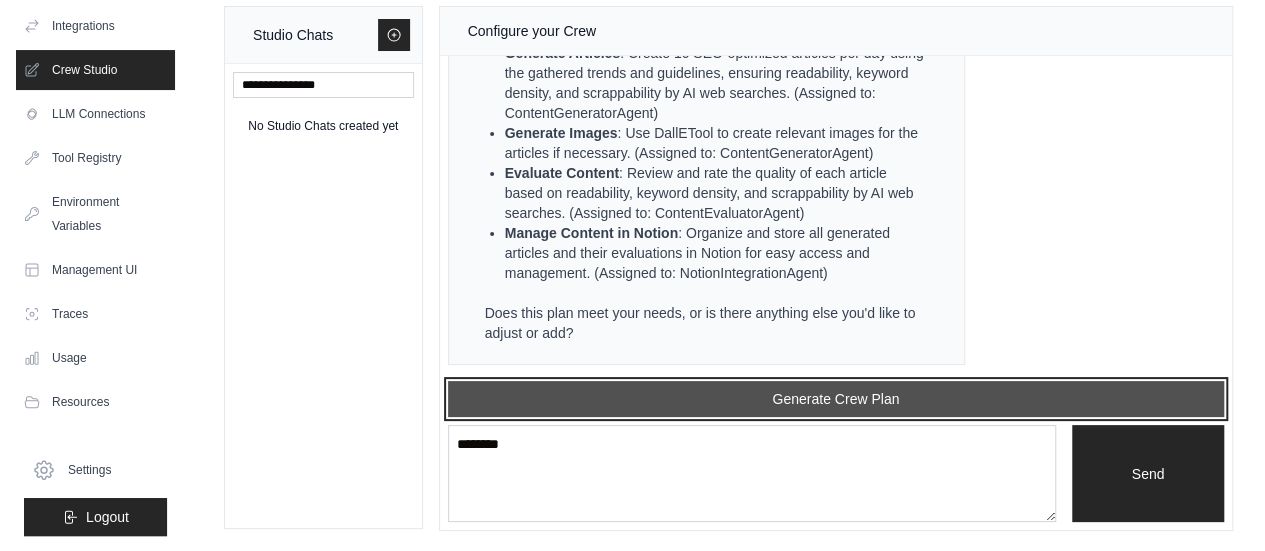 click on "Generate Crew Plan" at bounding box center (836, 399) 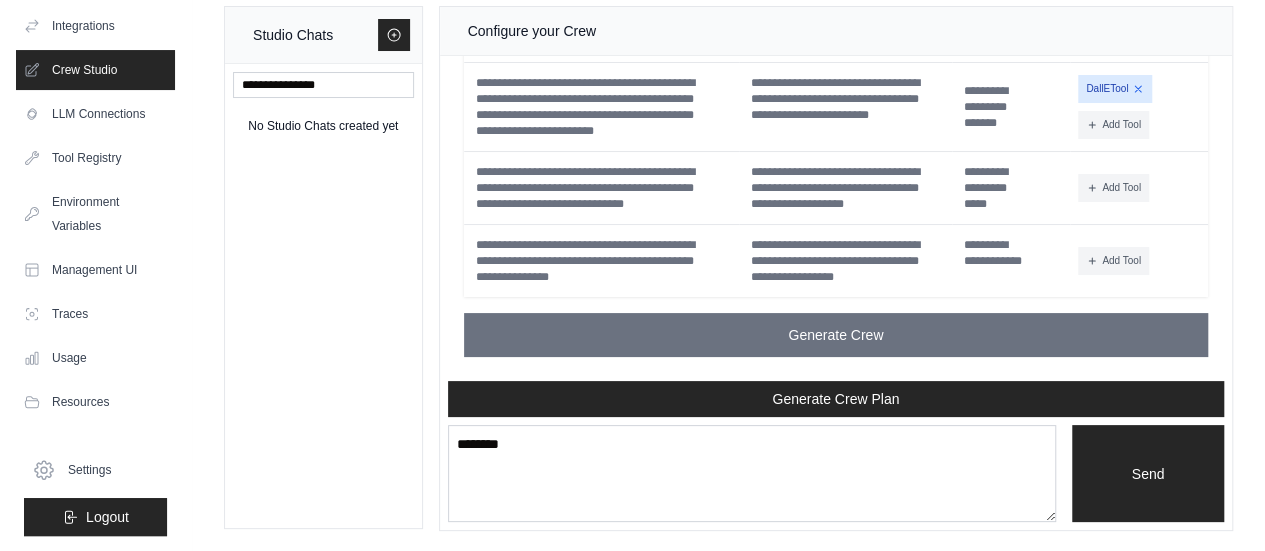 scroll, scrollTop: 5258, scrollLeft: 0, axis: vertical 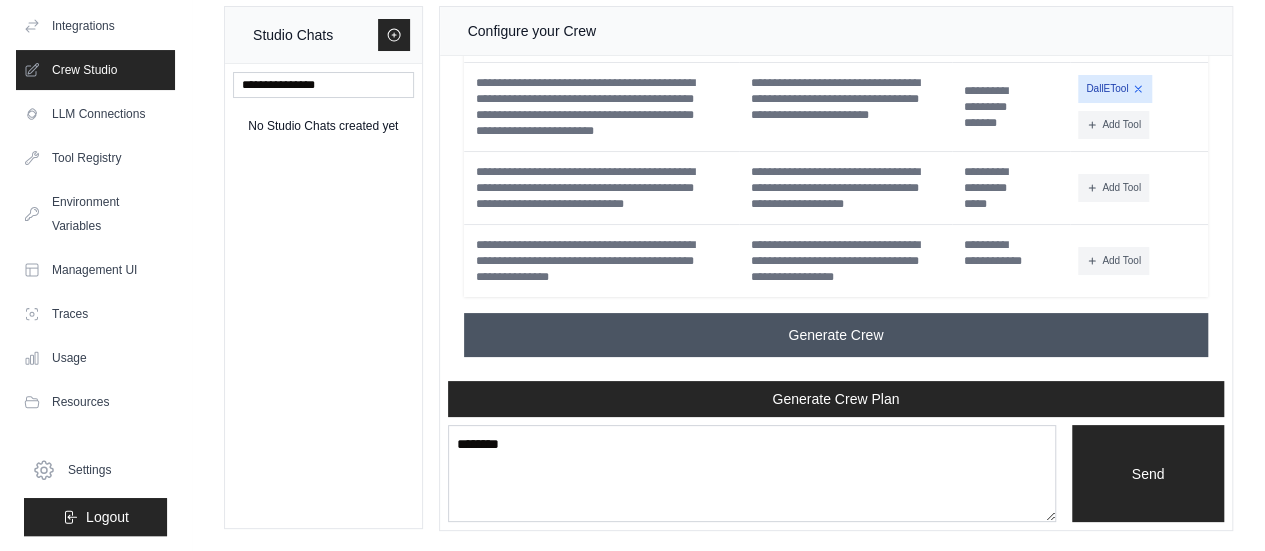click on "Generate Crew" at bounding box center (836, 335) 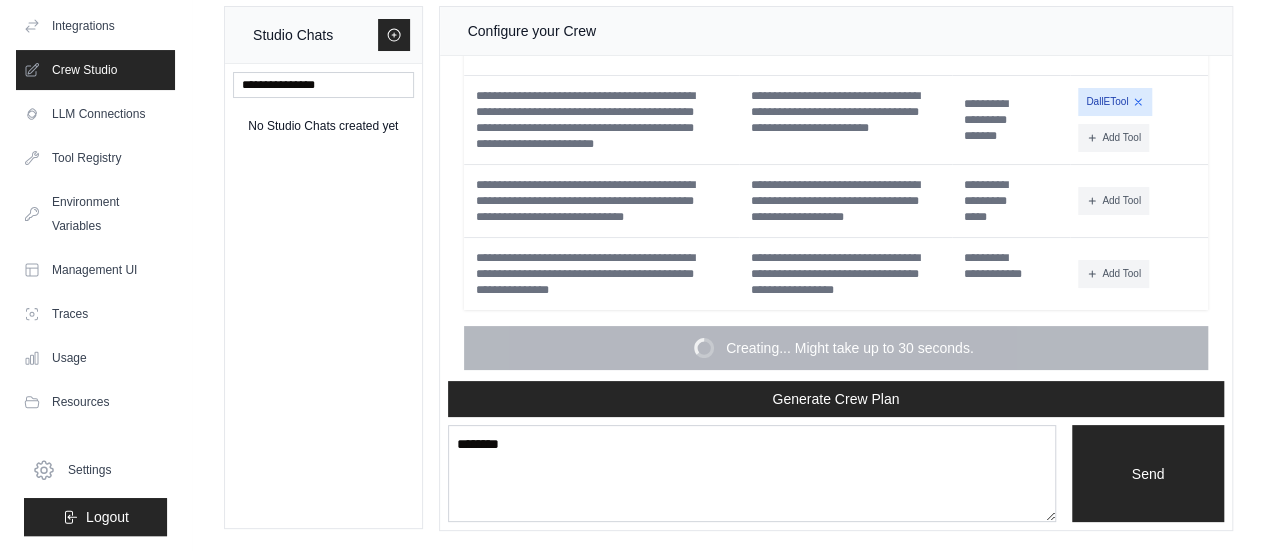 scroll, scrollTop: 5258, scrollLeft: 0, axis: vertical 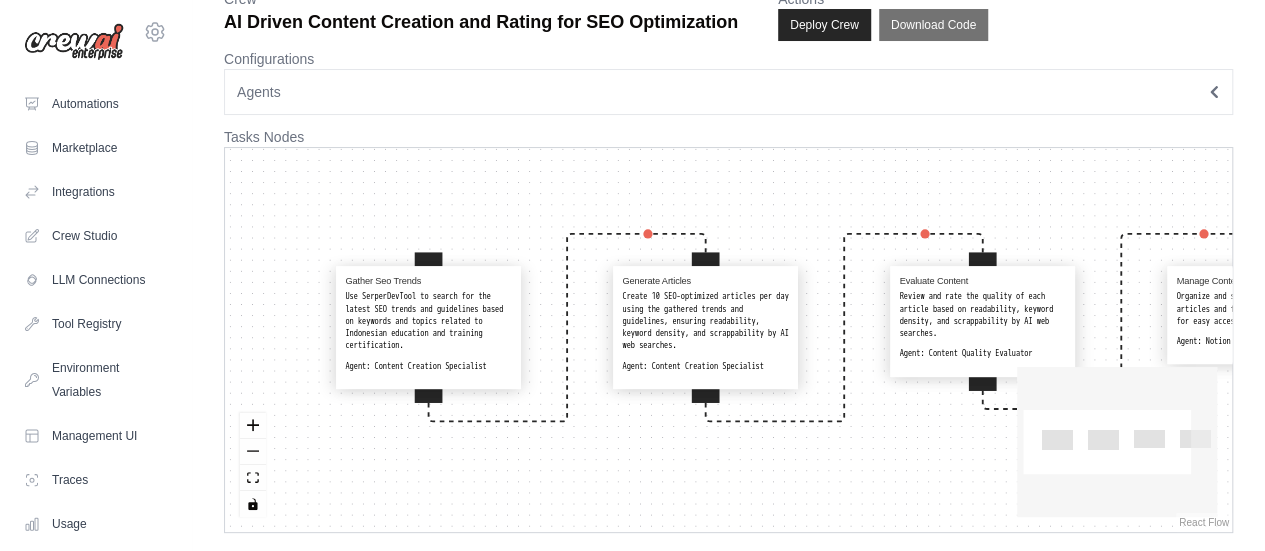 drag, startPoint x: 514, startPoint y: 215, endPoint x: 799, endPoint y: 186, distance: 286.47165 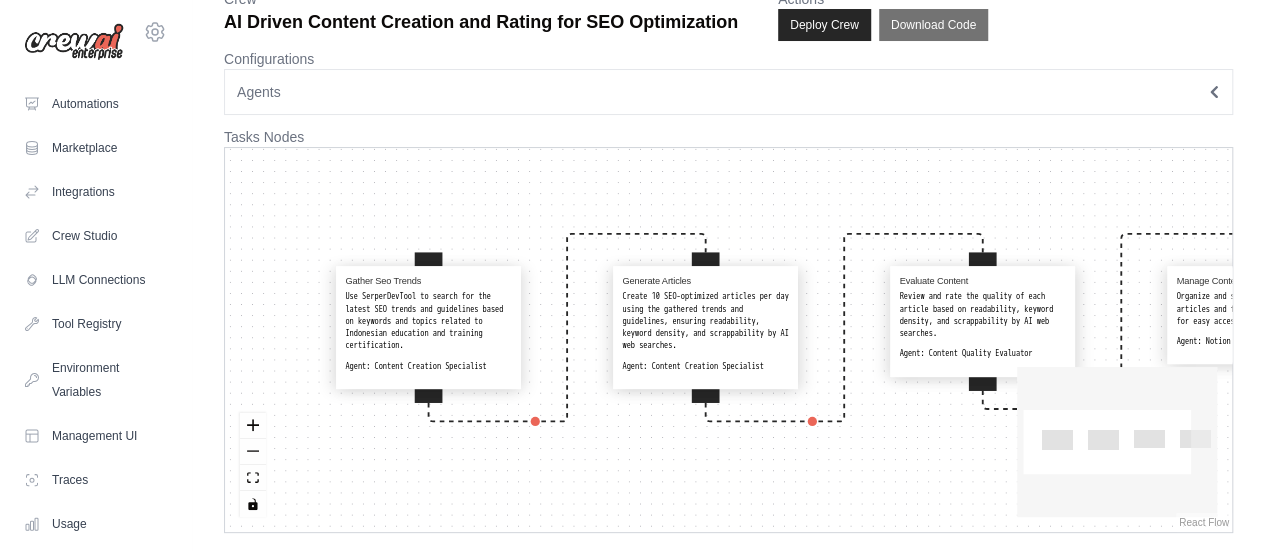 click on "Gather Seo Trends Use SerperDevTool to search for the latest SEO trends and guidelines based on keywords and topics related to Indonesian education and training certification. Agent:   Content Creation Specialist Generate Articles Create 10 SEO-optimized articles per day using the gathered trends and guidelines, ensuring readability, keyword density, and scrappability by AI web searches. Agent:   Content Creation Specialist Evaluate Content Review and rate the quality of each article based on readability, keyword density, and scrappability by AI web searches. Agent:   Content Quality Evaluator Manage Content In Notion Organize and store all generated articles and their evaluations in Notion for easy access and management. Agent:   Notion Content Manager" at bounding box center (728, 340) 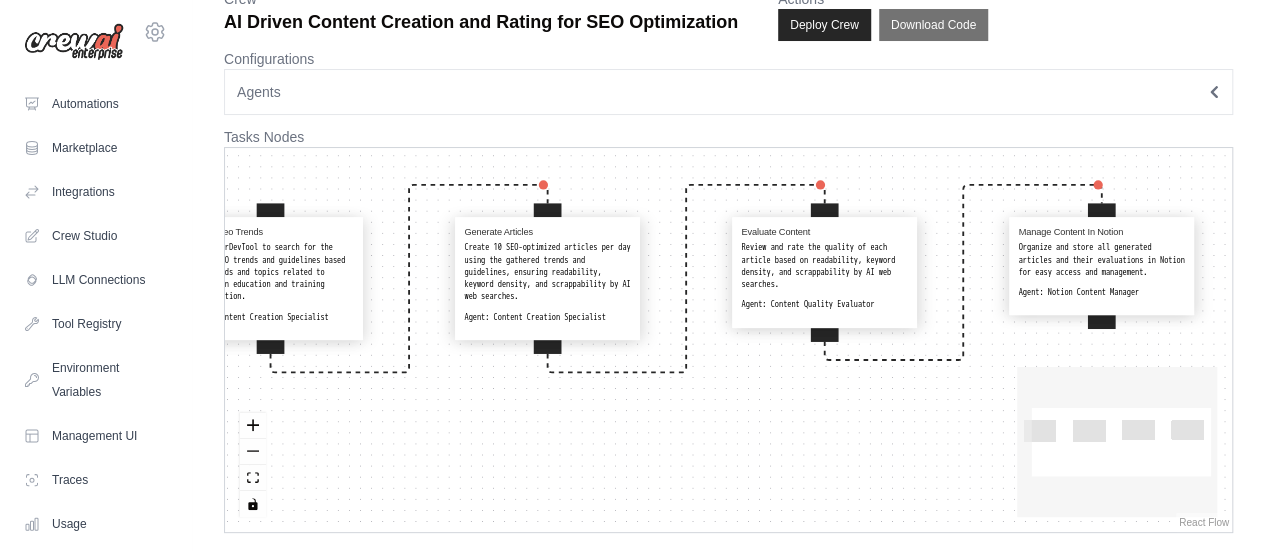 drag, startPoint x: 799, startPoint y: 186, endPoint x: 642, endPoint y: 139, distance: 163.88411 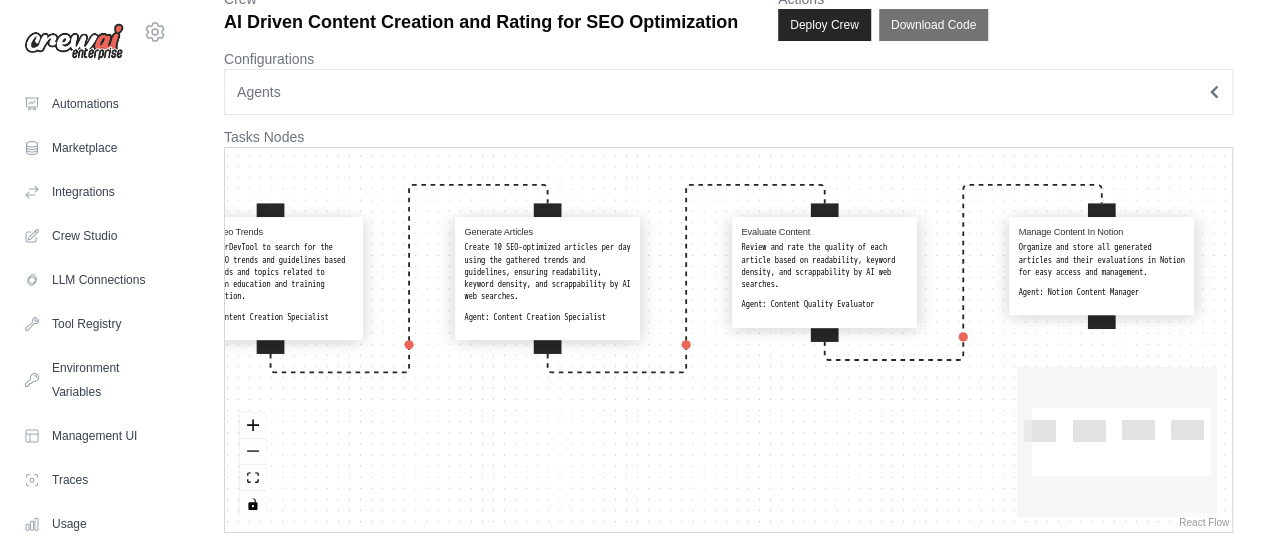 click on "**********" at bounding box center [728, 244] 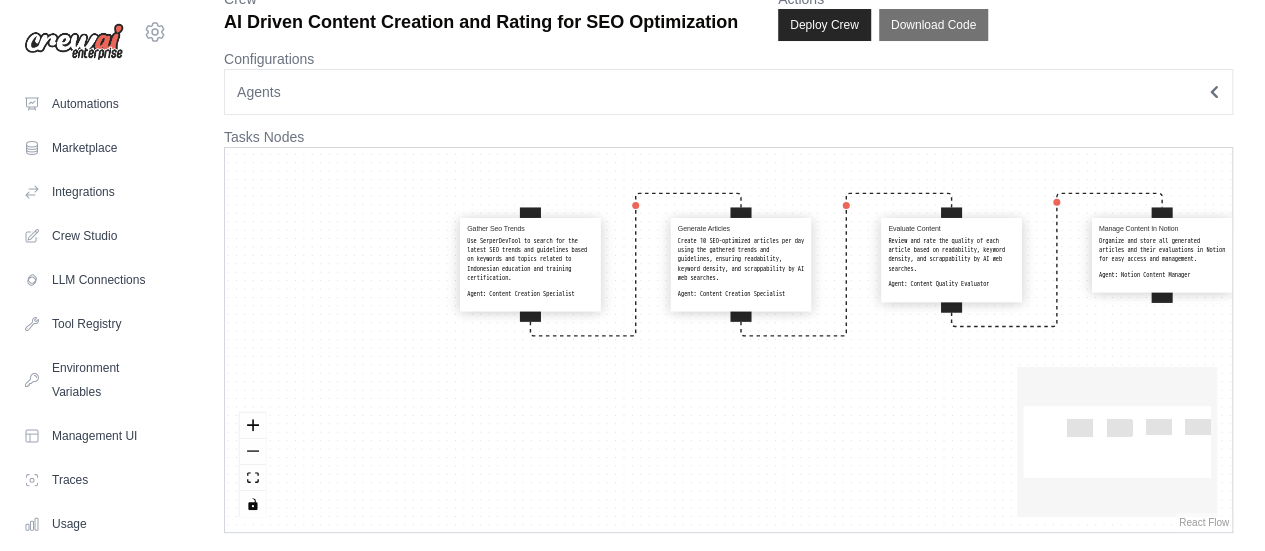 drag, startPoint x: 433, startPoint y: 463, endPoint x: 604, endPoint y: 426, distance: 174.95714 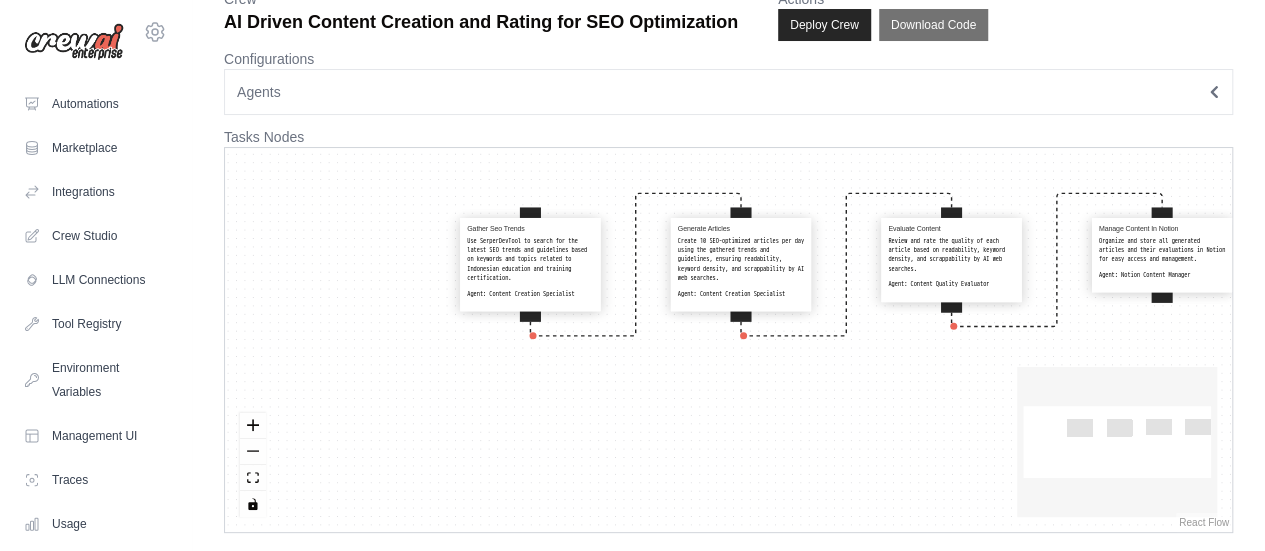 click on "Gather Seo Trends Use SerperDevTool to search for the latest SEO trends and guidelines based on keywords and topics related to Indonesian education and training certification. Agent:   Content Creation Specialist Generate Articles Create 10 SEO-optimized articles per day using the gathered trends and guidelines, ensuring readability, keyword density, and scrappability by AI web searches. Agent:   Content Creation Specialist Evaluate Content Review and rate the quality of each article based on readability, keyword density, and scrappability by AI web searches. Agent:   Content Quality Evaluator Manage Content In Notion Organize and store all generated articles and their evaluations in Notion for easy access and management. Agent:   Notion Content Manager" at bounding box center [728, 340] 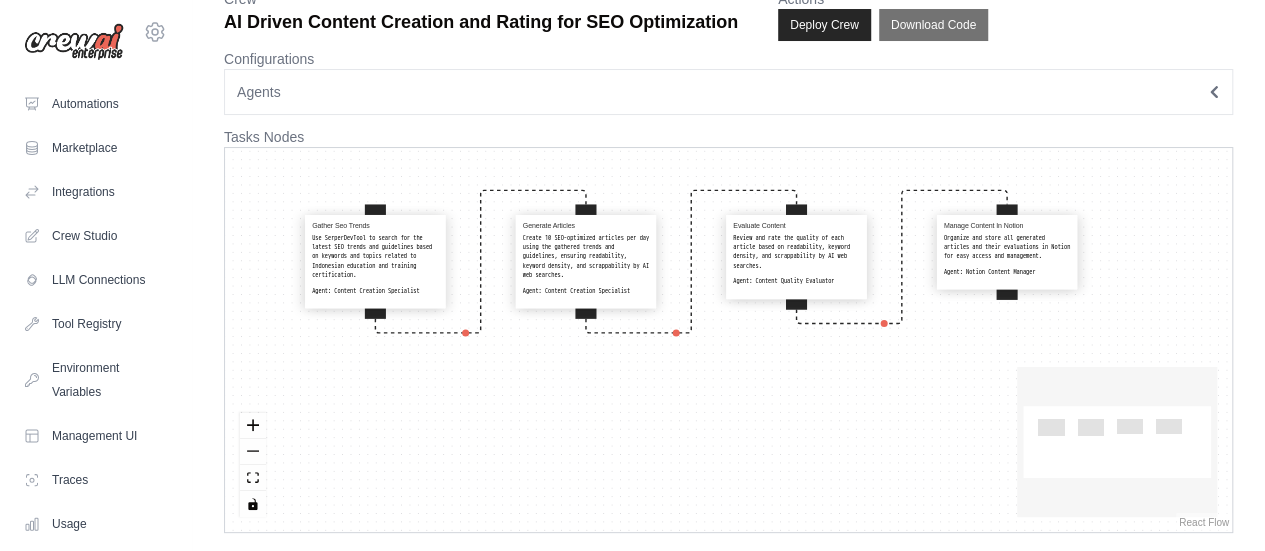 drag, startPoint x: 704, startPoint y: 417, endPoint x: 551, endPoint y: 415, distance: 153.01308 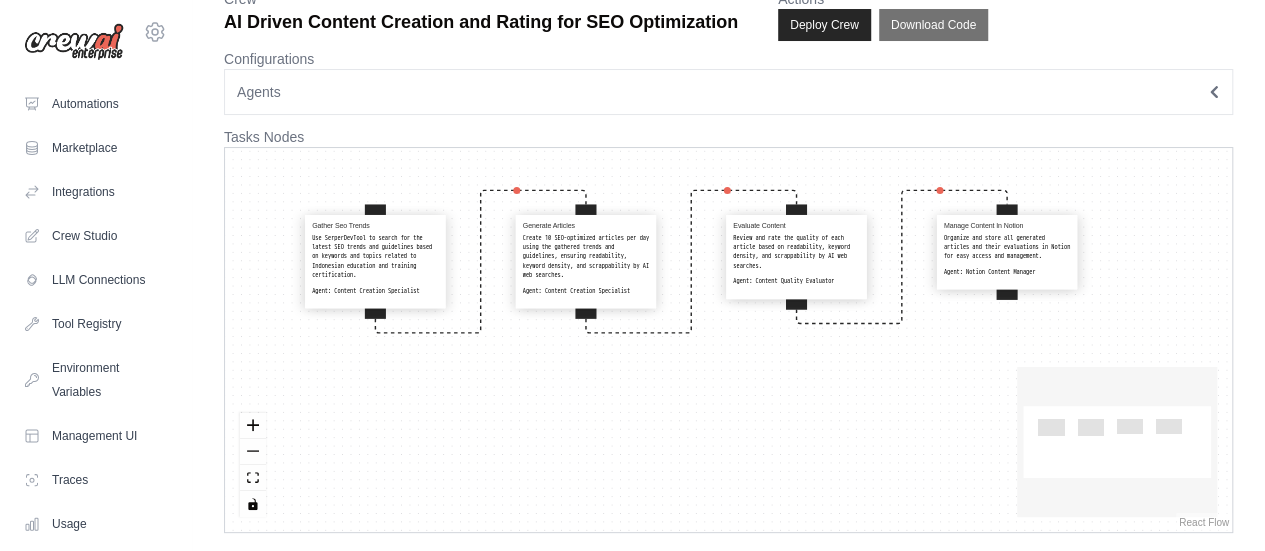click on "Gather Seo Trends Use SerperDevTool to search for the latest SEO trends and guidelines based on keywords and topics related to Indonesian education and training certification. Agent:   Content Creation Specialist Generate Articles Create 10 SEO-optimized articles per day using the gathered trends and guidelines, ensuring readability, keyword density, and scrappability by AI web searches. Agent:   Content Creation Specialist Evaluate Content Review and rate the quality of each article based on readability, keyword density, and scrappability by AI web searches. Agent:   Content Quality Evaluator Manage Content In Notion Organize and store all generated articles and their evaluations in Notion for easy access and management. Agent:   Notion Content Manager" at bounding box center (728, 340) 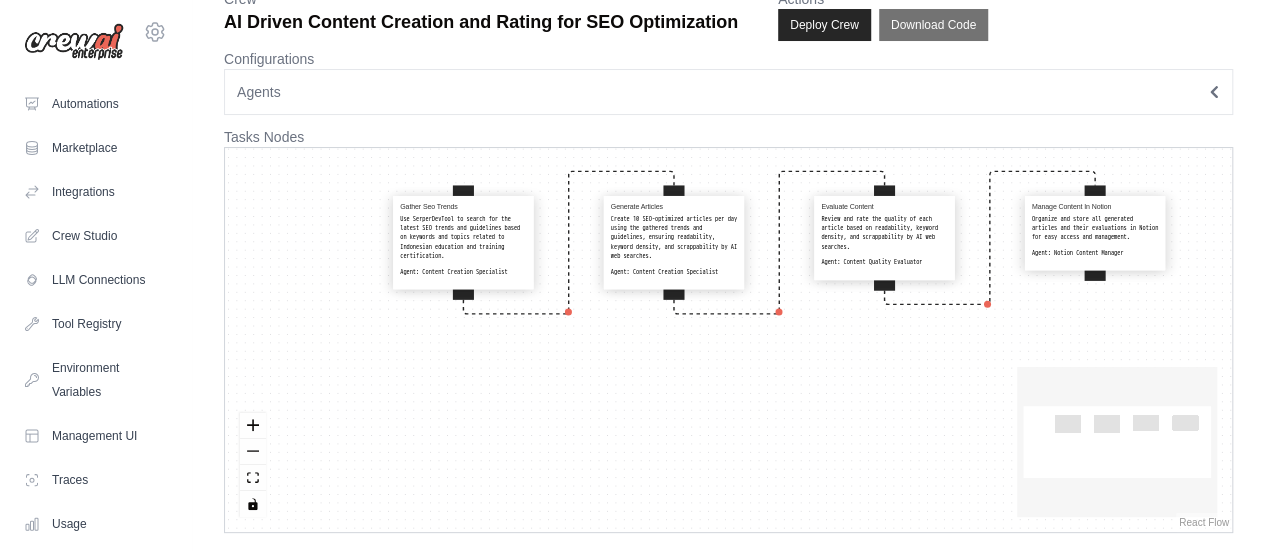 drag, startPoint x: 551, startPoint y: 415, endPoint x: 638, endPoint y: 394, distance: 89.498604 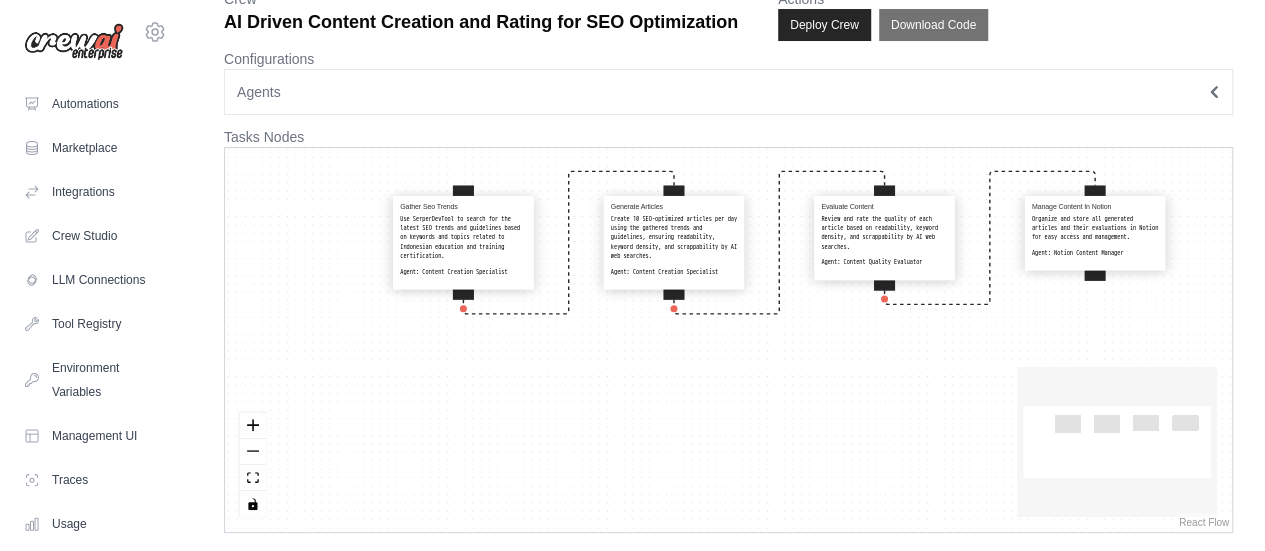 click on "Gather Seo Trends Use SerperDevTool to search for the latest SEO trends and guidelines based on keywords and topics related to Indonesian education and training certification. Agent:   Content Creation Specialist Generate Articles Create 10 SEO-optimized articles per day using the gathered trends and guidelines, ensuring readability, keyword density, and scrappability by AI web searches. Agent:   Content Creation Specialist Evaluate Content Review and rate the quality of each article based on readability, keyword density, and scrappability by AI web searches. Agent:   Content Quality Evaluator Manage Content In Notion Organize and store all generated articles and their evaluations in Notion for easy access and management. Agent:   Notion Content Manager" at bounding box center [728, 340] 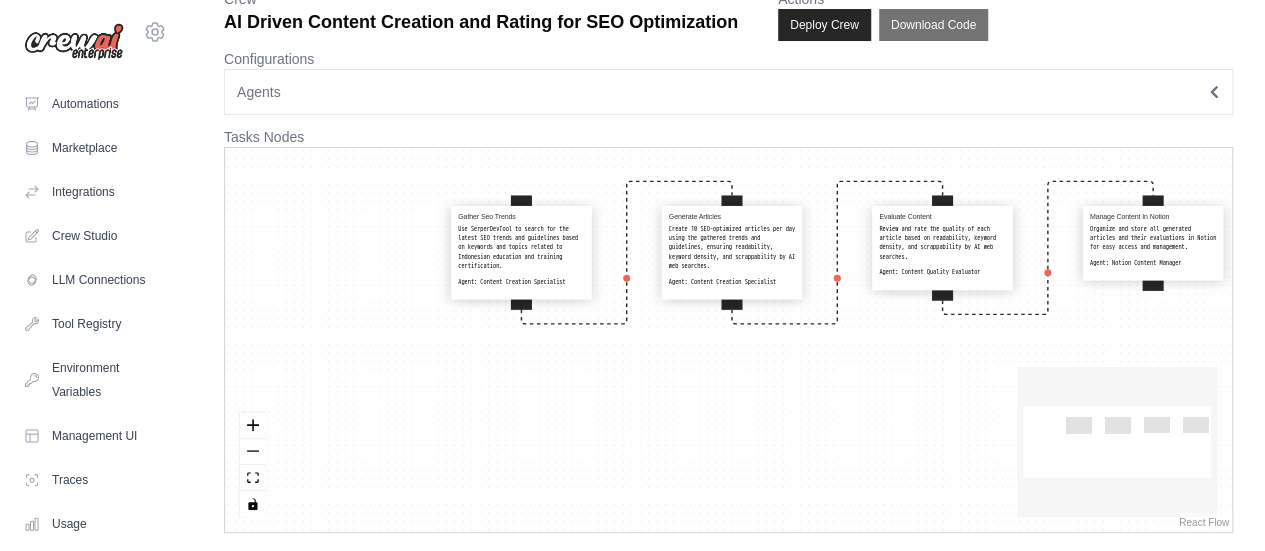 drag, startPoint x: 638, startPoint y: 394, endPoint x: 696, endPoint y: 406, distance: 59.22837 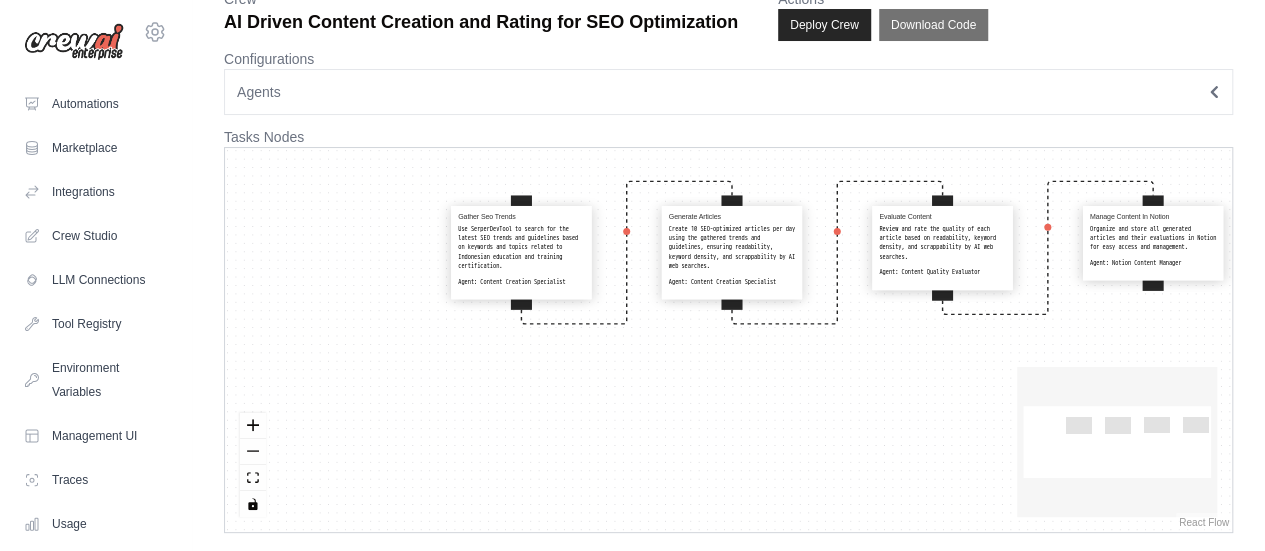 click on "Gather Seo Trends Use SerperDevTool to search for the latest SEO trends and guidelines based on keywords and topics related to Indonesian education and training certification. Agent:   Content Creation Specialist Generate Articles Create 10 SEO-optimized articles per day using the gathered trends and guidelines, ensuring readability, keyword density, and scrappability by AI web searches. Agent:   Content Creation Specialist Evaluate Content Review and rate the quality of each article based on readability, keyword density, and scrappability by AI web searches. Agent:   Content Quality Evaluator Manage Content In Notion Organize and store all generated articles and their evaluations in Notion for easy access and management. Agent:   Notion Content Manager" at bounding box center [728, 340] 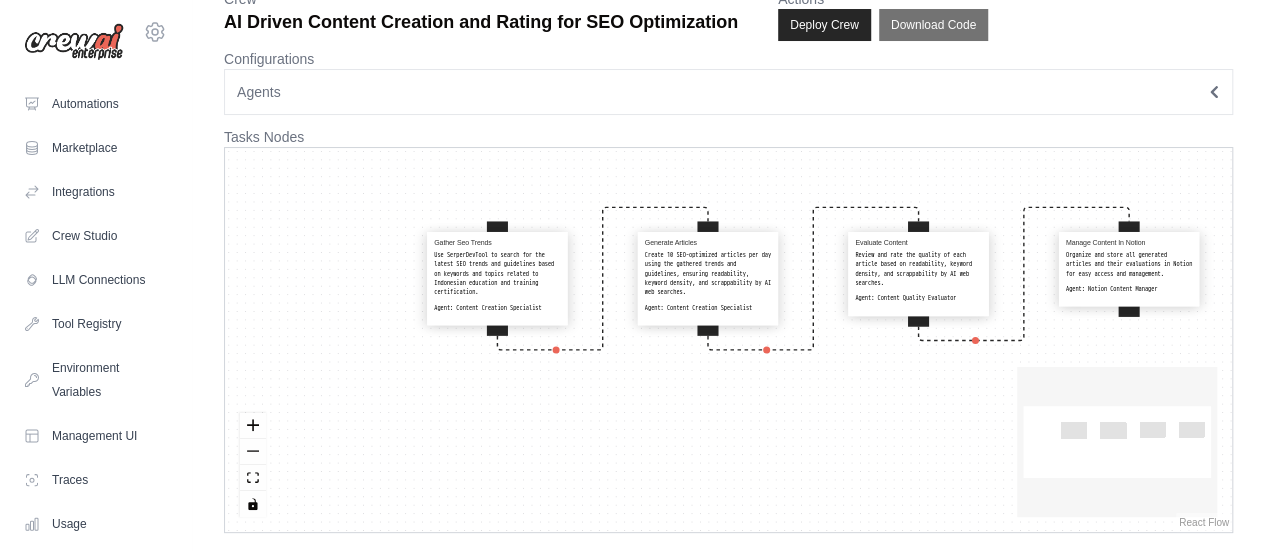 drag, startPoint x: 696, startPoint y: 406, endPoint x: 672, endPoint y: 431, distance: 34.655445 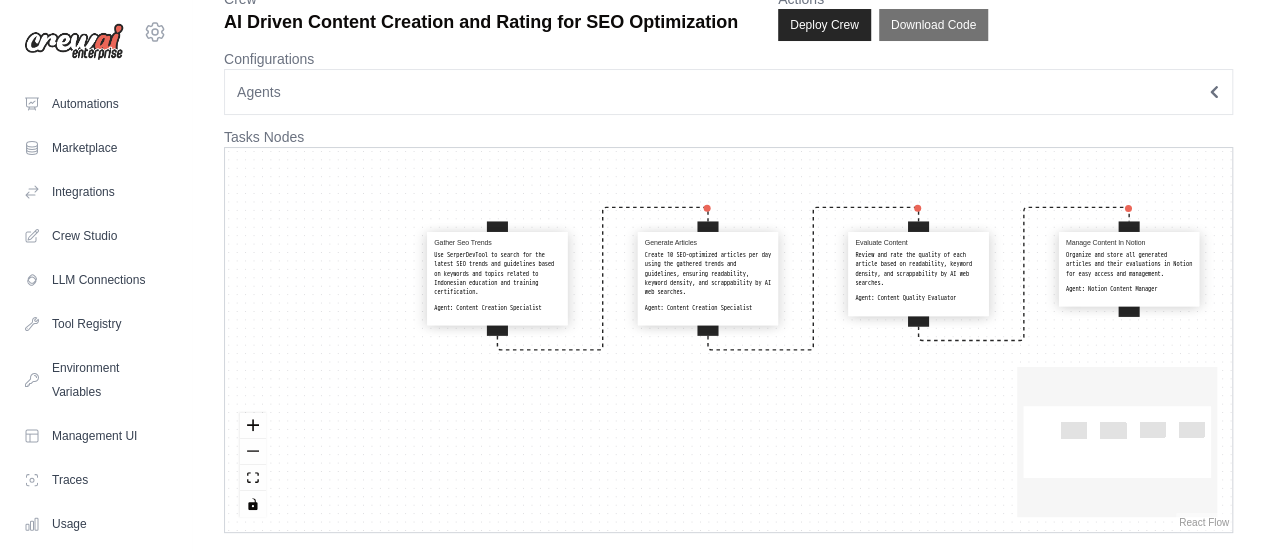 click on "Gather Seo Trends Use SerperDevTool to search for the latest SEO trends and guidelines based on keywords and topics related to Indonesian education and training certification. Agent:   Content Creation Specialist Generate Articles Create 10 SEO-optimized articles per day using the gathered trends and guidelines, ensuring readability, keyword density, and scrappability by AI web searches. Agent:   Content Creation Specialist Evaluate Content Review and rate the quality of each article based on readability, keyword density, and scrappability by AI web searches. Agent:   Content Quality Evaluator Manage Content In Notion Organize and store all generated articles and their evaluations in Notion for easy access and management. Agent:   Notion Content Manager" at bounding box center [728, 340] 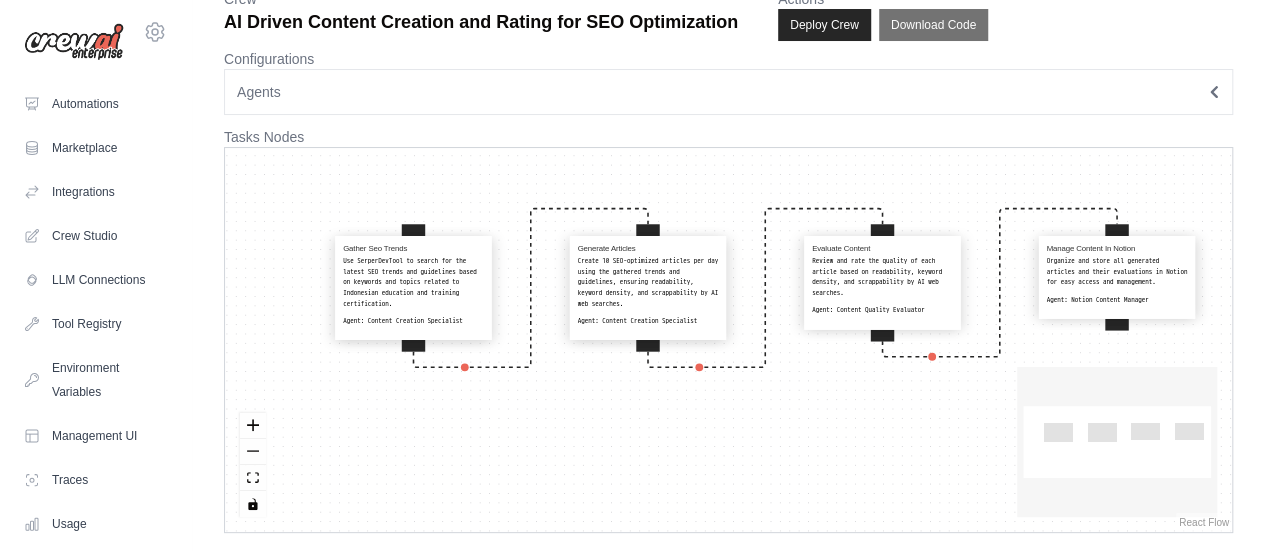 drag, startPoint x: 672, startPoint y: 431, endPoint x: 608, endPoint y: 459, distance: 69.856995 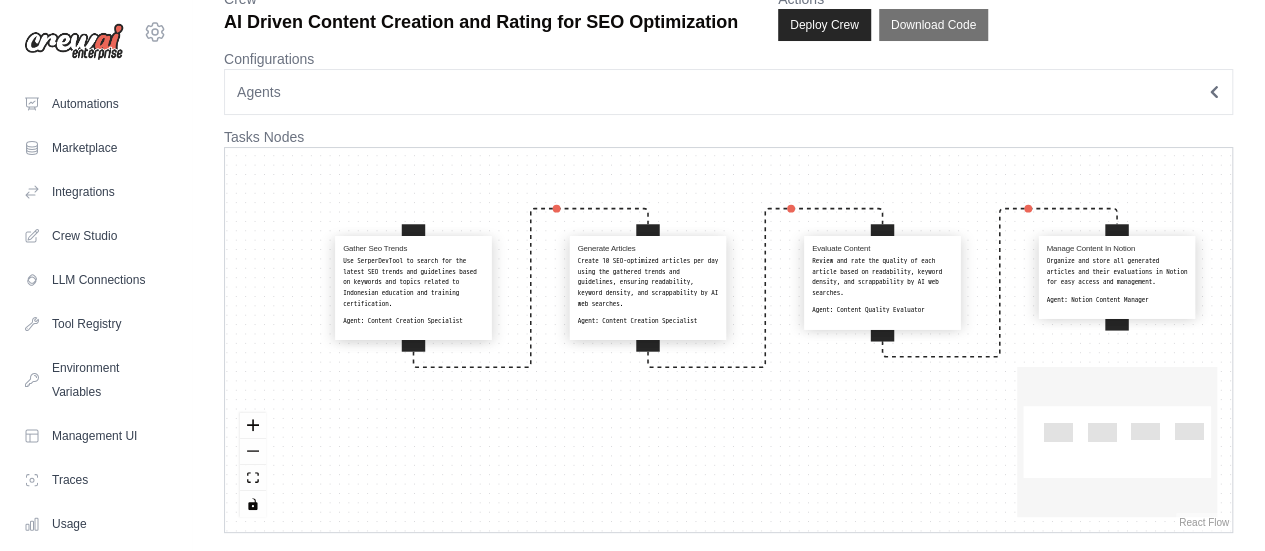 click on "Gather Seo Trends Use SerperDevTool to search for the latest SEO trends and guidelines based on keywords and topics related to Indonesian education and training certification. Agent:   Content Creation Specialist Generate Articles Create 10 SEO-optimized articles per day using the gathered trends and guidelines, ensuring readability, keyword density, and scrappability by AI web searches. Agent:   Content Creation Specialist Evaluate Content Review and rate the quality of each article based on readability, keyword density, and scrappability by AI web searches. Agent:   Content Quality Evaluator Manage Content In Notion Organize and store all generated articles and their evaluations in Notion for easy access and management. Agent:   Notion Content Manager" at bounding box center (728, 340) 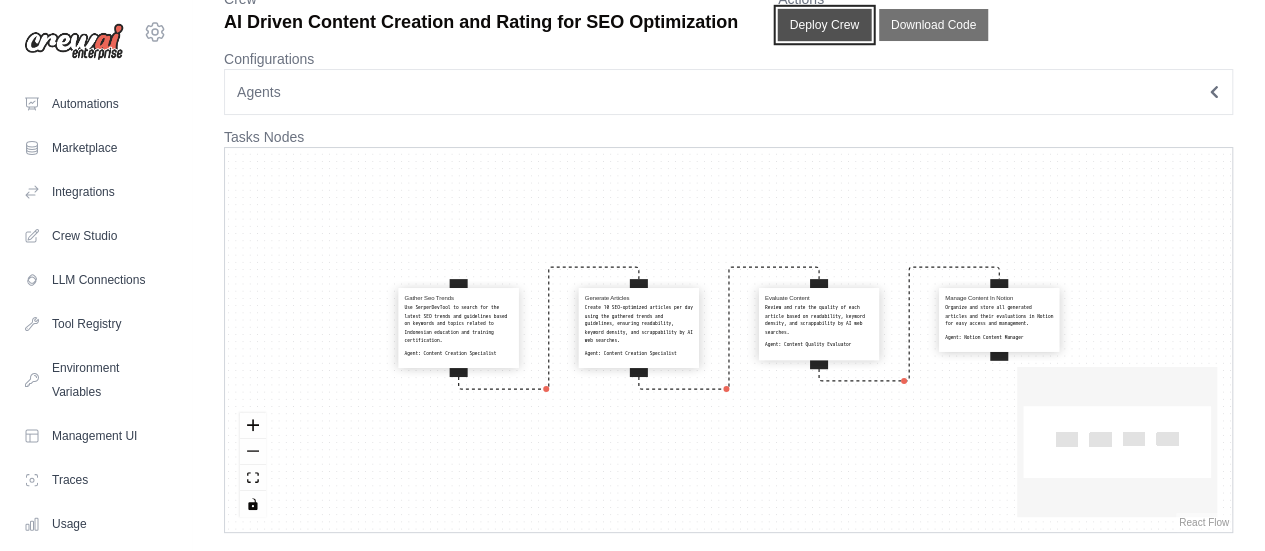 click on "Deploy Crew" at bounding box center [825, 25] 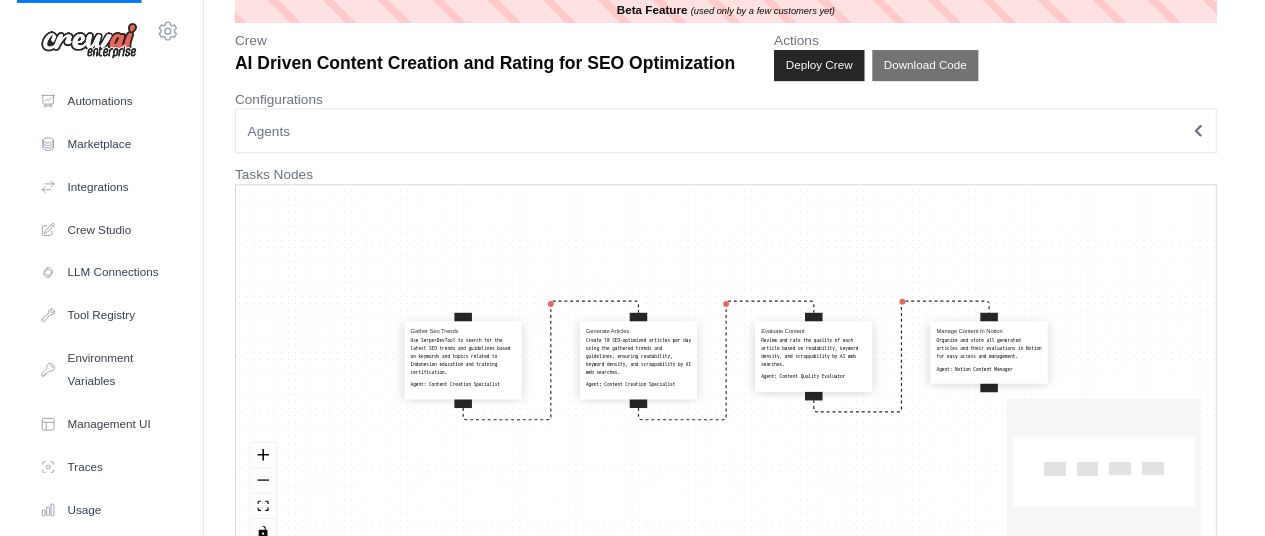scroll, scrollTop: 0, scrollLeft: 0, axis: both 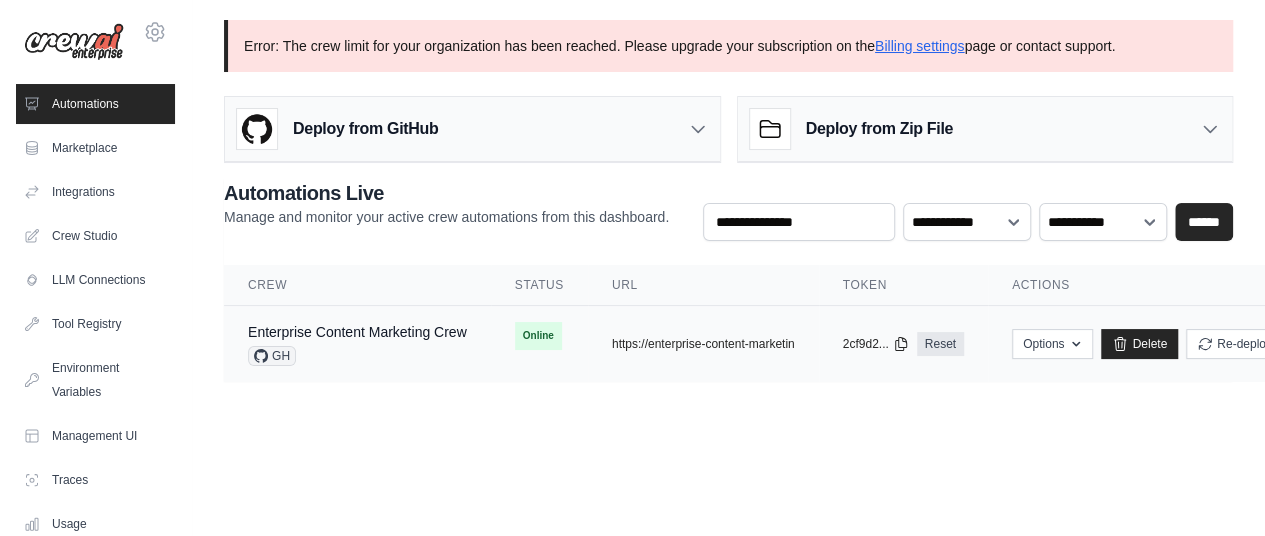 click on "GH" at bounding box center (357, 356) 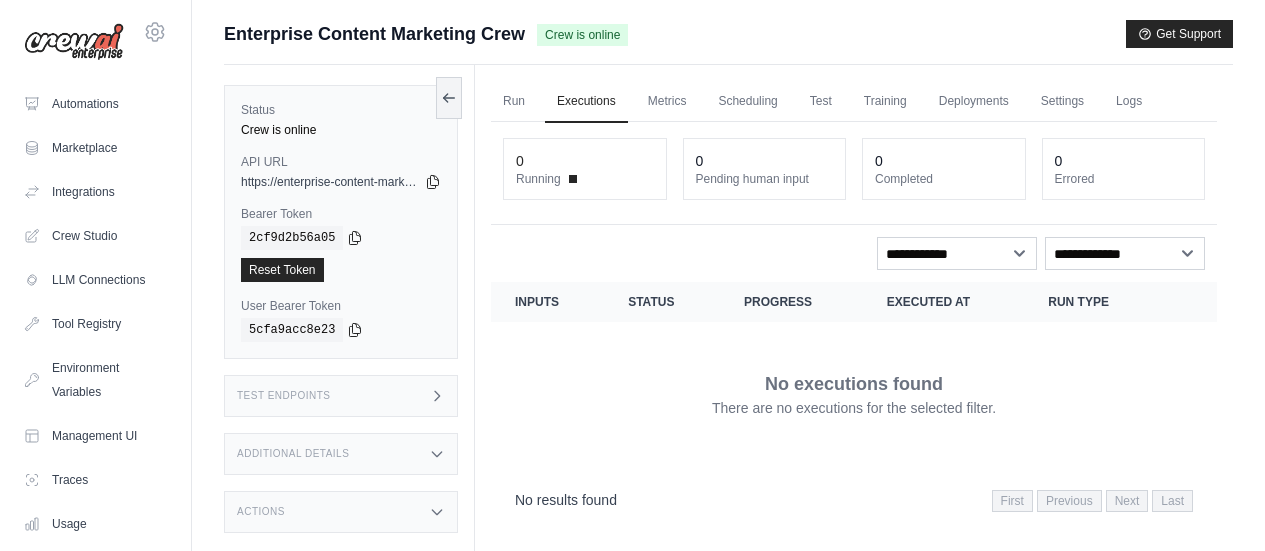 scroll, scrollTop: 0, scrollLeft: 0, axis: both 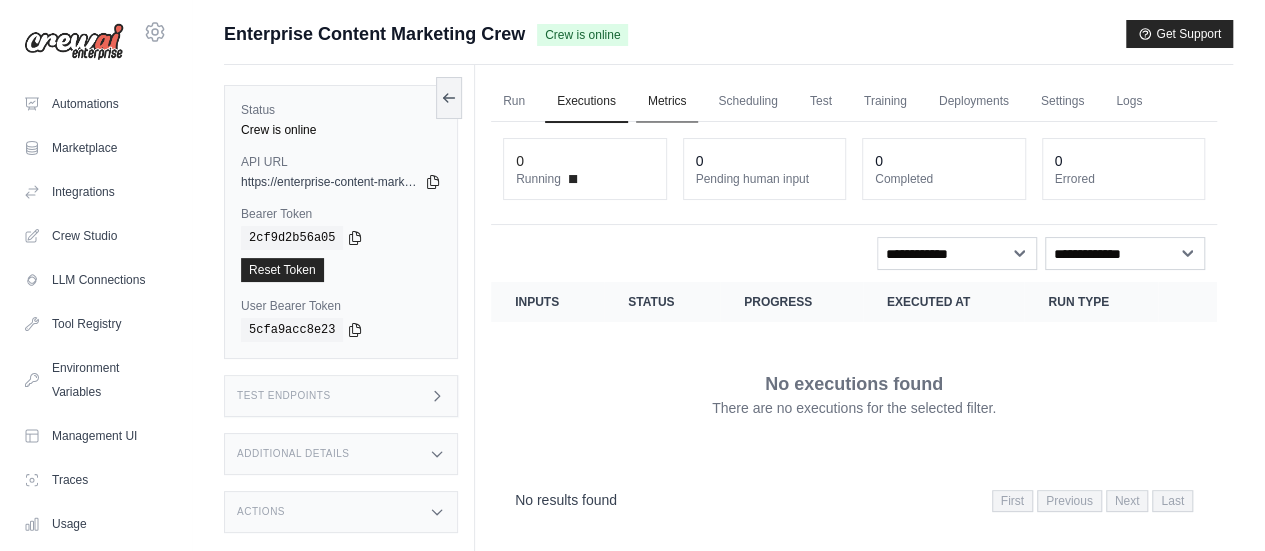 click on "Metrics" at bounding box center (667, 102) 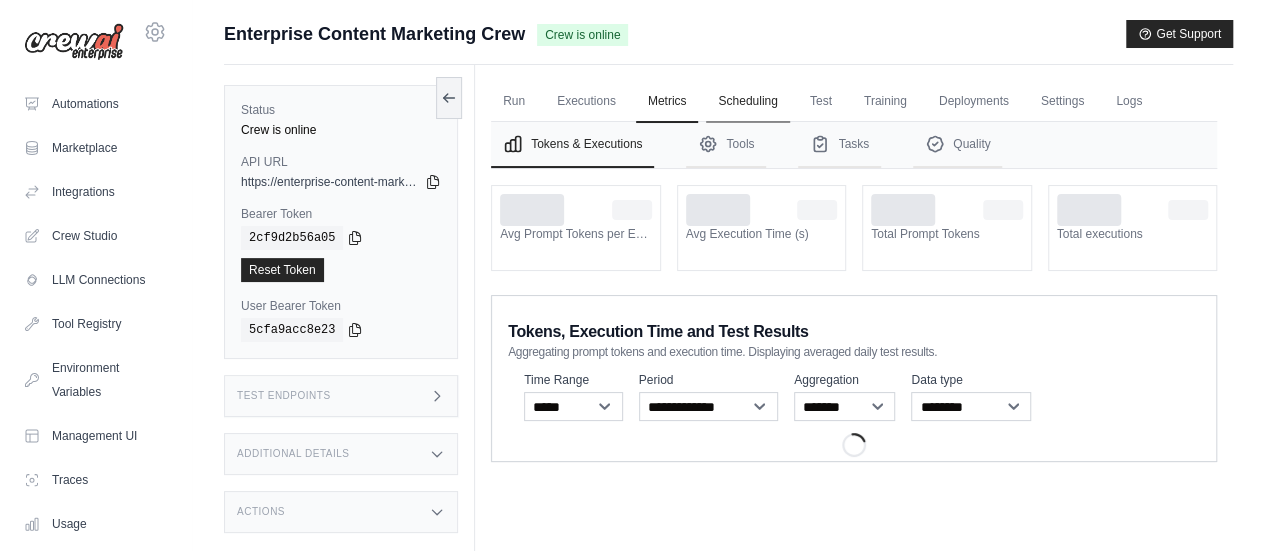 click on "Scheduling" at bounding box center (747, 102) 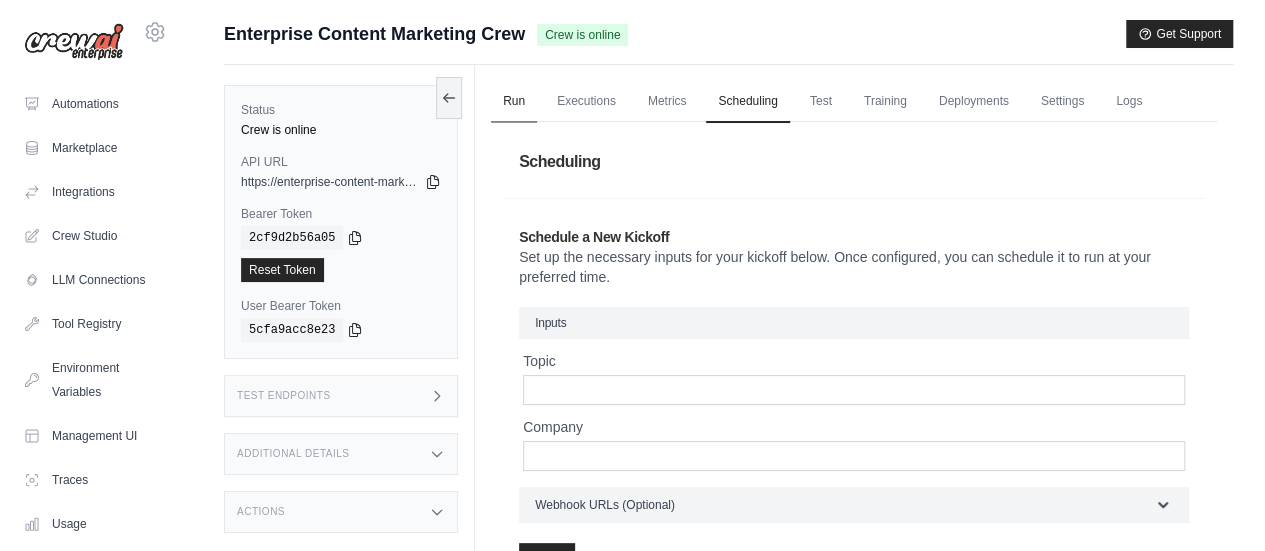 click on "Run" at bounding box center [514, 102] 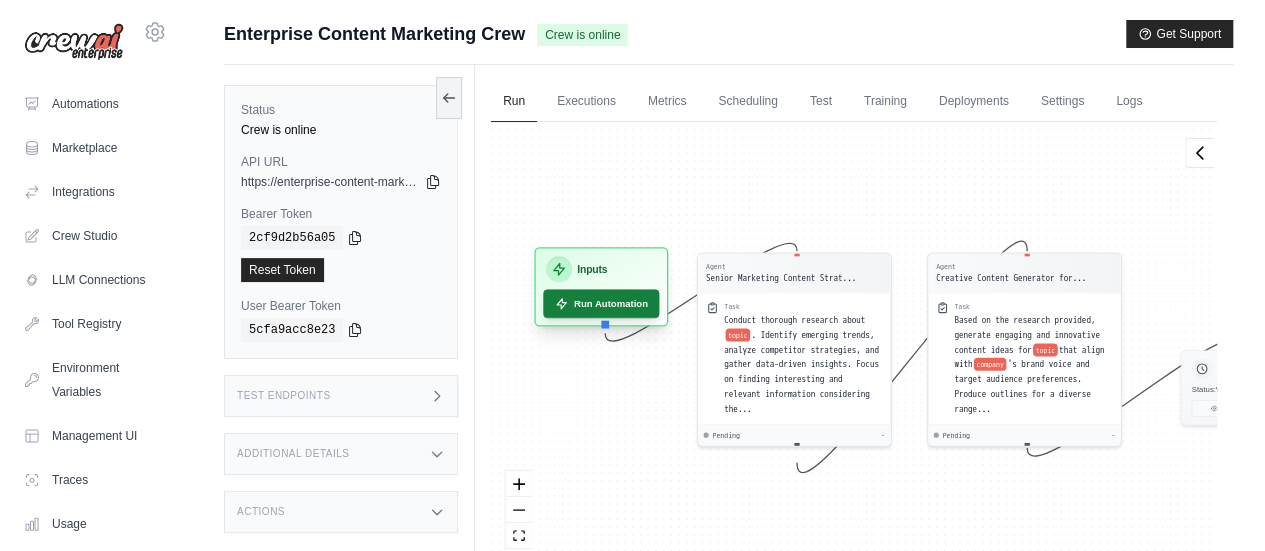 click on "Run Automation" at bounding box center [601, 303] 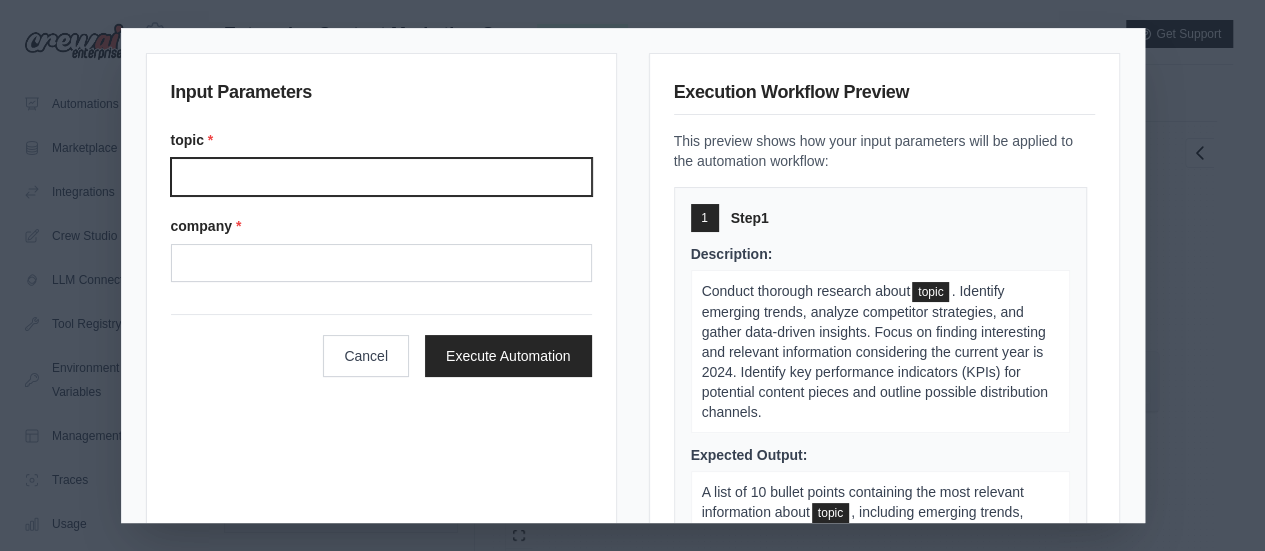 click on "Topic" at bounding box center [381, 177] 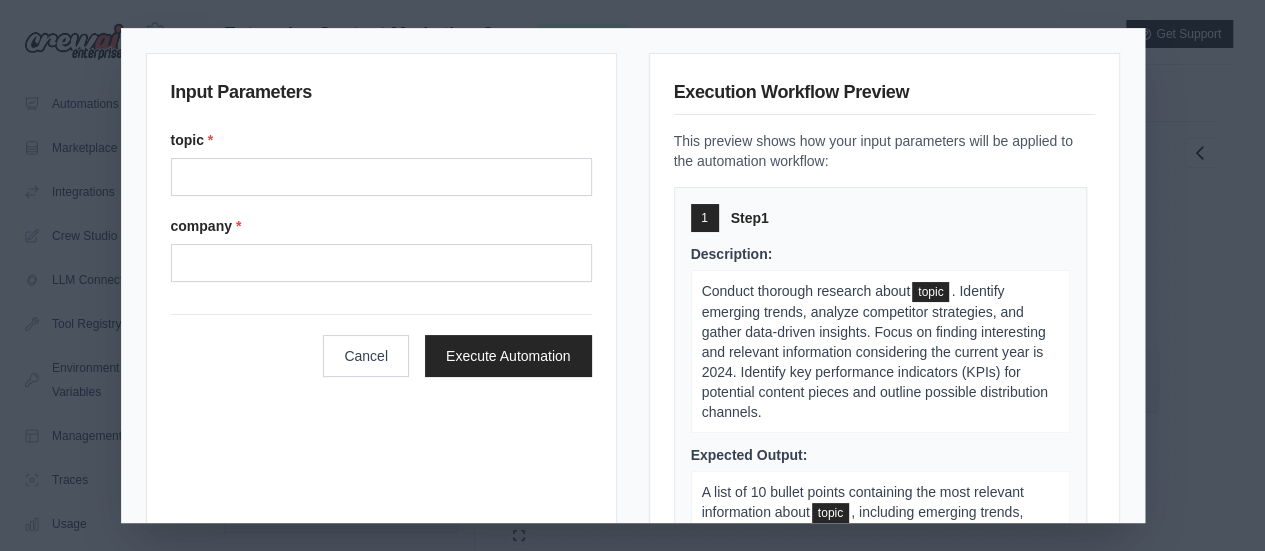 click on "topic" at bounding box center [930, 292] 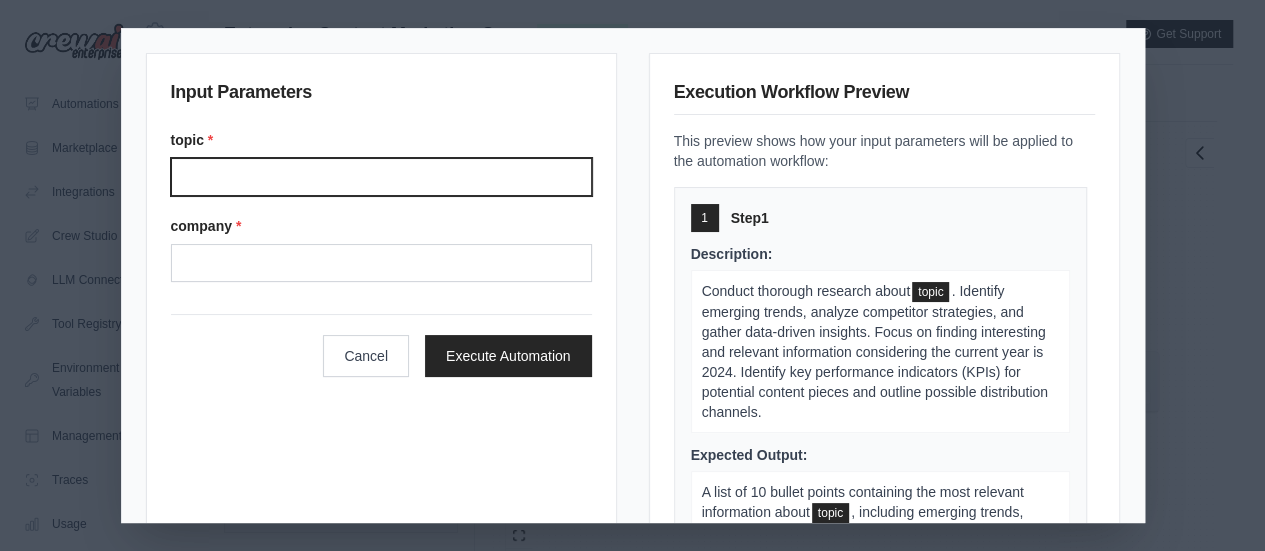click on "Topic" at bounding box center (381, 177) 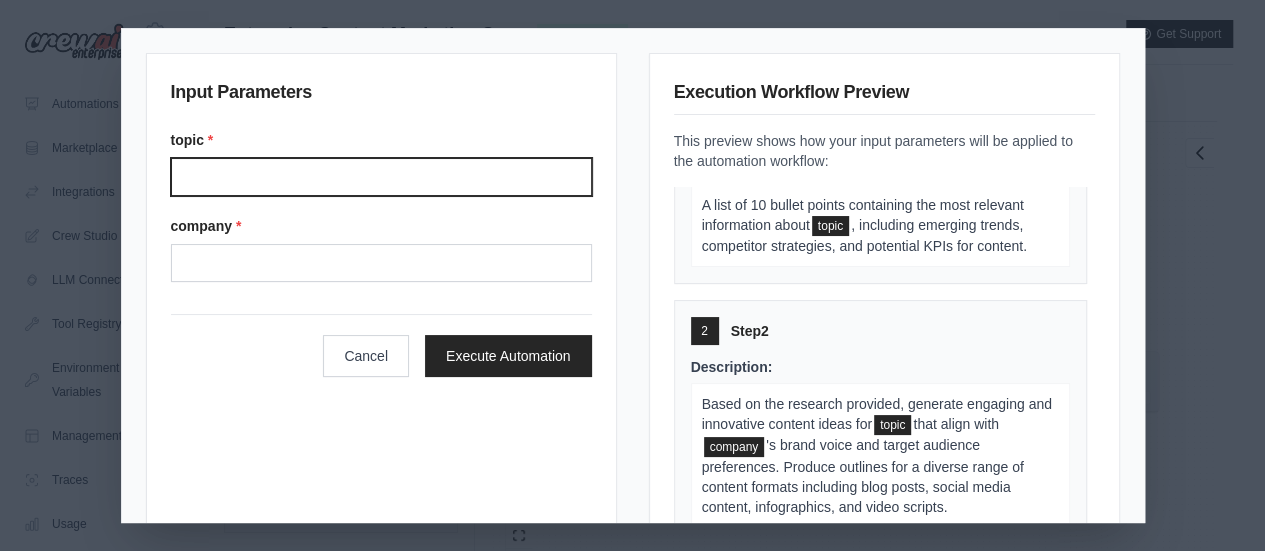scroll, scrollTop: 351, scrollLeft: 0, axis: vertical 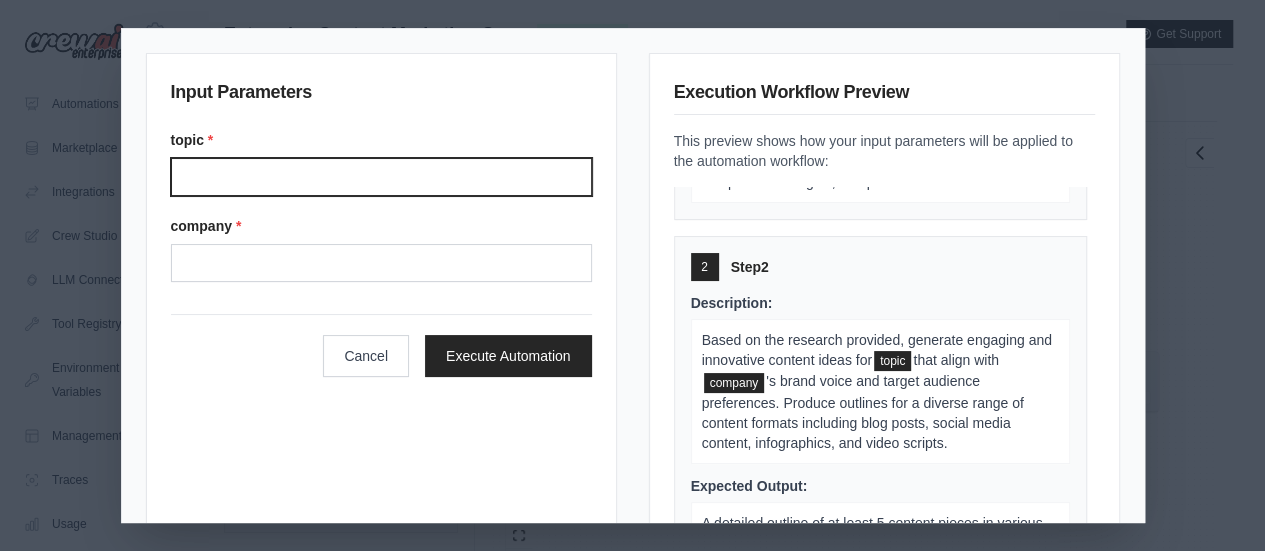 click on "Topic" at bounding box center [381, 177] 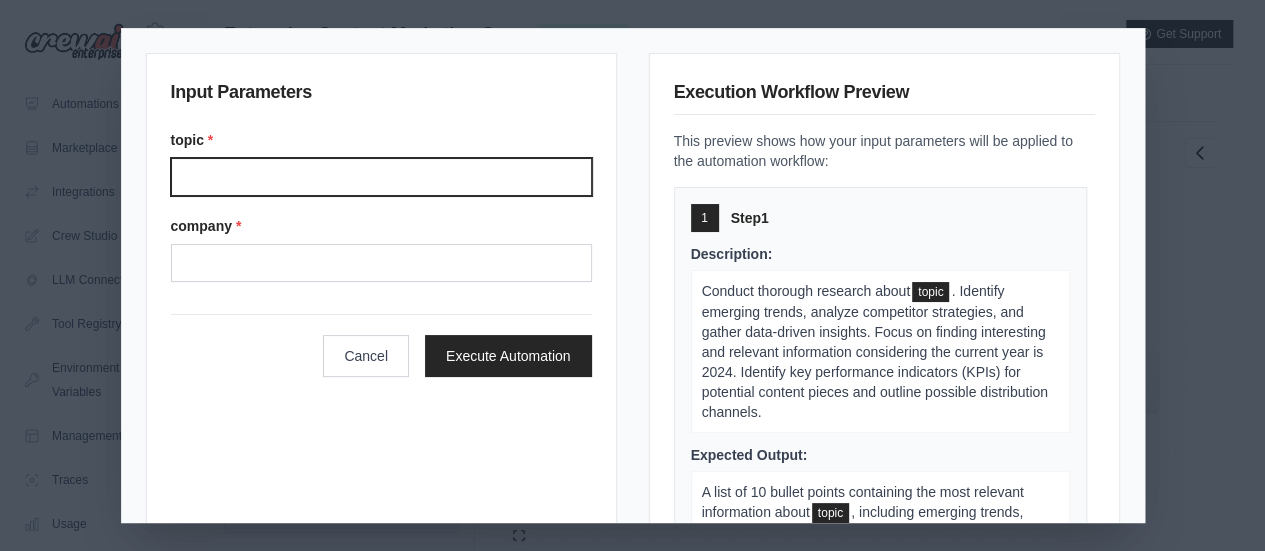 click on "Topic" at bounding box center [381, 177] 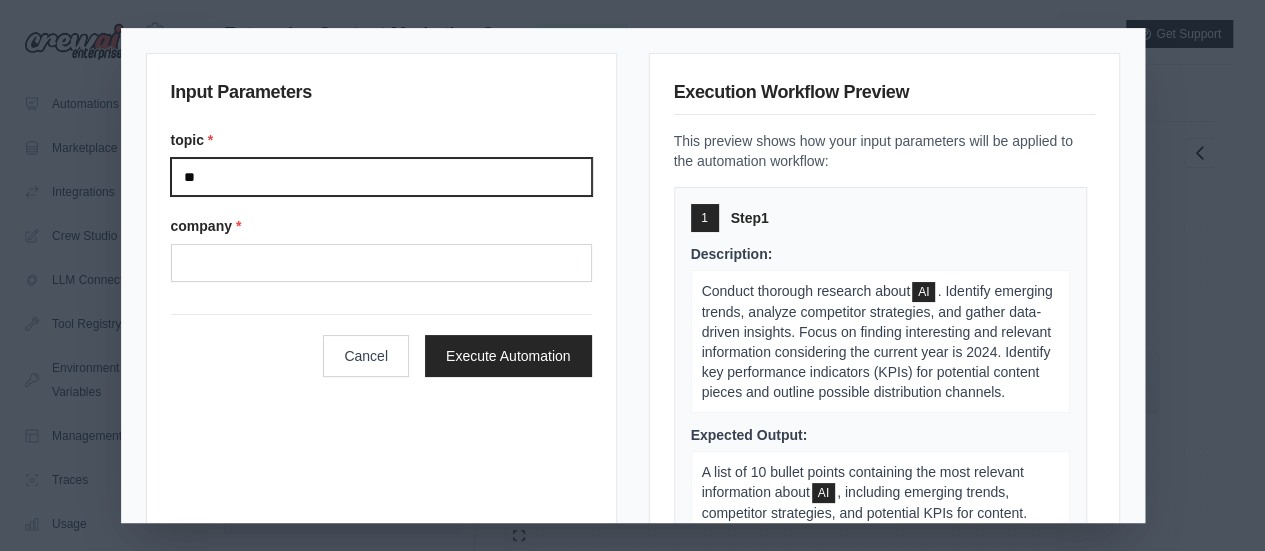 type on "**" 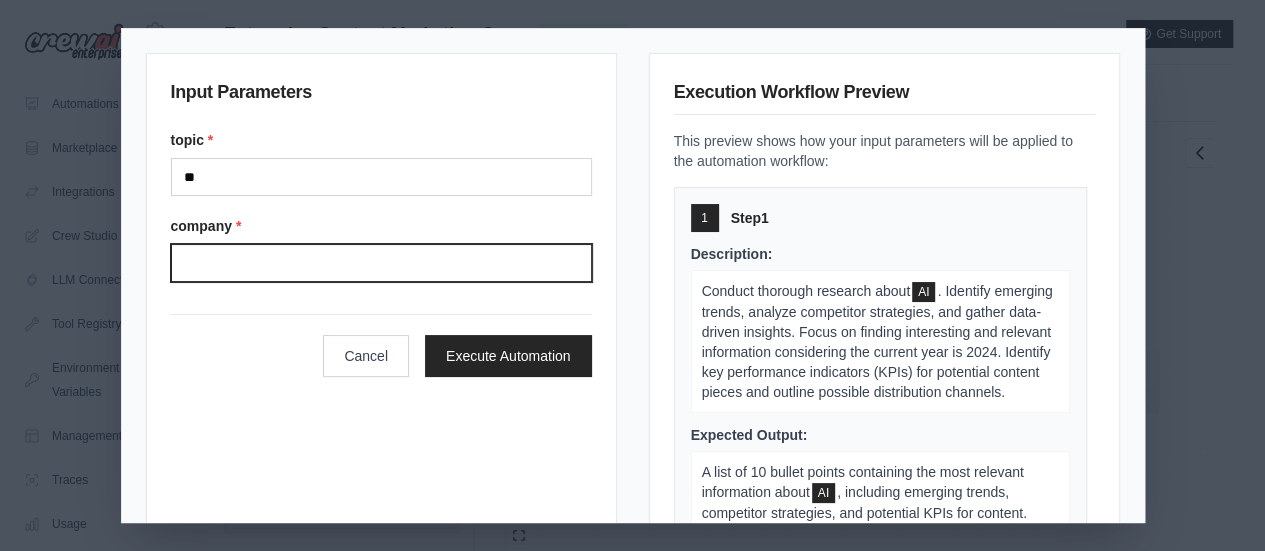 click on "Company" at bounding box center [381, 263] 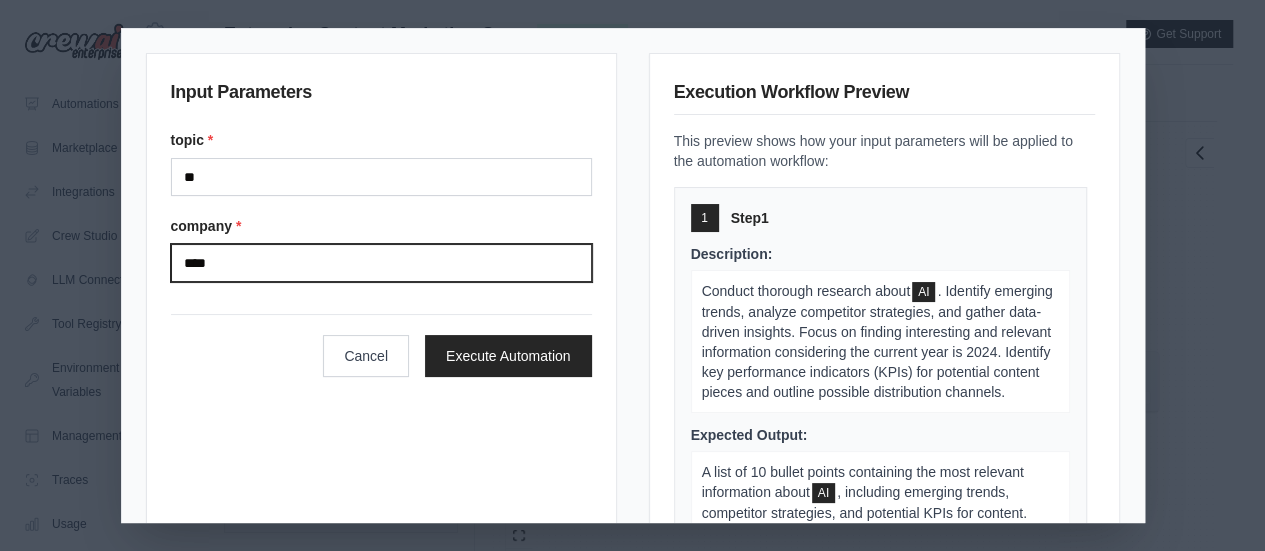 type on "*****" 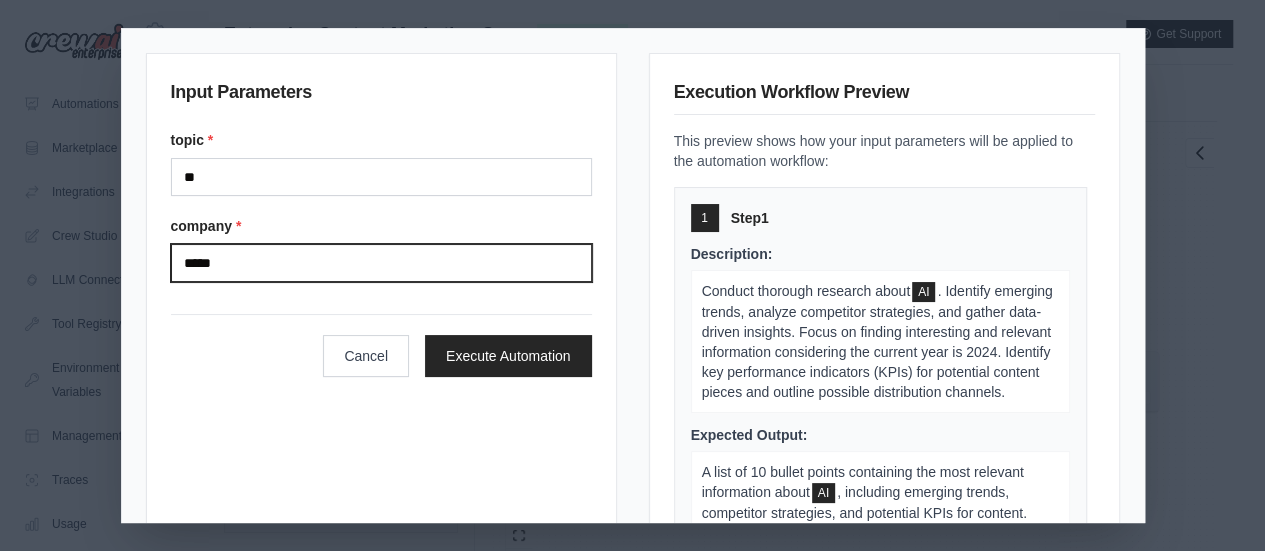 click on "Execute Automation" at bounding box center (508, 356) 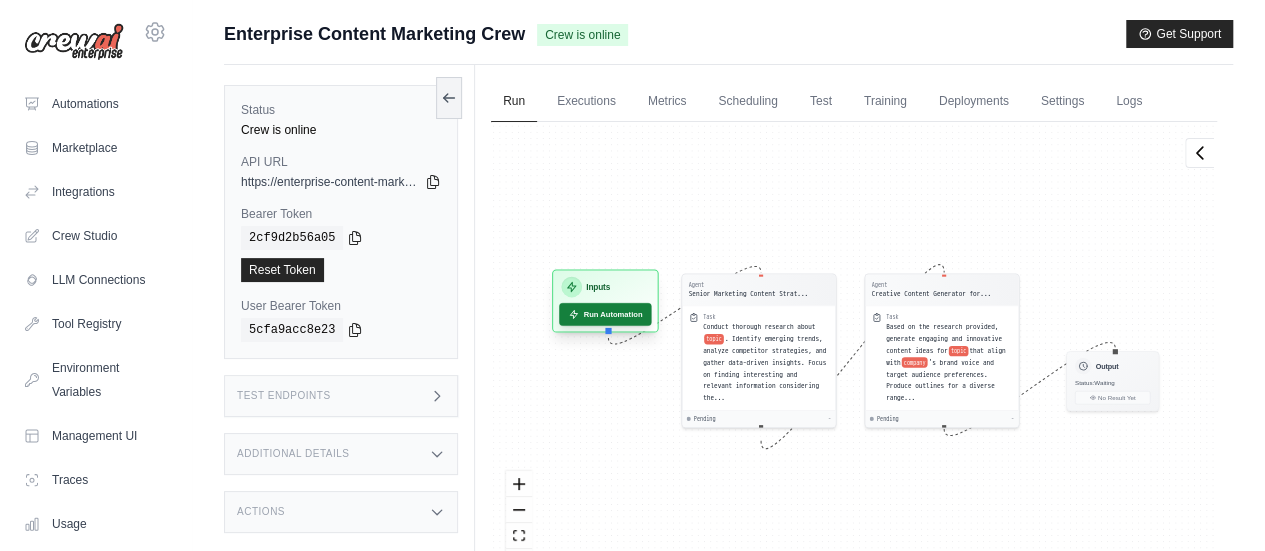 click on "Run Automation" at bounding box center [605, 314] 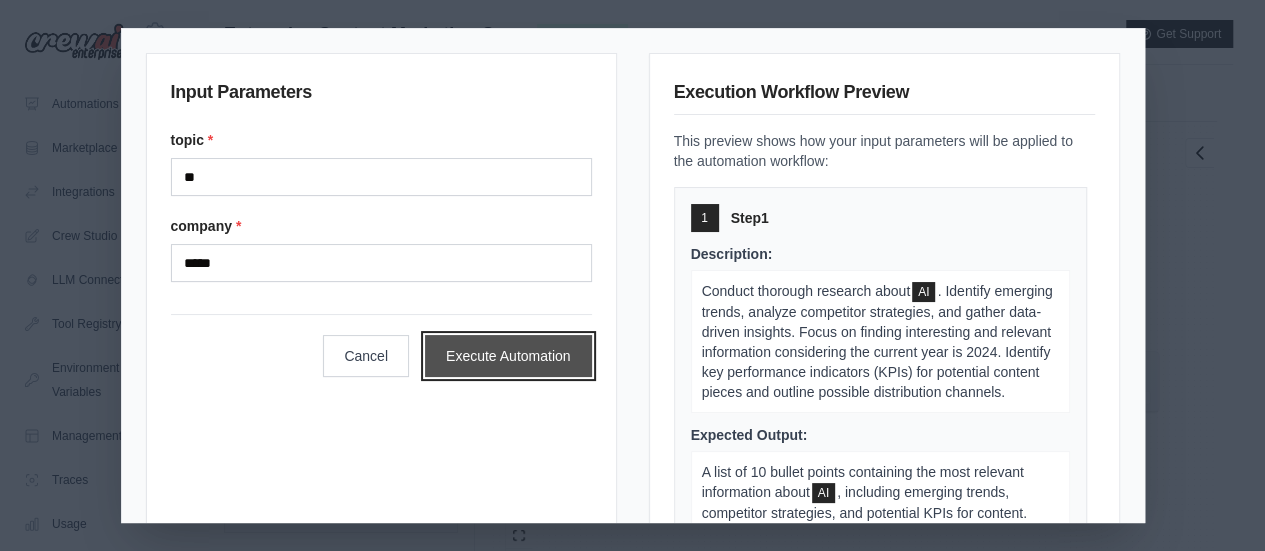 click on "Execute Automation" at bounding box center (508, 356) 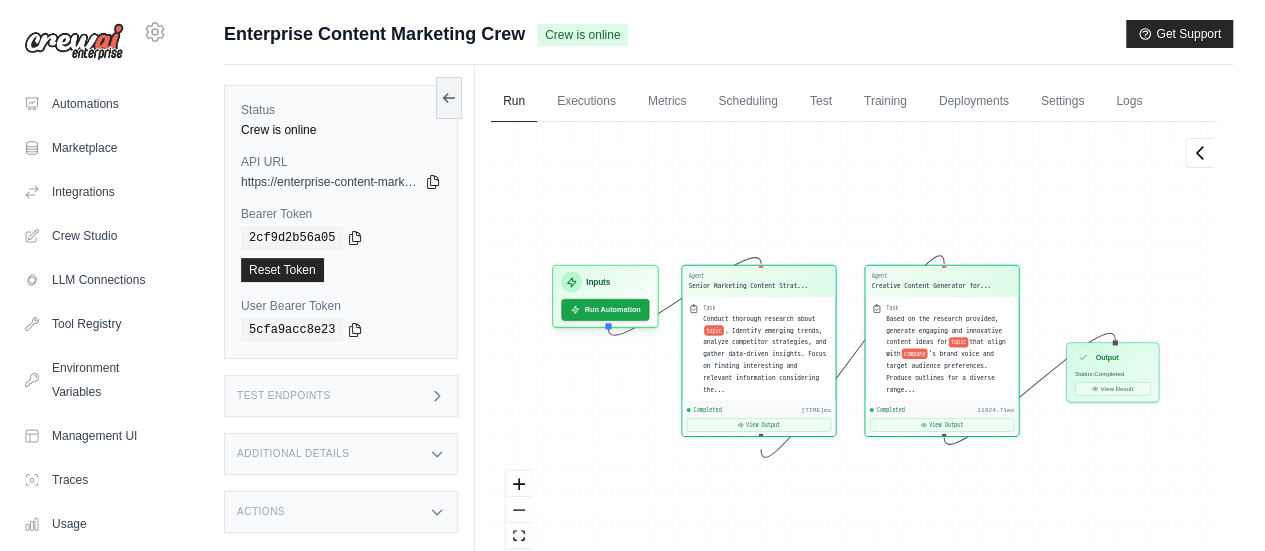 scroll, scrollTop: 11588, scrollLeft: 0, axis: vertical 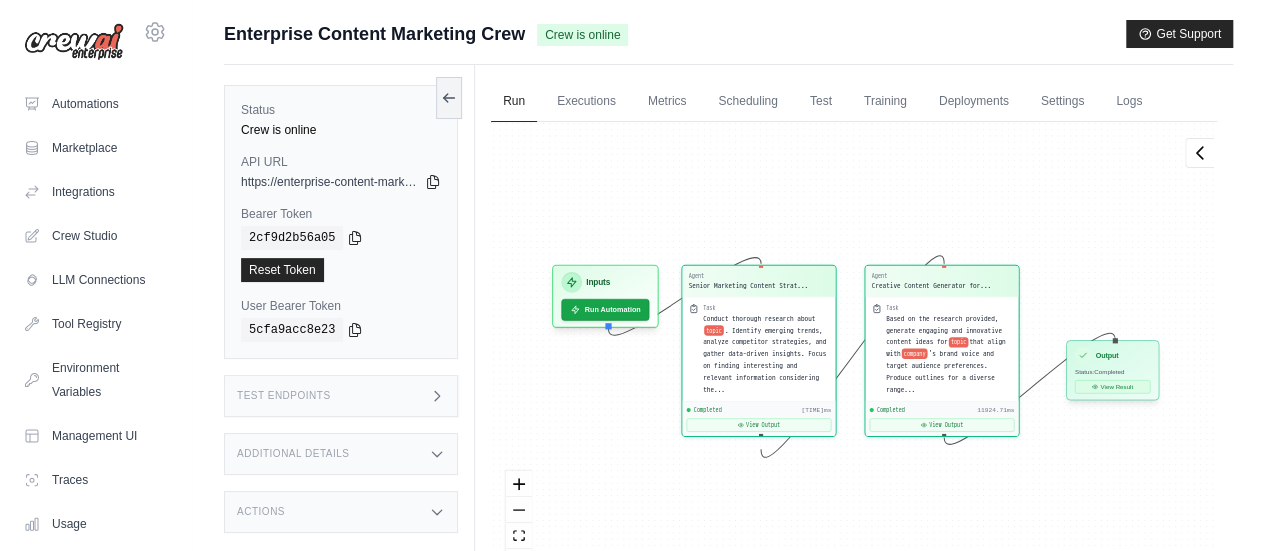 click on "View Result" at bounding box center [1112, 386] 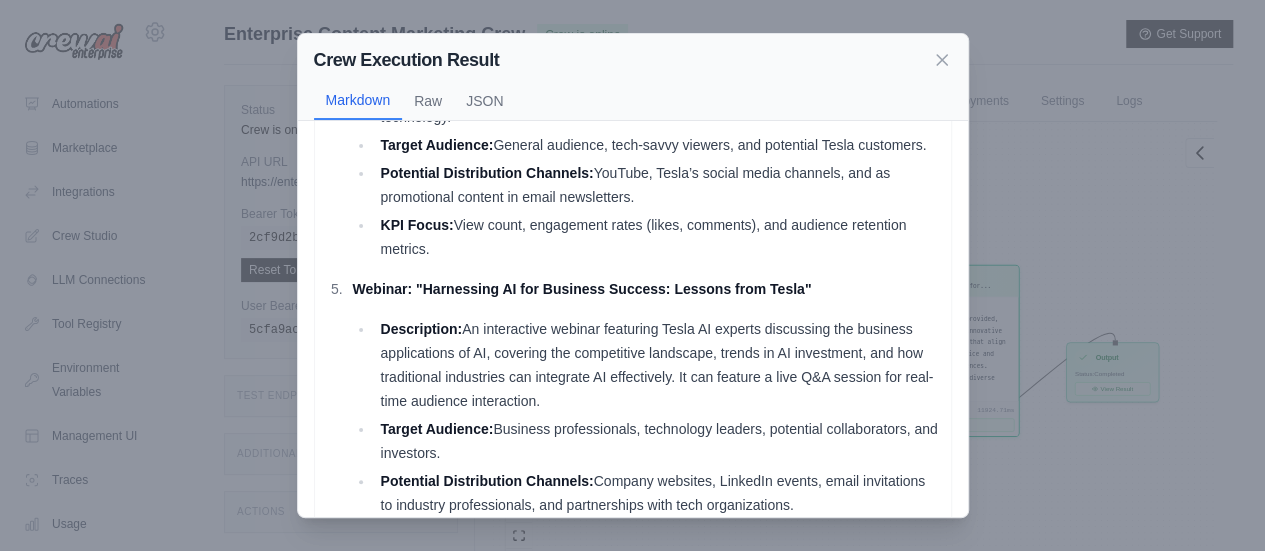 scroll, scrollTop: 1216, scrollLeft: 0, axis: vertical 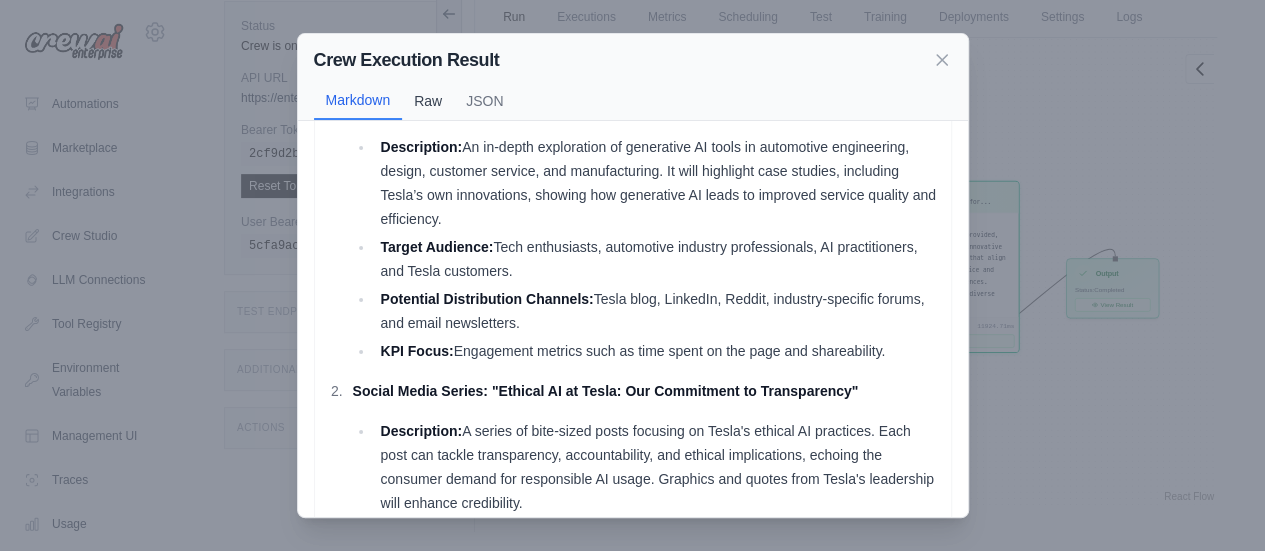 click on "Raw" at bounding box center (428, 101) 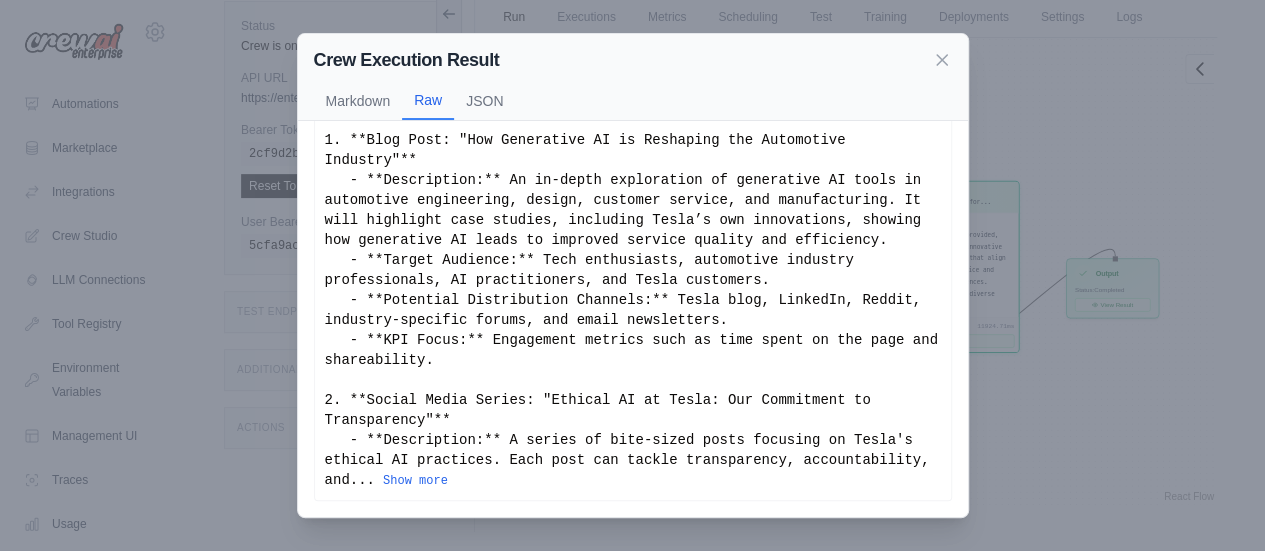 scroll, scrollTop: 37, scrollLeft: 0, axis: vertical 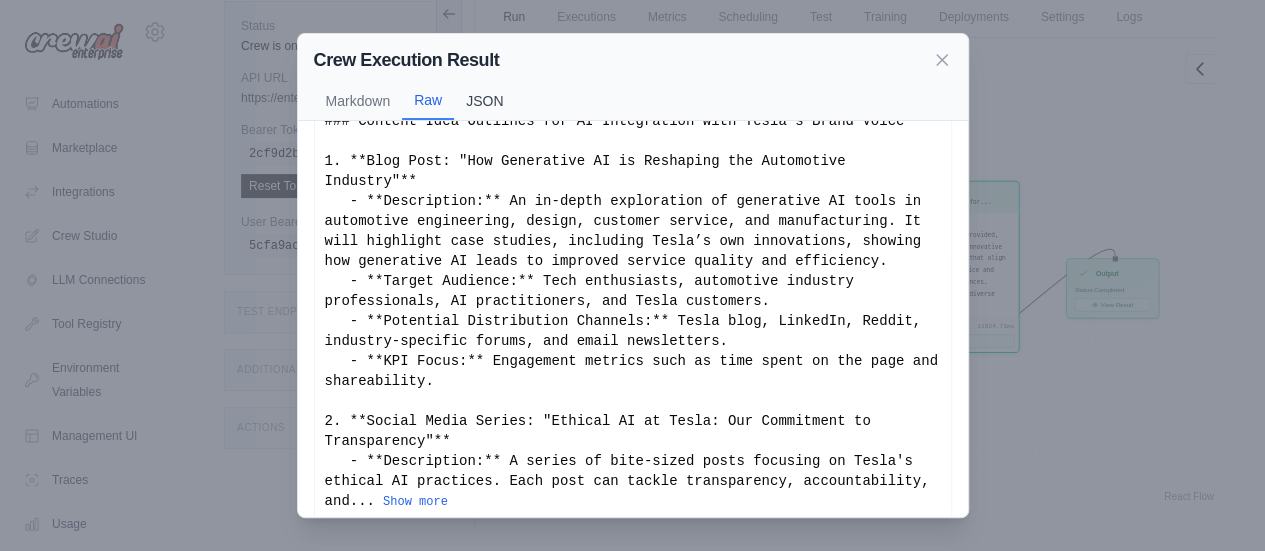click on "JSON" at bounding box center [484, 101] 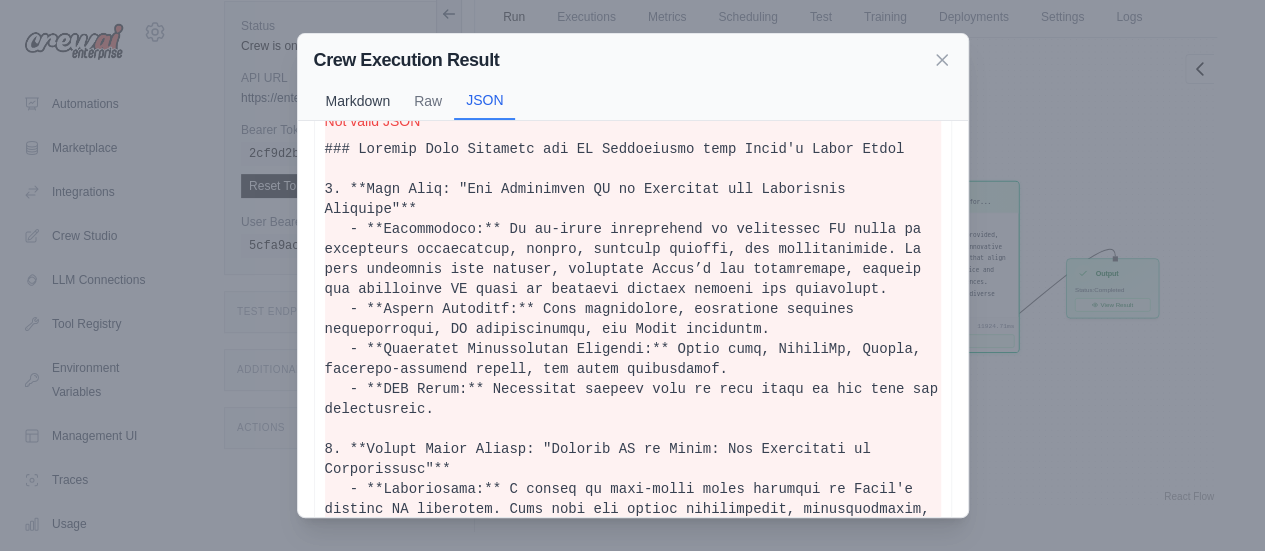 click on "Markdown" at bounding box center [358, 101] 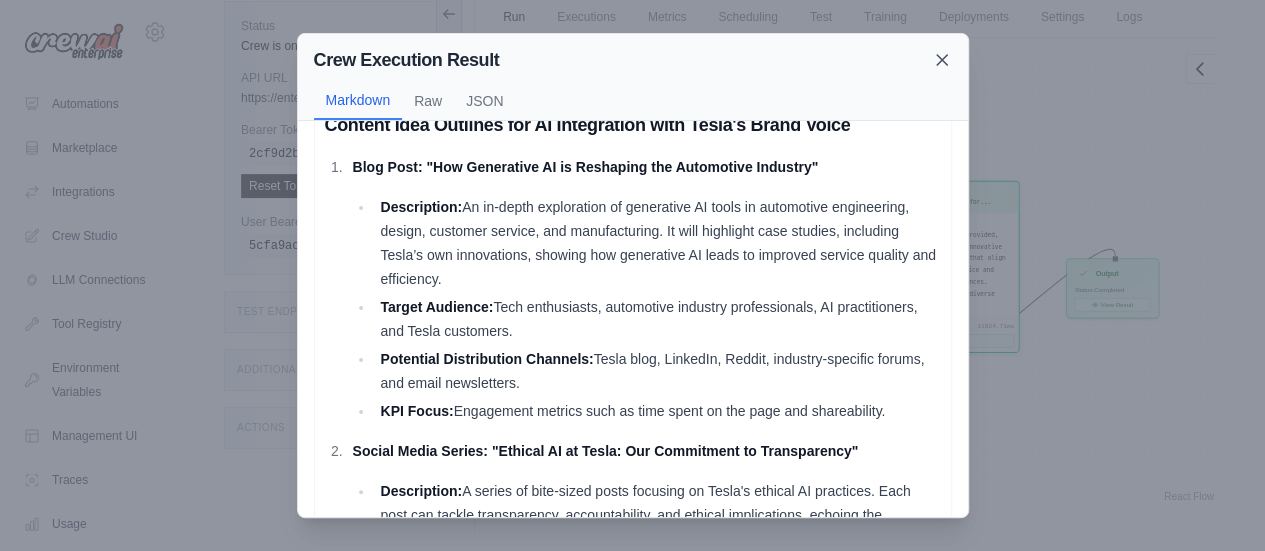 click 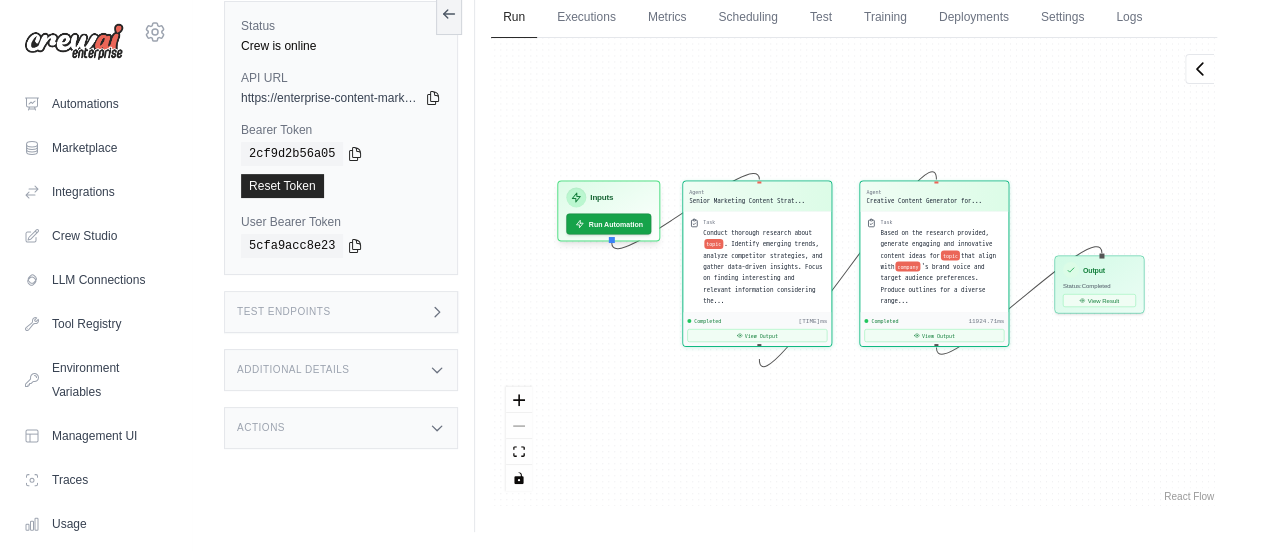 click on "Test Endpoints" at bounding box center [341, 312] 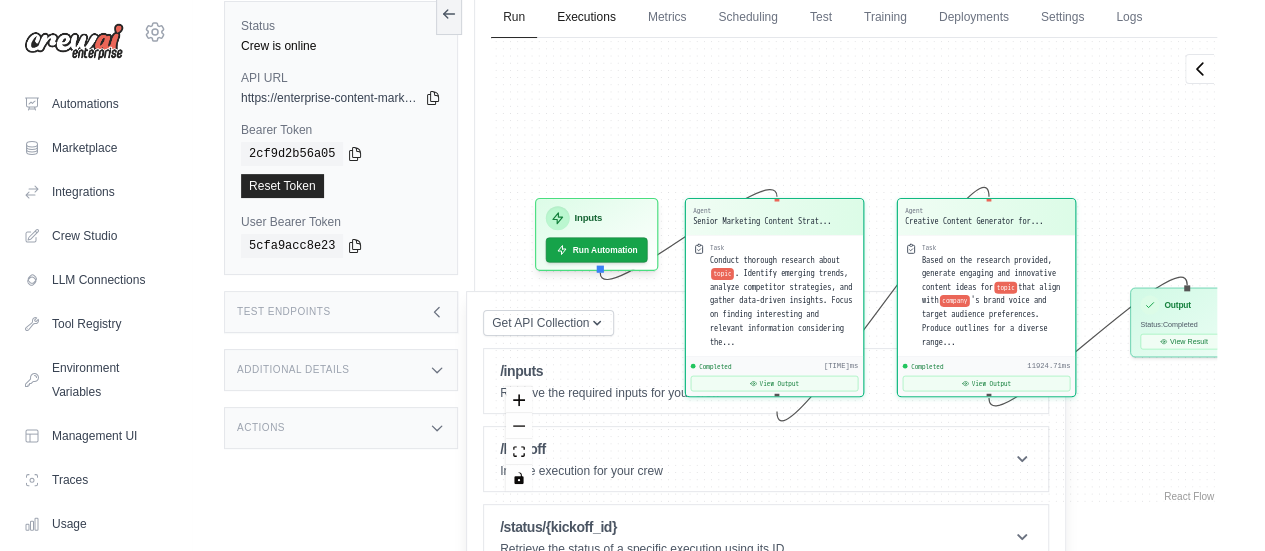 click on "Executions" at bounding box center [586, 18] 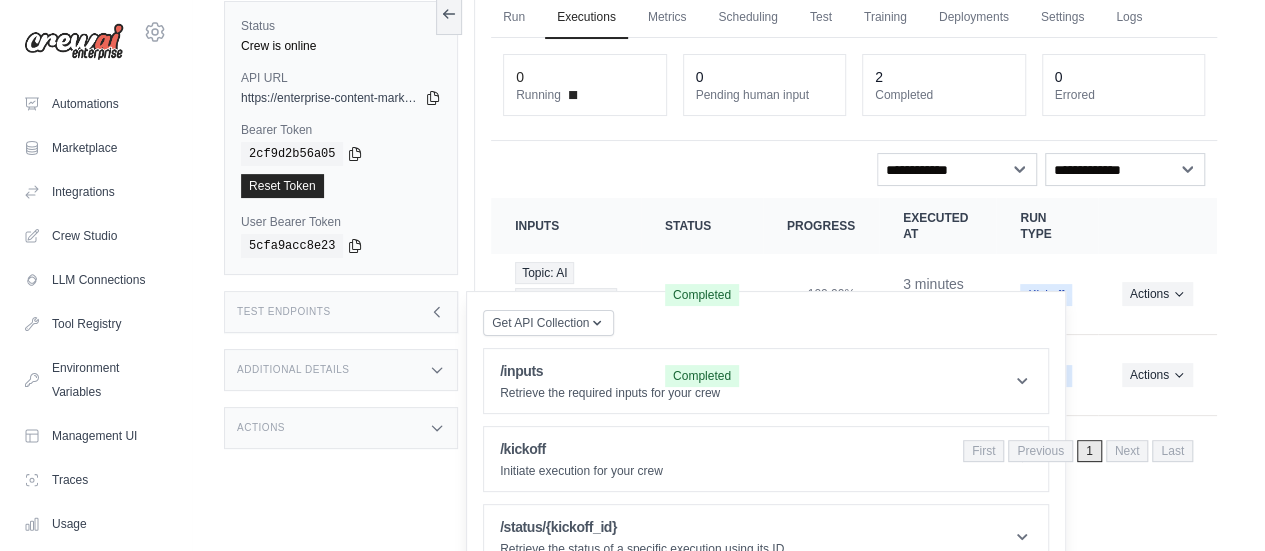 click on "Test Endpoints" at bounding box center [341, 312] 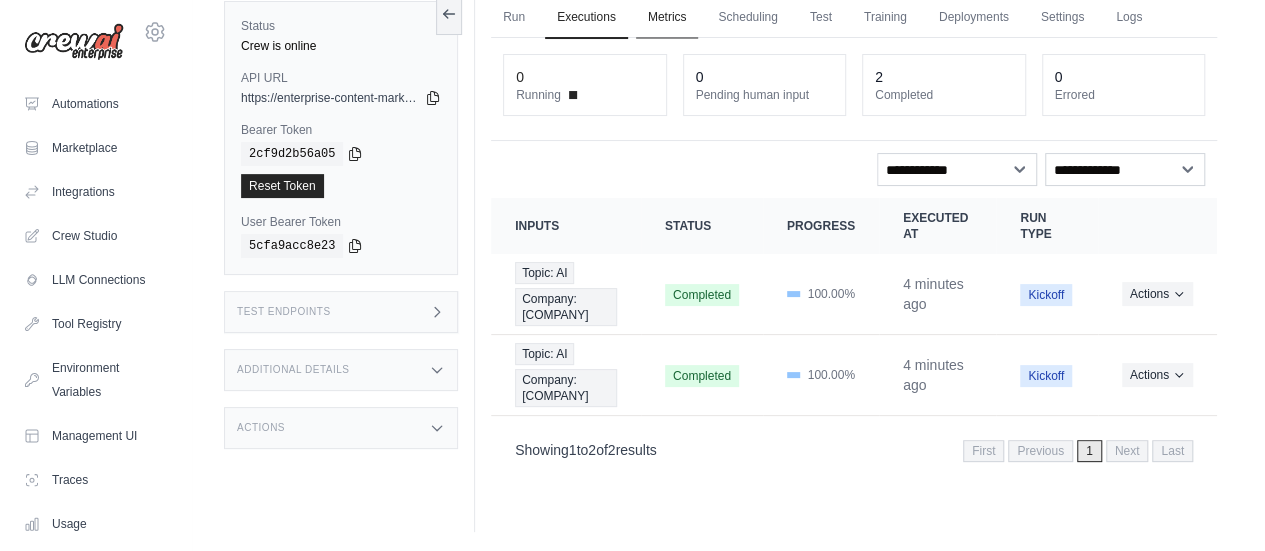 click on "Metrics" at bounding box center [667, 18] 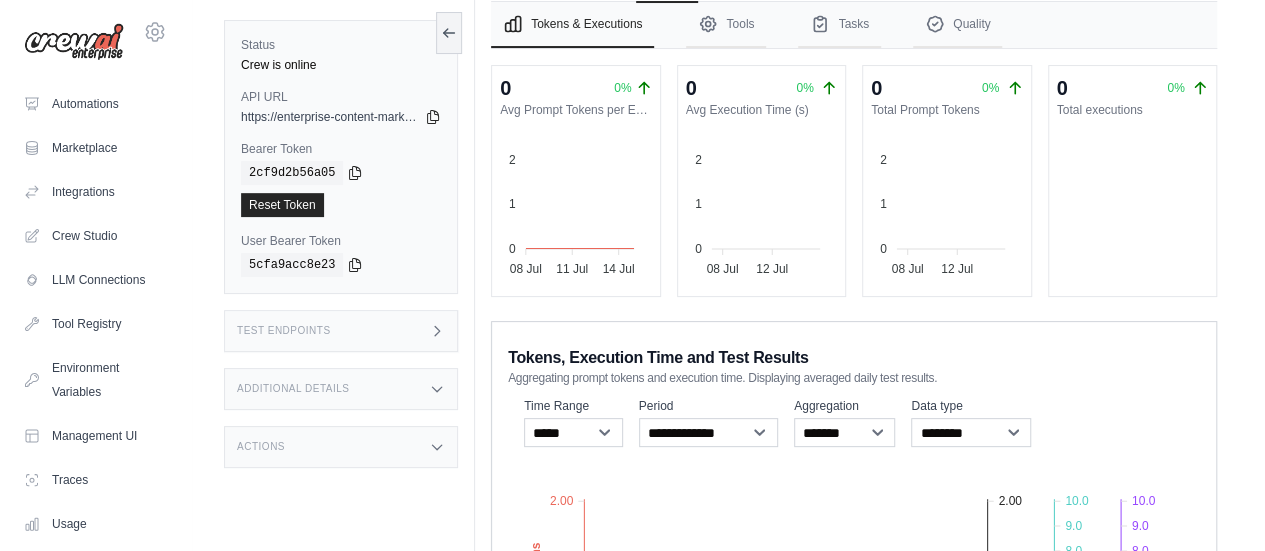 scroll, scrollTop: 0, scrollLeft: 0, axis: both 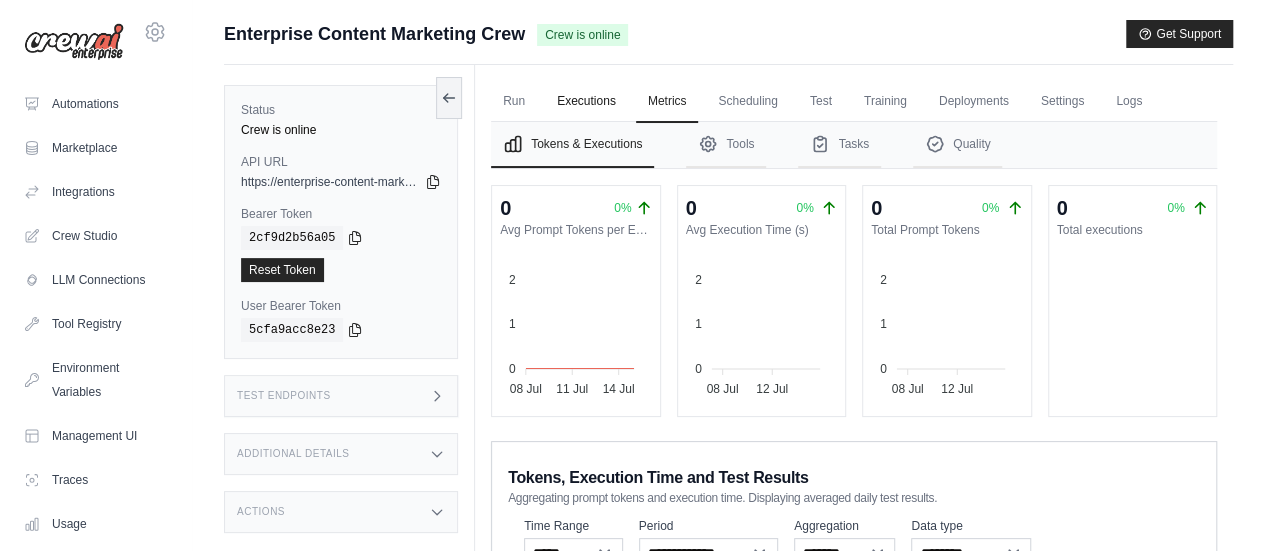 click on "Executions" at bounding box center (586, 102) 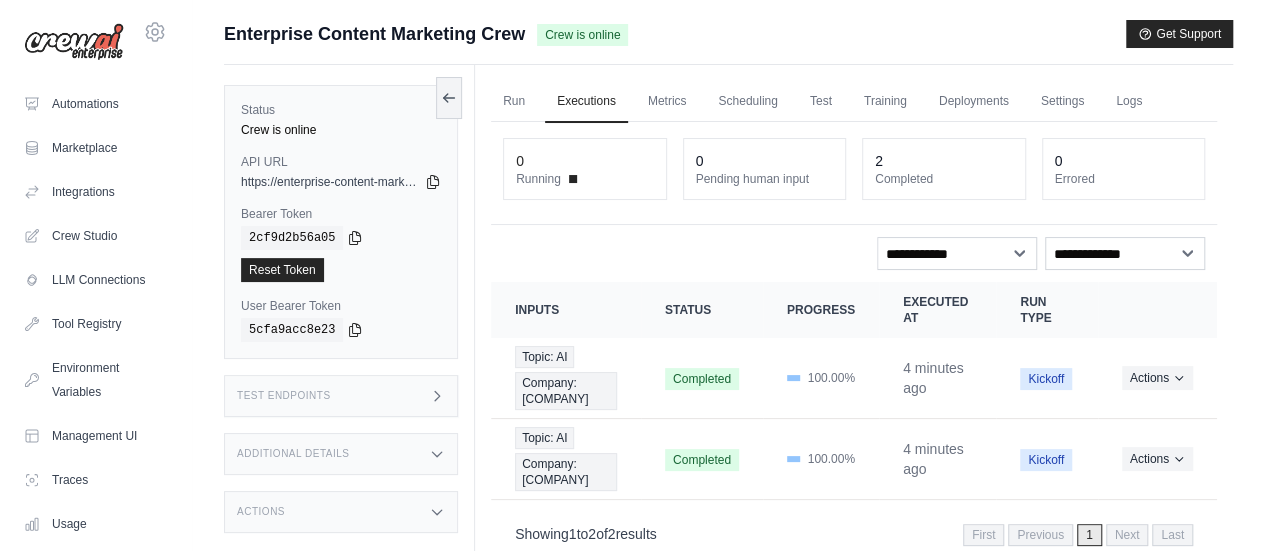 scroll, scrollTop: 84, scrollLeft: 0, axis: vertical 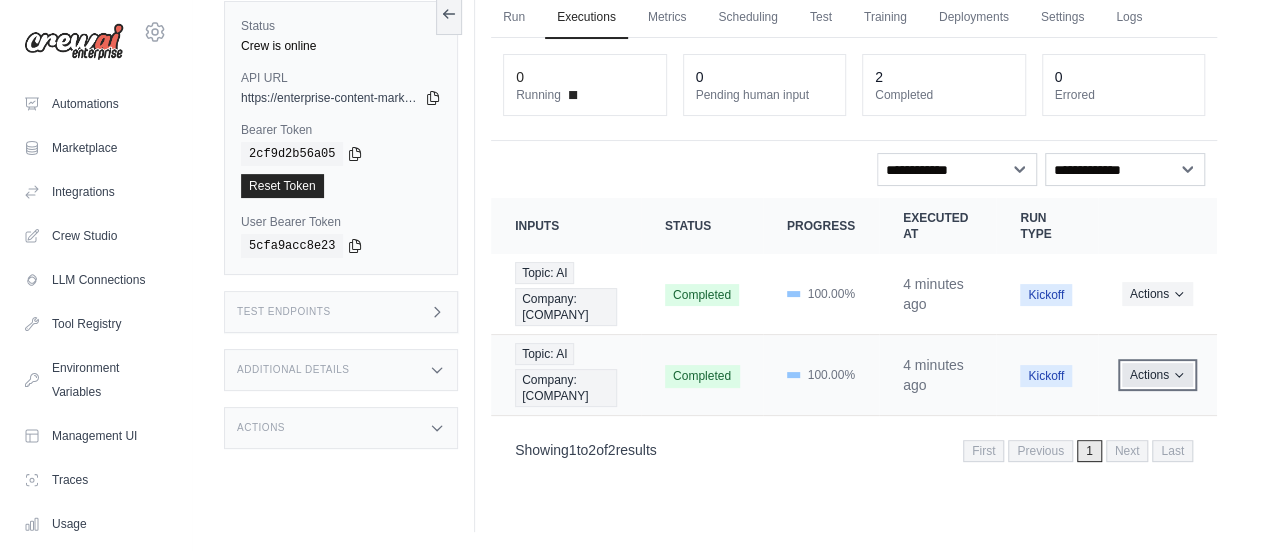 click on "Actions" at bounding box center (1157, 375) 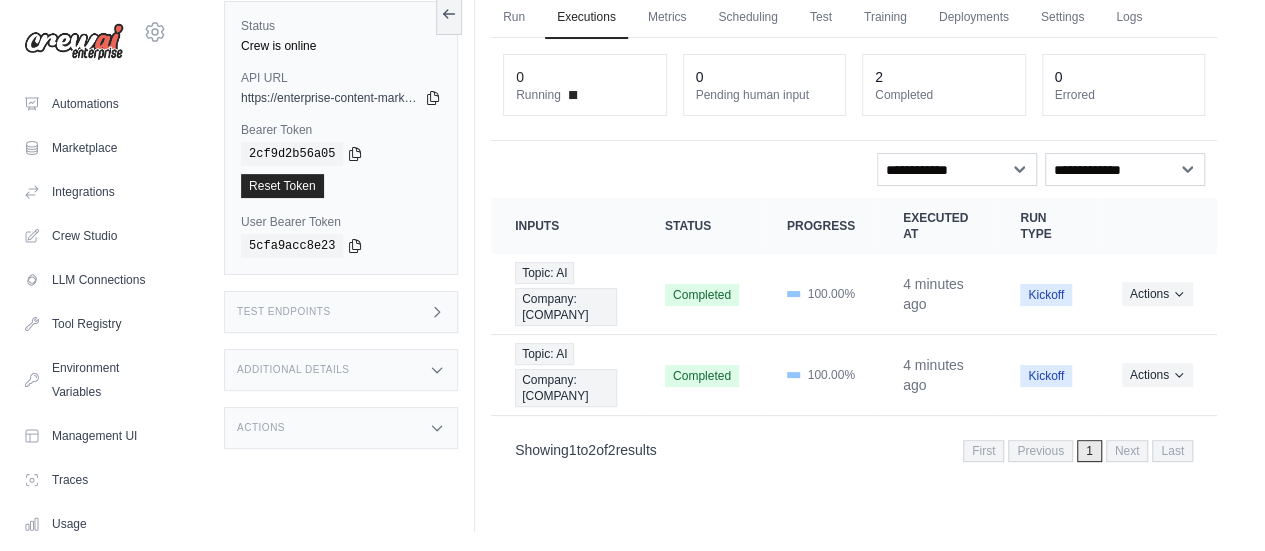 click on "Crew executions with inputs, status, progress, execution time, run type,
and actions
Inputs
Status
Progress
Executed at
Run Type
Actions
Topic:
AI
Company:
Tesla
Completed
100.00%
4 minutes ago
Kickoff
Actions" at bounding box center [854, 307] 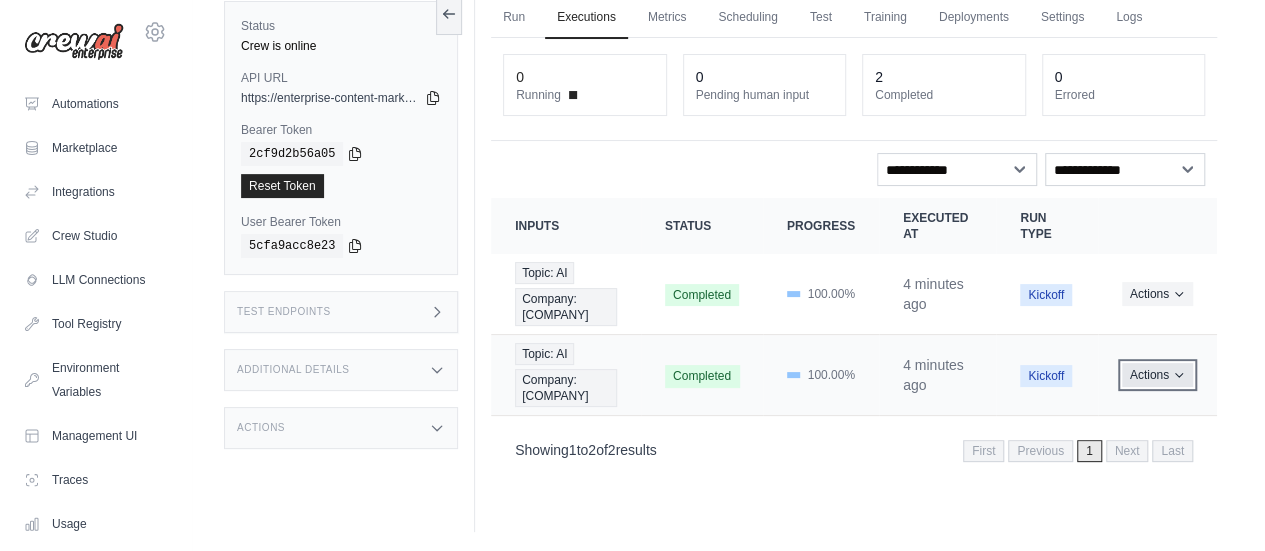 click on "Actions" at bounding box center [1157, 375] 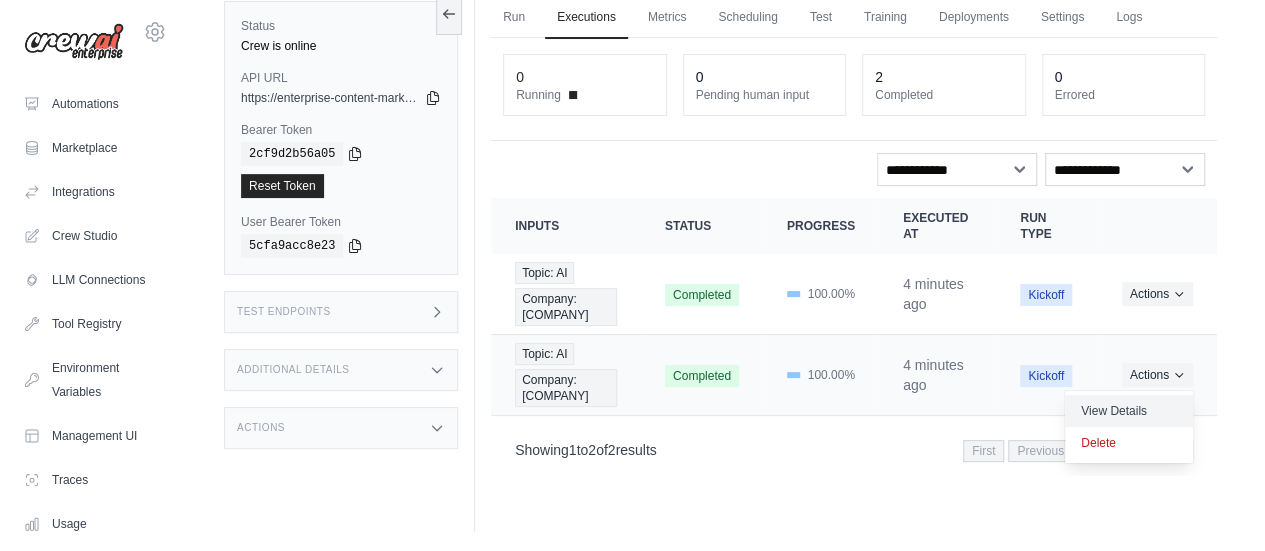 click on "View Details" at bounding box center [1129, 411] 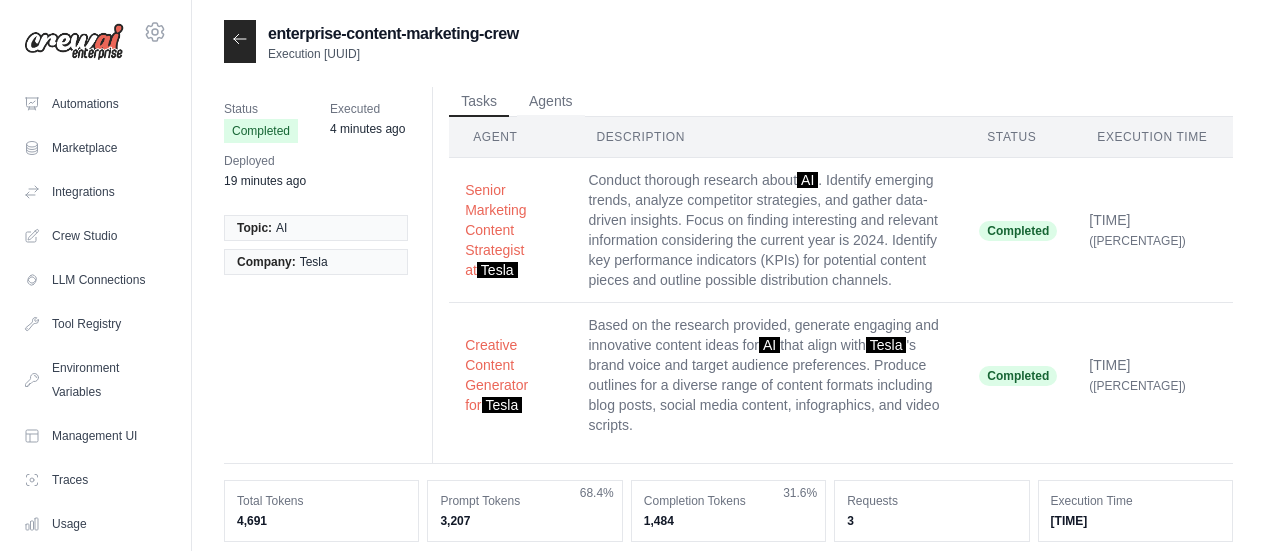 scroll, scrollTop: 0, scrollLeft: 0, axis: both 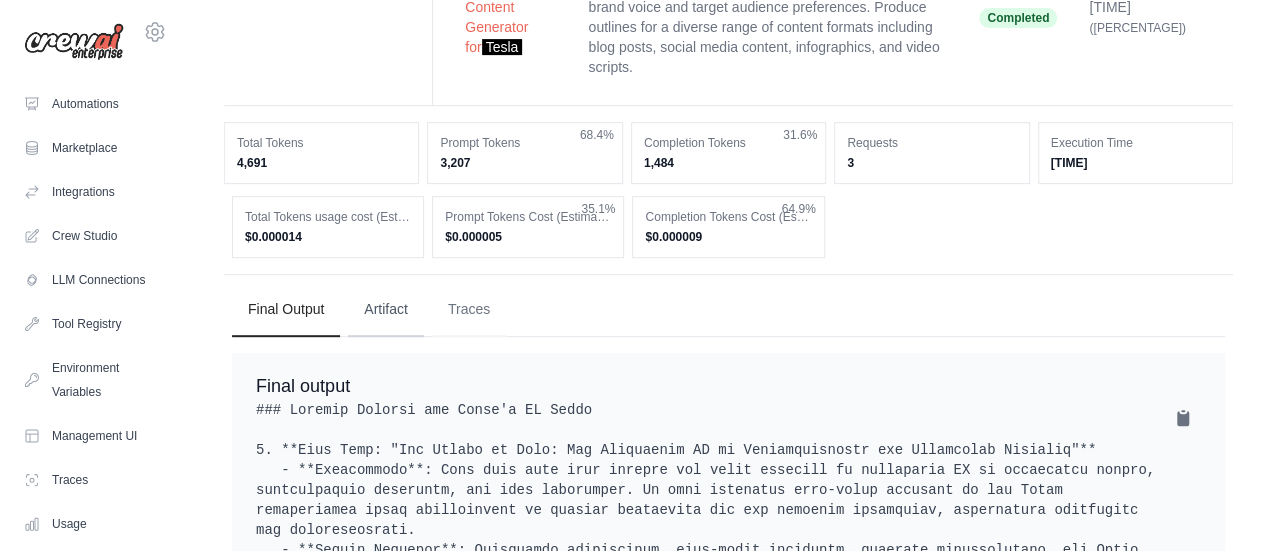 click on "Artifact" at bounding box center (386, 310) 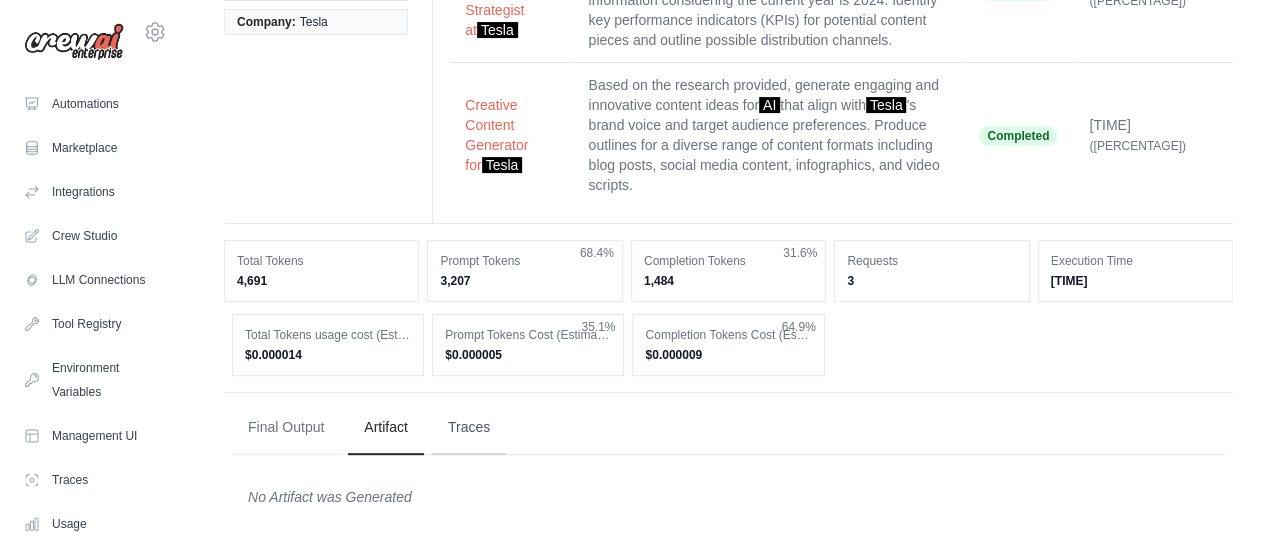 click on "Traces" at bounding box center (469, 428) 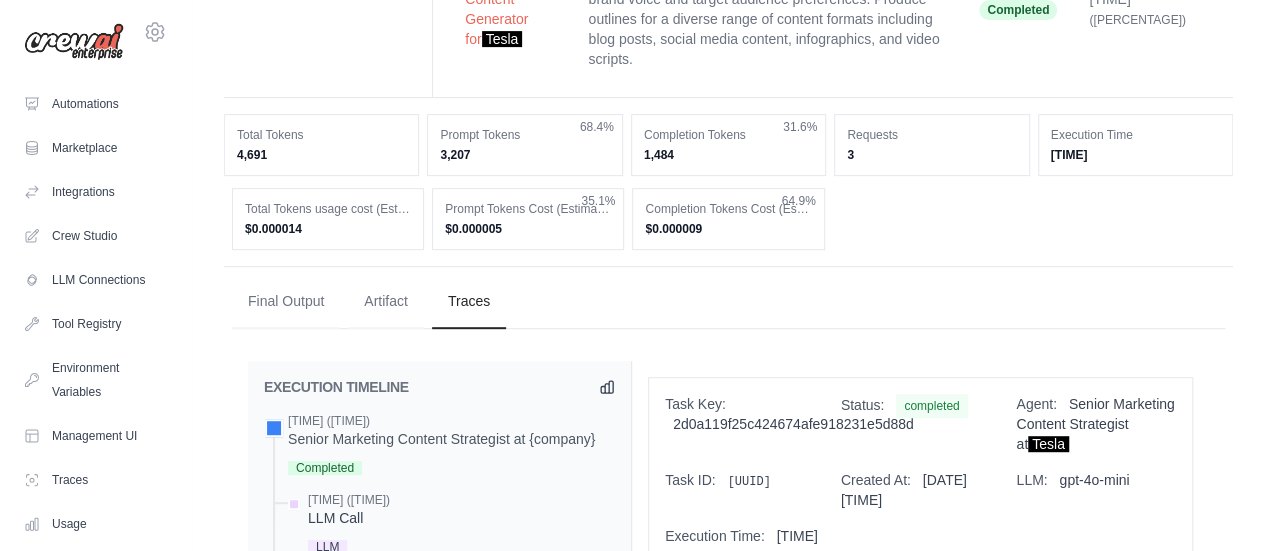 scroll, scrollTop: 366, scrollLeft: 0, axis: vertical 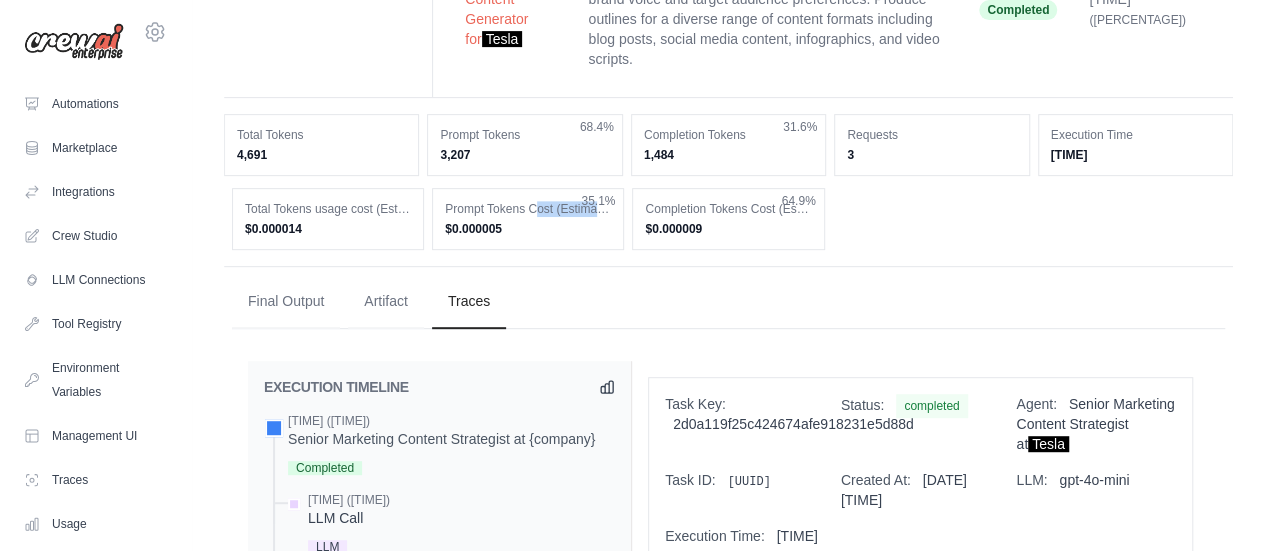drag, startPoint x: 538, startPoint y: 205, endPoint x: 627, endPoint y: 207, distance: 89.02247 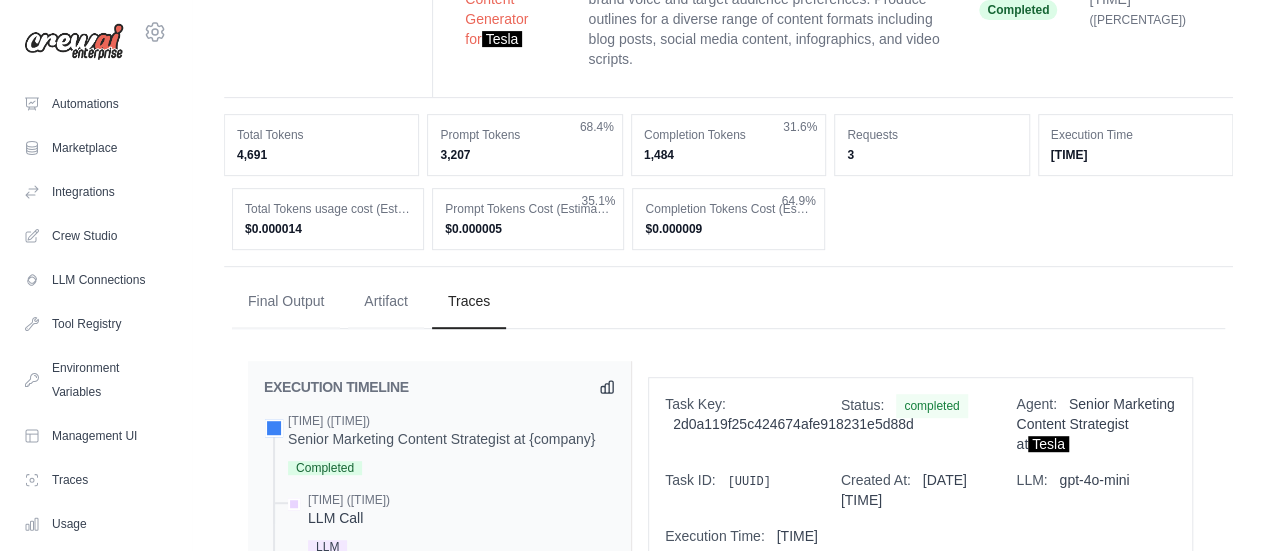 click on "Final Output
Artifact
Traces" at bounding box center [728, 302] 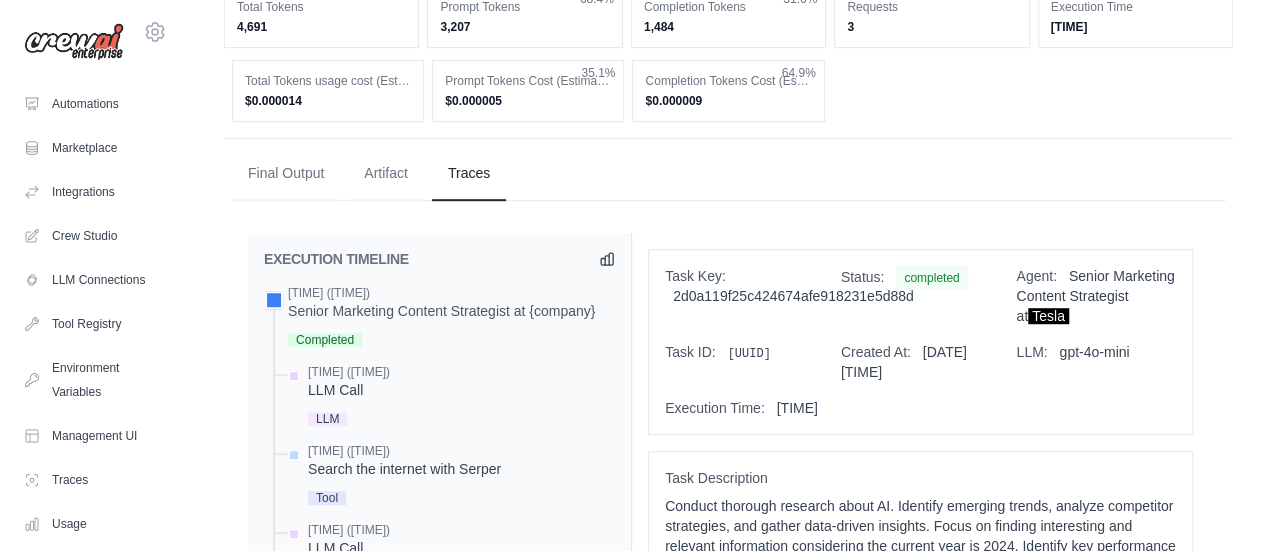 scroll, scrollTop: 0, scrollLeft: 0, axis: both 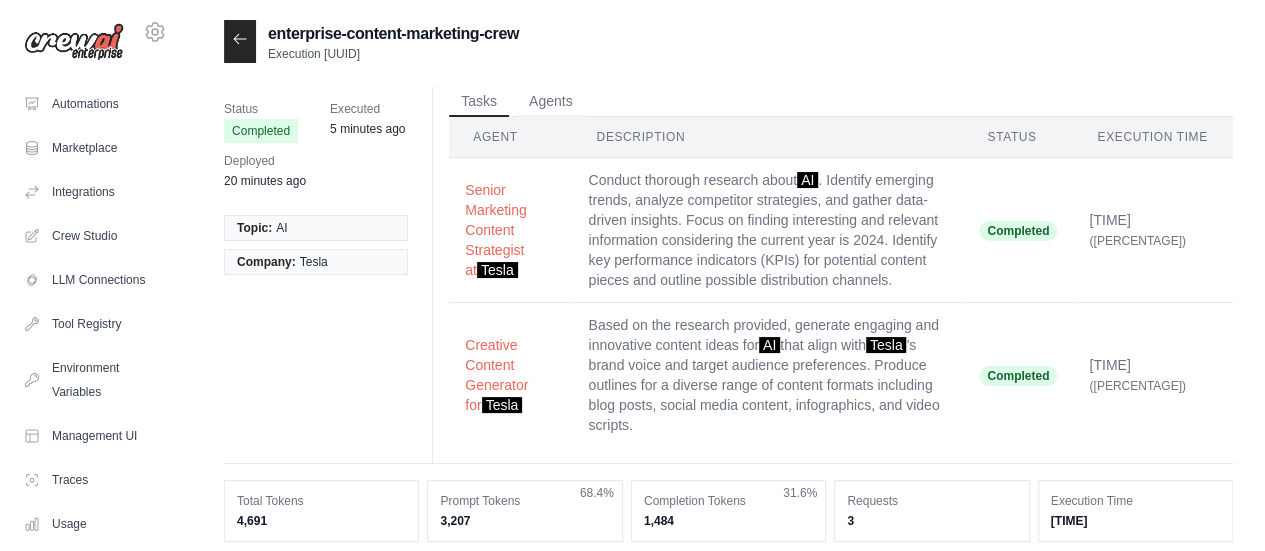 click on "Status
Completed
Executed
5 minutes ago
Deployed
20 minutes ago
Topic:
AI
Company:
[COMPANY]
Tasks Agents" at bounding box center [728, 1288] 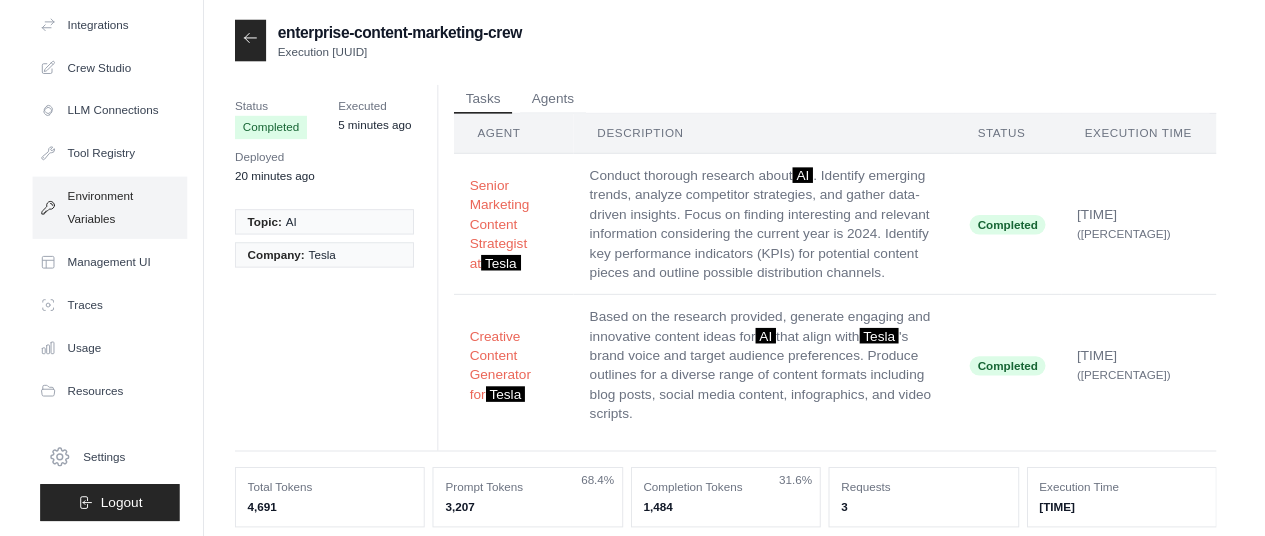 scroll, scrollTop: 0, scrollLeft: 0, axis: both 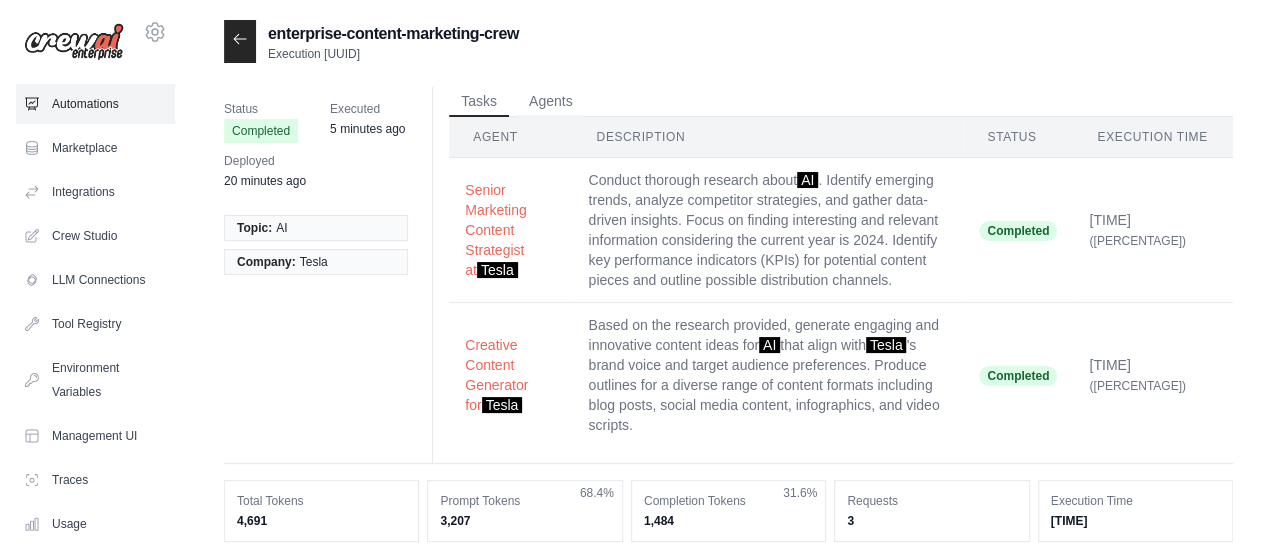 click on "Automations" at bounding box center (95, 104) 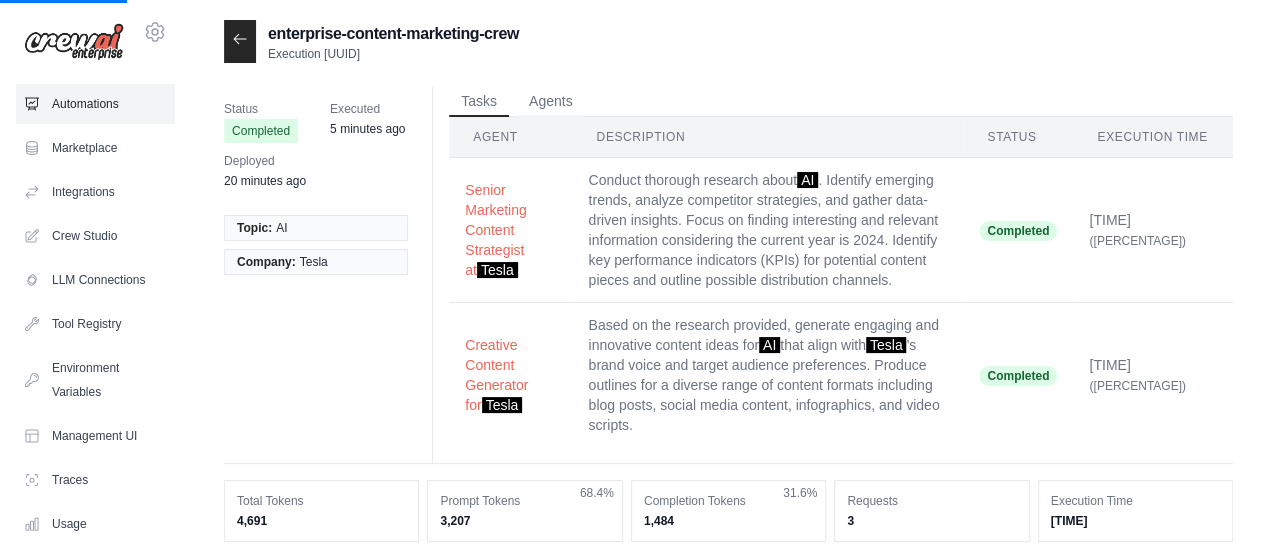 click on "Automations" at bounding box center (95, 104) 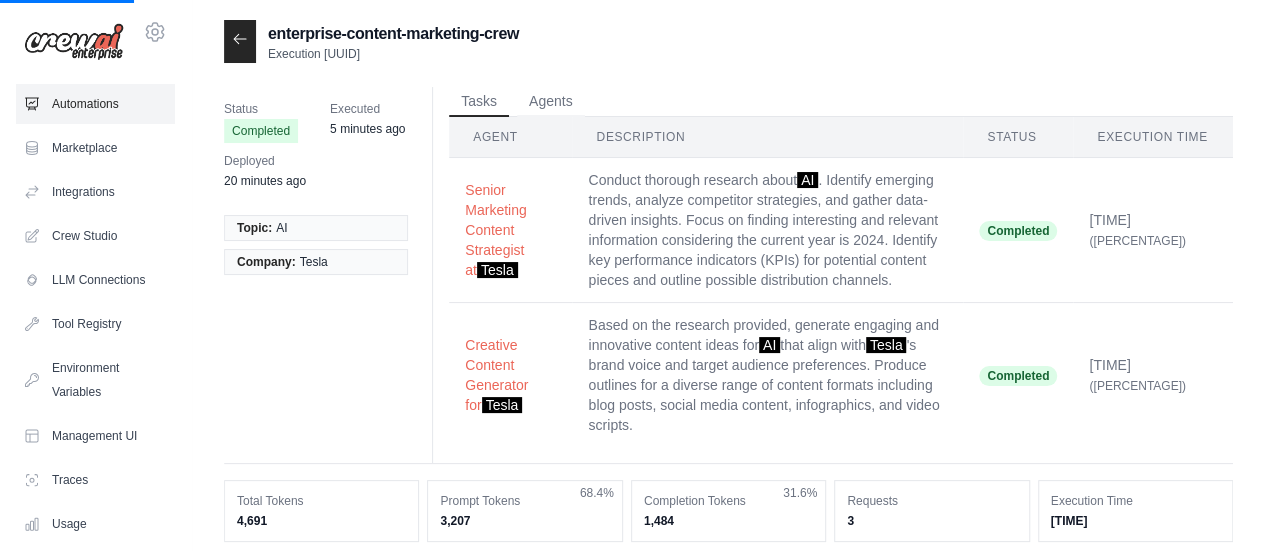 click on "Automations" at bounding box center (95, 104) 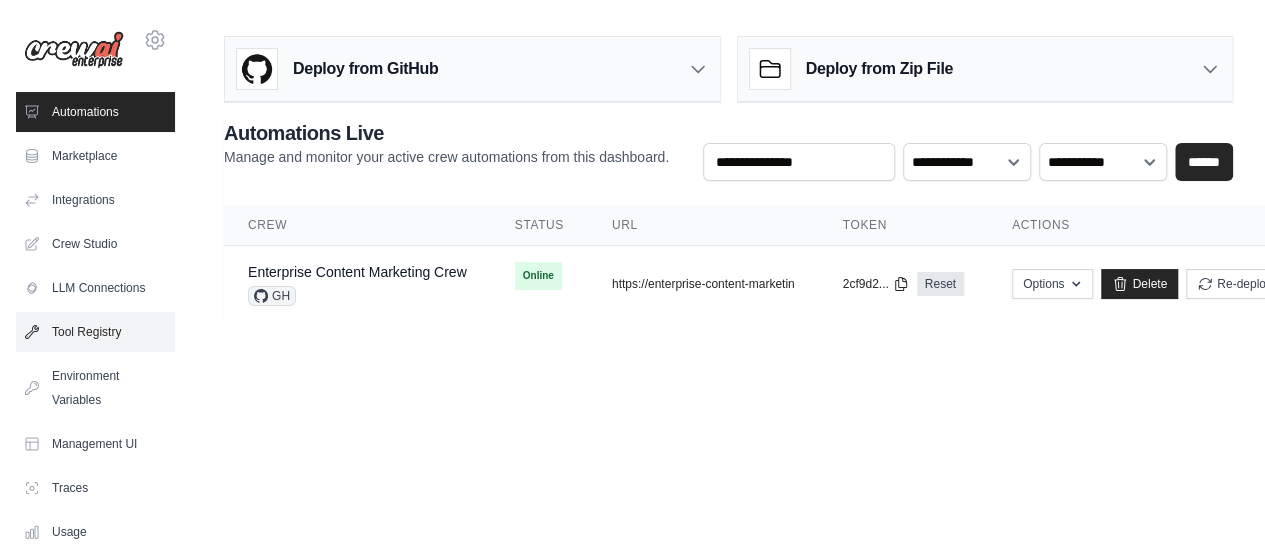 scroll, scrollTop: 20, scrollLeft: 0, axis: vertical 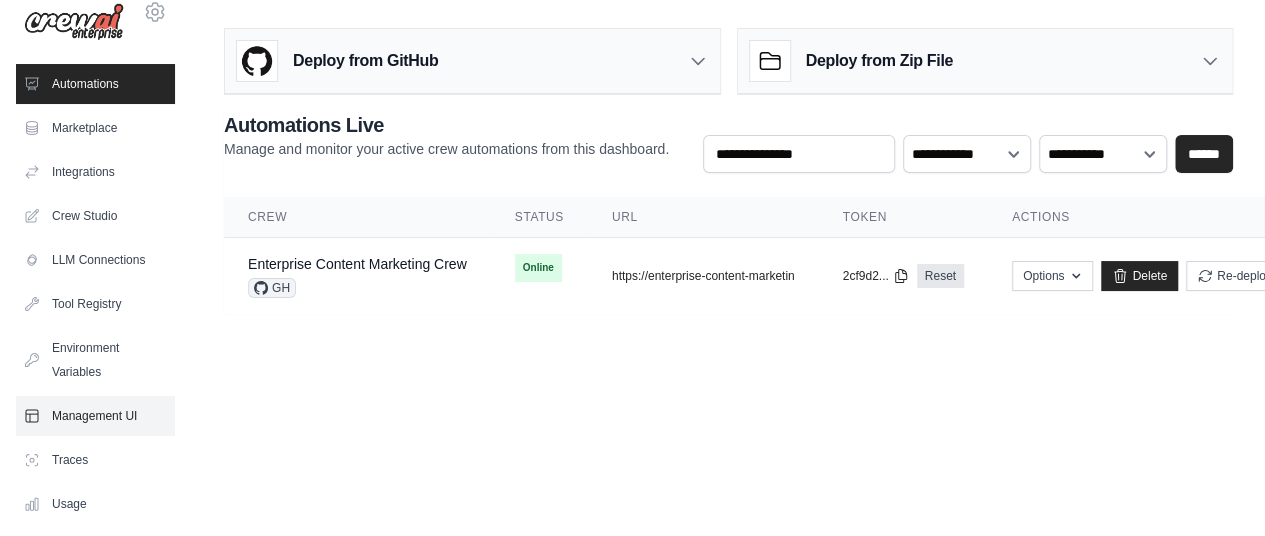 click on "Management UI" at bounding box center [95, 416] 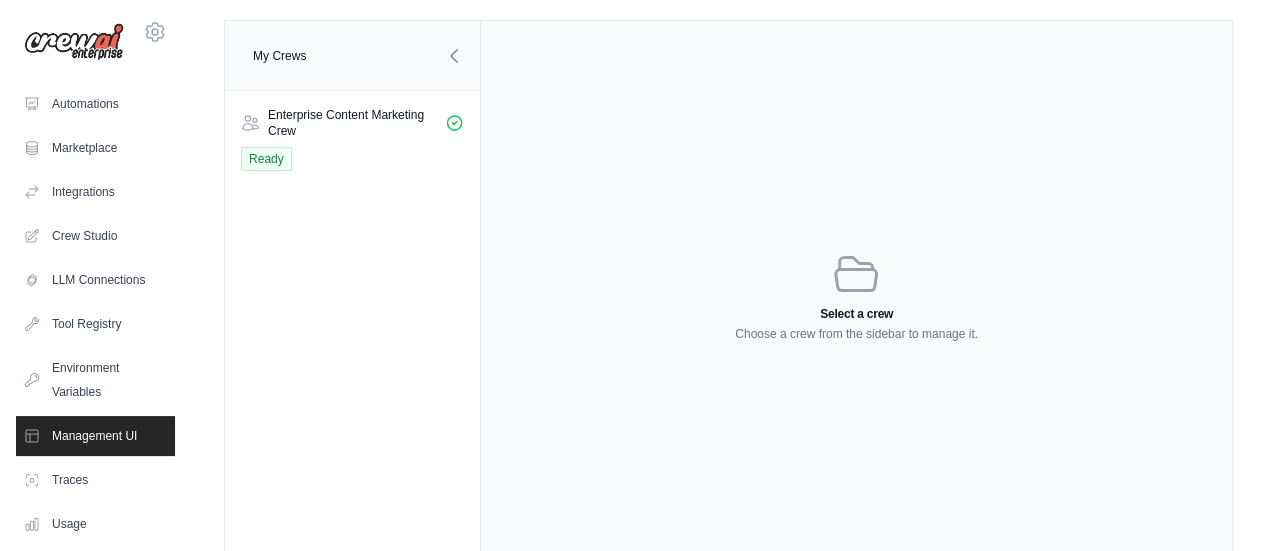 click on "Management UI" at bounding box center (95, 436) 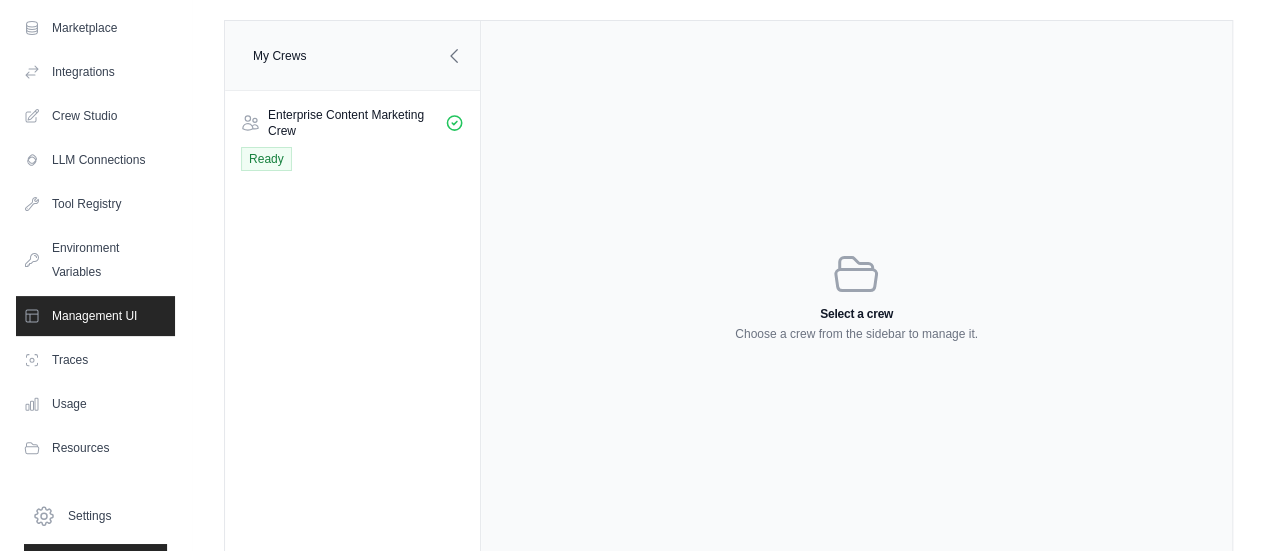 scroll, scrollTop: 48, scrollLeft: 0, axis: vertical 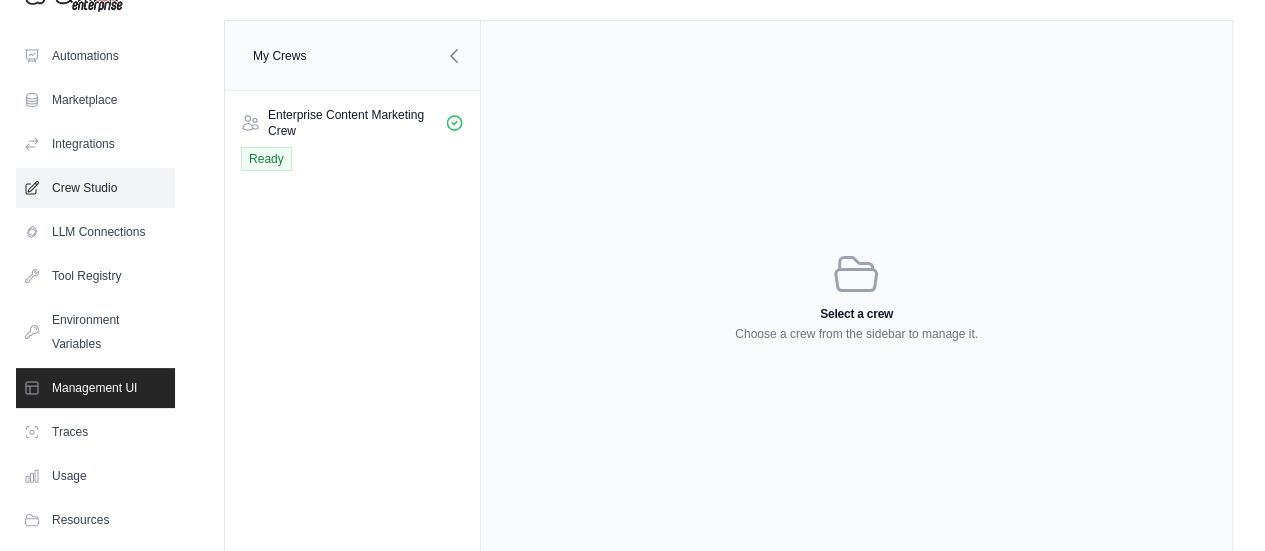 click on "Crew Studio" at bounding box center [95, 188] 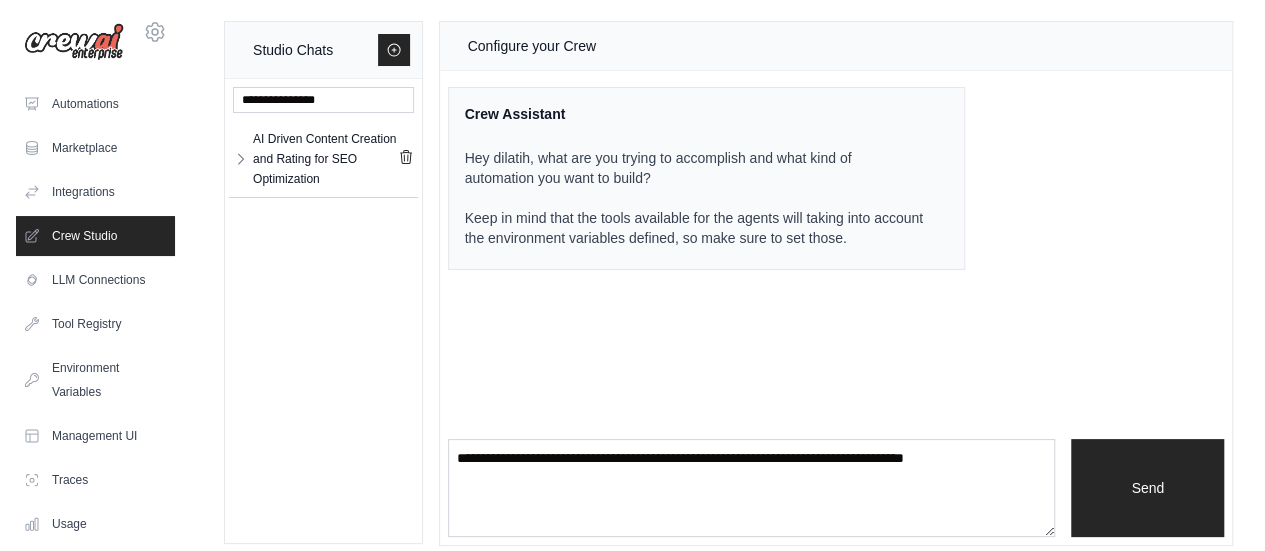 scroll, scrollTop: 22, scrollLeft: 0, axis: vertical 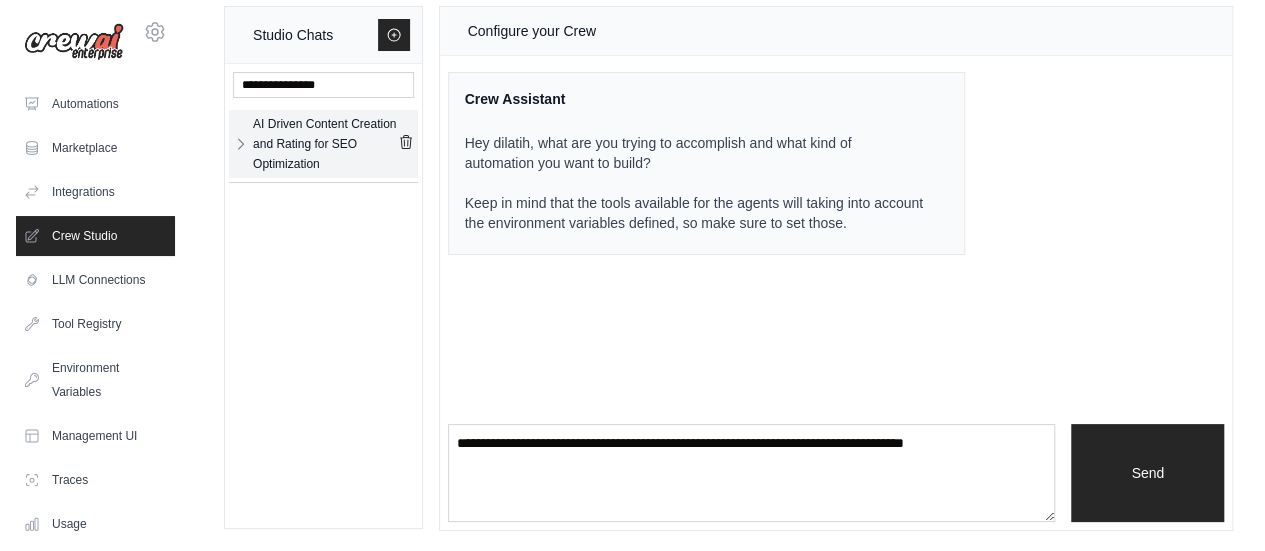click on "AI Driven Content Creation and Rating for SEO Optimization" at bounding box center (325, 144) 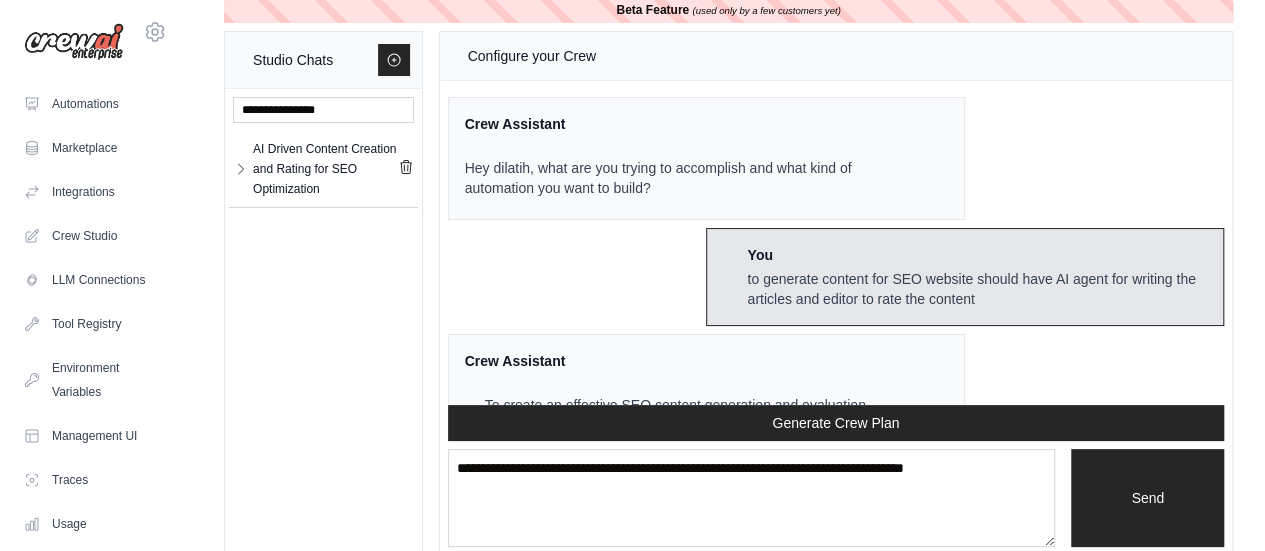 scroll, scrollTop: 0, scrollLeft: 0, axis: both 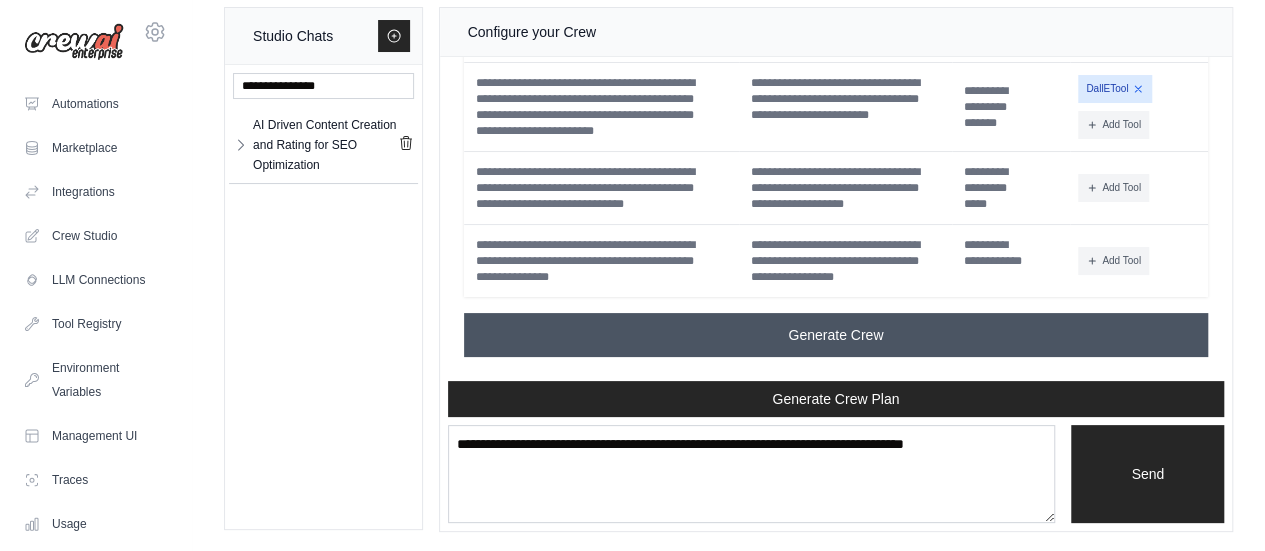 click on "Generate Crew" at bounding box center [836, 335] 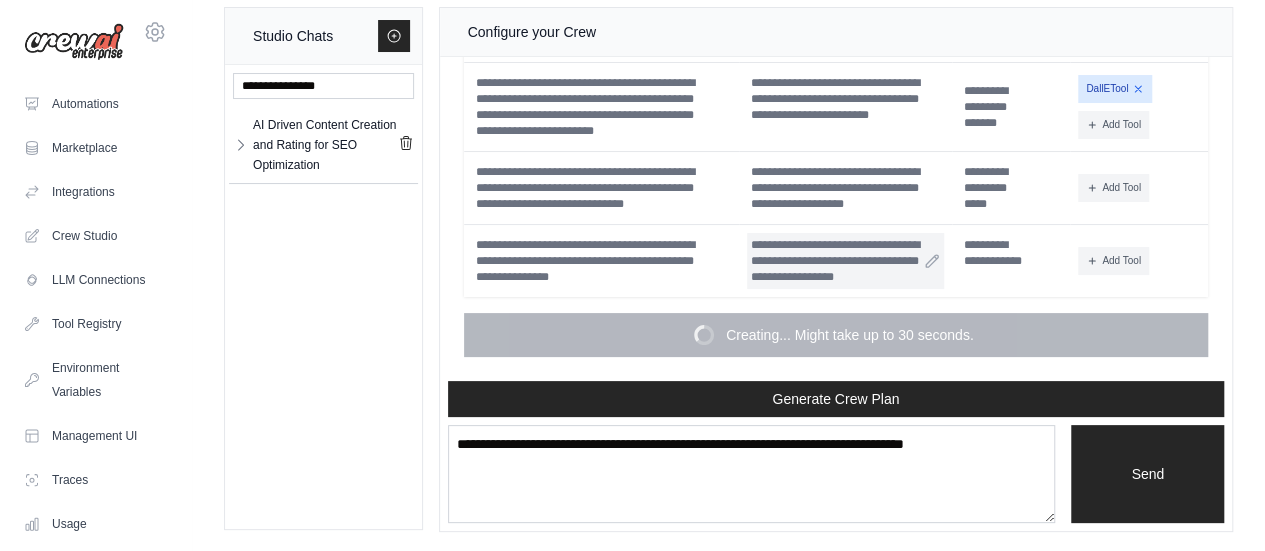 scroll, scrollTop: 5174, scrollLeft: 0, axis: vertical 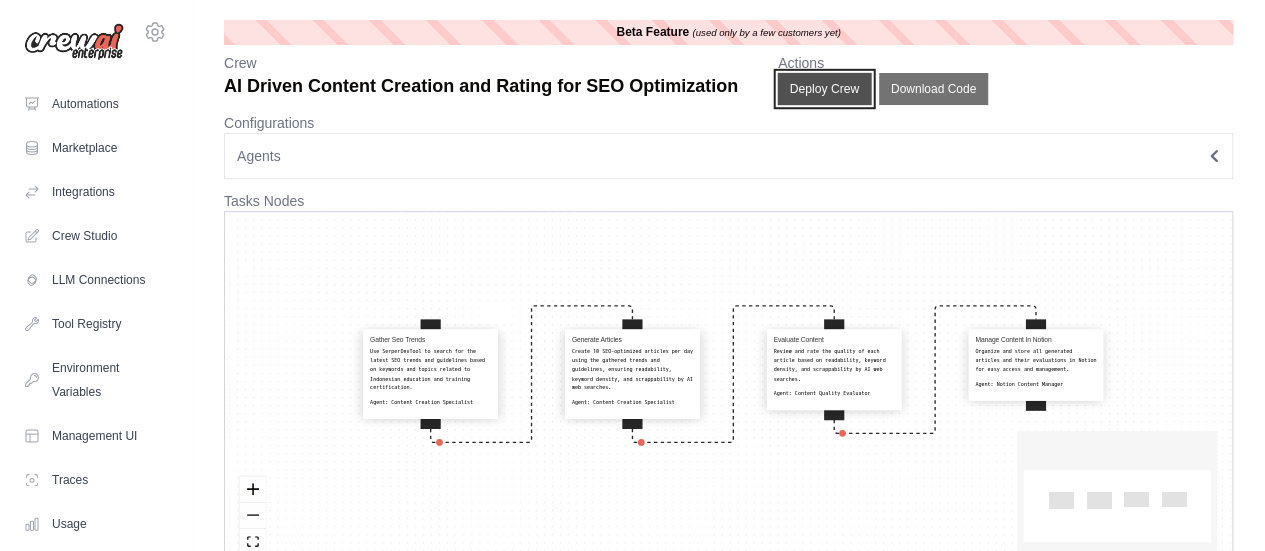 click on "Deploy Crew" at bounding box center [825, 89] 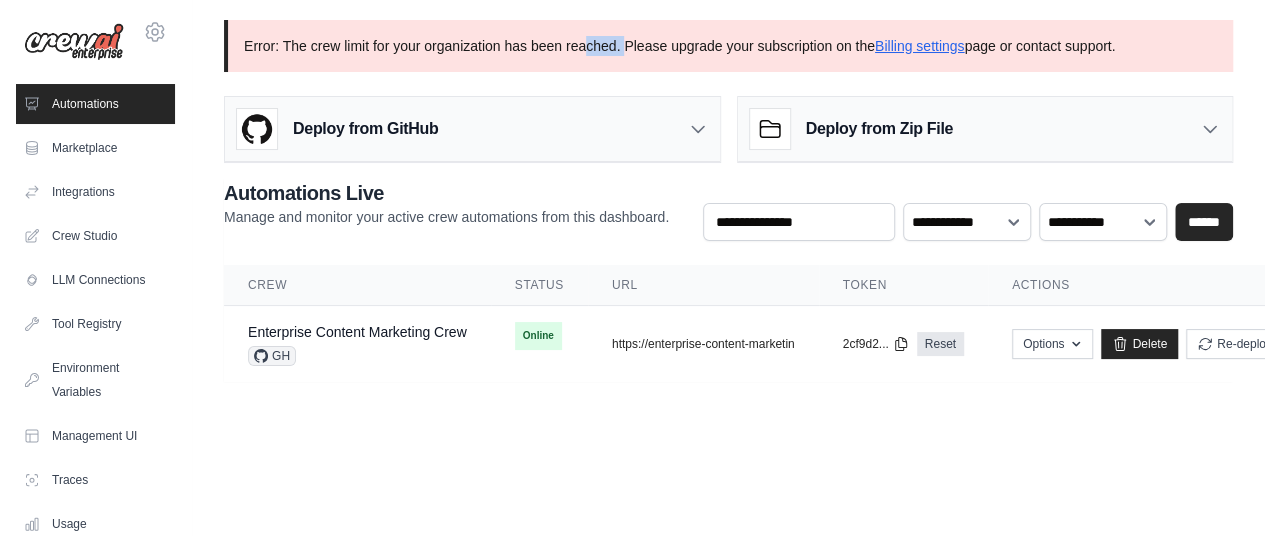 drag, startPoint x: 626, startPoint y: 70, endPoint x: 589, endPoint y: 42, distance: 46.400433 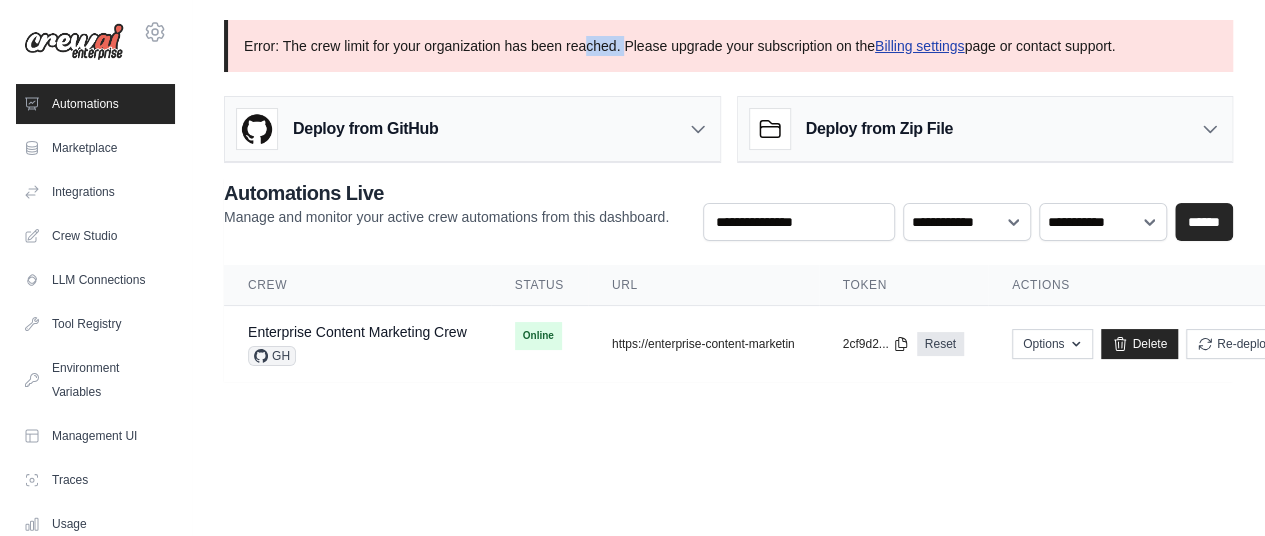 click on "Billing settings" at bounding box center [920, 46] 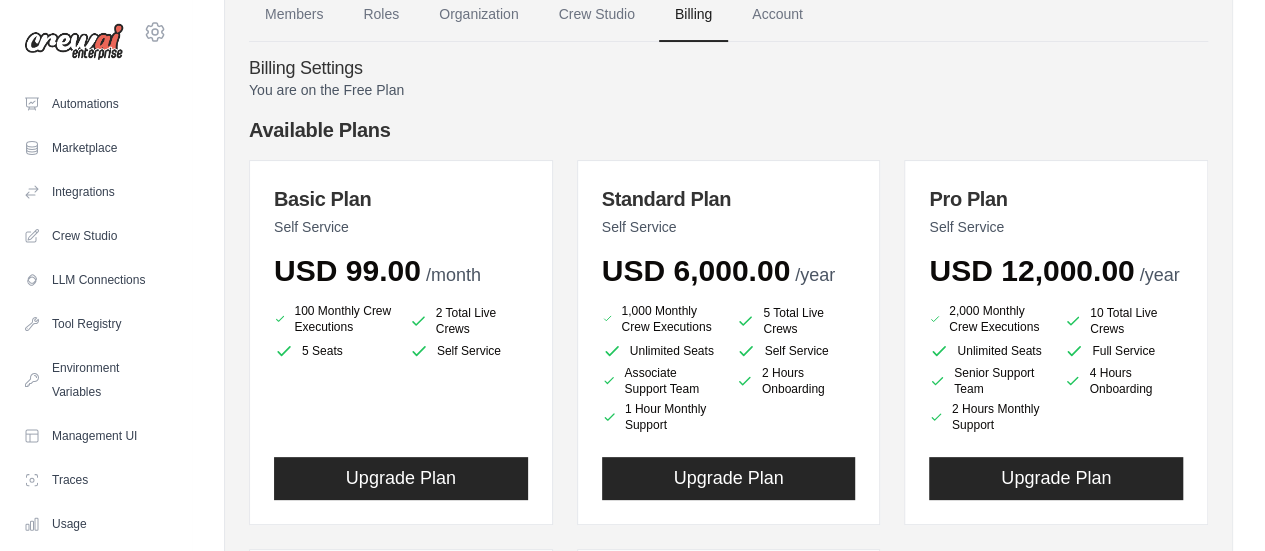 scroll, scrollTop: 116, scrollLeft: 0, axis: vertical 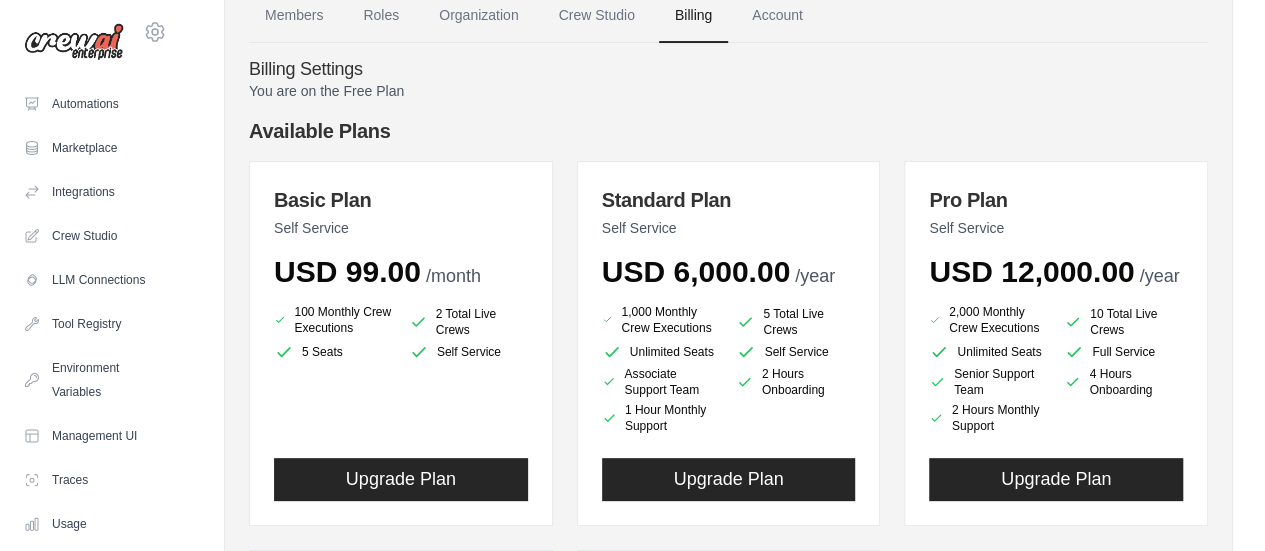 click on "USD 99.00" at bounding box center [347, 271] 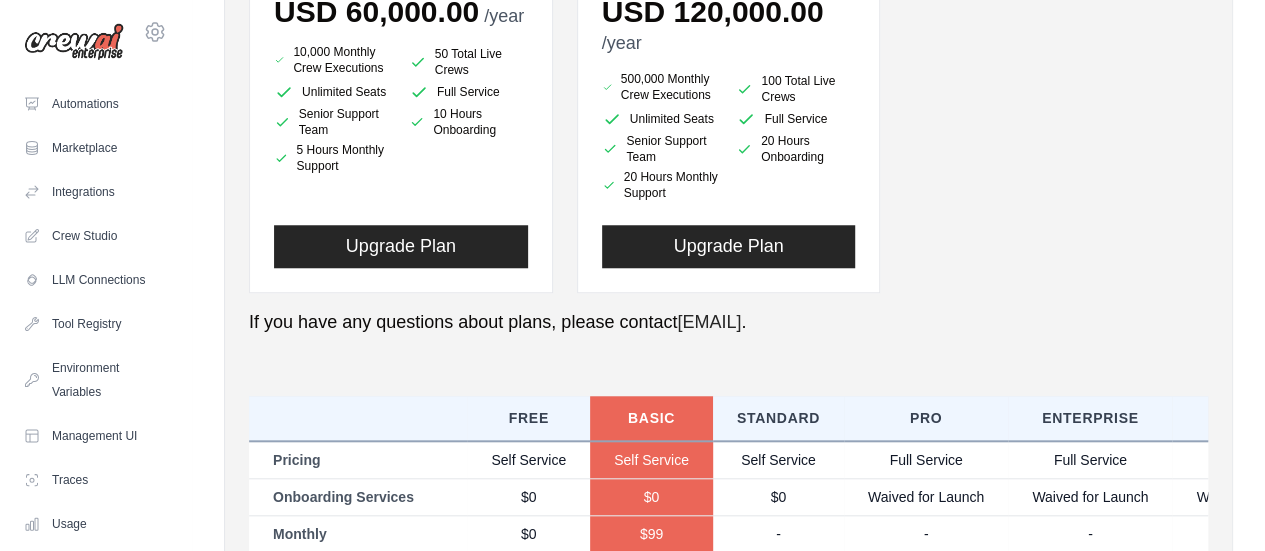 scroll, scrollTop: 594, scrollLeft: 0, axis: vertical 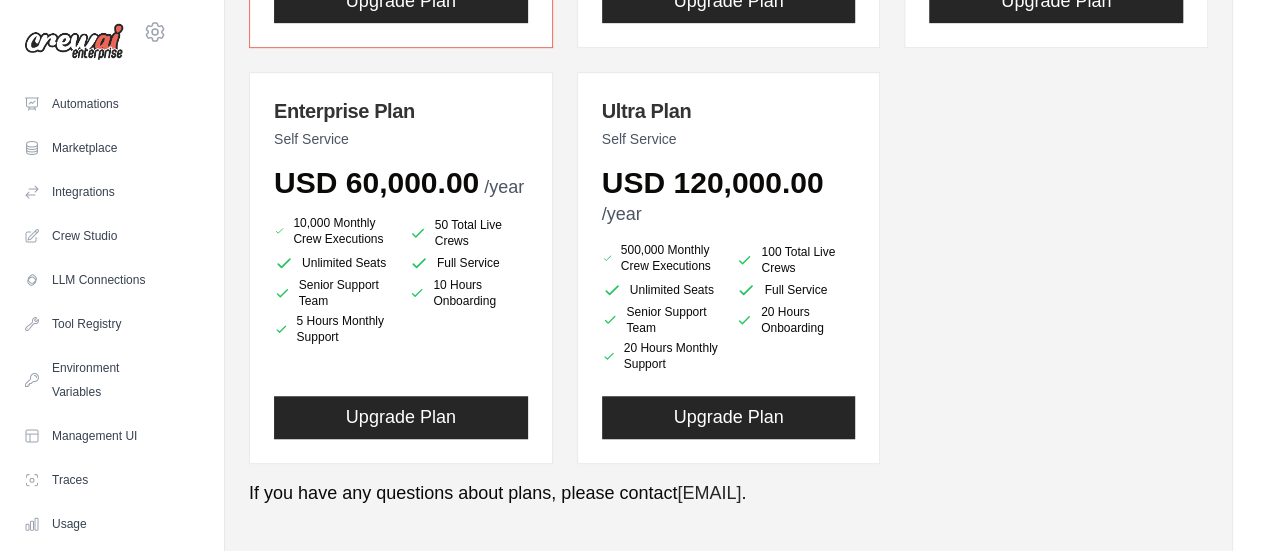 click on "Enterprise Plan
Self Service
USD 60,000.00
/year
10,000 Monthly Crew Executions
50 Total Live Crews
Unlimited Seats
Full Service" at bounding box center [401, 268] 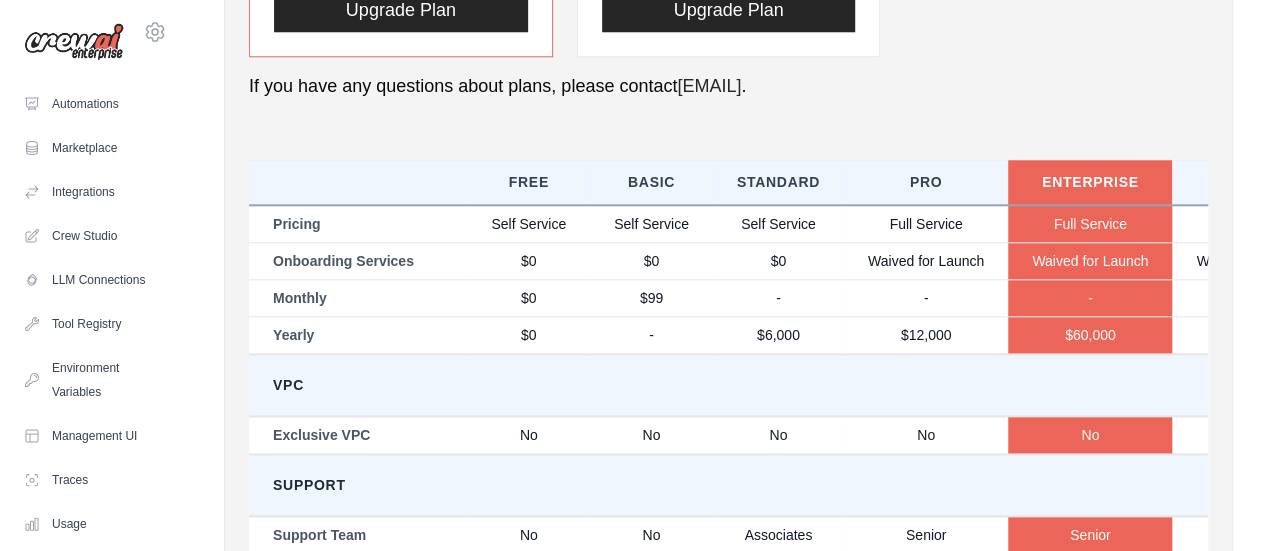 scroll, scrollTop: 1091, scrollLeft: 0, axis: vertical 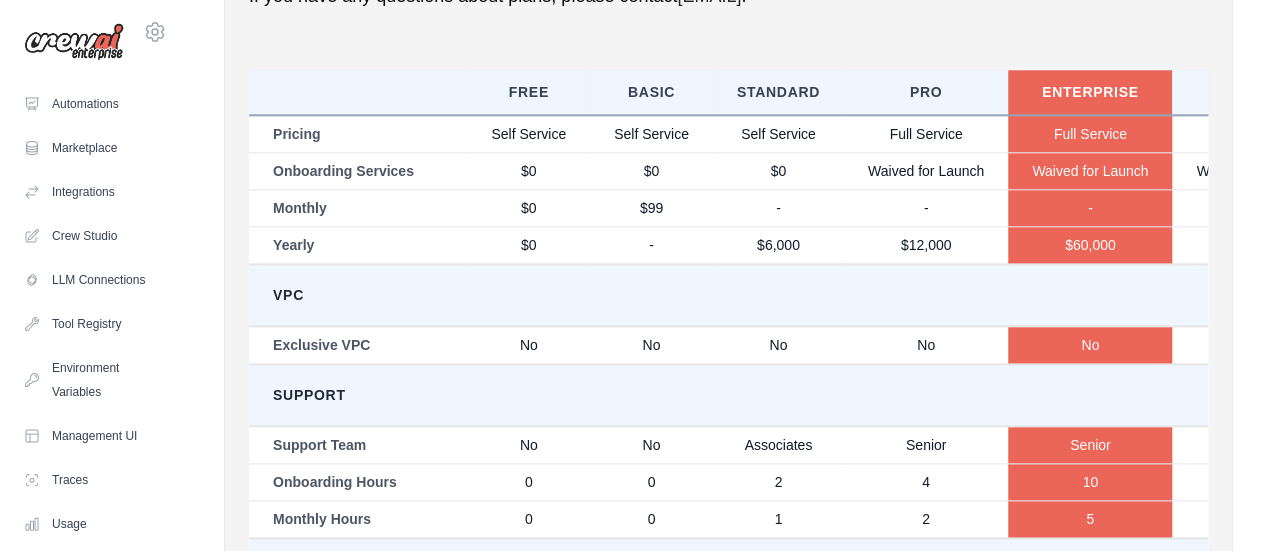 click on "Self Service" at bounding box center [651, 134] 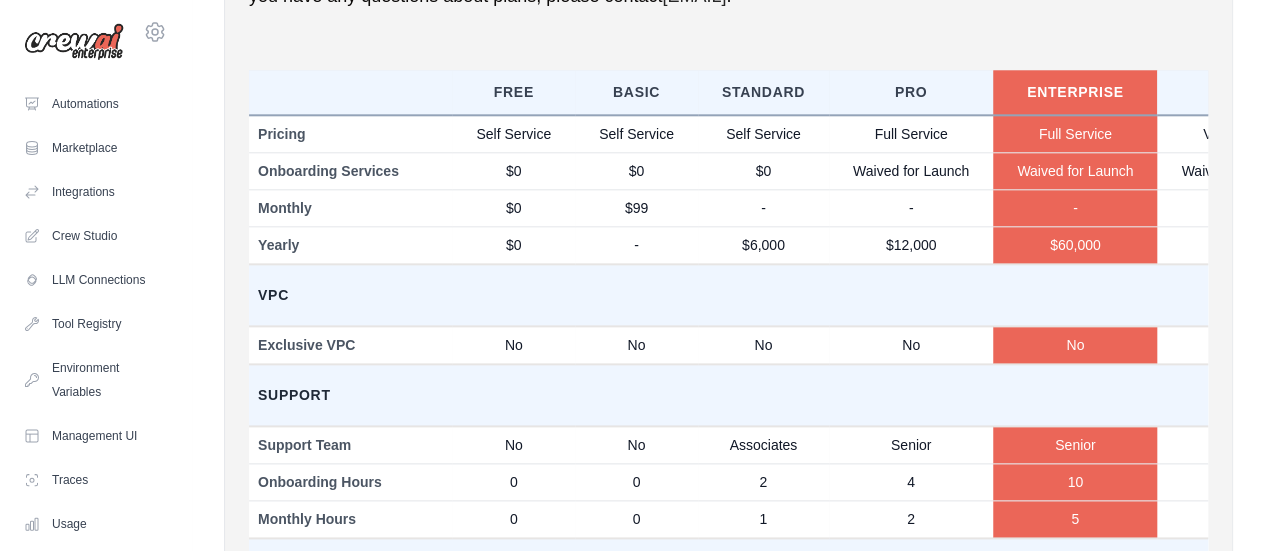 scroll, scrollTop: 0, scrollLeft: 0, axis: both 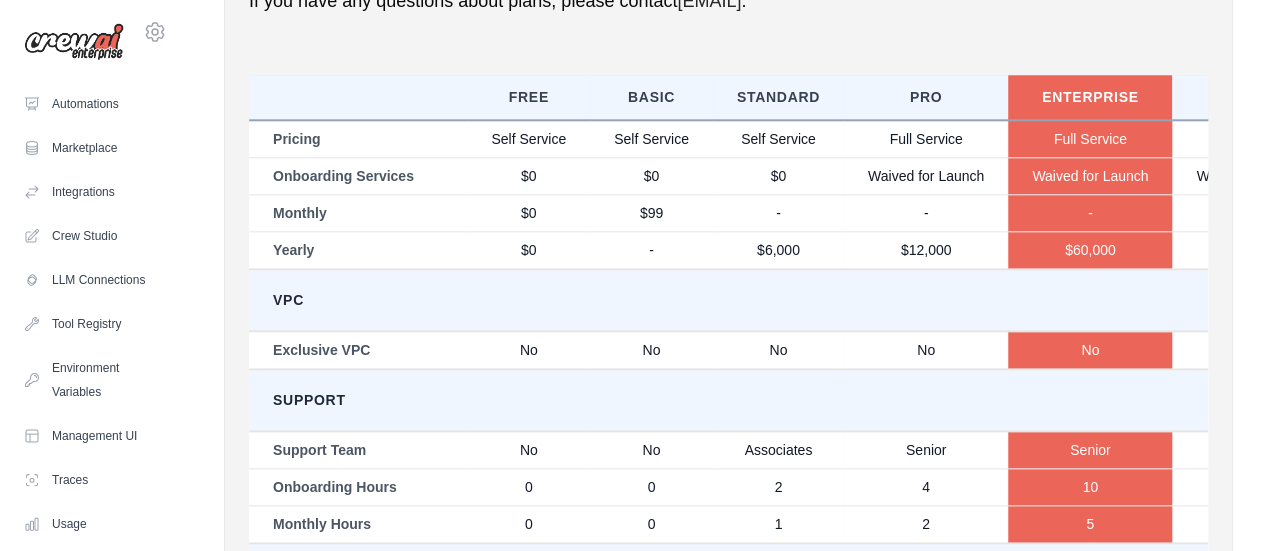 click on "$6,000" at bounding box center (778, 250) 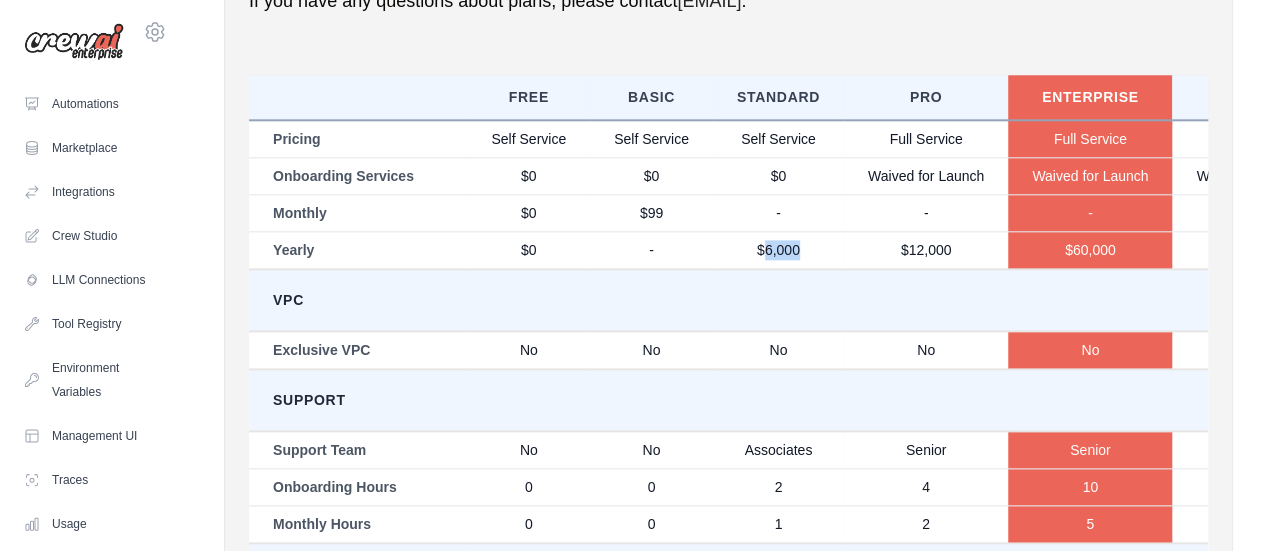click on "$6,000" at bounding box center [778, 250] 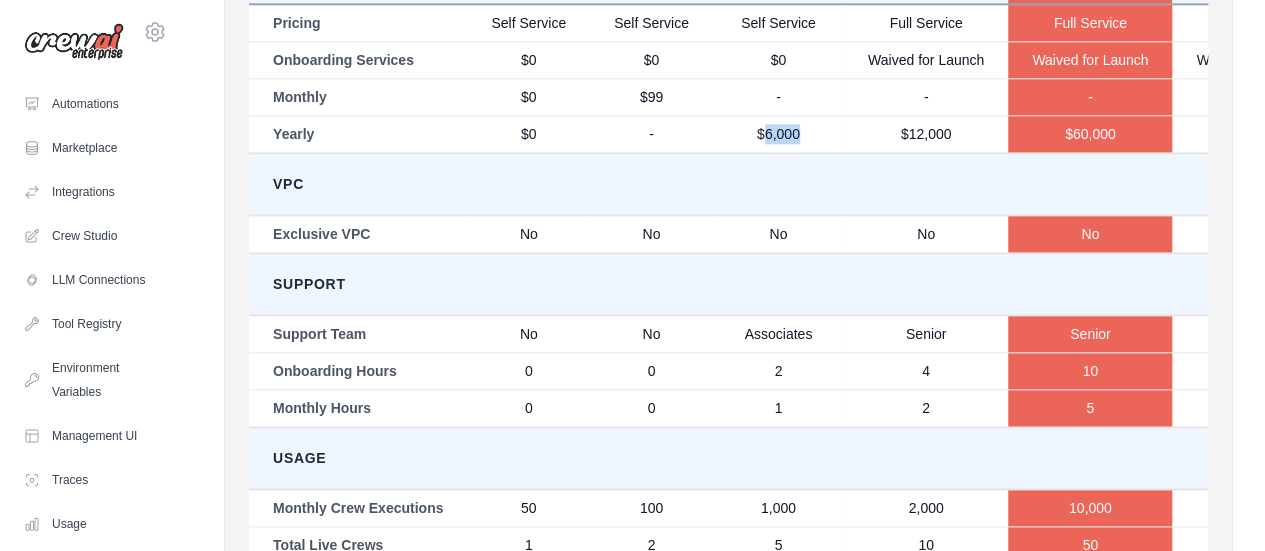 scroll, scrollTop: 1362, scrollLeft: 0, axis: vertical 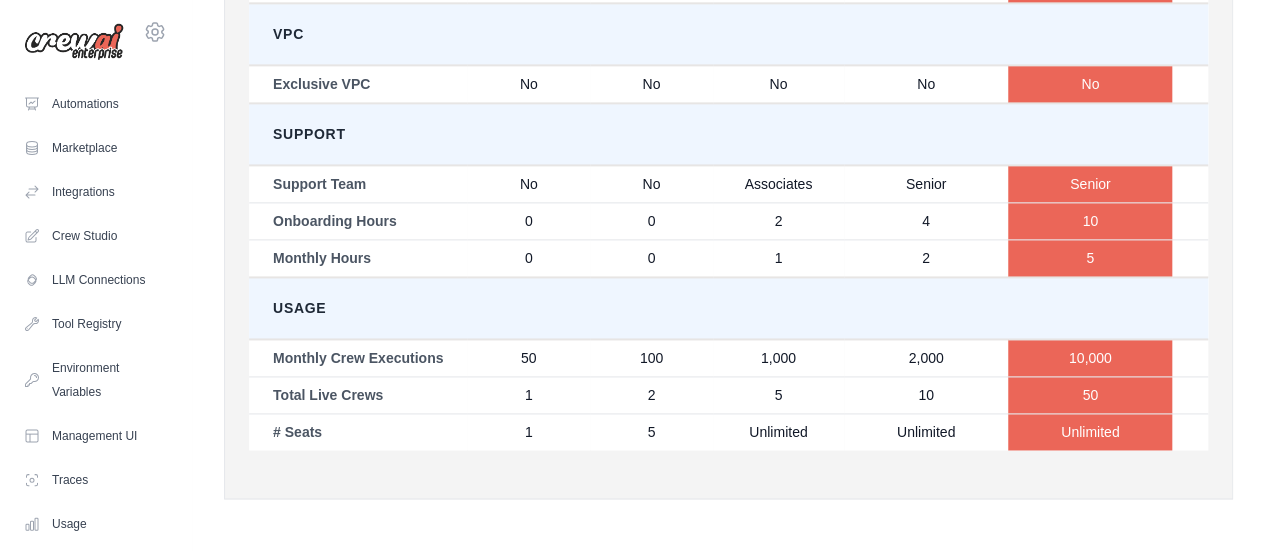 drag, startPoint x: 626, startPoint y: 333, endPoint x: 641, endPoint y: 341, distance: 17 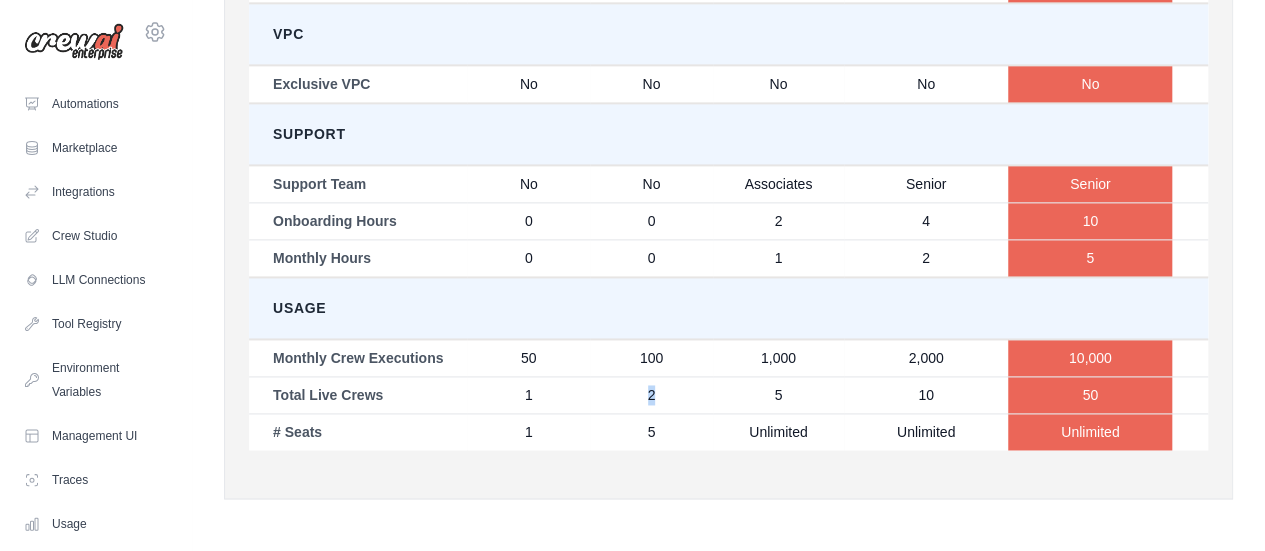 click on "2" at bounding box center (651, 394) 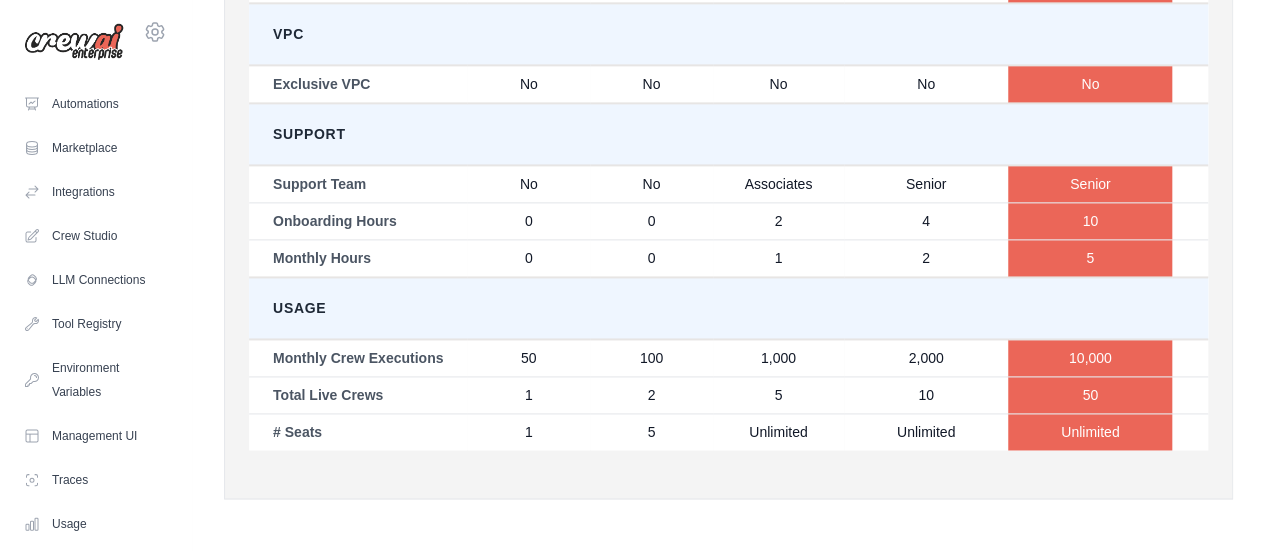 click on "100" at bounding box center (651, 358) 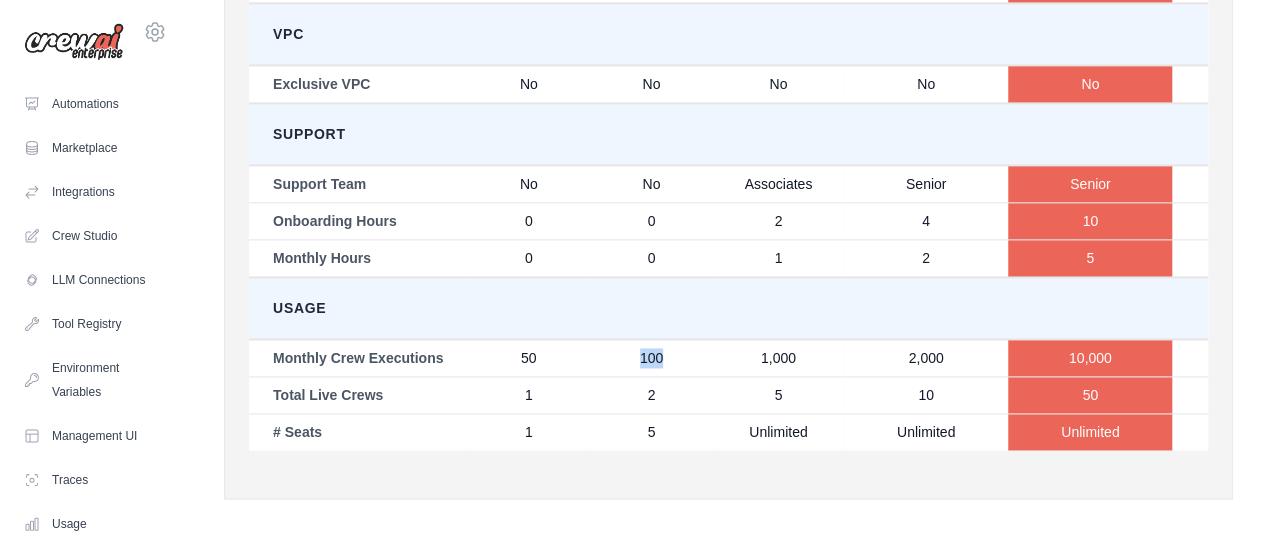 click on "100" at bounding box center (651, 358) 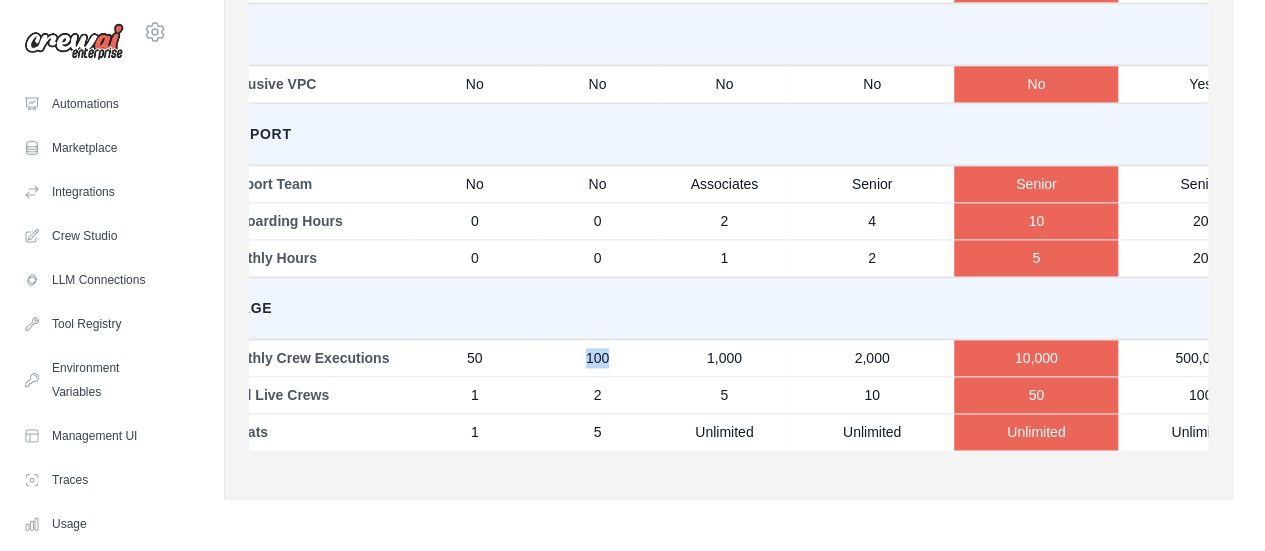 scroll, scrollTop: 0, scrollLeft: 55, axis: horizontal 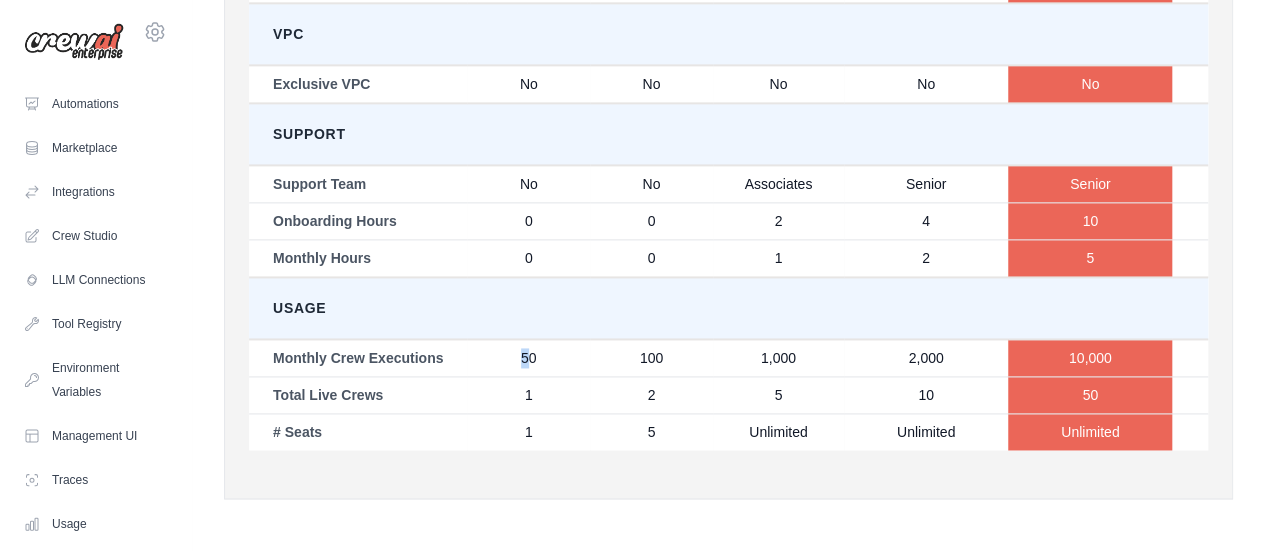 drag, startPoint x: 532, startPoint y: 351, endPoint x: 506, endPoint y: 355, distance: 26.305893 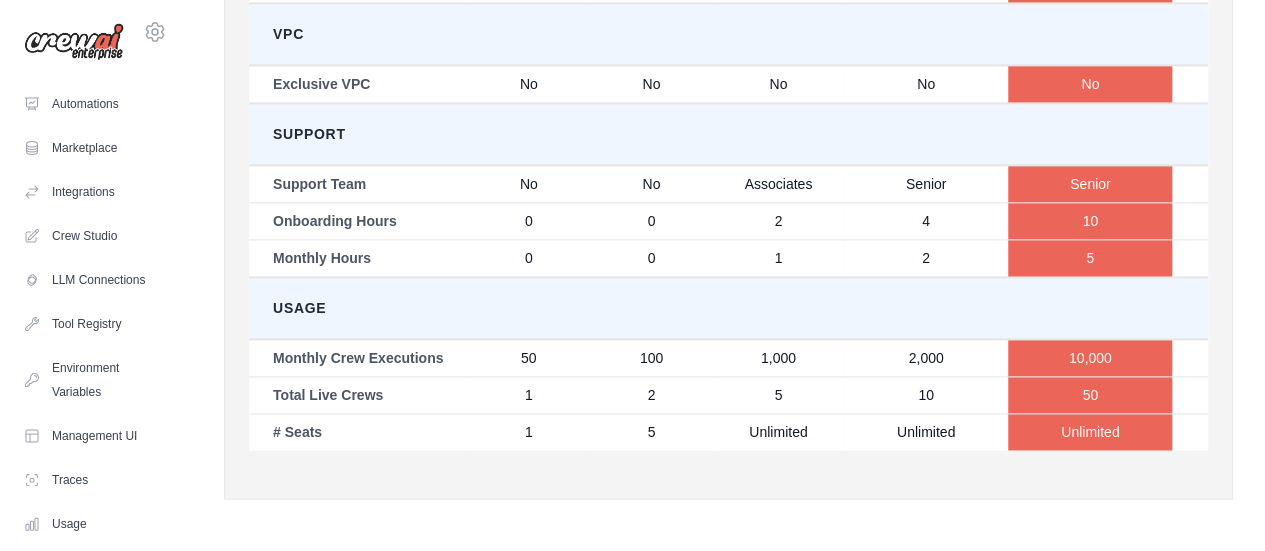 click on "Usage" at bounding box center [793, 308] 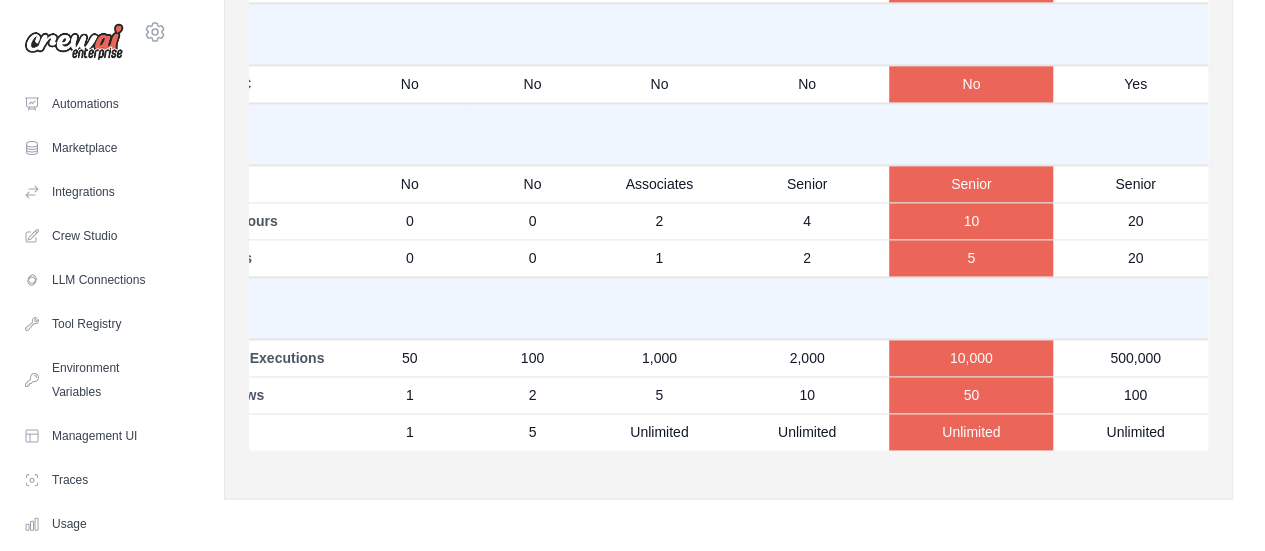 scroll, scrollTop: 0, scrollLeft: 120, axis: horizontal 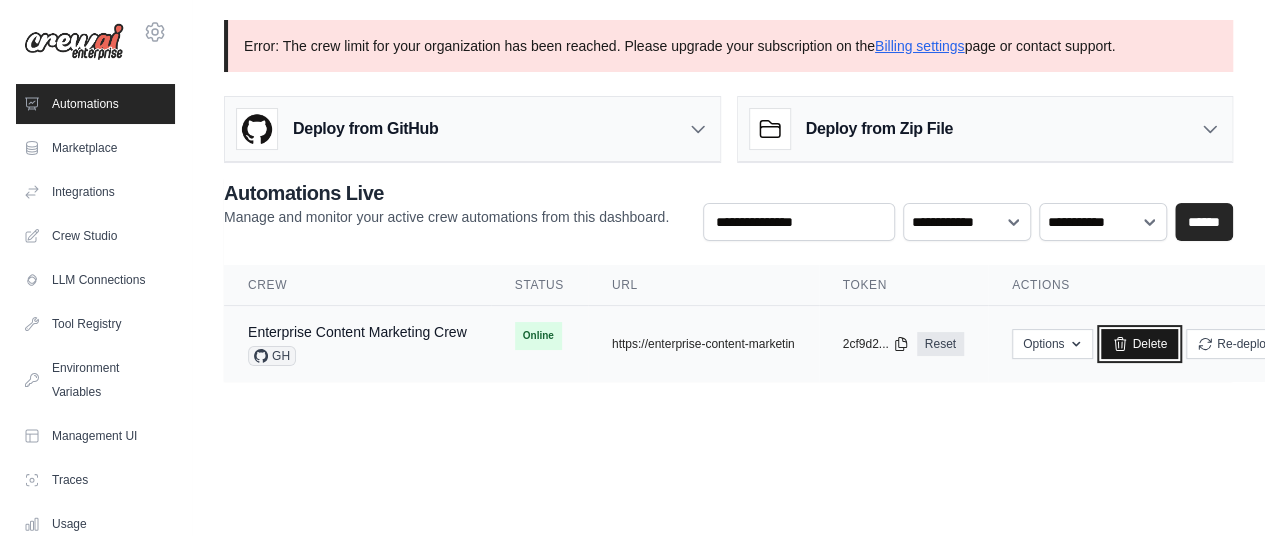 click on "Delete" at bounding box center [1139, 344] 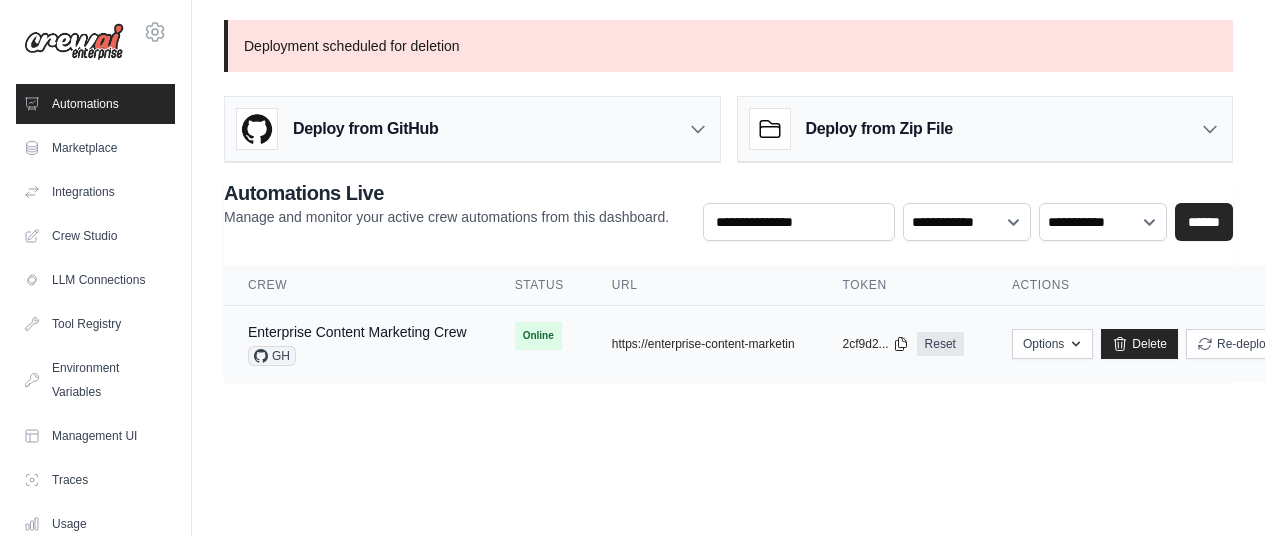 scroll, scrollTop: 0, scrollLeft: 0, axis: both 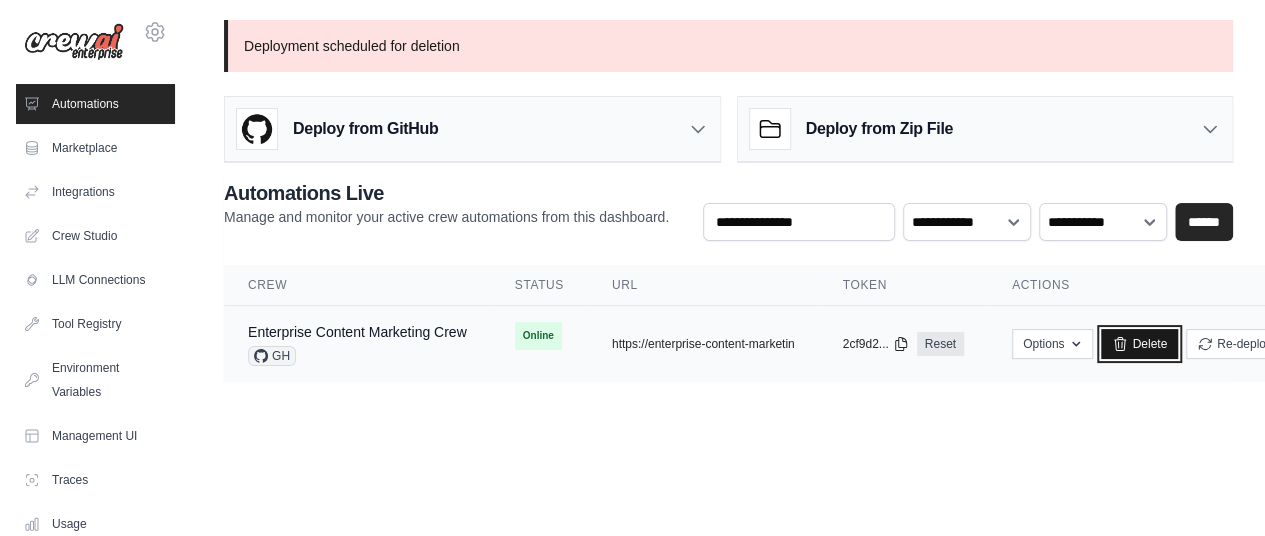 click on "Delete" at bounding box center [1139, 344] 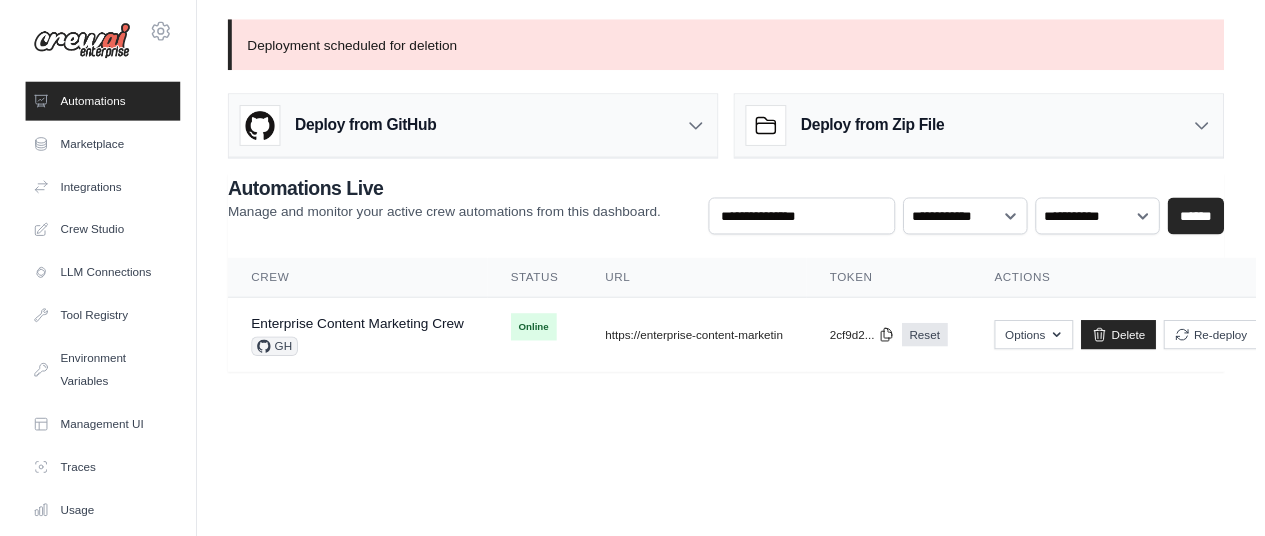 scroll, scrollTop: 0, scrollLeft: 0, axis: both 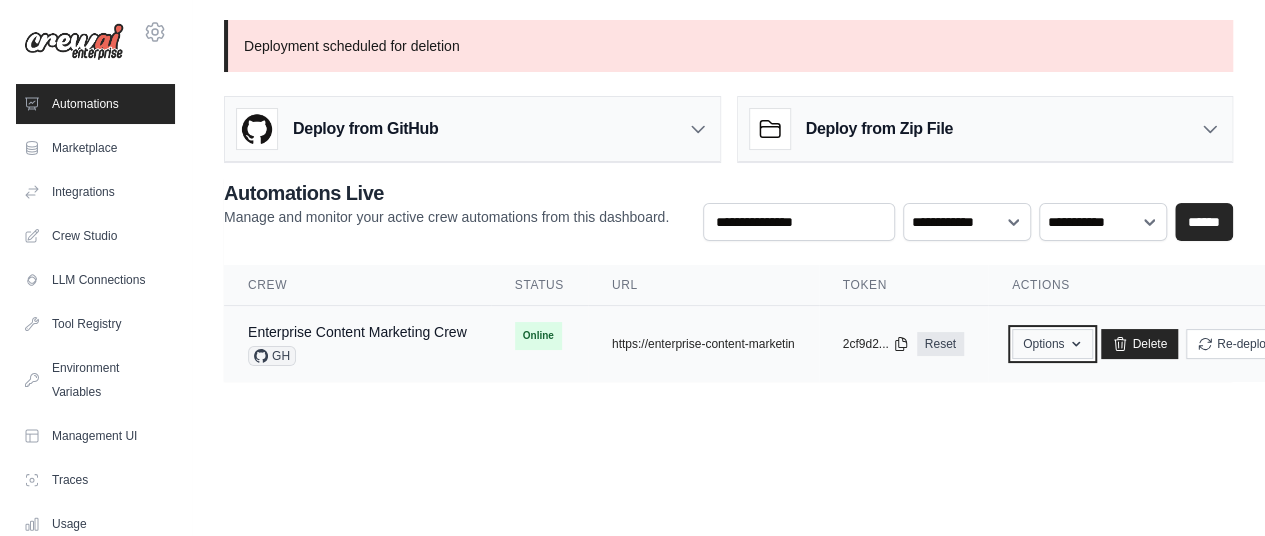 click on "Options" at bounding box center [1052, 344] 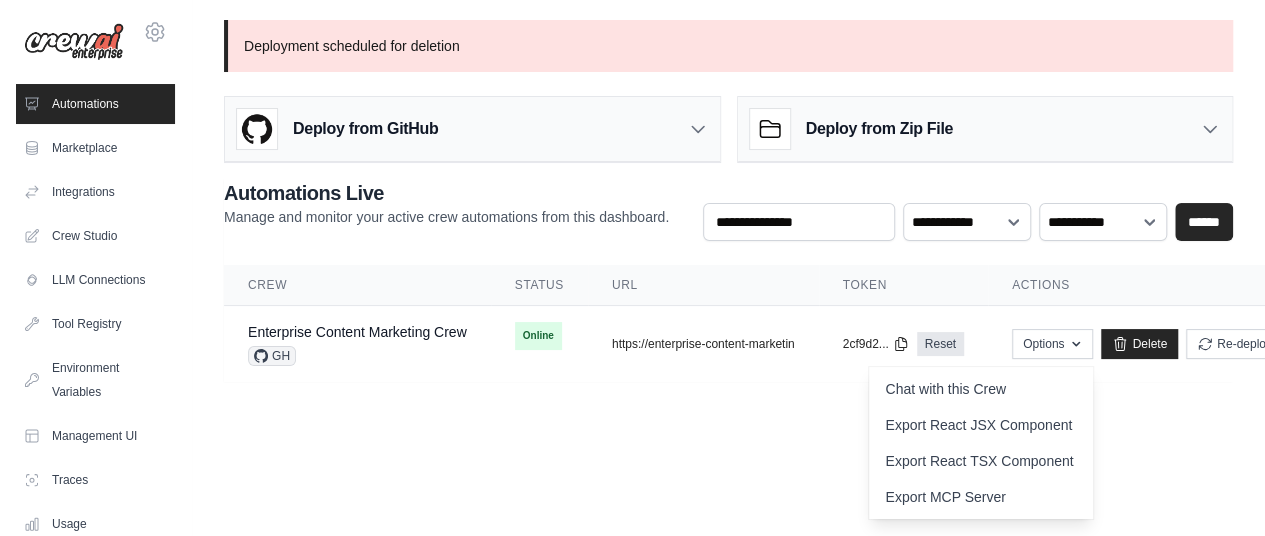 click on "Actions" at bounding box center [1147, 285] 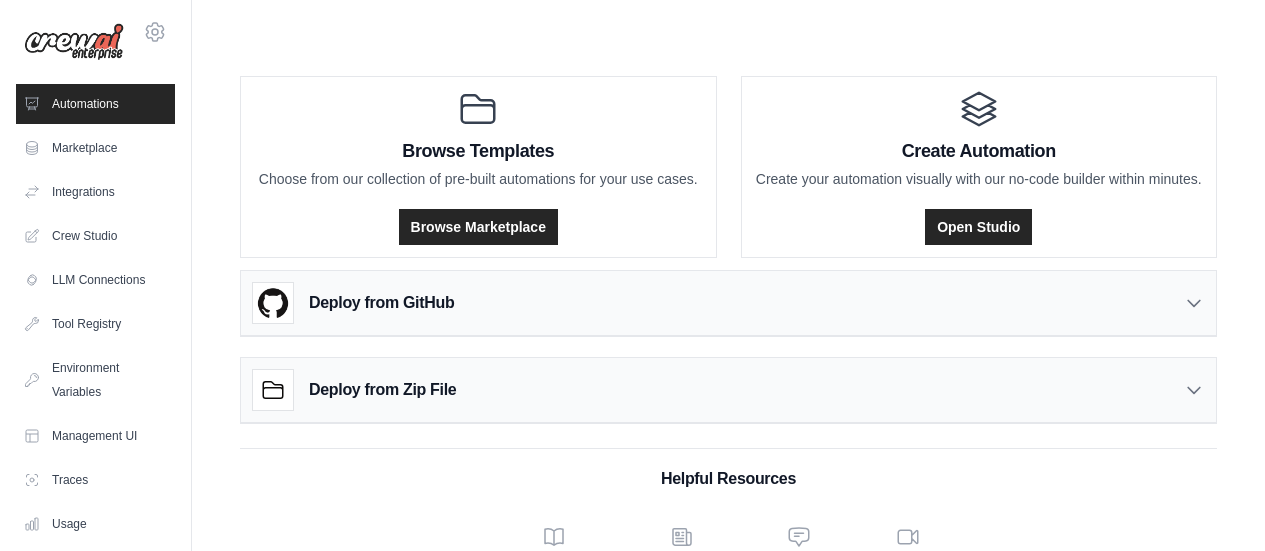 scroll, scrollTop: 0, scrollLeft: 0, axis: both 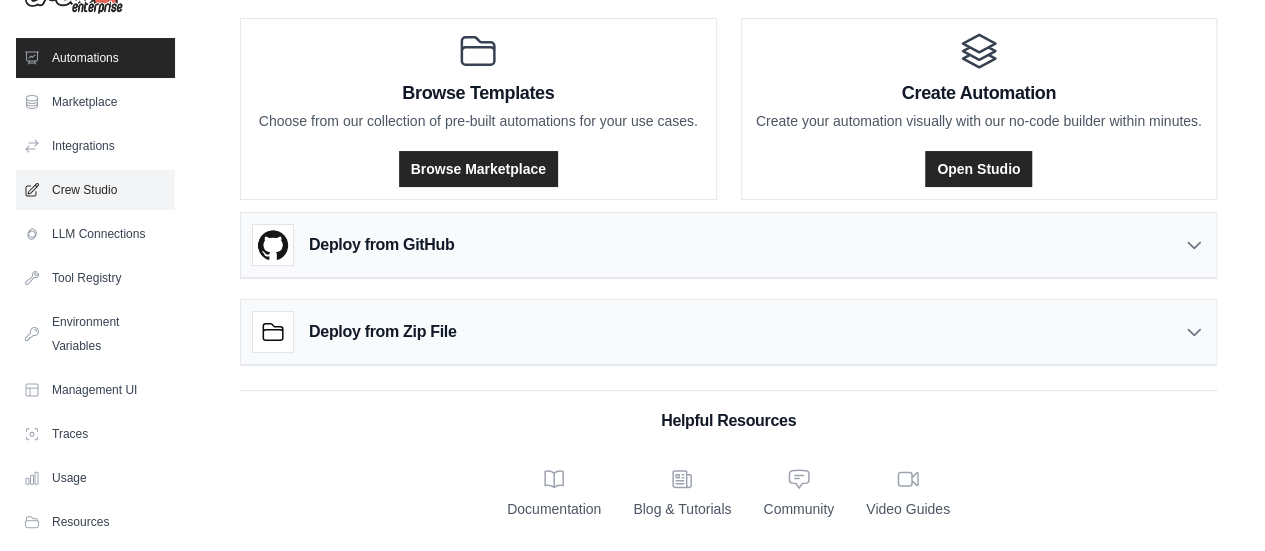 click on "Crew Studio" at bounding box center (95, 190) 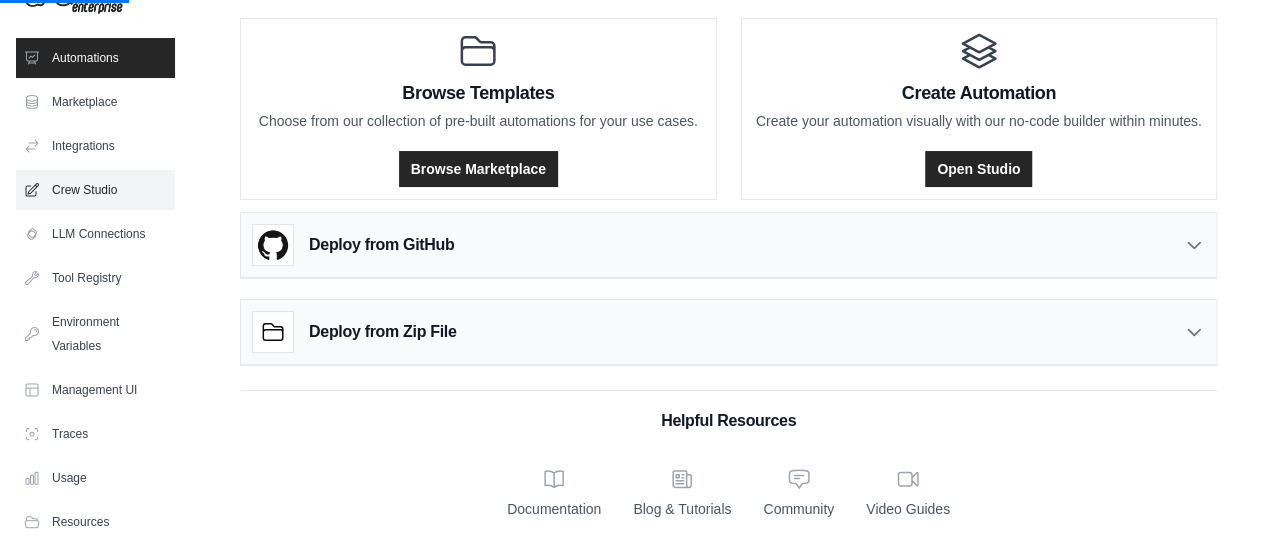 click on "Crew Studio" at bounding box center [95, 190] 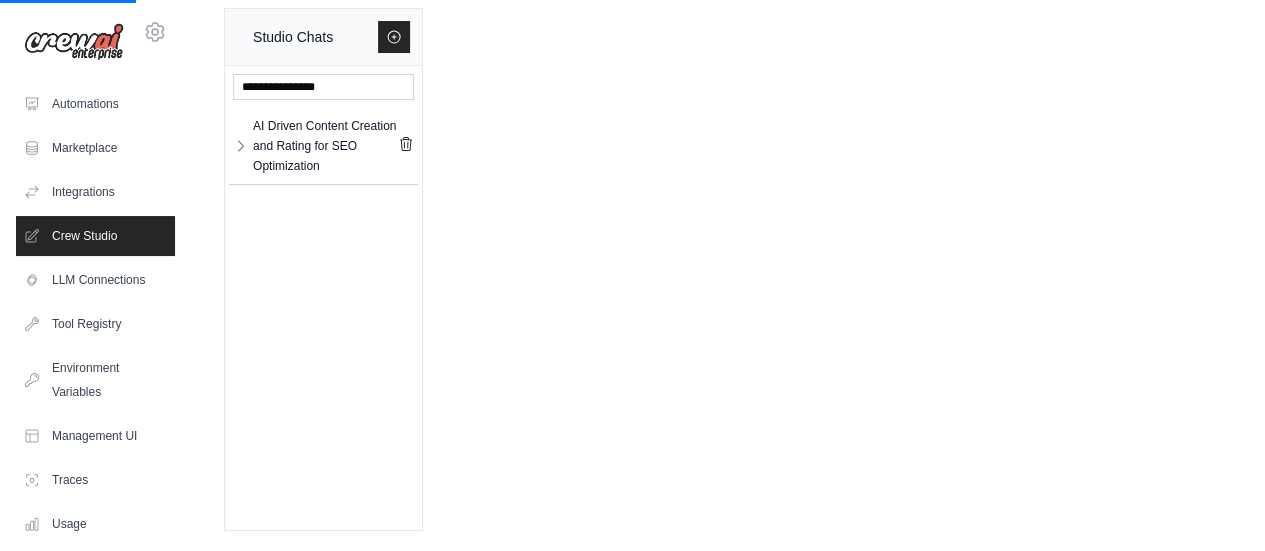 scroll, scrollTop: 0, scrollLeft: 0, axis: both 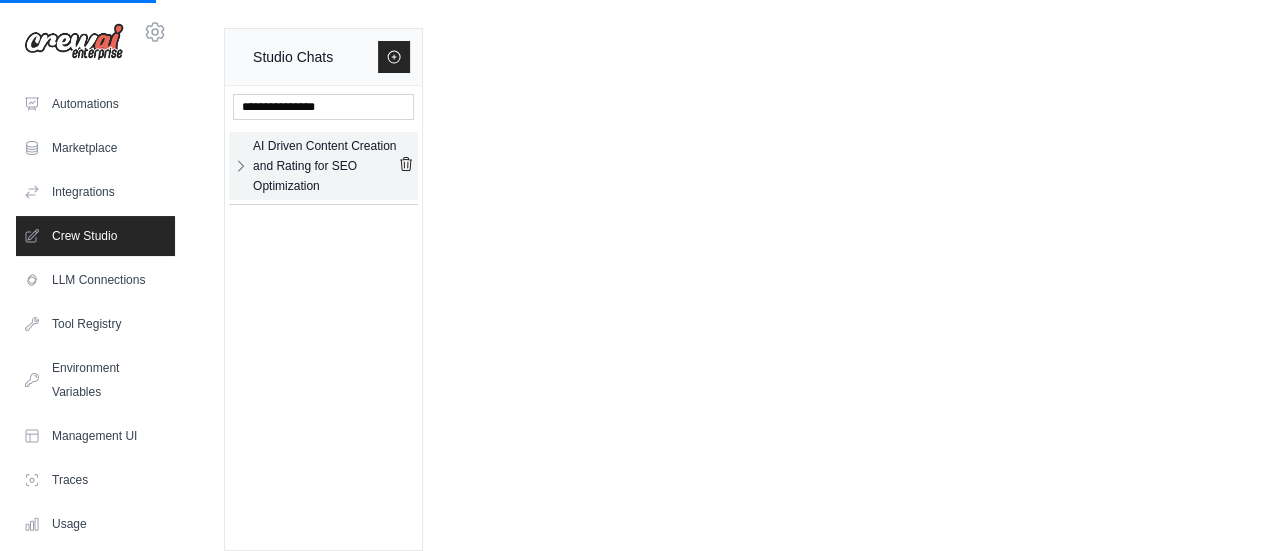 click on "AI Driven Content Creation and Rating for SEO Optimization" at bounding box center (325, 166) 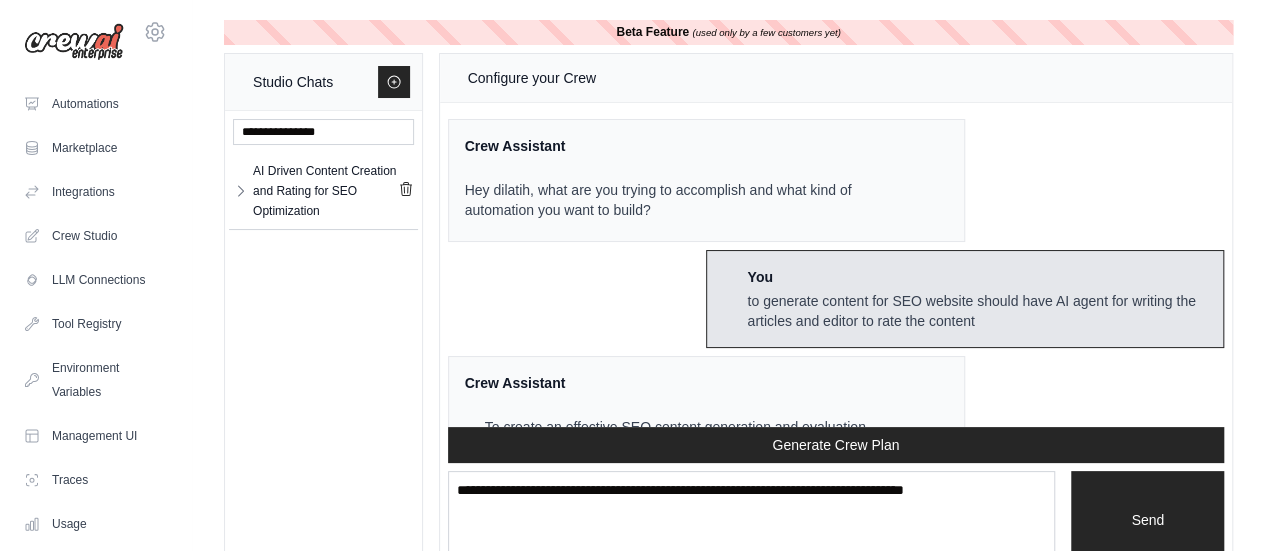 scroll, scrollTop: 5198, scrollLeft: 0, axis: vertical 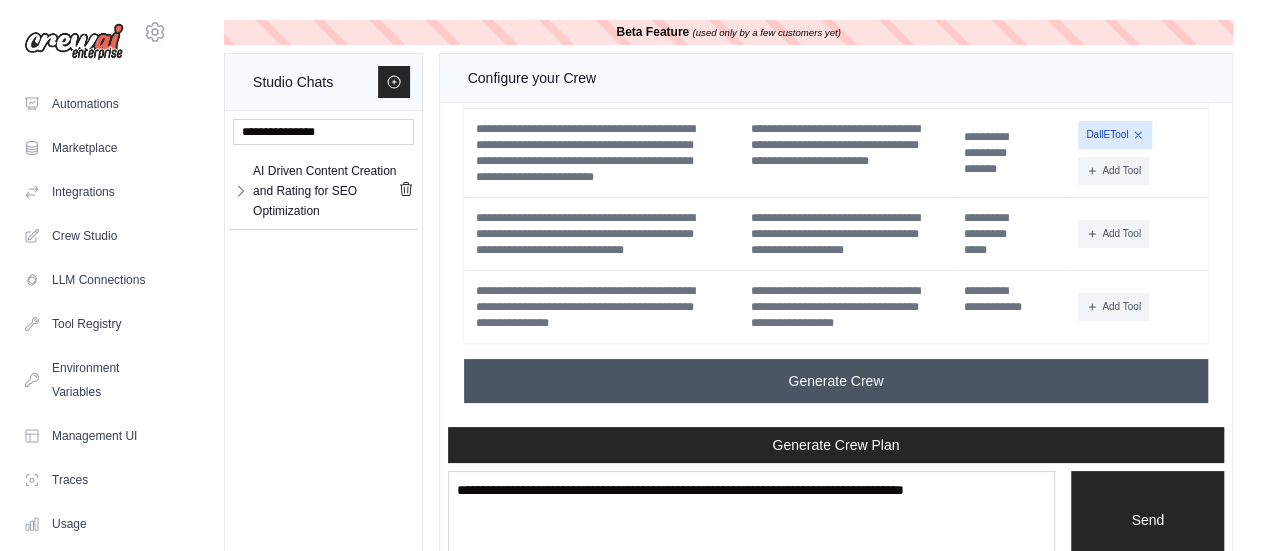 click on "Generate Crew" at bounding box center [836, 381] 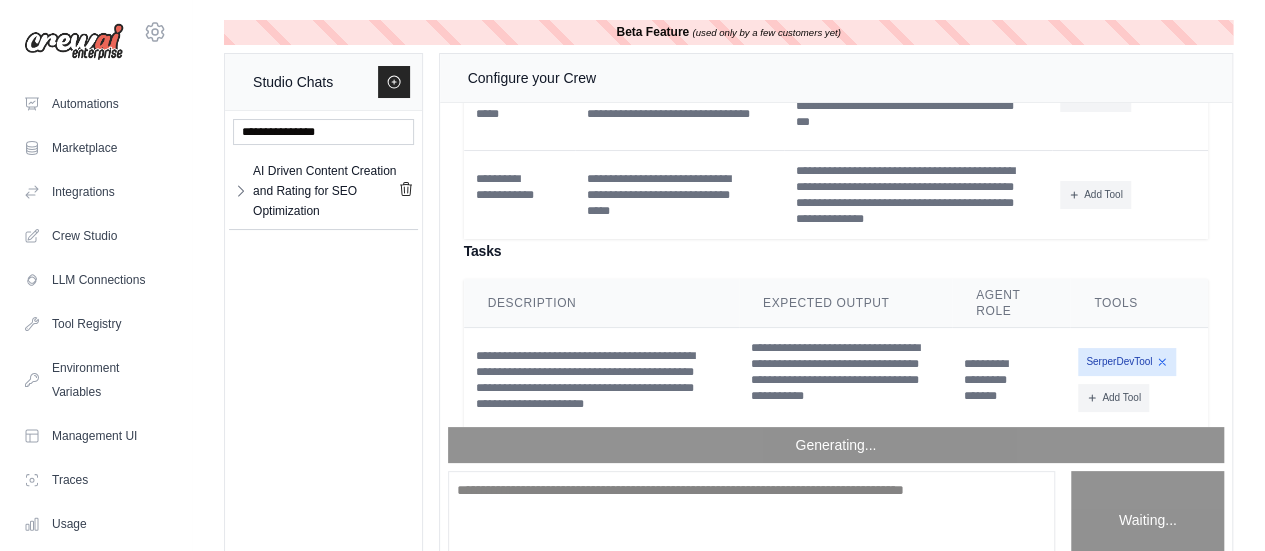 scroll, scrollTop: 5198, scrollLeft: 0, axis: vertical 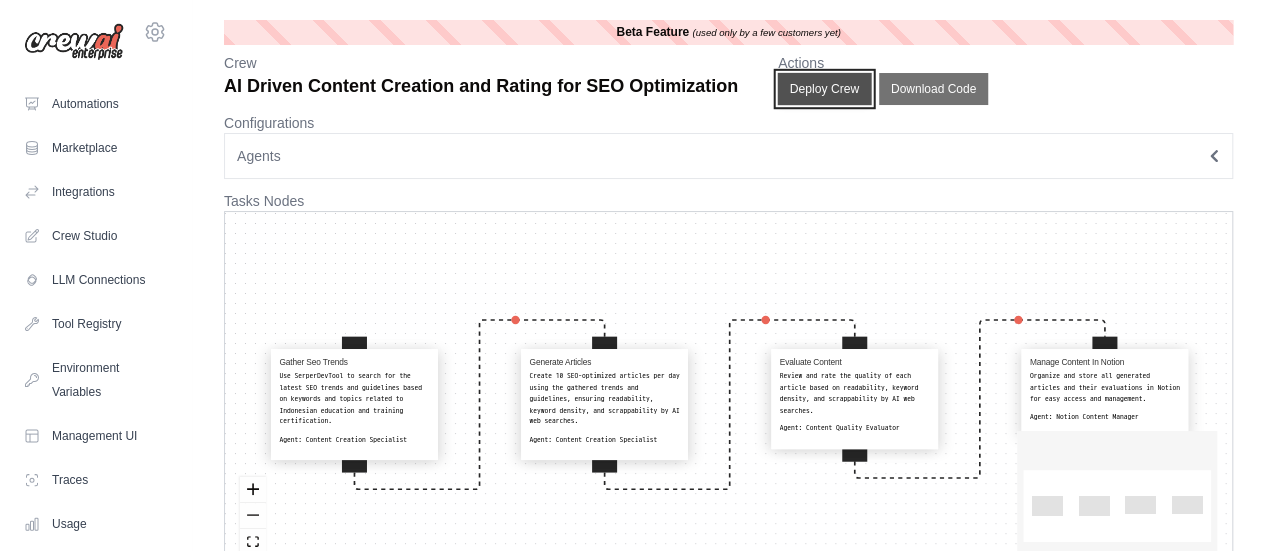 click on "Deploy Crew" at bounding box center [825, 89] 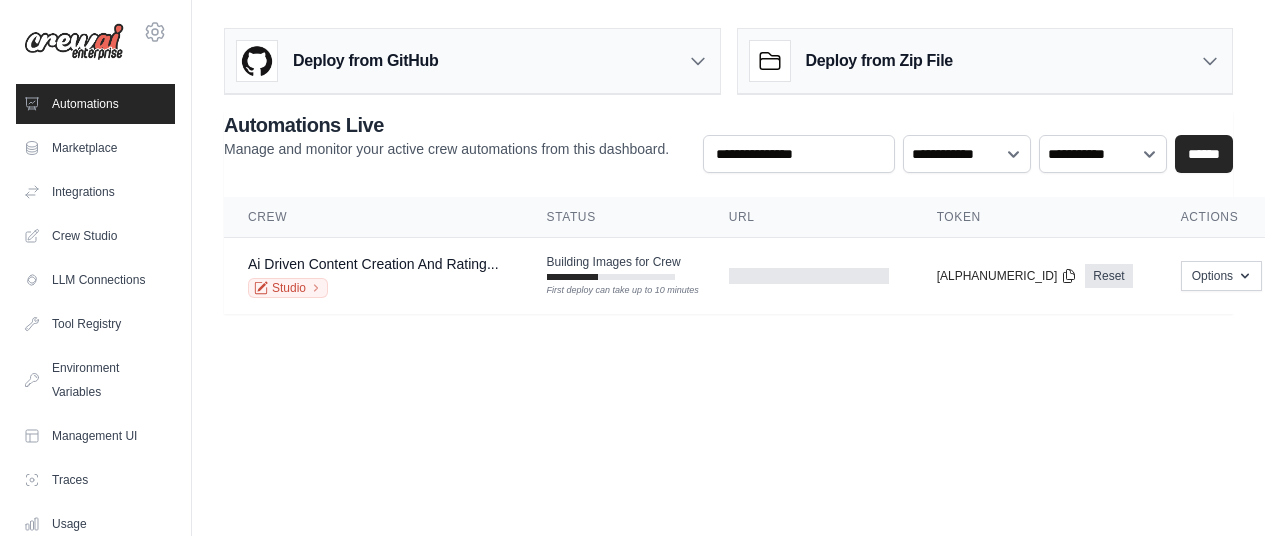 scroll, scrollTop: 0, scrollLeft: 0, axis: both 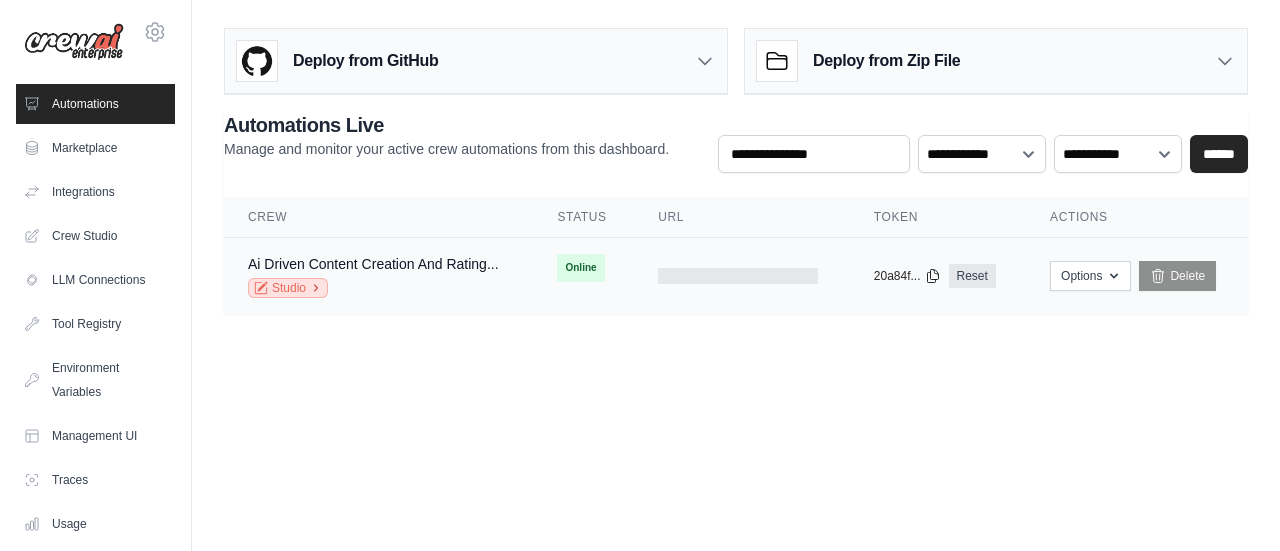 click on "Studio" at bounding box center [288, 288] 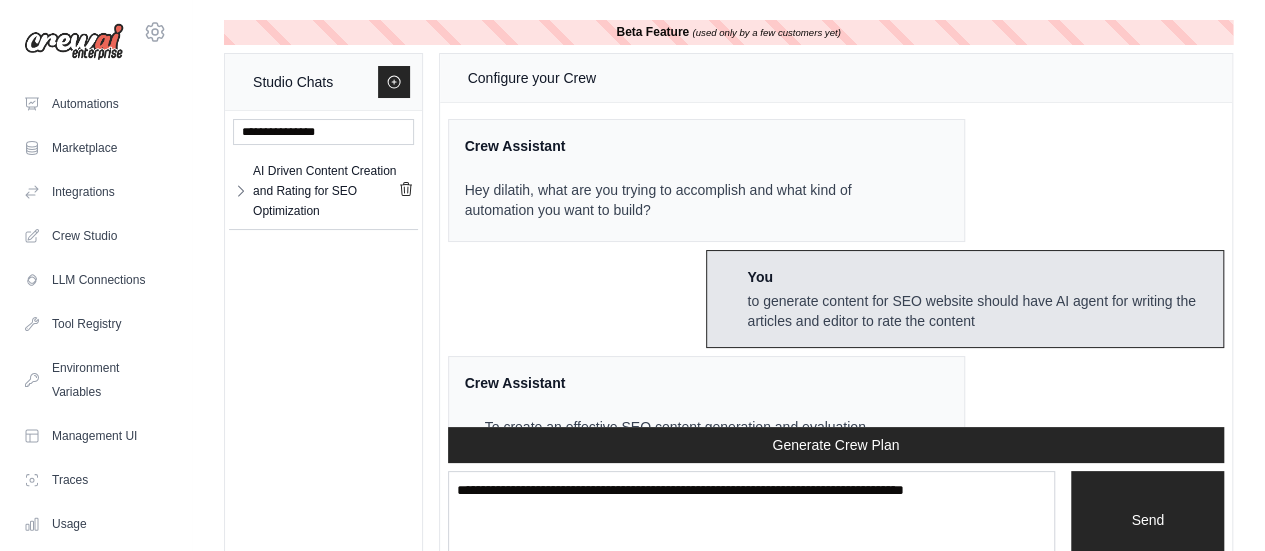 scroll, scrollTop: 5198, scrollLeft: 0, axis: vertical 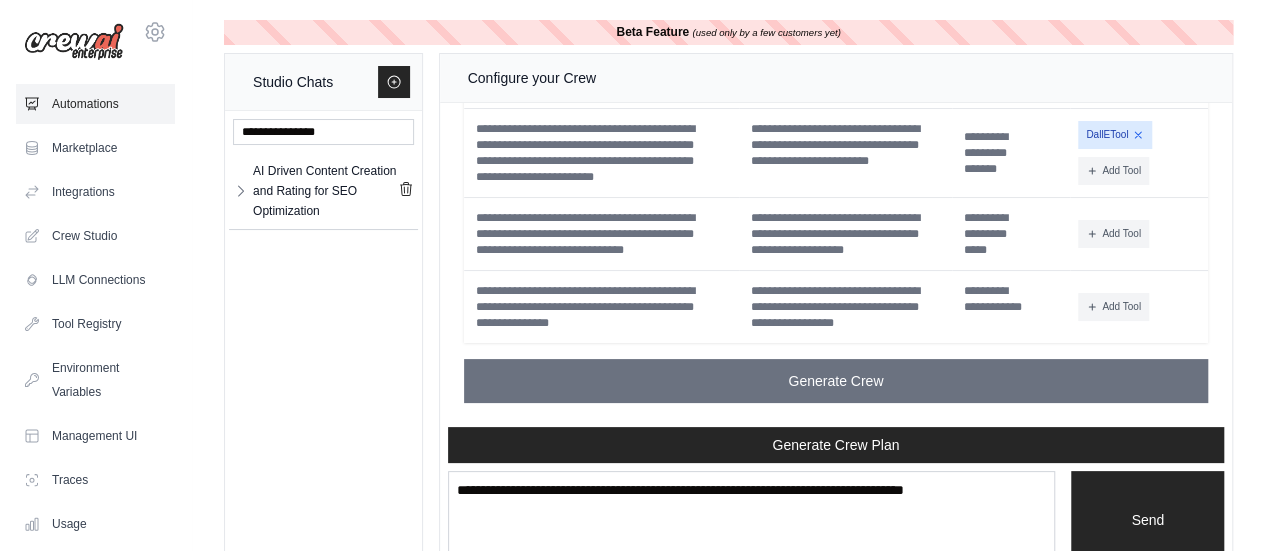 click on "Automations" at bounding box center [95, 104] 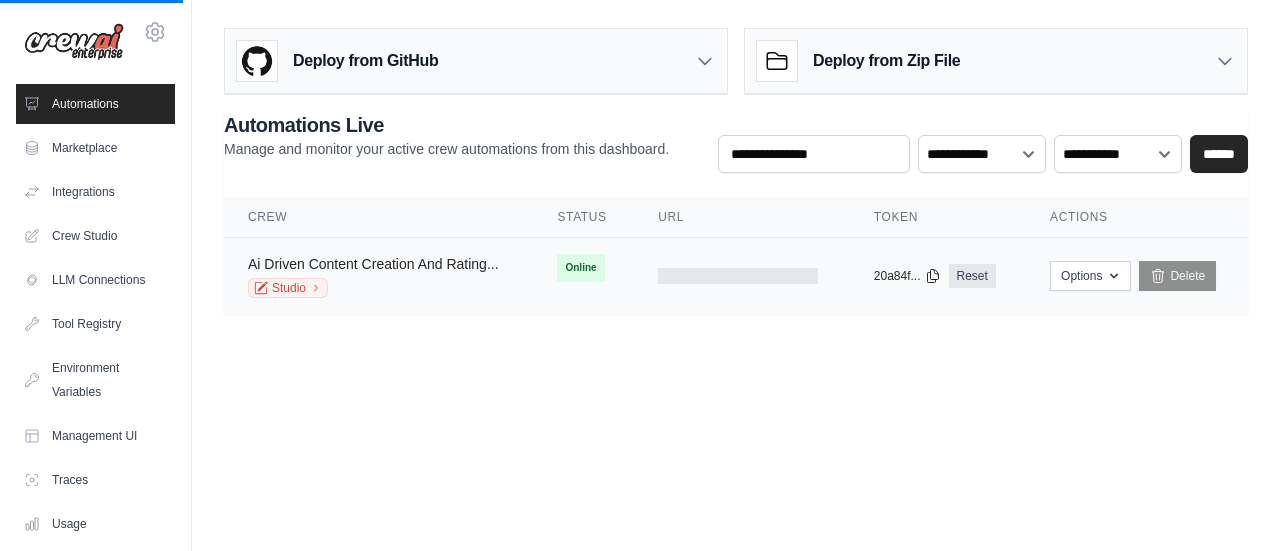 click on "Ai Driven Content Creation And Rating..." at bounding box center (373, 264) 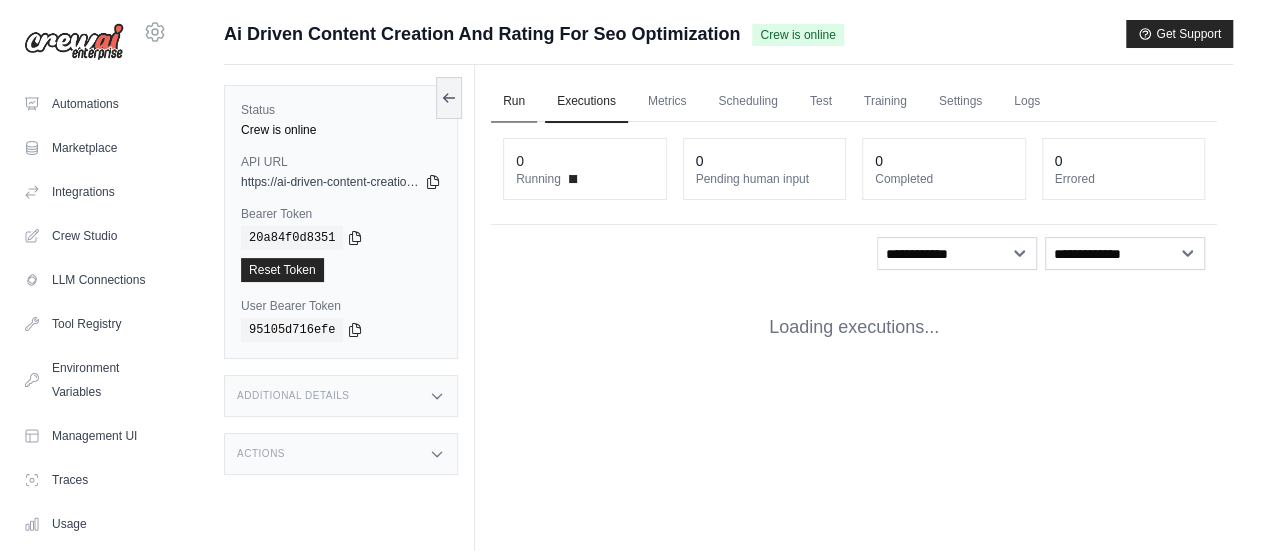 click on "Run" at bounding box center (514, 102) 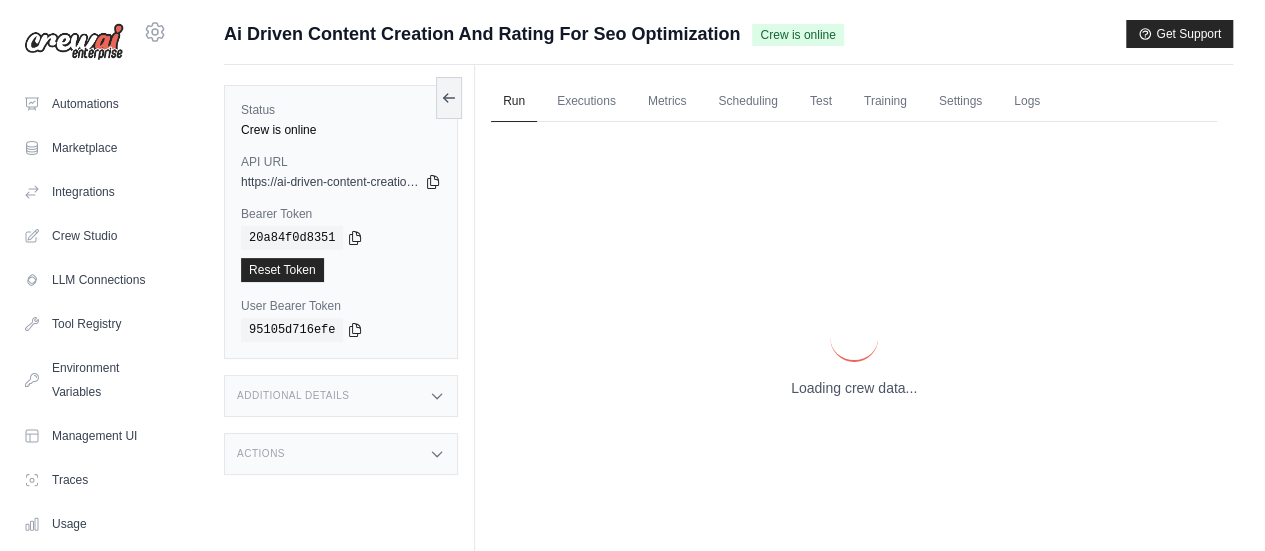 click on "20a84f0d8351" at bounding box center [292, 238] 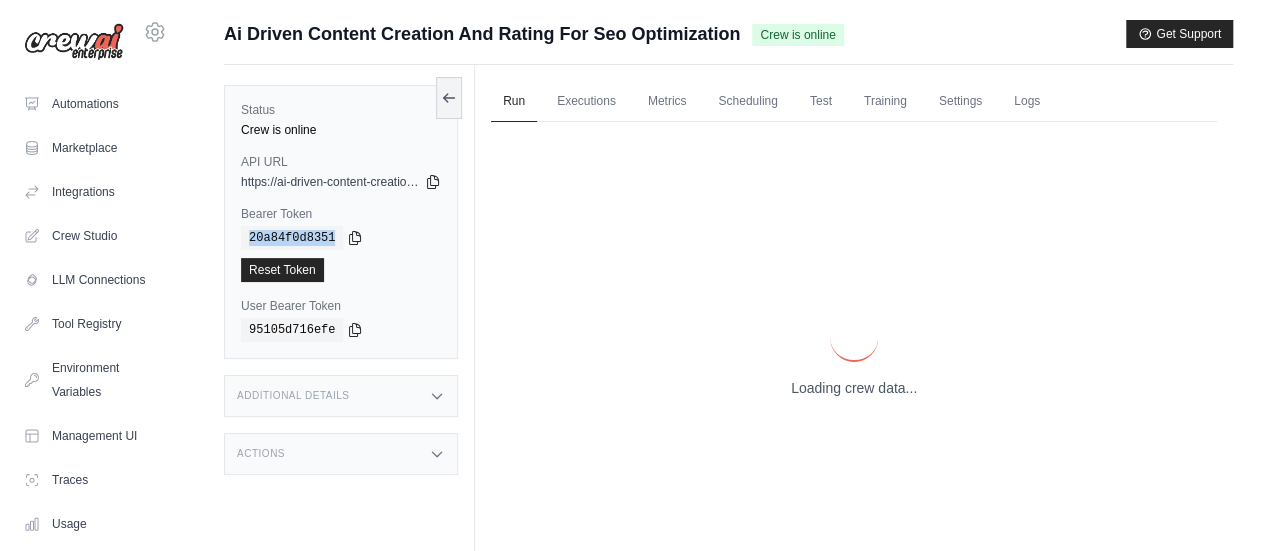 click on "20a84f0d8351" at bounding box center [292, 238] 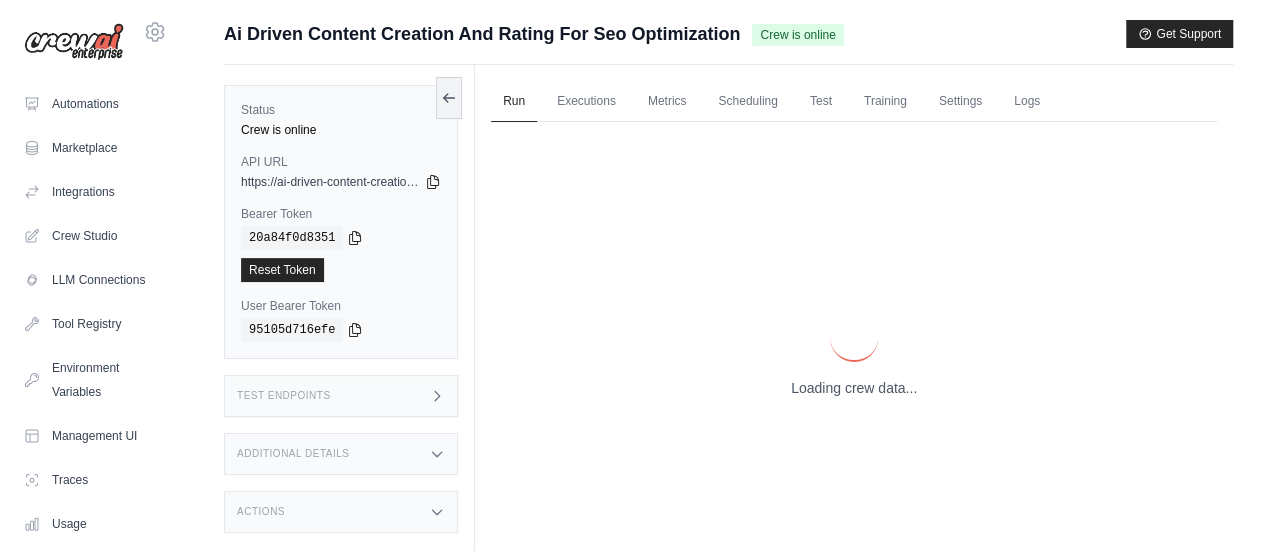 click on "Reset Token" at bounding box center [341, 270] 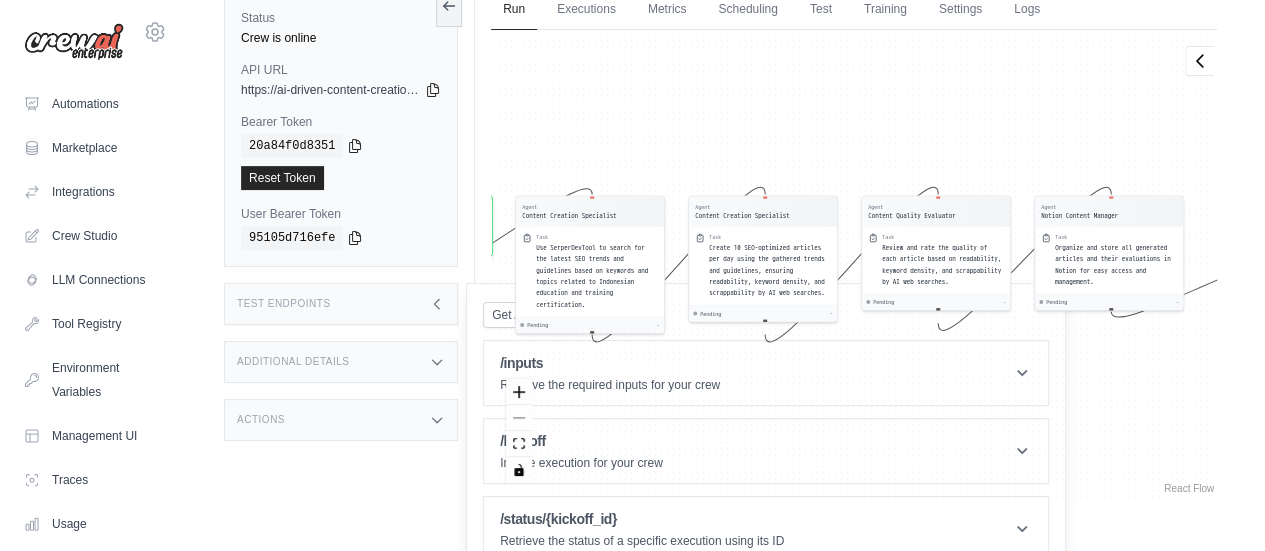 scroll, scrollTop: 116, scrollLeft: 0, axis: vertical 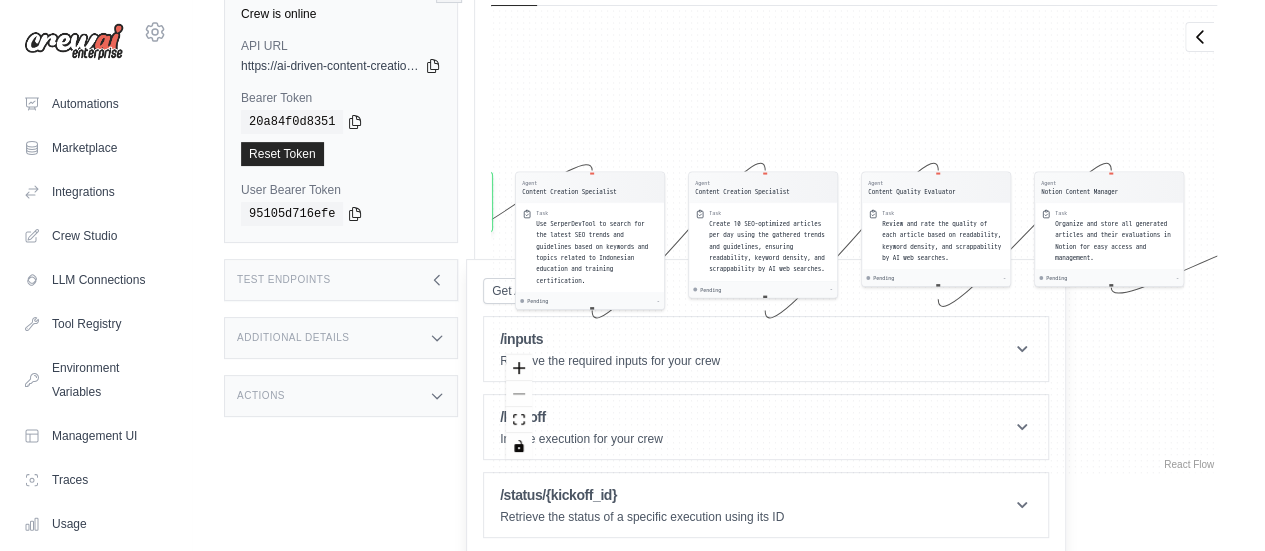 click on "Test Endpoints" at bounding box center [341, 280] 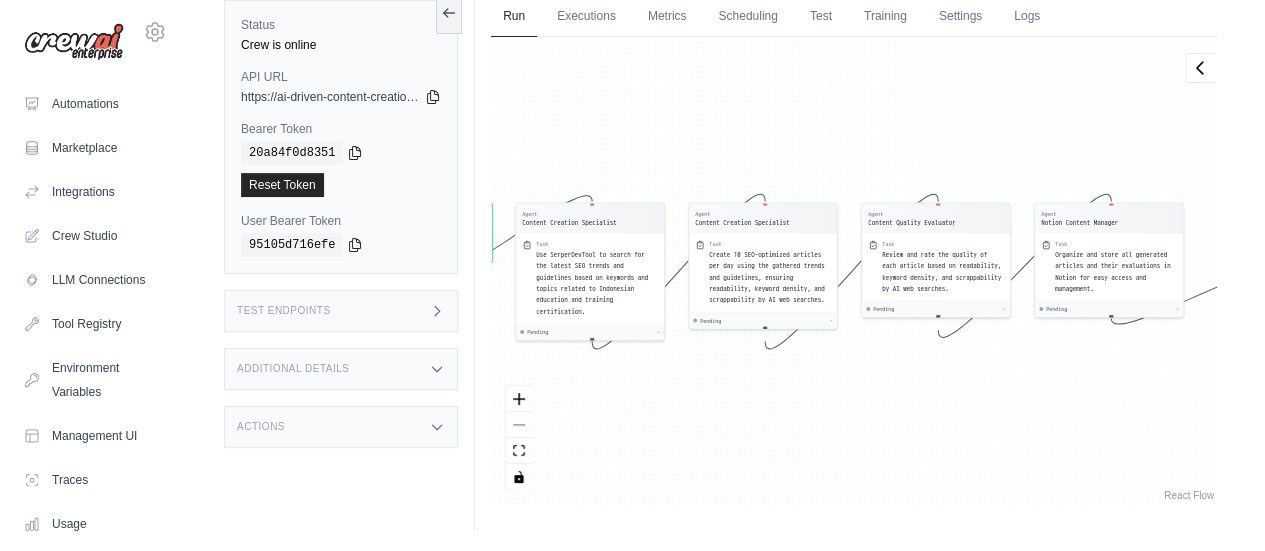 scroll, scrollTop: 84, scrollLeft: 0, axis: vertical 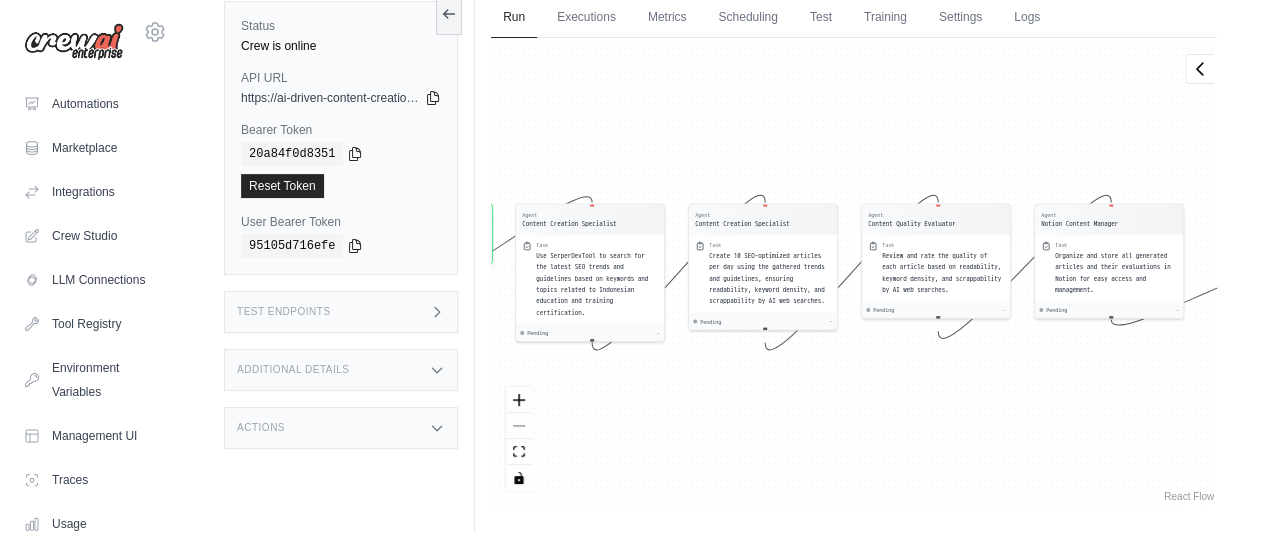 click on "Test Endpoints" at bounding box center (341, 312) 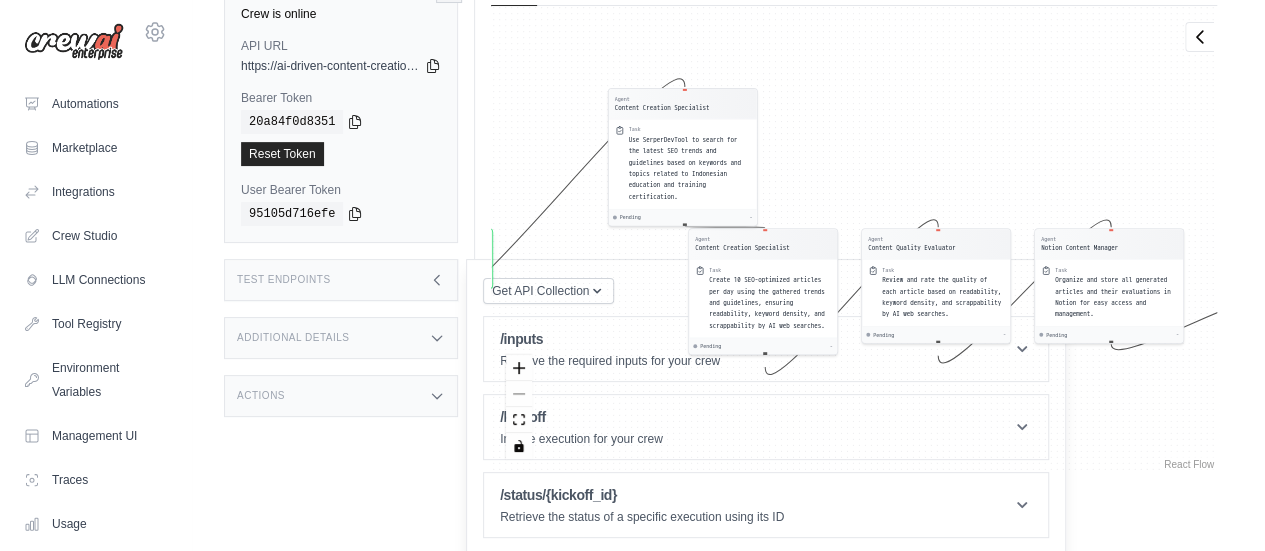 drag, startPoint x: 605, startPoint y: 197, endPoint x: 720, endPoint y: 50, distance: 186.63869 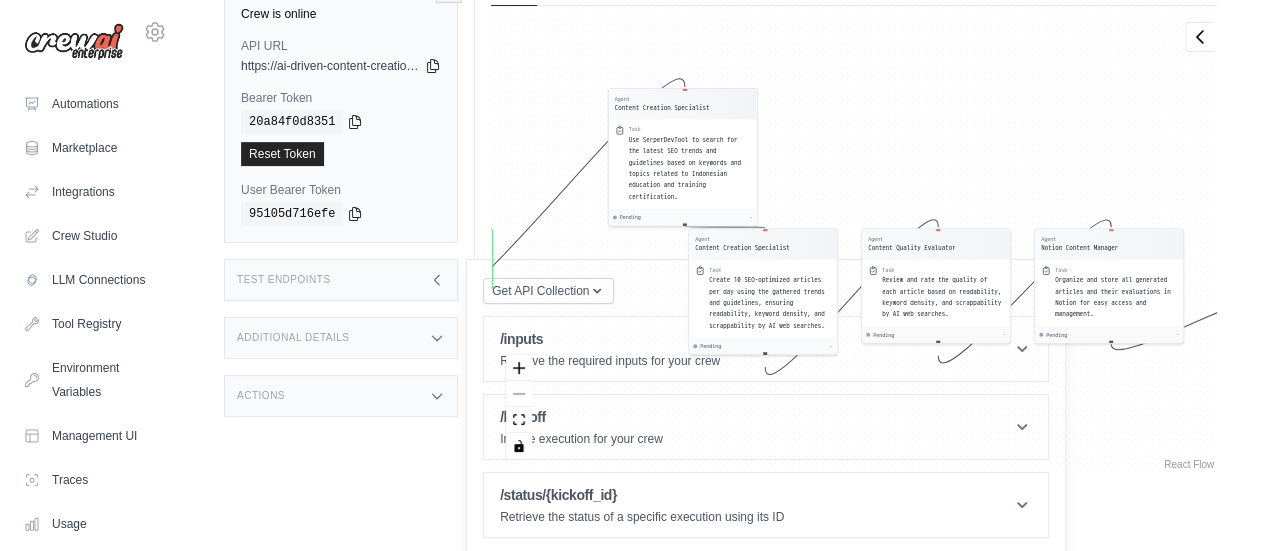 click on "Agent Content Creation Specialist Task Use SerperDevTool to search for the latest SEO trends and guidelines based on keywords and topics related to Indonesian education and training certification. Pending - Agent Content Creation Specialist Task Create 10 SEO-optimized articles per day using the gathered trends and guidelines, ensuring readability, keyword density, and scrappability by AI web searches. Pending - Agent Content Quality Evaluator Task Review and rate the quality of each article based on readability, keyword density, and scrappability by AI web searches. Pending - Agent Notion Content Manager Task Organize and store all generated articles and their evaluations in Notion for easy access and management. Pending - Inputs Run Automation Output Status:  Waiting No Result Yet" at bounding box center [854, 240] 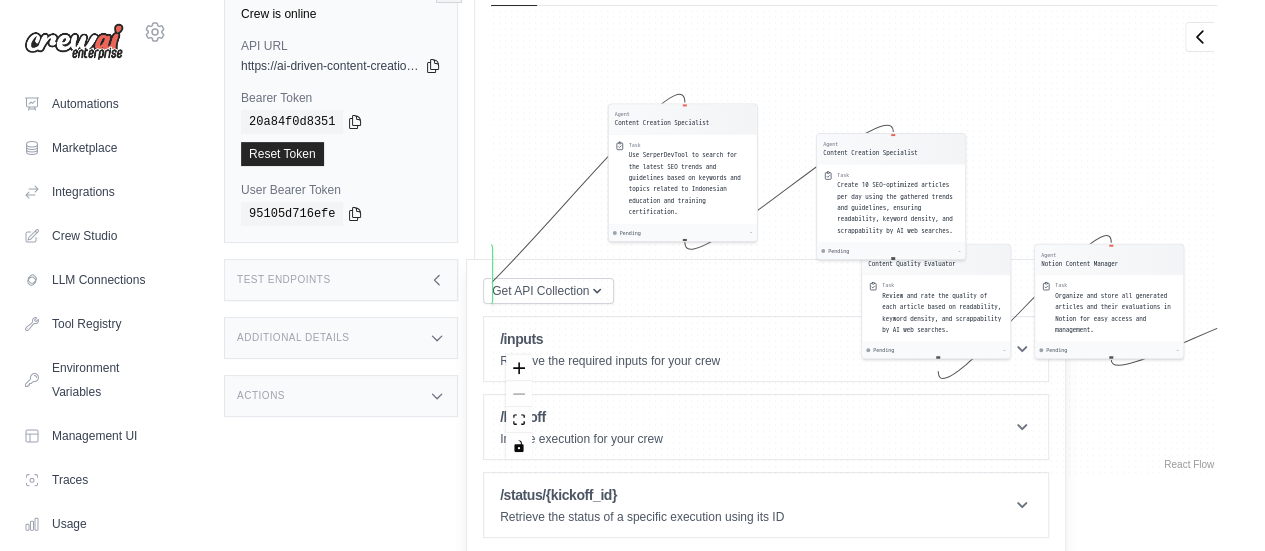drag, startPoint x: 774, startPoint y: 252, endPoint x: 930, endPoint y: 111, distance: 210.27838 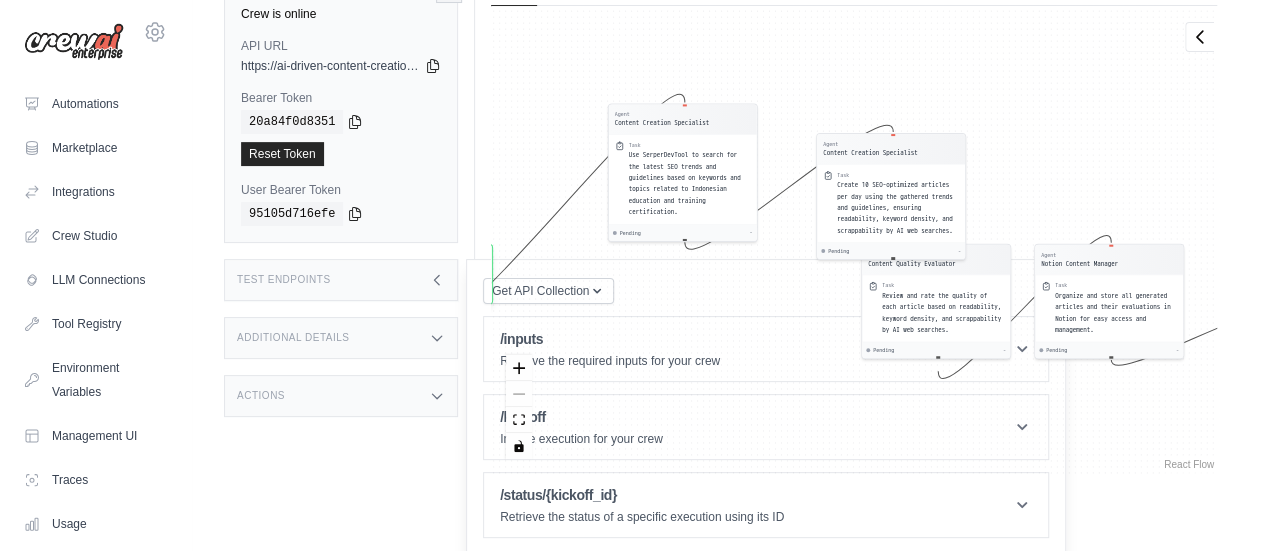 click on "Agent Content Creation Specialist Task Use SerperDevTool to search for the latest SEO trends and guidelines based on keywords and topics related to Indonesian education and training certification. Pending - Agent Content Creation Specialist Task Create 10 SEO-optimized articles per day using the gathered trends and guidelines, ensuring readability, keyword density, and scrappability by AI web searches. Pending - Agent Content Quality Evaluator Task Review and rate the quality of each article based on readability, keyword density, and scrappability by AI web searches. Pending - Agent Notion Content Manager Task Organize and store all generated articles and their evaluations in Notion for easy access and management. Pending - Inputs Run Automation Output Status:  Waiting No Result Yet" at bounding box center [854, 240] 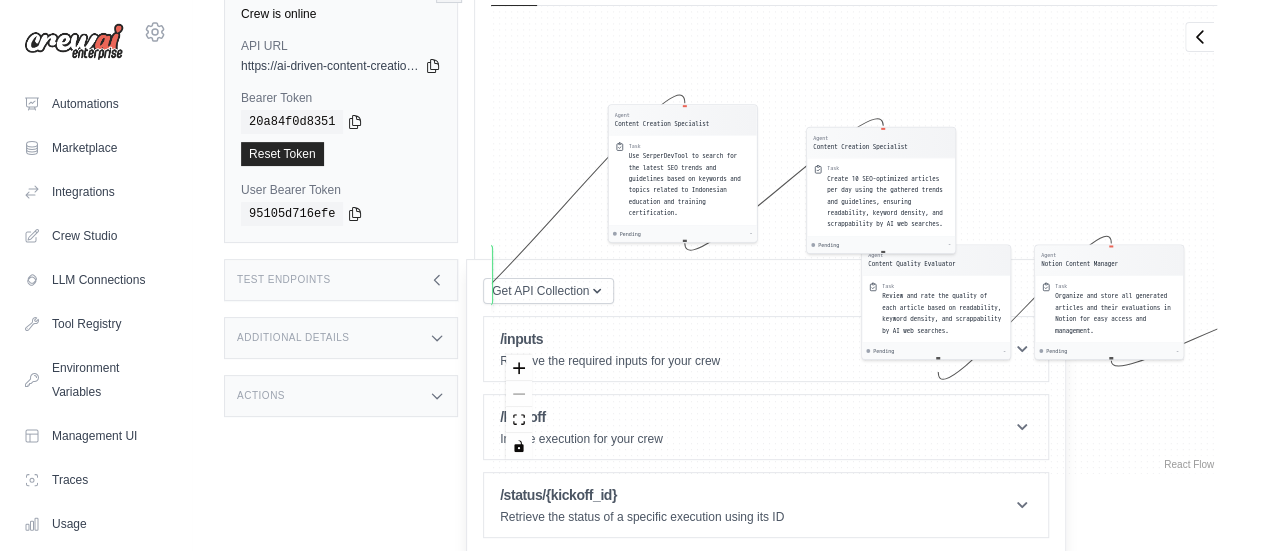 drag, startPoint x: 984, startPoint y: 249, endPoint x: 1069, endPoint y: 91, distance: 179.41293 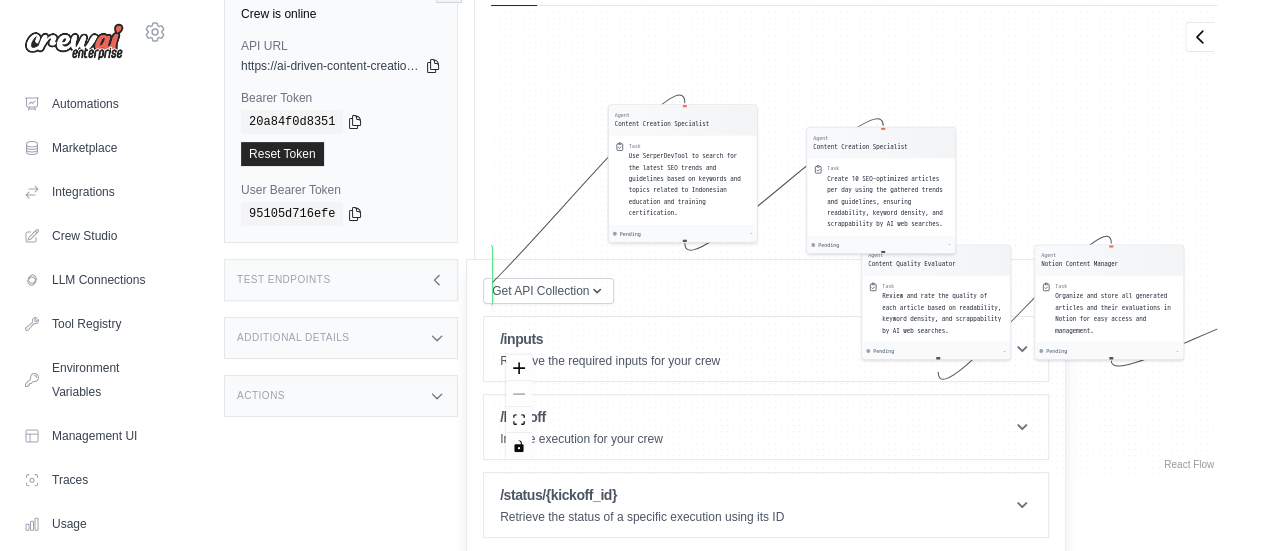 click on "Agent Content Creation Specialist Task Use SerperDevTool to search for the latest SEO trends and guidelines based on keywords and topics related to Indonesian education and training certification. Pending - Agent Content Creation Specialist Task Create 10 SEO-optimized articles per day using the gathered trends and guidelines, ensuring readability, keyword density, and scrappability by AI web searches. Pending - Agent Content Quality Evaluator Task Review and rate the quality of each article based on readability, keyword density, and scrappability by AI web searches. Pending - Agent Notion Content Manager Task Organize and store all generated articles and their evaluations in Notion for easy access and management. Pending - Inputs Run Automation Output Status:  Waiting No Result Yet" at bounding box center [854, 240] 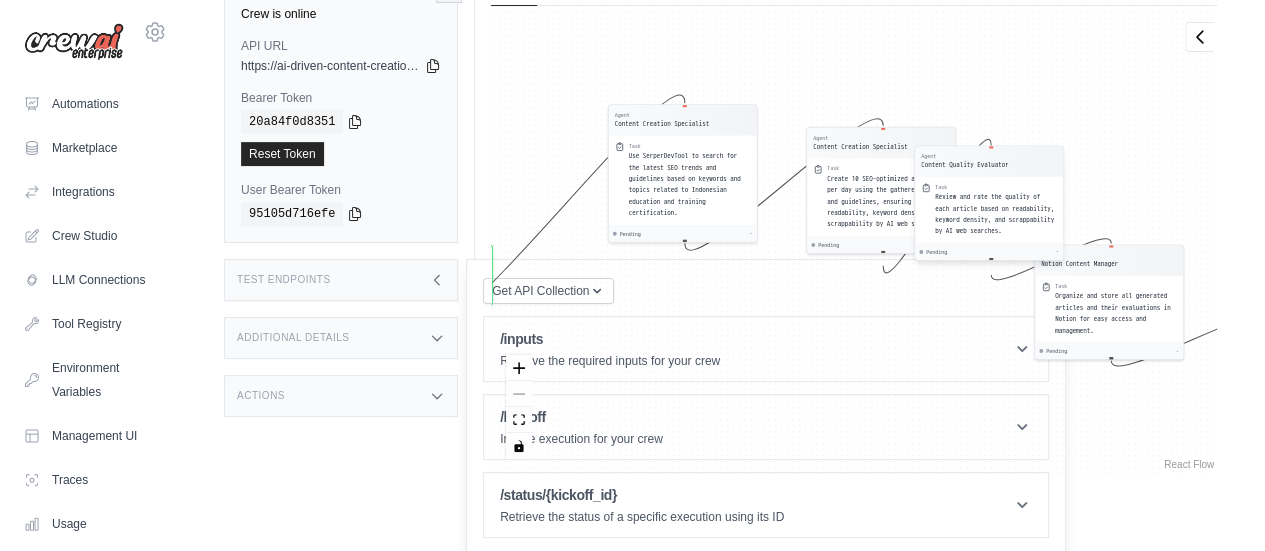 drag, startPoint x: 1028, startPoint y: 175, endPoint x: 1100, endPoint y: 113, distance: 95.015785 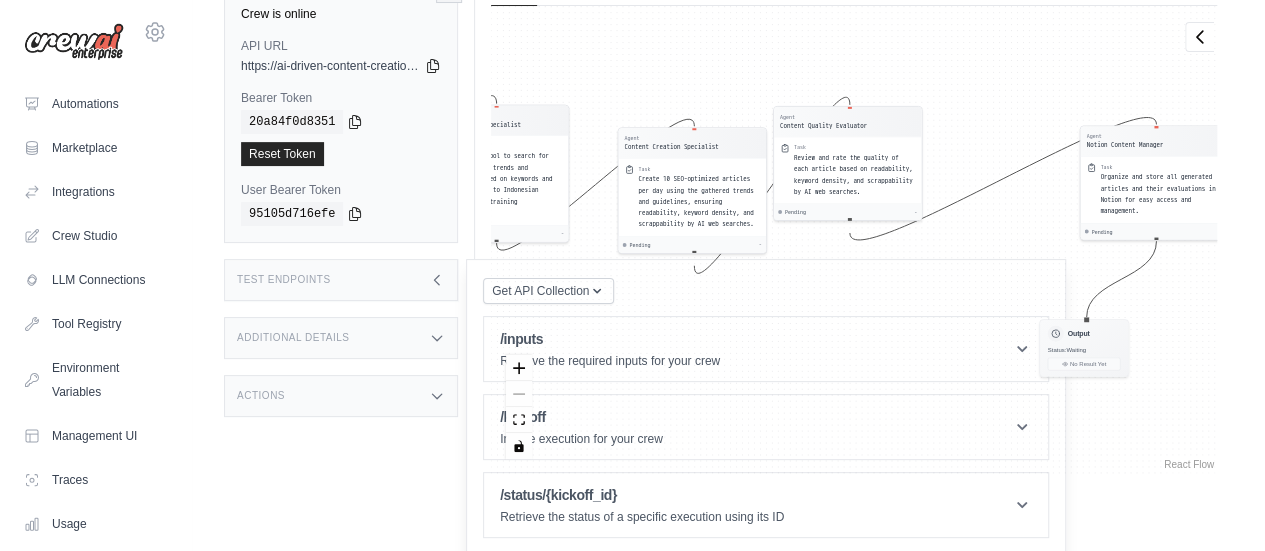 drag, startPoint x: 1130, startPoint y: 265, endPoint x: 1184, endPoint y: 111, distance: 163.19313 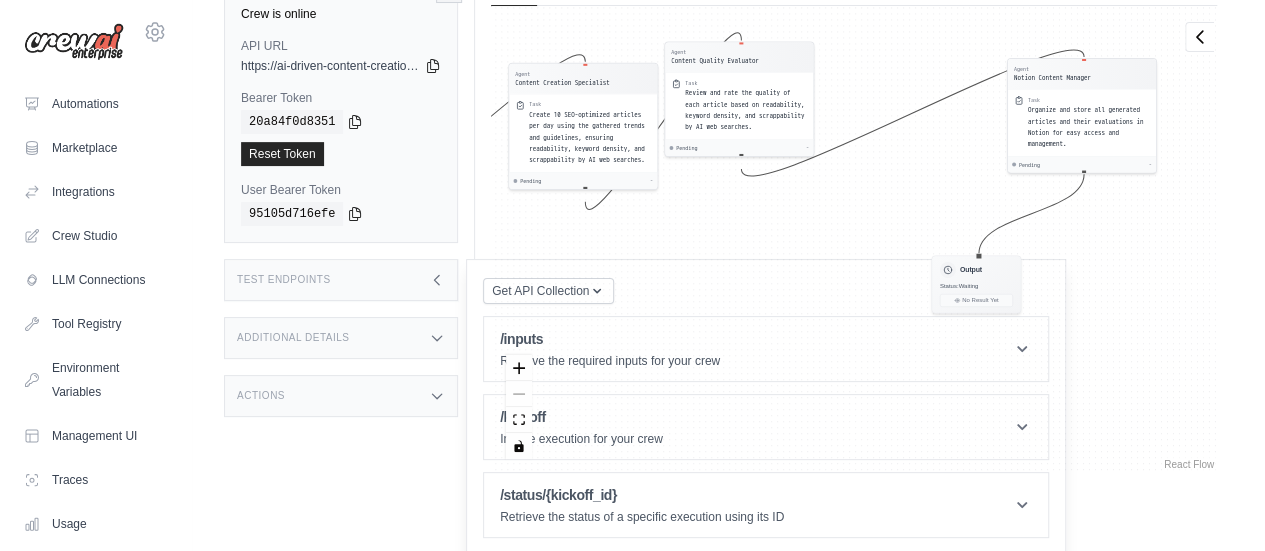 drag, startPoint x: 1154, startPoint y: 227, endPoint x: 924, endPoint y: 159, distance: 239.84161 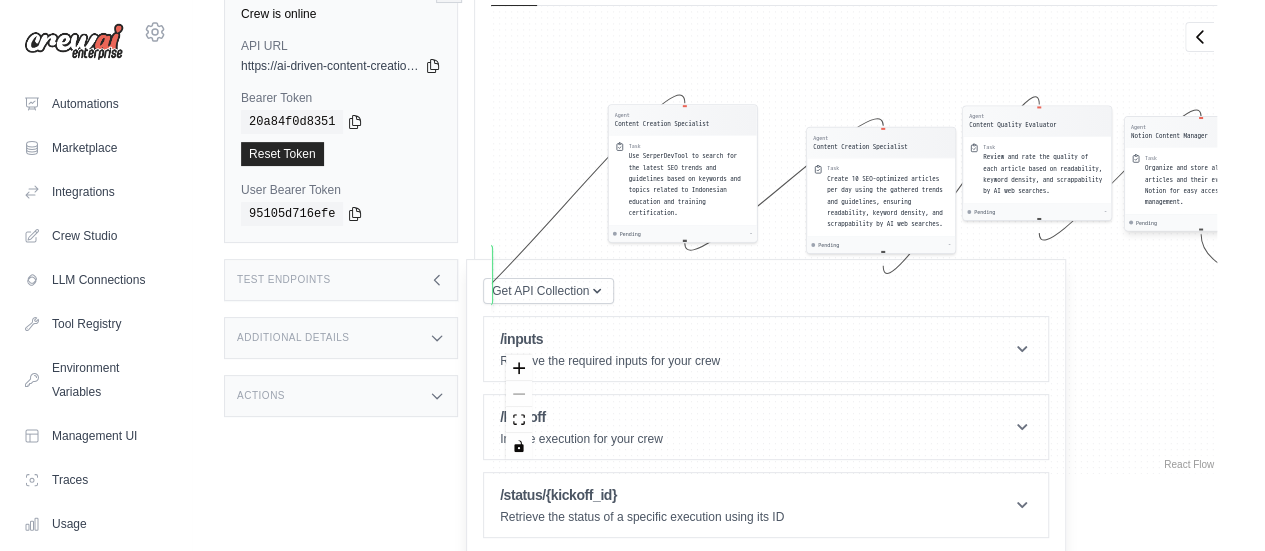 drag, startPoint x: 1062, startPoint y: 68, endPoint x: 1173, endPoint y: 132, distance: 128.12885 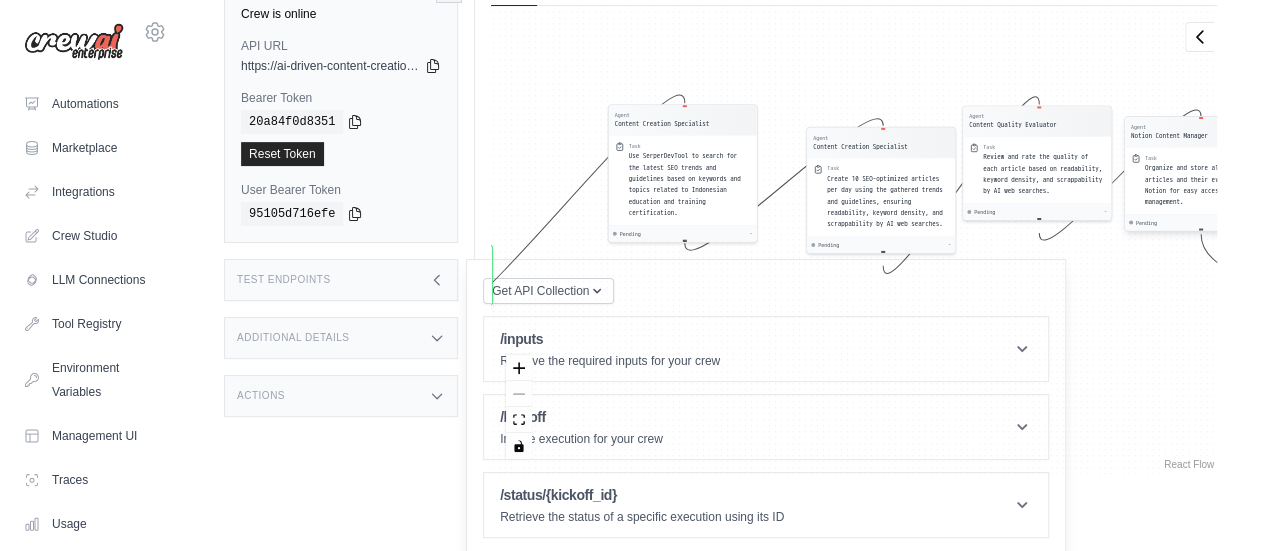 click on "Notion Content Manager" at bounding box center (1169, 136) 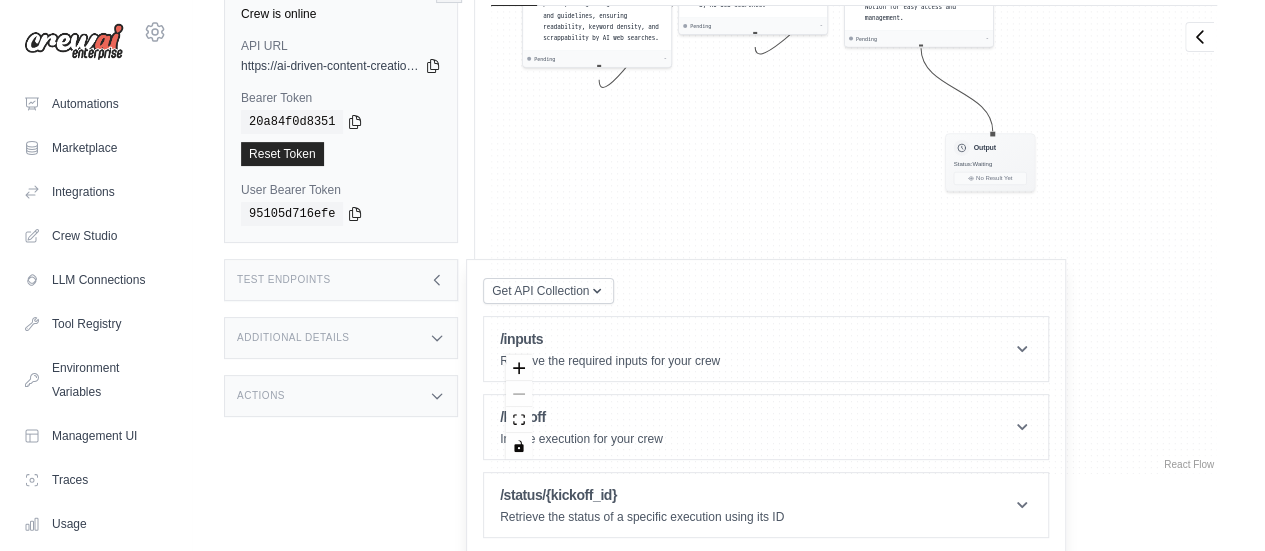 drag, startPoint x: 1124, startPoint y: 329, endPoint x: 845, endPoint y: 153, distance: 329.8742 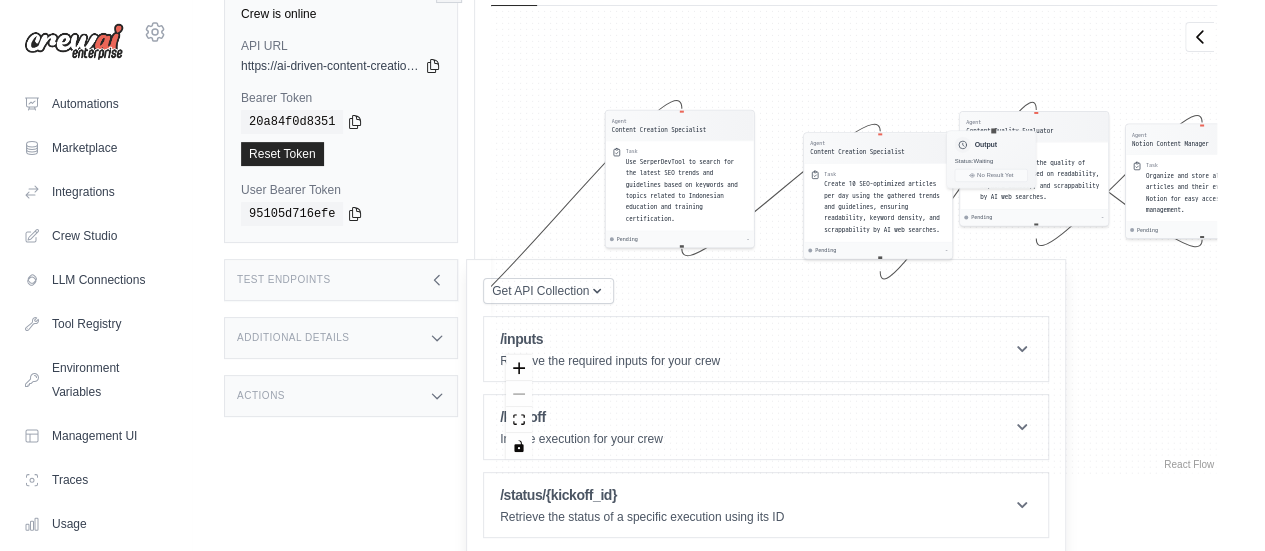drag, startPoint x: 975, startPoint y: 157, endPoint x: 987, endPoint y: 123, distance: 36.05551 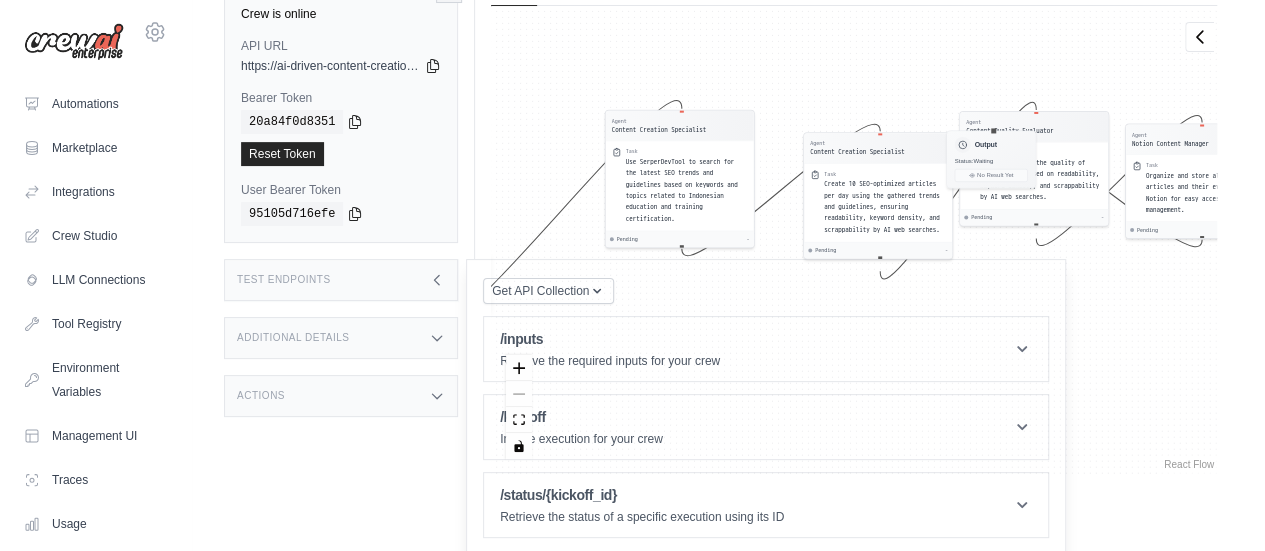 click on "Agent Content Creation Specialist Task Use SerperDevTool to search for the latest SEO trends and guidelines based on keywords and topics related to Indonesian education and training certification. Pending - Agent Content Creation Specialist Task Create 10 SEO-optimized articles per day using the gathered trends and guidelines, ensuring readability, keyword density, and scrappability by AI web searches. Pending - Agent Content Quality Evaluator Task Review and rate the quality of each article based on readability, keyword density, and scrappability by AI web searches. Pending - Agent Notion Content Manager Task Organize and store all generated articles and their evaluations in Notion for easy access and management. Pending - Inputs Run Automation Output Status:  Waiting No Result Yet" at bounding box center [854, 240] 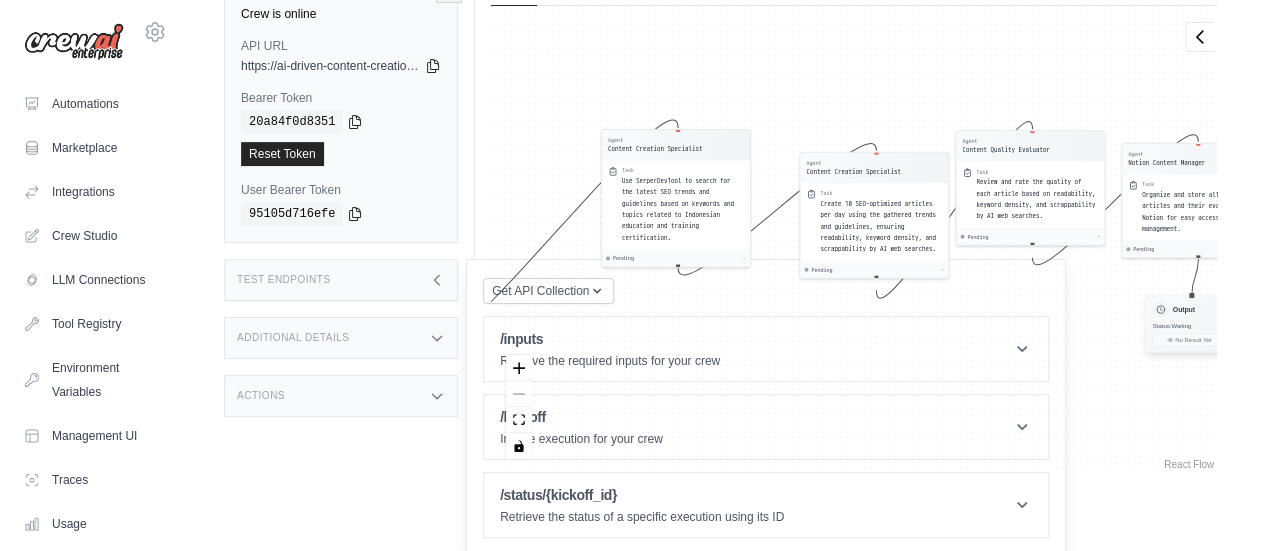 drag, startPoint x: 990, startPoint y: 157, endPoint x: 1181, endPoint y: 312, distance: 245.97968 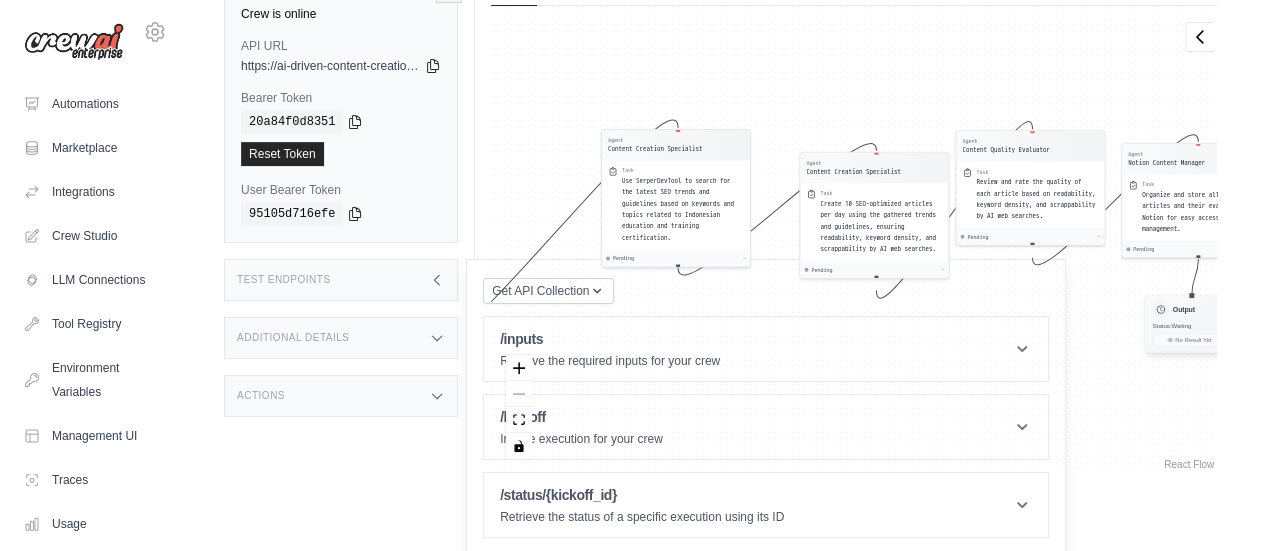 click on "Output" at bounding box center [1184, 309] 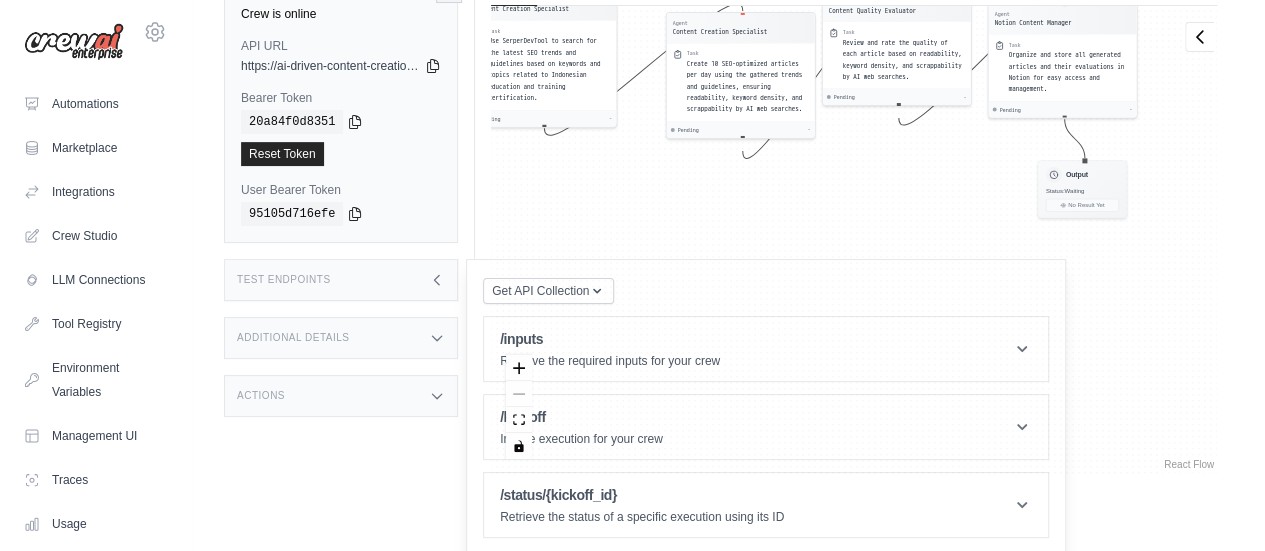 drag, startPoint x: 1126, startPoint y: 302, endPoint x: 967, endPoint y: 167, distance: 208.58092 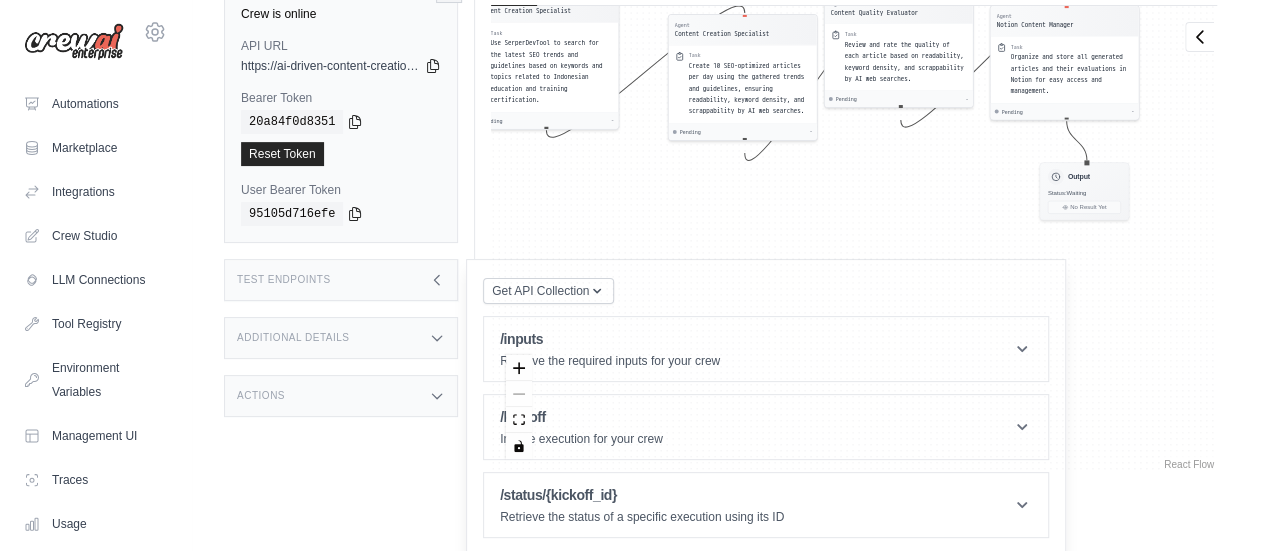 click on "Agent Content Creation Specialist Task Use SerperDevTool to search for the latest SEO trends and guidelines based on keywords and topics related to Indonesian education and training certification. Pending - Agent Content Creation Specialist Task Create 10 SEO-optimized articles per day using the gathered trends and guidelines, ensuring readability, keyword density, and scrappability by AI web searches. Pending - Agent Content Quality Evaluator Task Review and rate the quality of each article based on readability, keyword density, and scrappability by AI web searches. Pending - Agent Notion Content Manager Task Organize and store all generated articles and their evaluations in Notion for easy access and management. Pending - Inputs Run Automation Output Status:  Waiting No Result Yet" at bounding box center [854, 240] 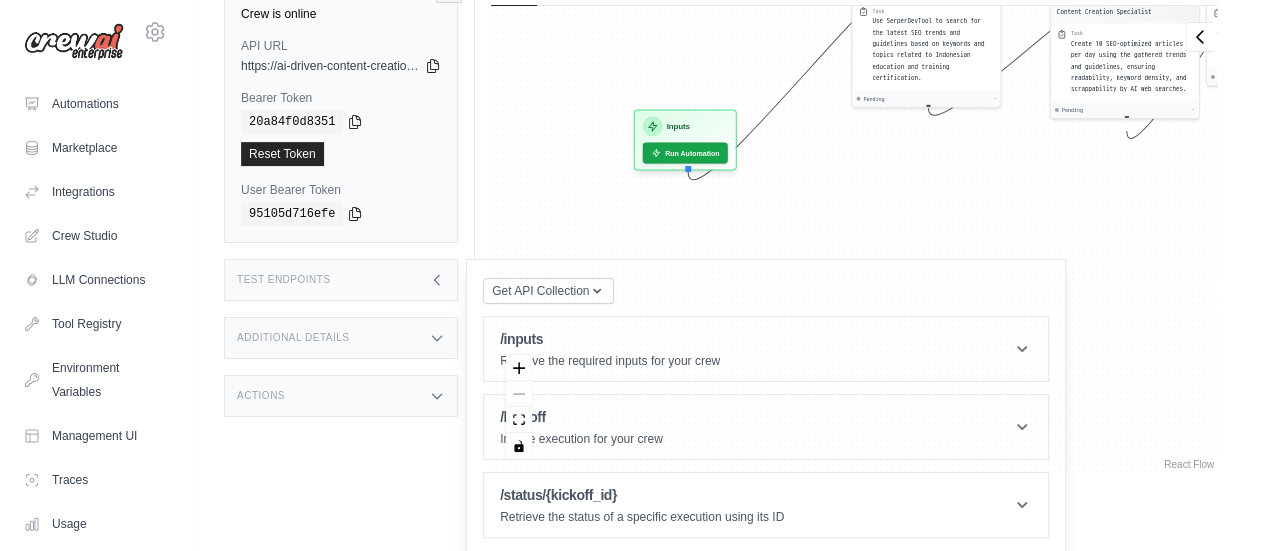 drag, startPoint x: 542, startPoint y: 164, endPoint x: 762, endPoint y: 12, distance: 267.4023 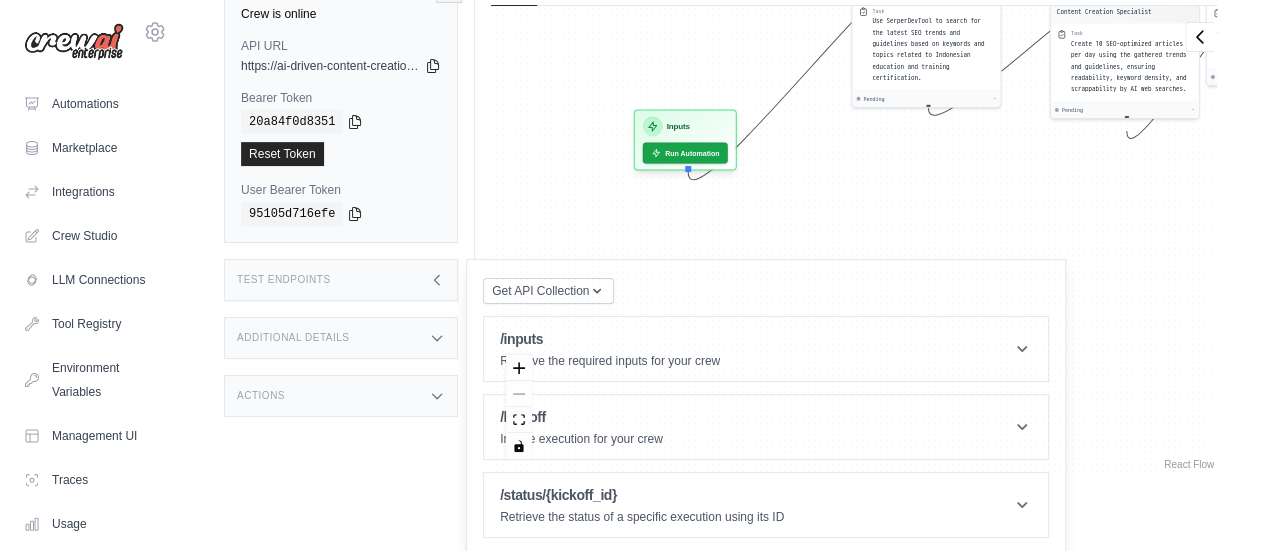 click on "Agent Content Creation Specialist Task Use SerperDevTool to search for the latest SEO trends and guidelines based on keywords and topics related to Indonesian education and training certification. Pending - Agent Content Creation Specialist Task Create 10 SEO-optimized articles per day using the gathered trends and guidelines, ensuring readability, keyword density, and scrappability by AI web searches. Pending - Agent Content Quality Evaluator Task Review and rate the quality of each article based on readability, keyword density, and scrappability by AI web searches. Pending - Agent Notion Content Manager Task Organize and store all generated articles and their evaluations in Notion for easy access and management. Pending - Inputs Run Automation Output Status:  Waiting No Result Yet" at bounding box center (854, 240) 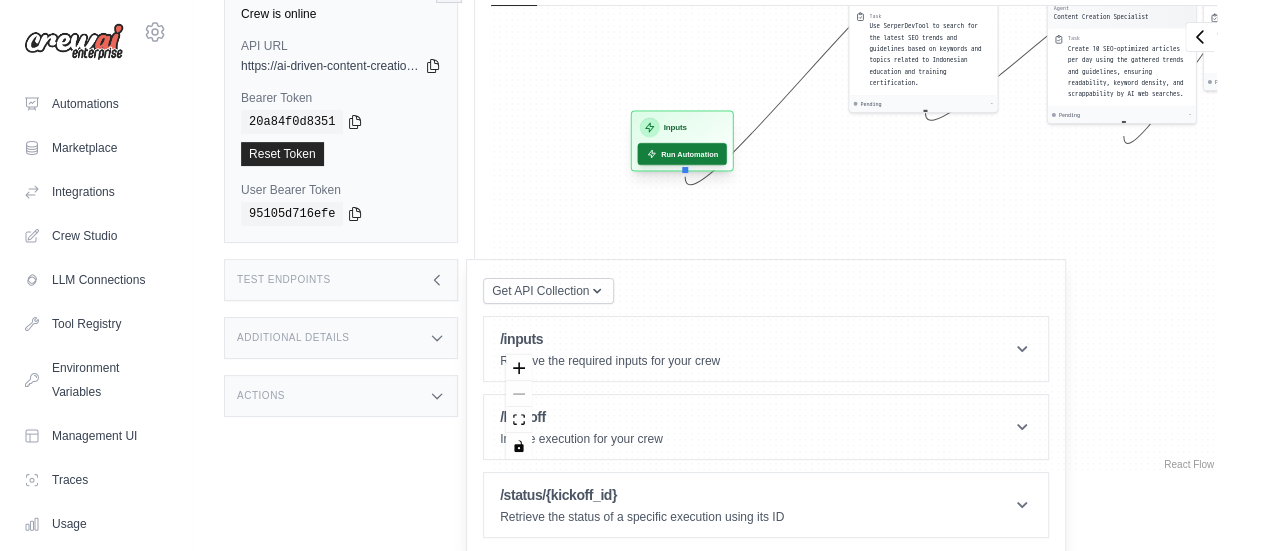 click on "Run Automation" at bounding box center (681, 154) 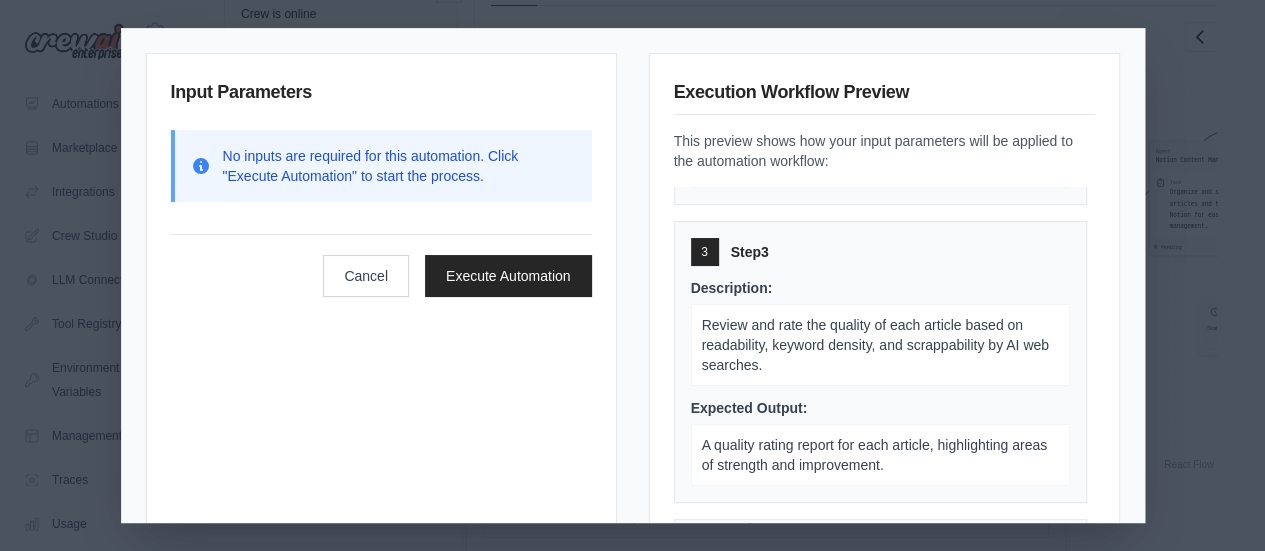 scroll, scrollTop: 563, scrollLeft: 0, axis: vertical 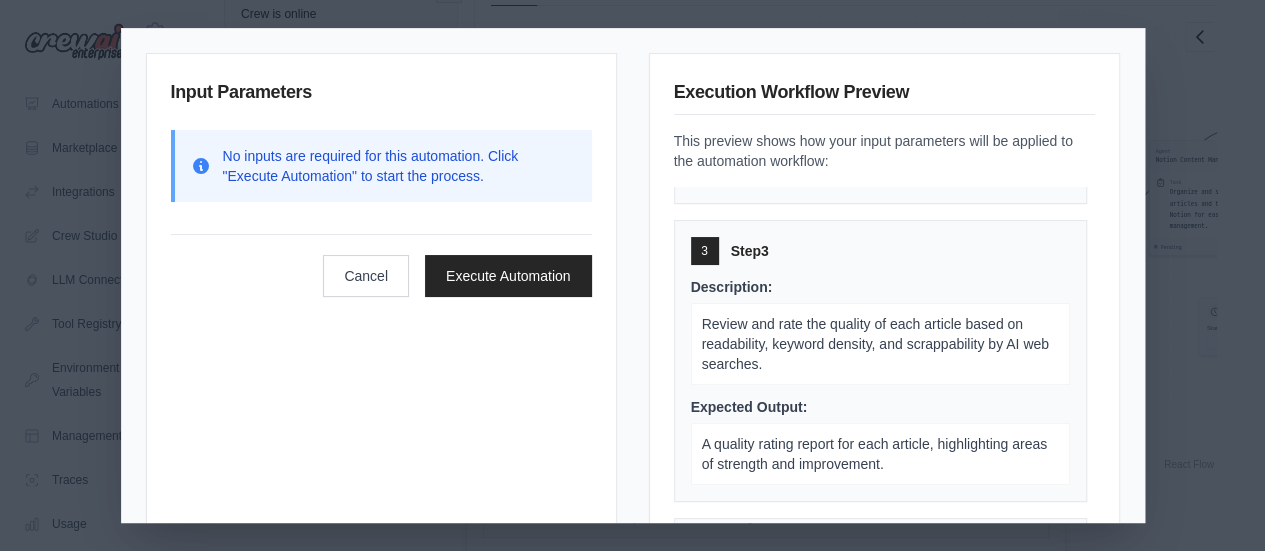 click on "Input Parameters No inputs are required for this automation. Click "Execute Automation" to start the process. Cancel Execute Automation Execution Workflow Preview This preview shows how your input parameters will be applied to the automation workflow: 1 Step  1 Description: Use SerperDevTool to search for the latest SEO trends and guidelines based on keywords and topics related to Indonesian education and training certification. Expected Output: A report detailing the latest SEO trends and guidelines specific to Indonesian education and training certification. 2 Step  2 Description: Create 10 SEO-optimized articles per day using the gathered trends and guidelines, ensuring readability, keyword density, and scrappability by AI web searches. Expected Output: 10 SEO-optimized articles per day tailored to Indonesian education and training certification. 3 Step  3 Description: Review and rate the quality of each article based on readability, keyword density, and scrappability by AI web searches. Expected Output: 4" at bounding box center (632, 275) 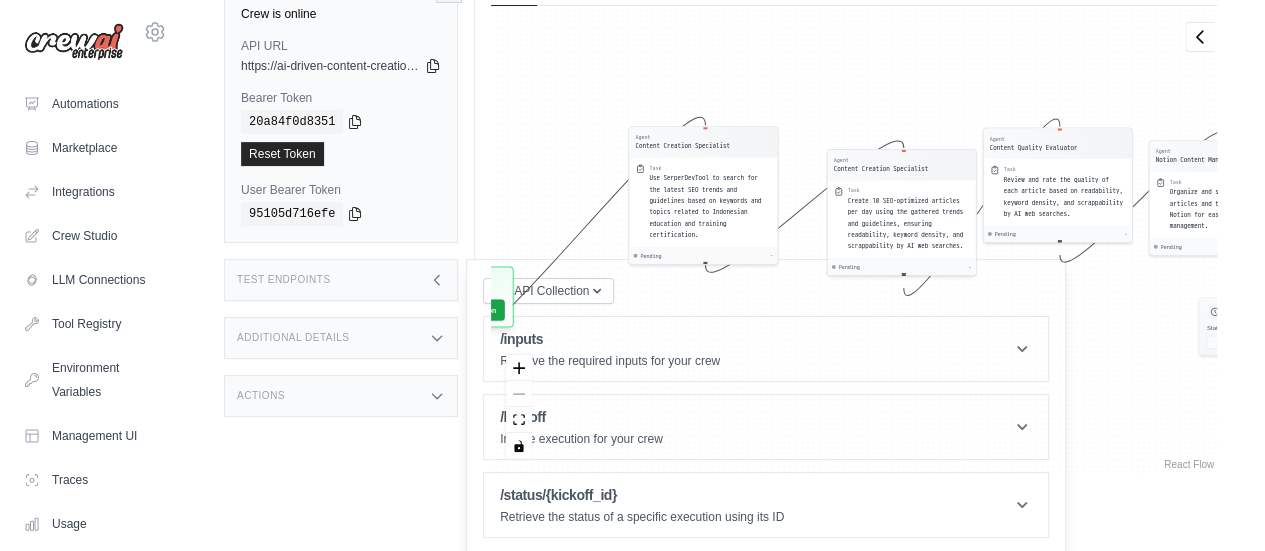 drag, startPoint x: 777, startPoint y: 65, endPoint x: 739, endPoint y: 101, distance: 52.34501 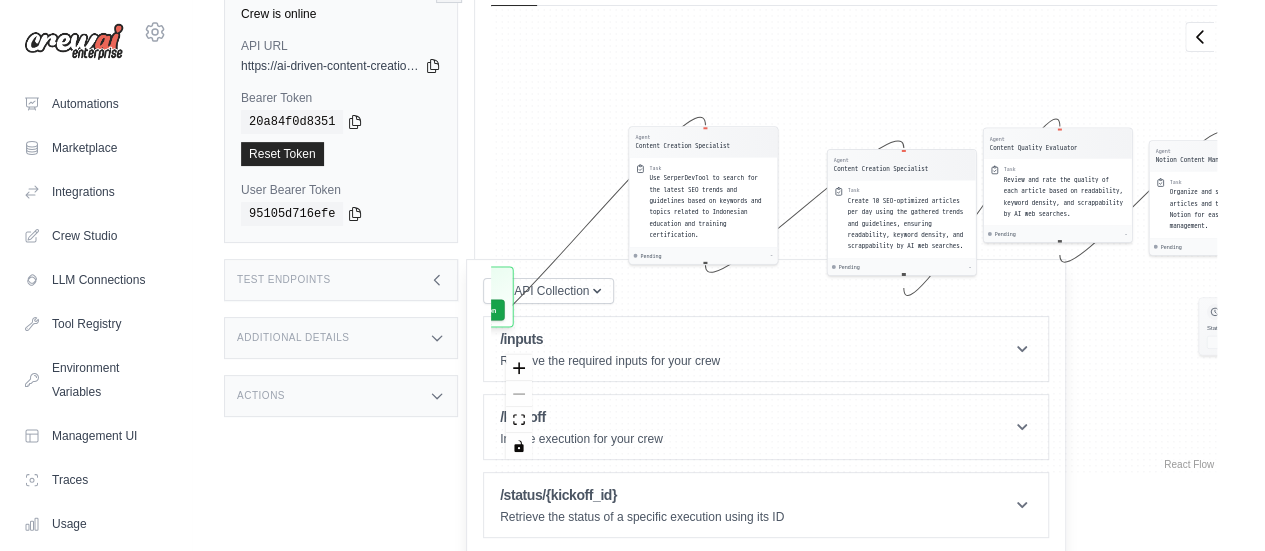click on "Agent Content Creation Specialist Task Use SerperDevTool to search for the latest SEO trends and guidelines based on keywords and topics related to Indonesian education and training certification. Pending - Agent Content Creation Specialist Task Create 10 SEO-optimized articles per day using the gathered trends and guidelines, ensuring readability, keyword density, and scrappability by AI web searches. Pending - Agent Content Quality Evaluator Task Review and rate the quality of each article based on readability, keyword density, and scrappability by AI web searches. Pending - Agent Notion Content Manager Task Organize and store all generated articles and their evaluations in Notion for easy access and management. Pending - Inputs Run Automation Output Status:  Waiting No Result Yet" at bounding box center (854, 240) 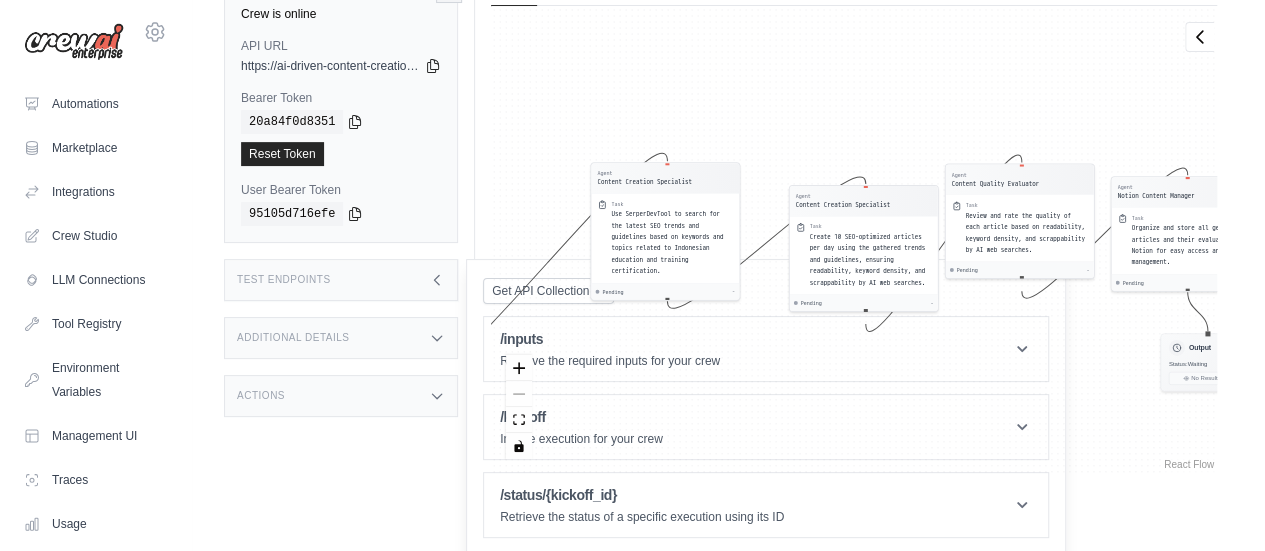 scroll, scrollTop: 0, scrollLeft: 0, axis: both 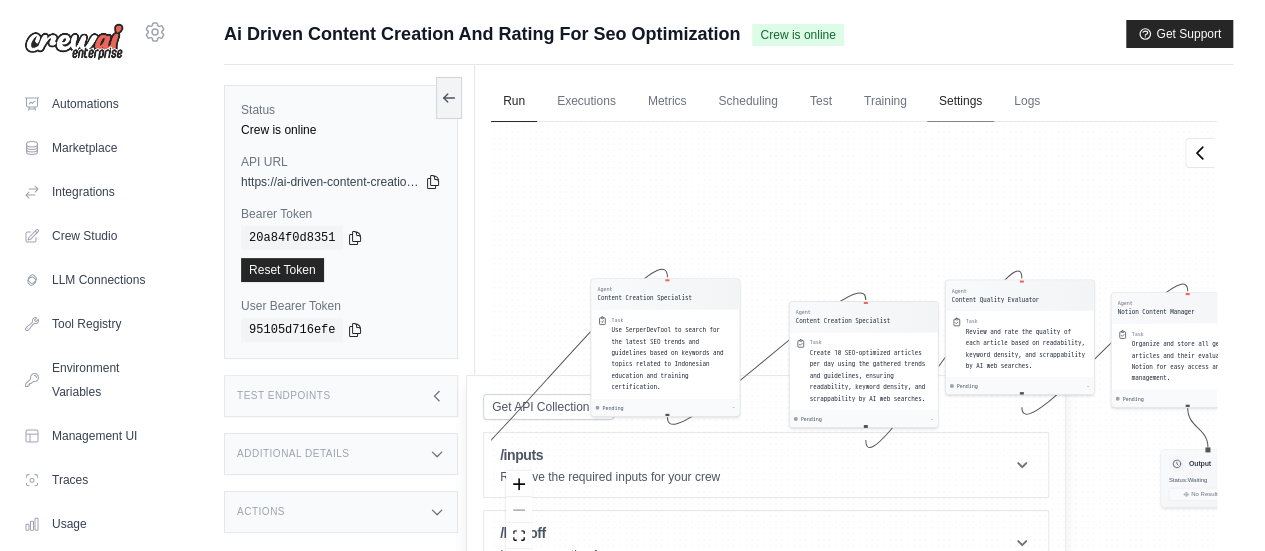 click on "Settings" at bounding box center (960, 102) 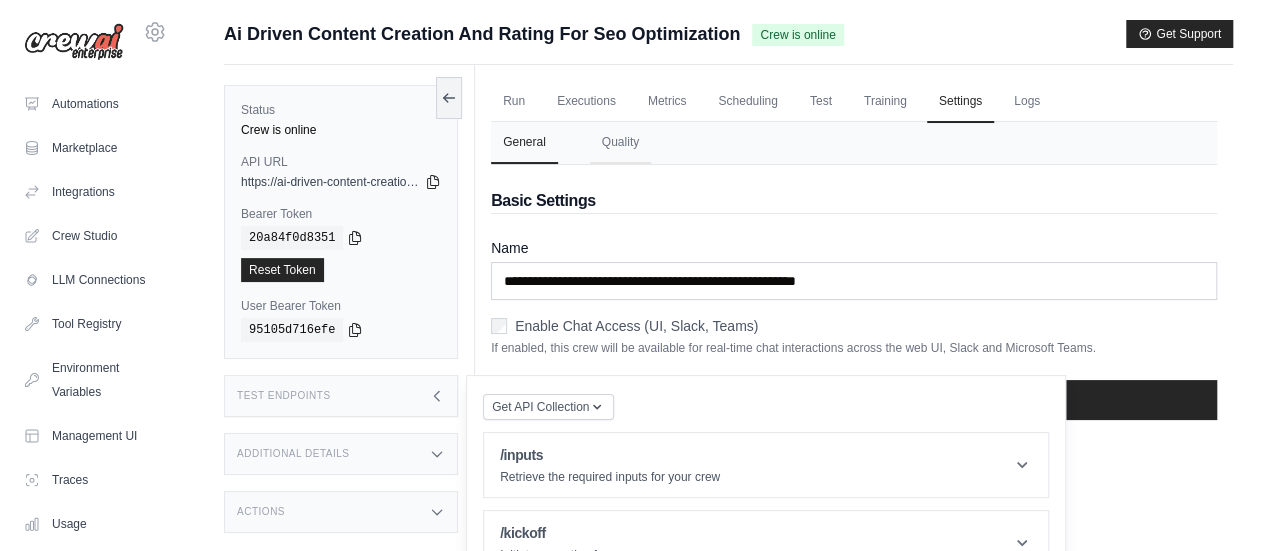scroll, scrollTop: 116, scrollLeft: 0, axis: vertical 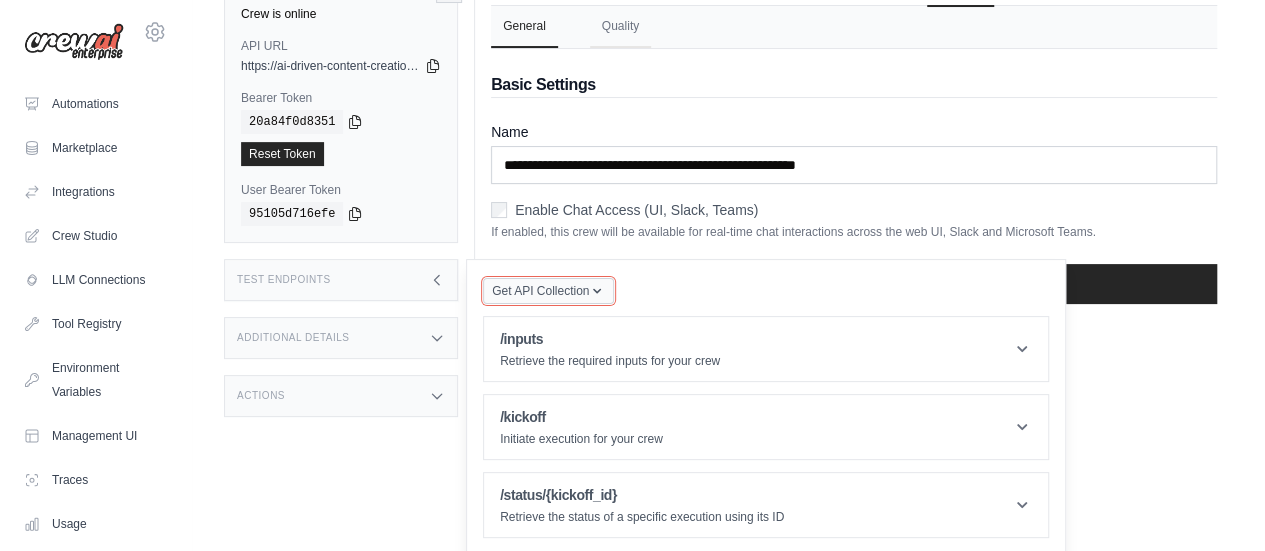 click on "Get API Collection" at bounding box center [540, 291] 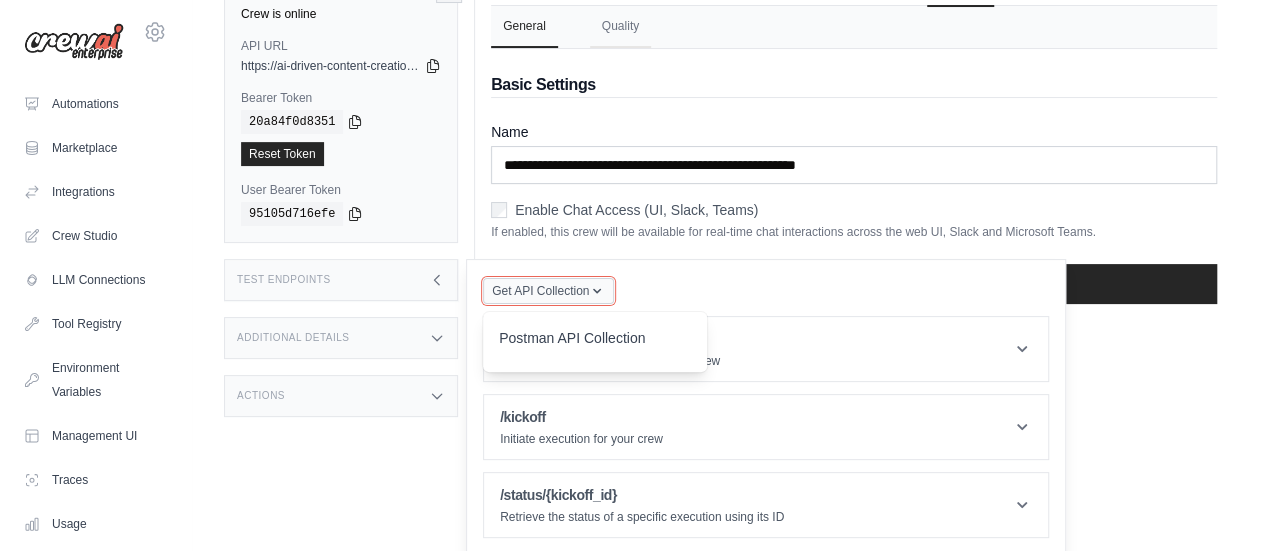 click on "Get API Collection" at bounding box center (540, 291) 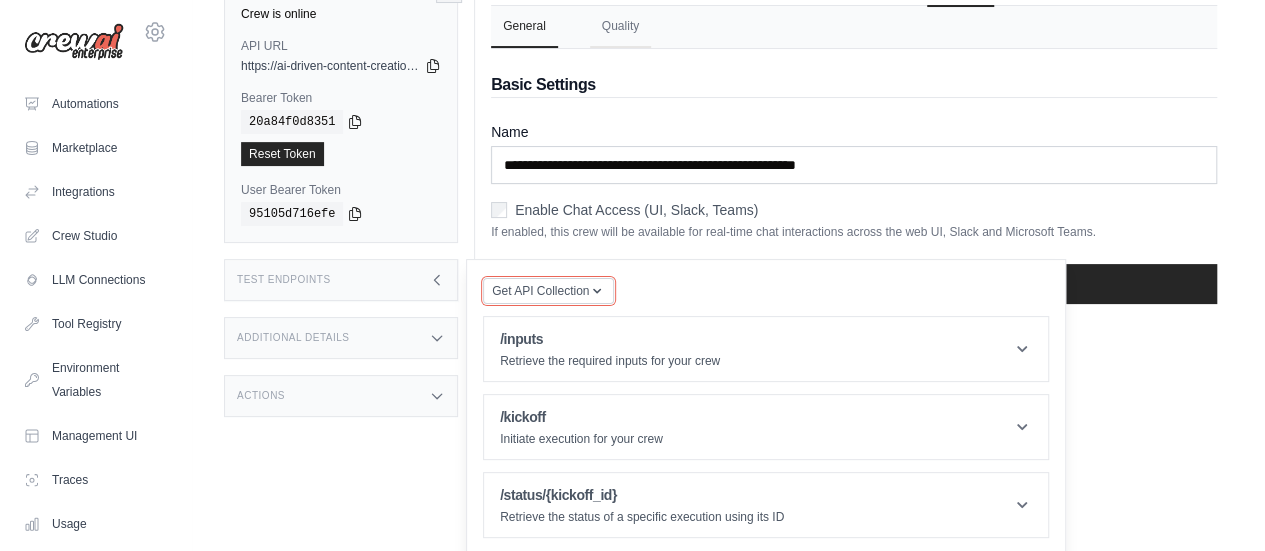 scroll, scrollTop: 0, scrollLeft: 0, axis: both 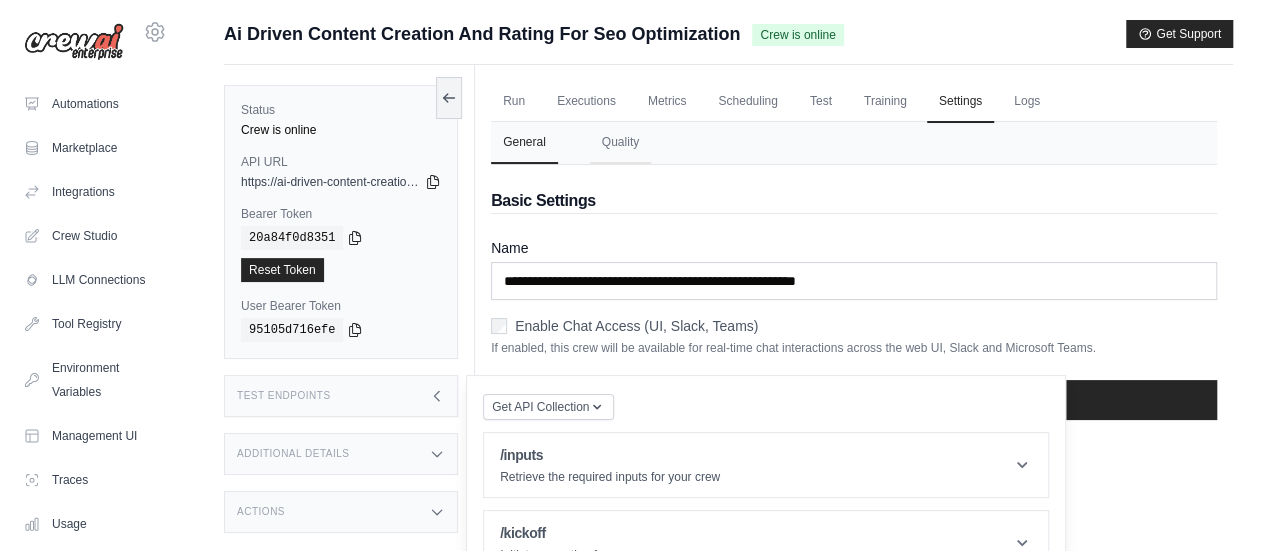click on "Run
Executions
Metrics
Scheduling
Test
Training
Settings
Logs" at bounding box center [854, 101] 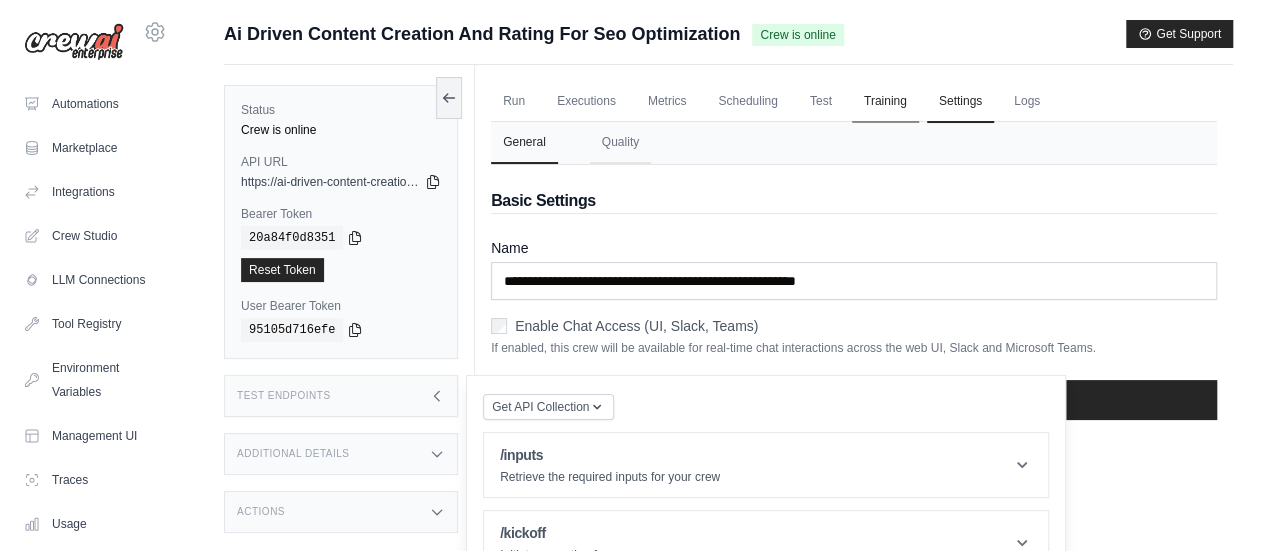click on "Training" at bounding box center [885, 102] 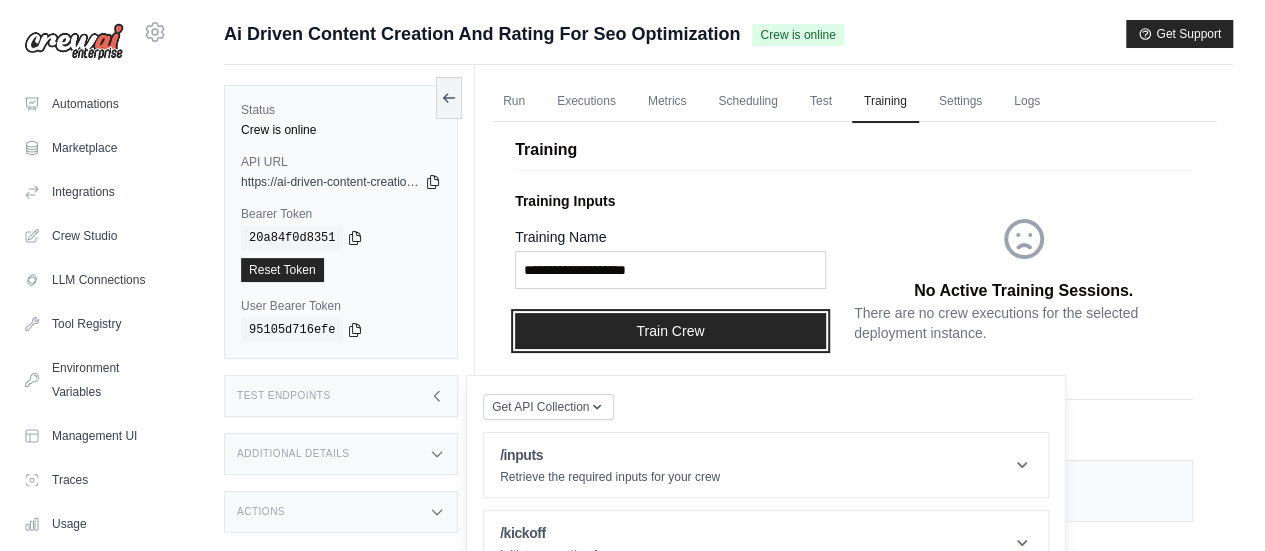 click on "Train Crew" at bounding box center (670, 331) 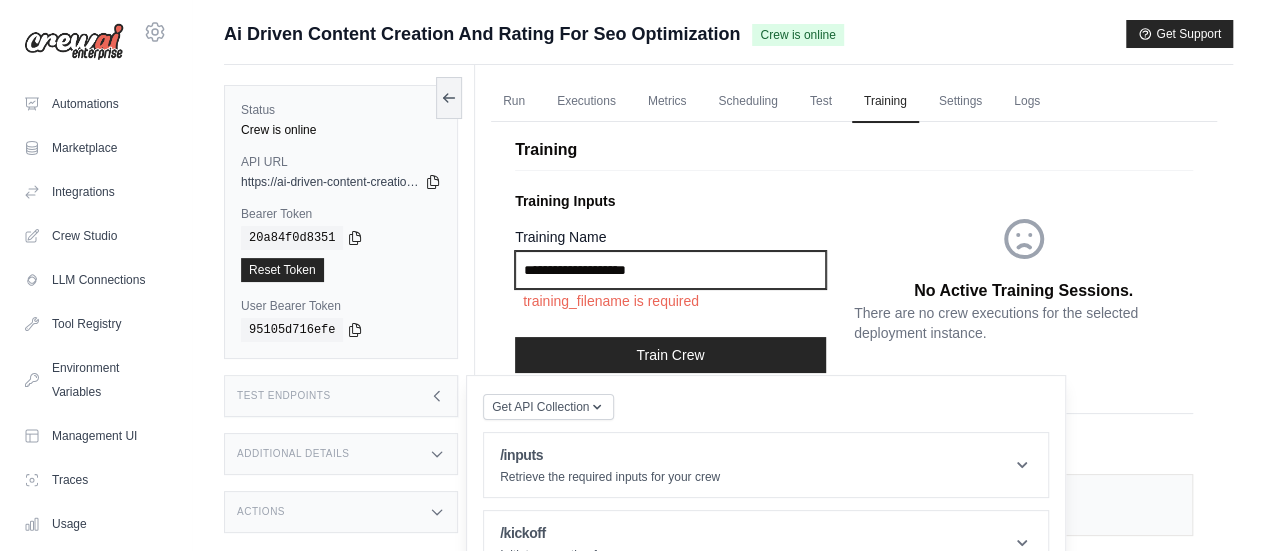 click on "Training Name" at bounding box center (670, 270) 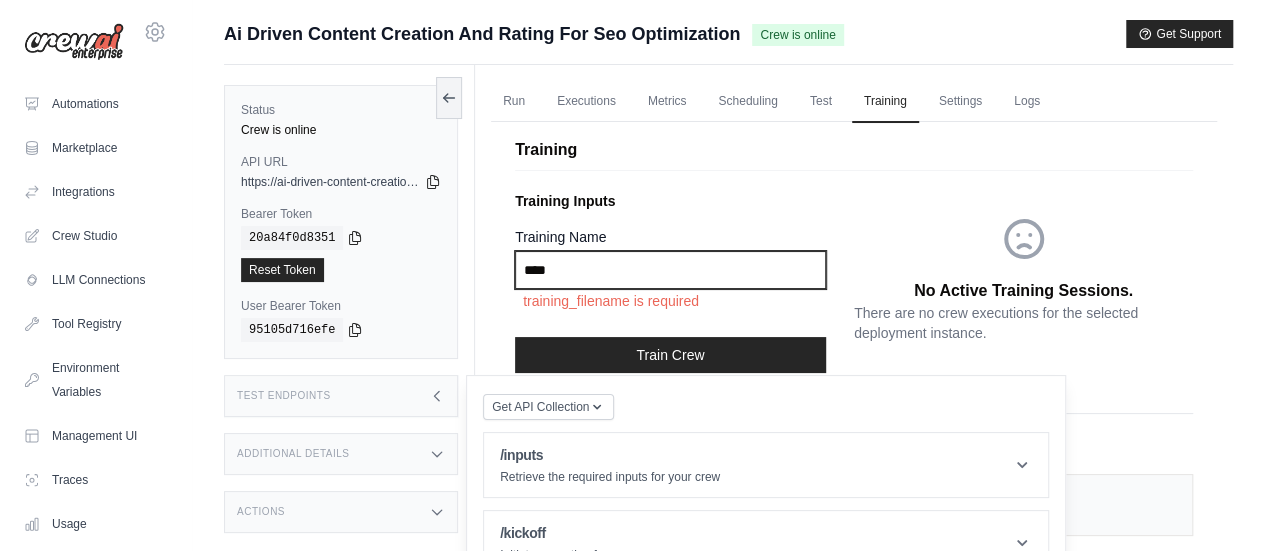 type on "****" 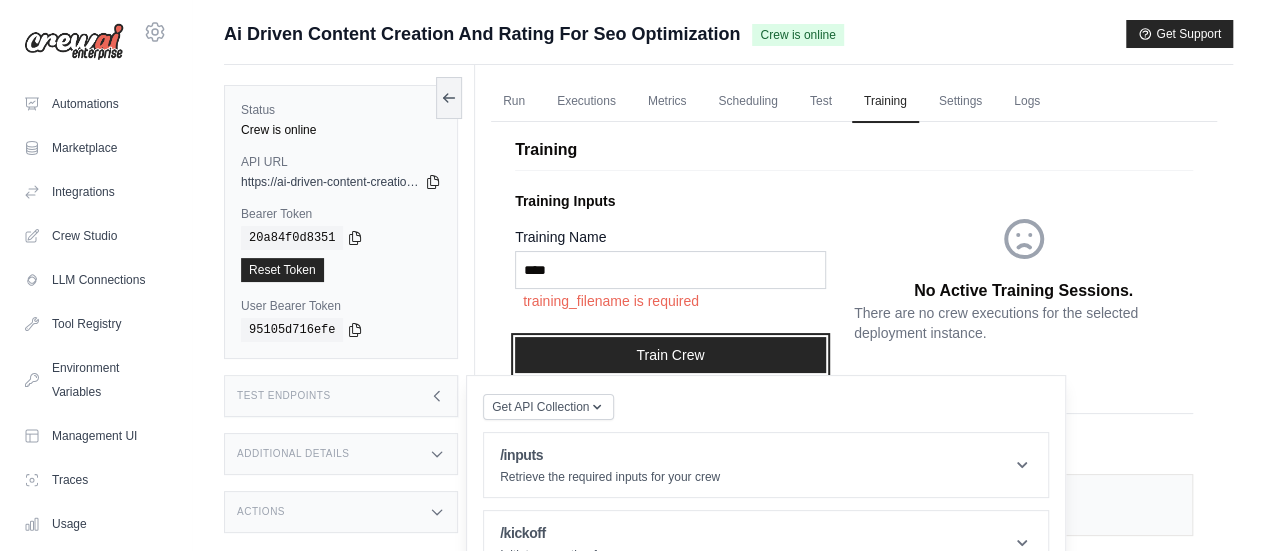 click on "Train Crew" at bounding box center (670, 355) 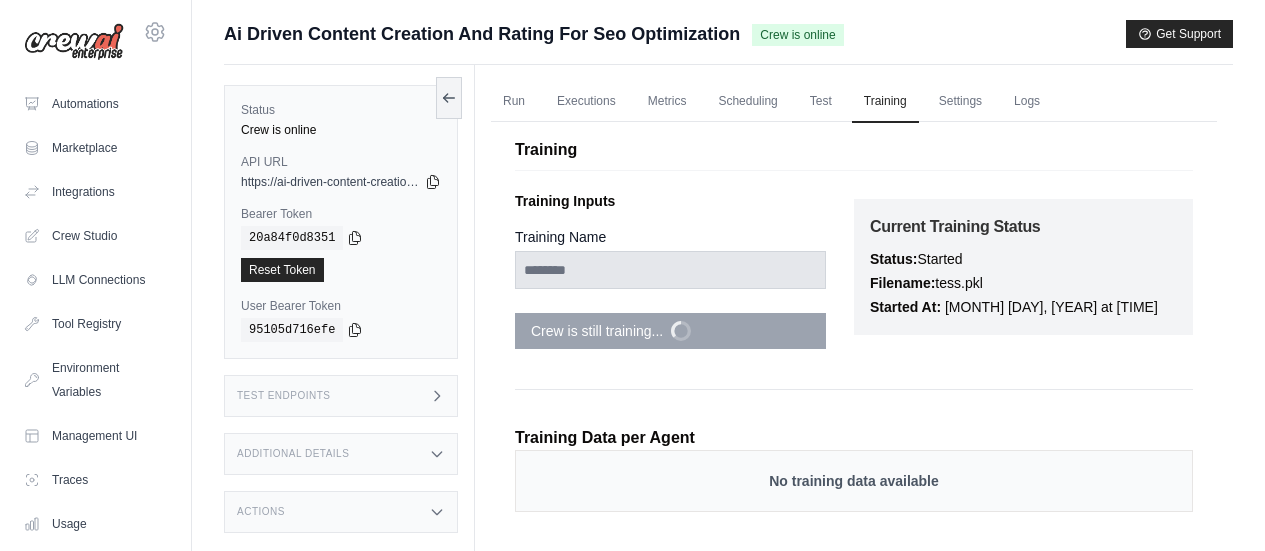 scroll, scrollTop: 0, scrollLeft: 0, axis: both 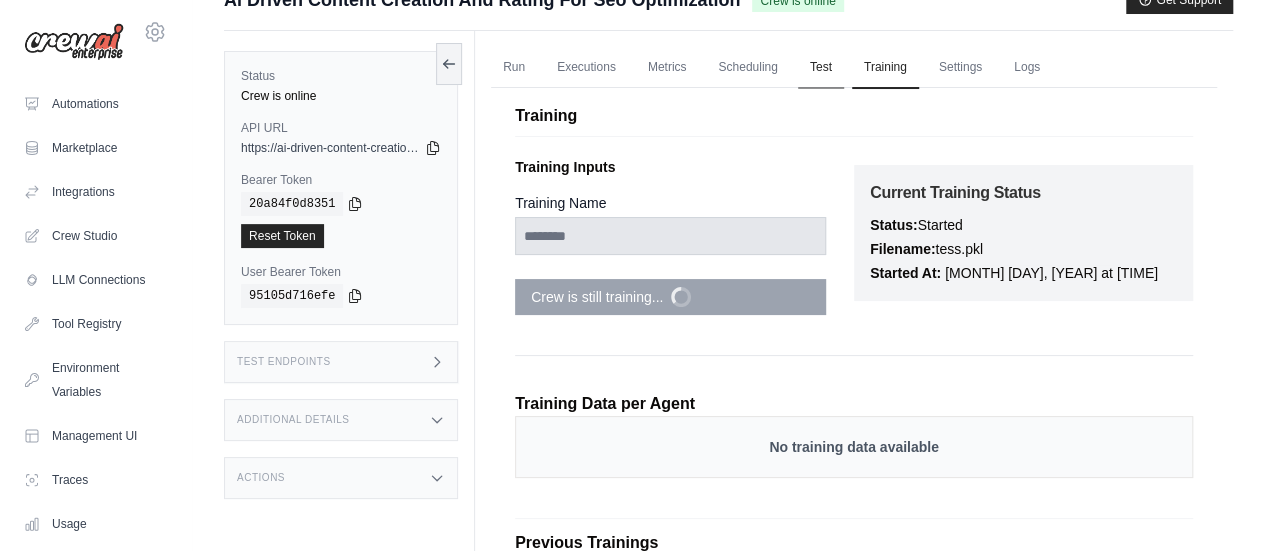 click on "Test" at bounding box center [821, 68] 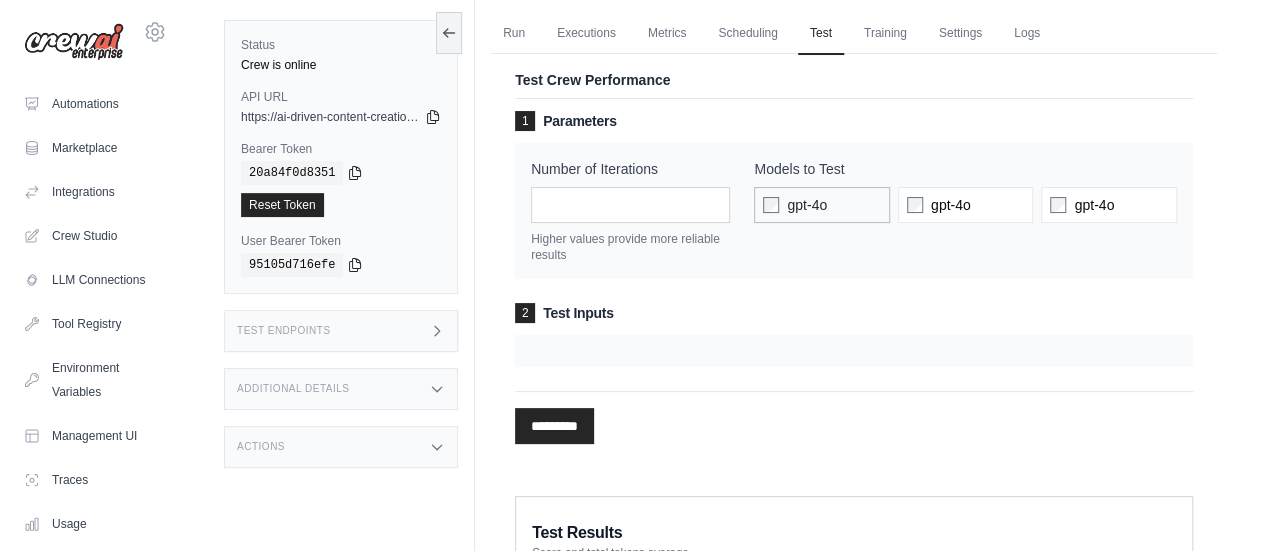 scroll, scrollTop: 0, scrollLeft: 0, axis: both 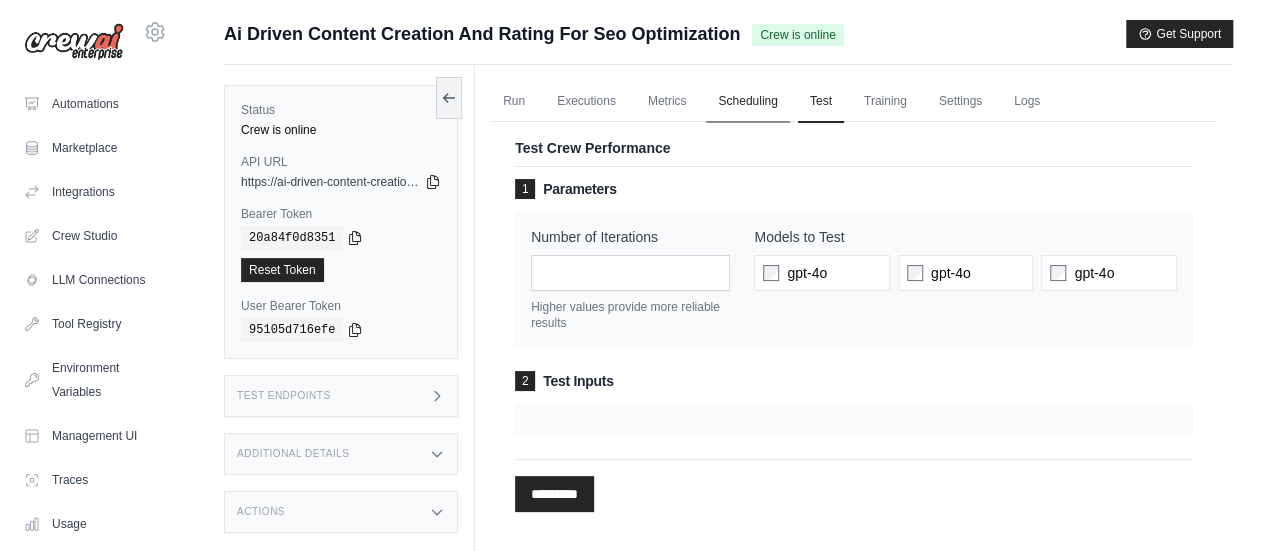 click on "Scheduling" at bounding box center (747, 102) 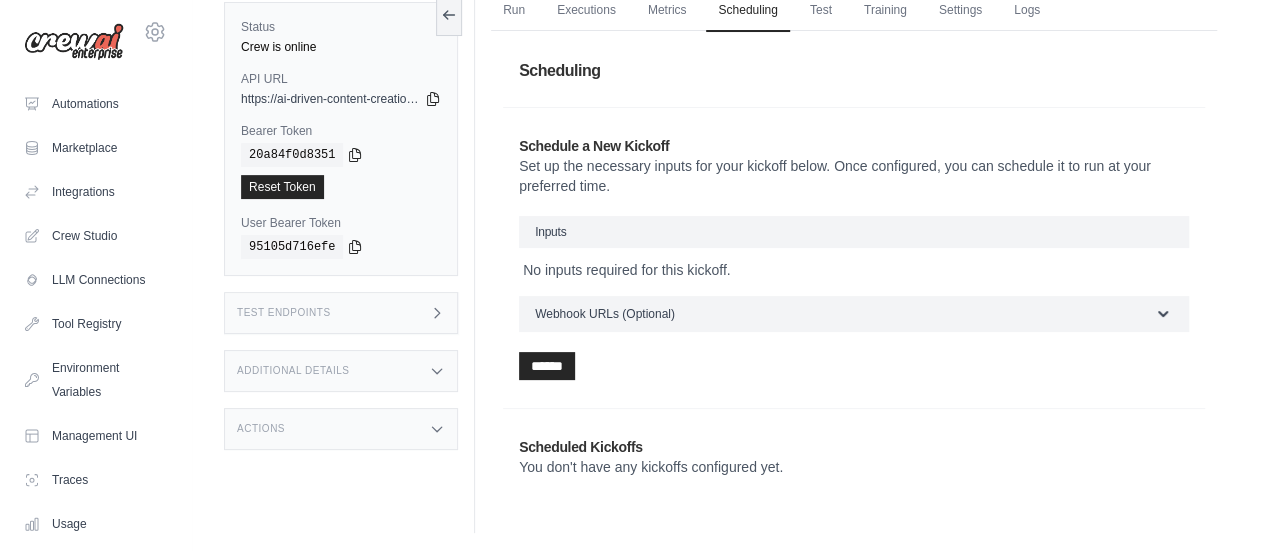 scroll, scrollTop: 0, scrollLeft: 0, axis: both 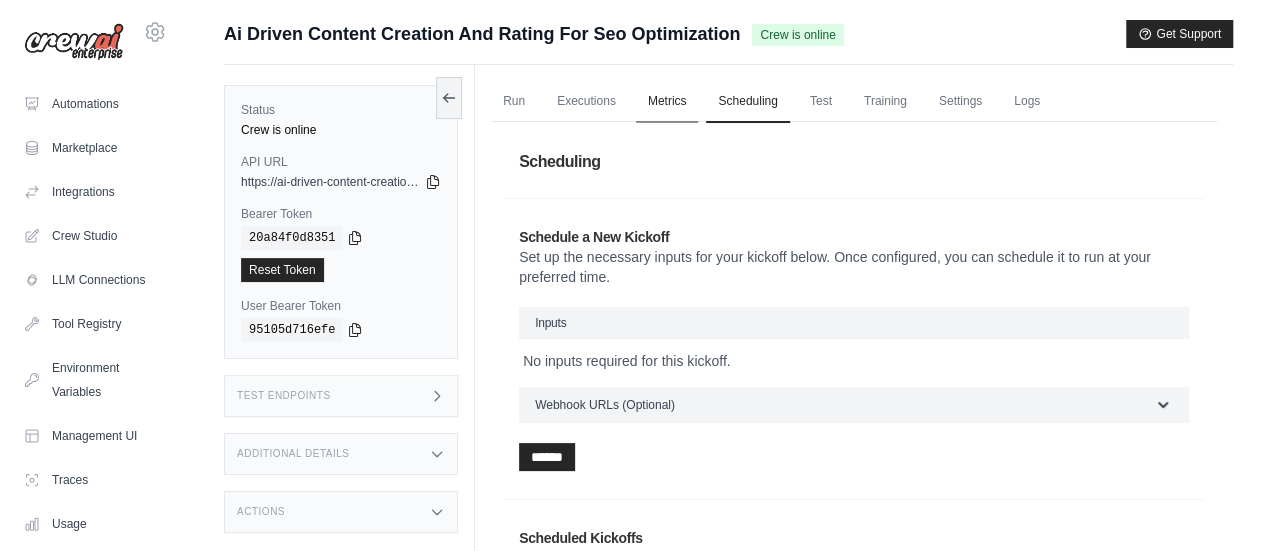 click on "Metrics" at bounding box center [667, 102] 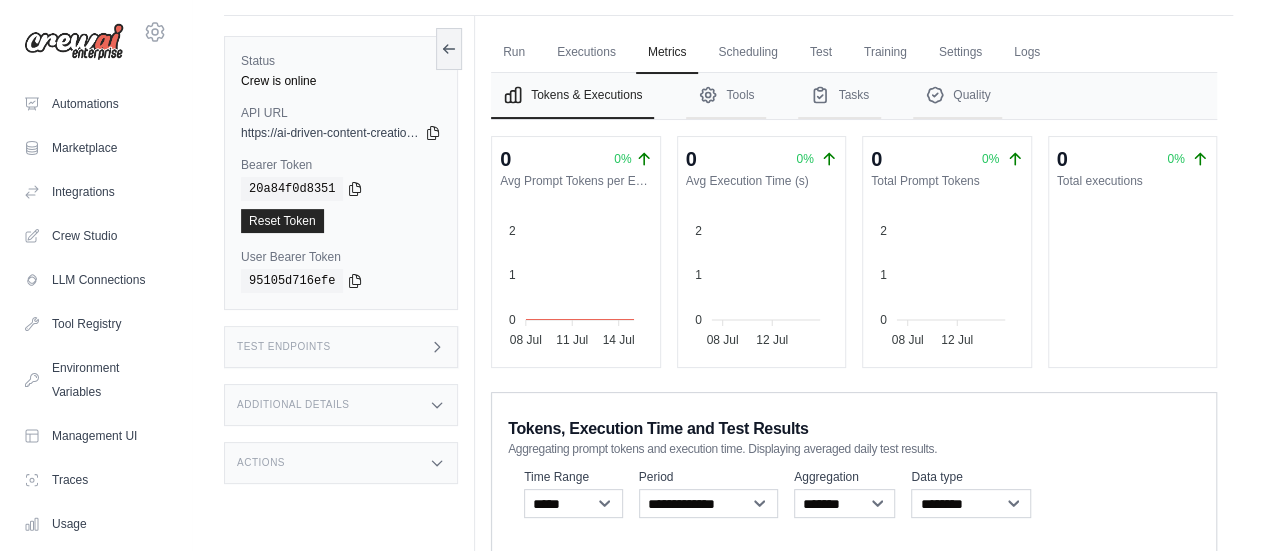 scroll, scrollTop: 0, scrollLeft: 0, axis: both 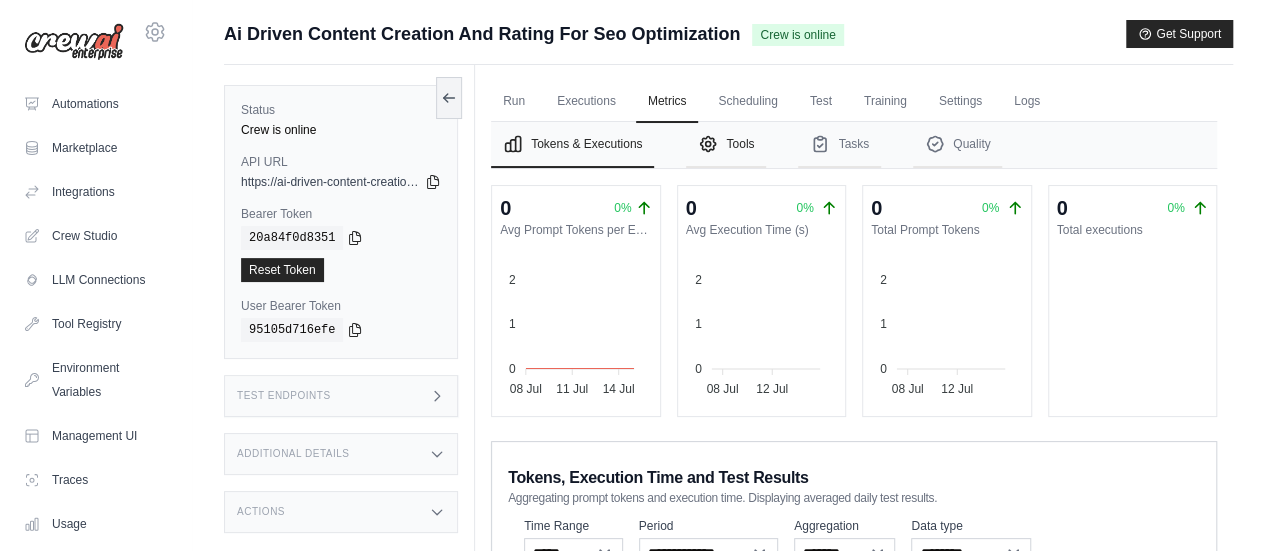 click on "Tools" at bounding box center (726, 145) 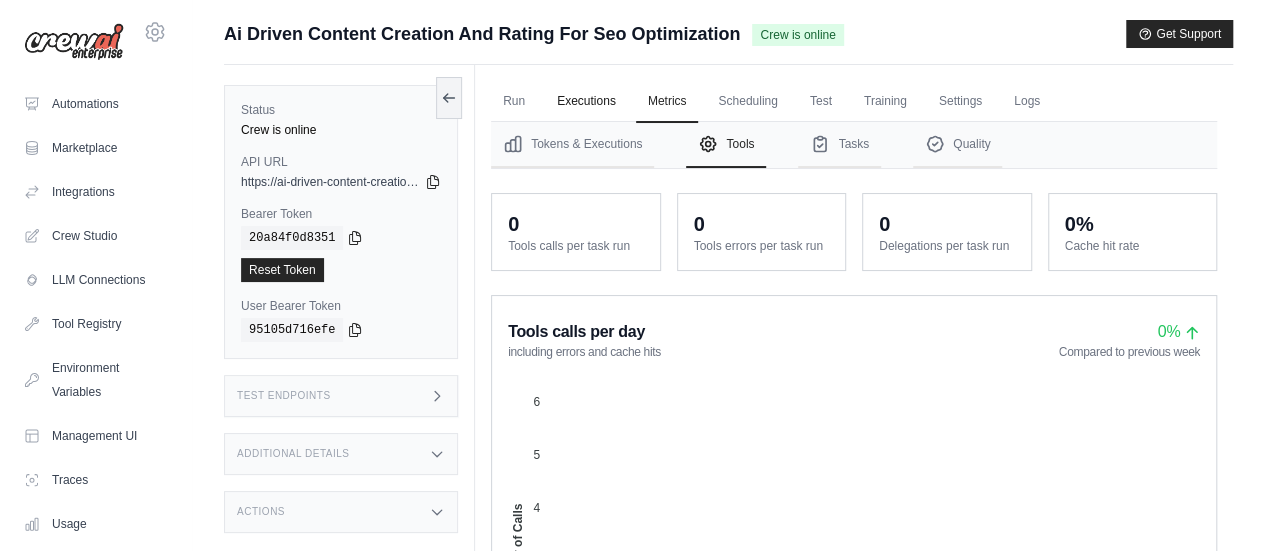 click on "Executions" at bounding box center (586, 102) 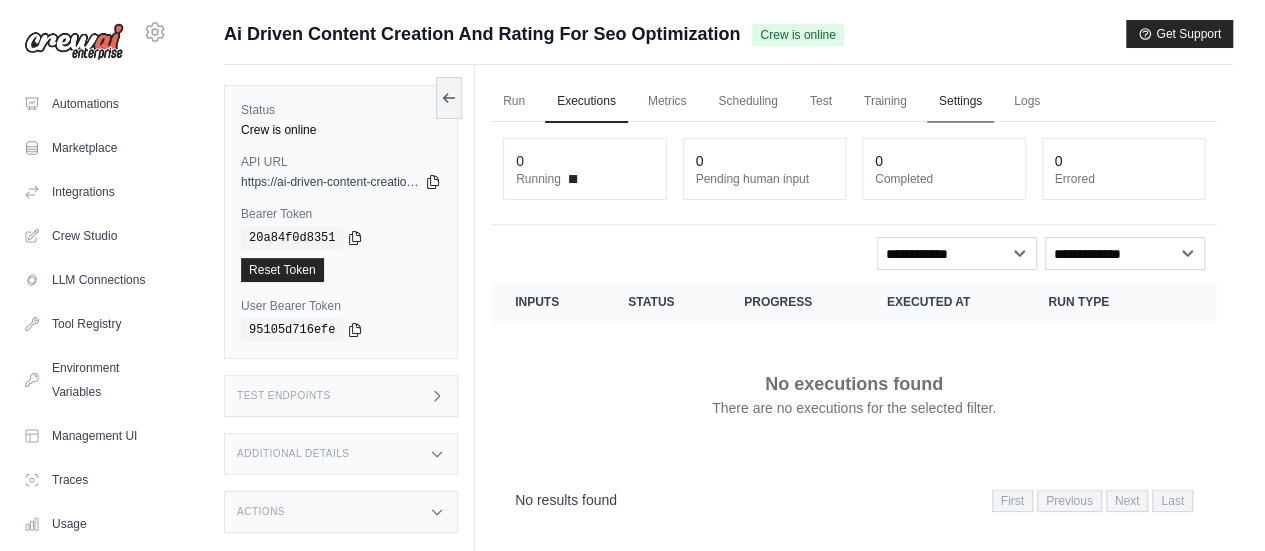 click on "Settings" at bounding box center [960, 102] 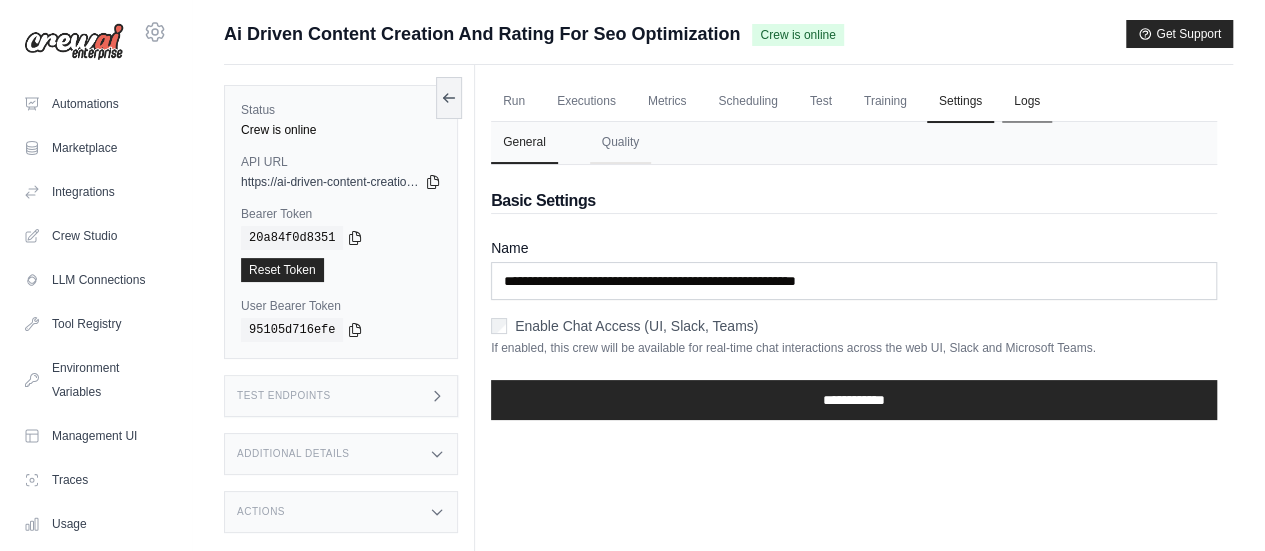 click on "Logs" at bounding box center (1027, 102) 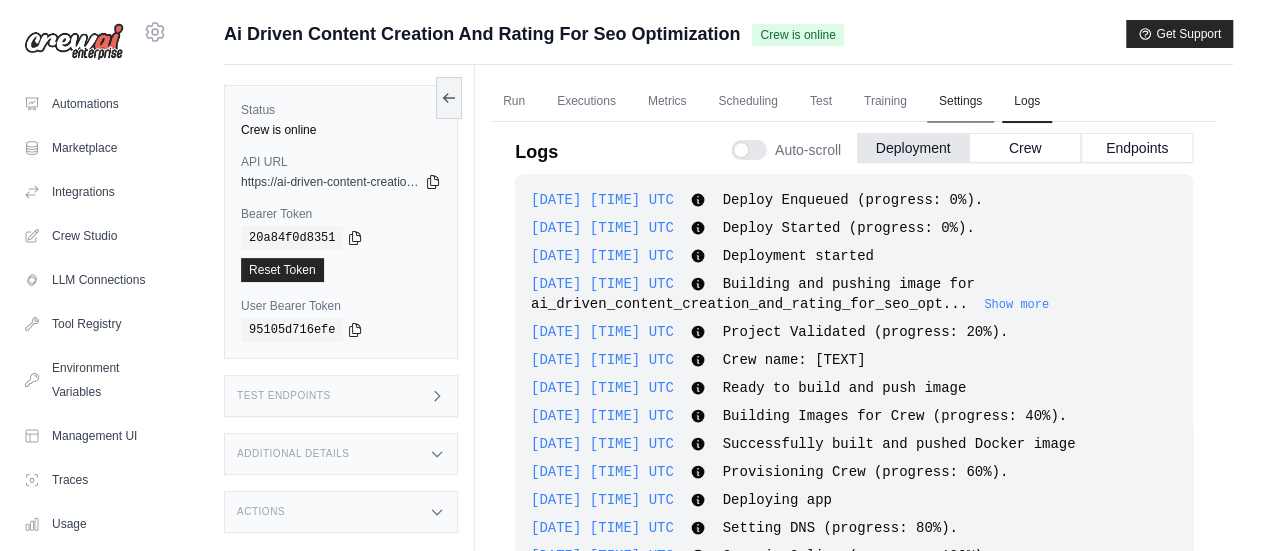 scroll, scrollTop: 39, scrollLeft: 0, axis: vertical 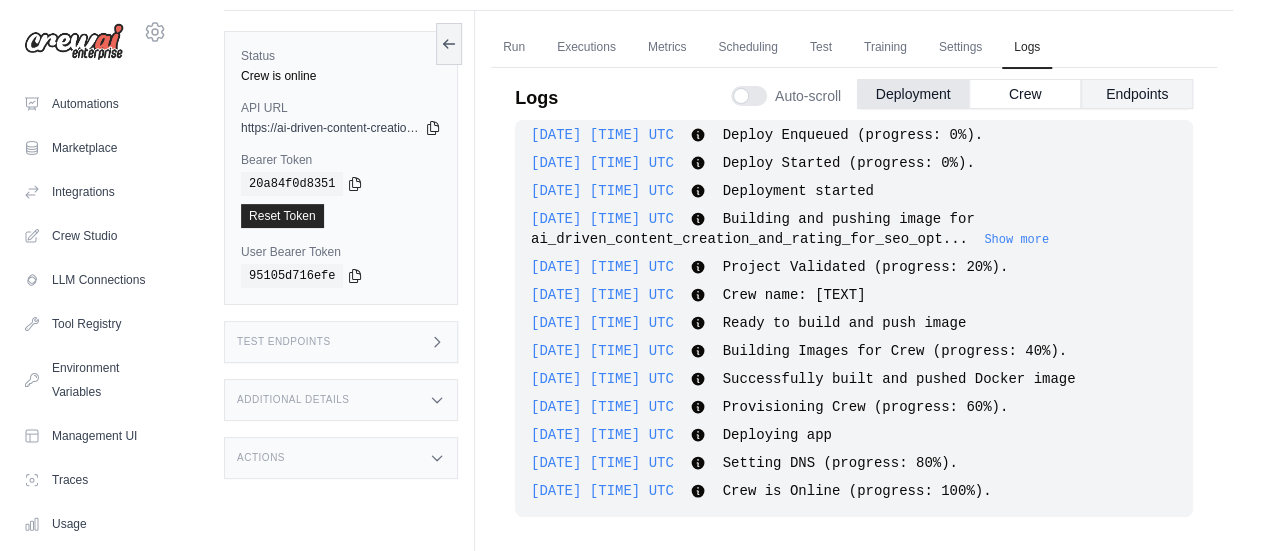 click on "Endpoints" at bounding box center [1137, 94] 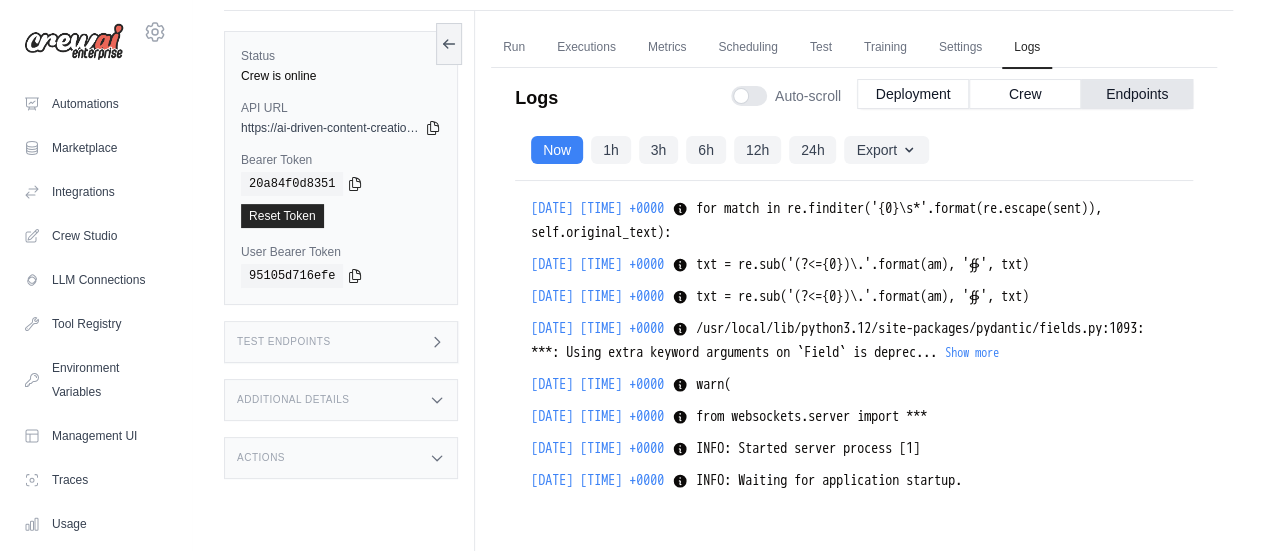 scroll, scrollTop: 13569, scrollLeft: 0, axis: vertical 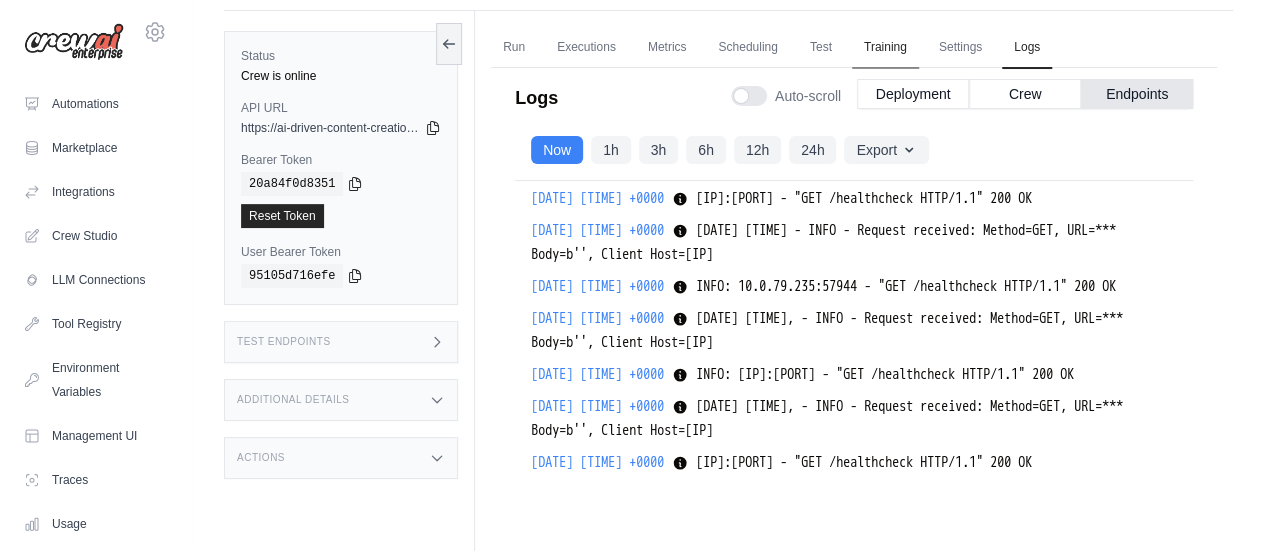 click on "Training" at bounding box center (885, 48) 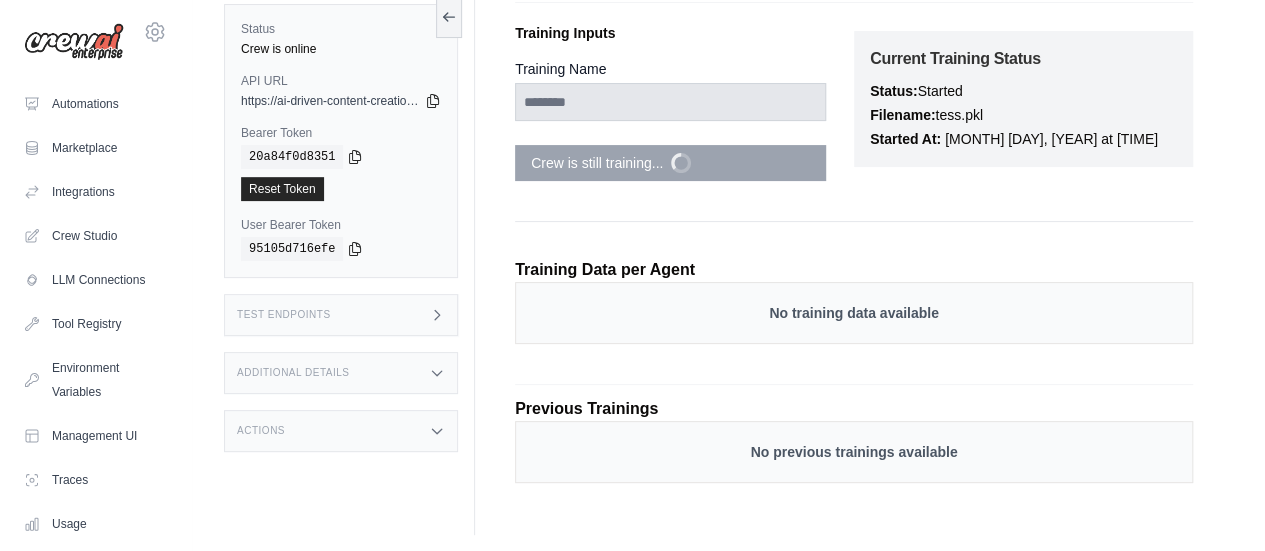 scroll, scrollTop: 0, scrollLeft: 0, axis: both 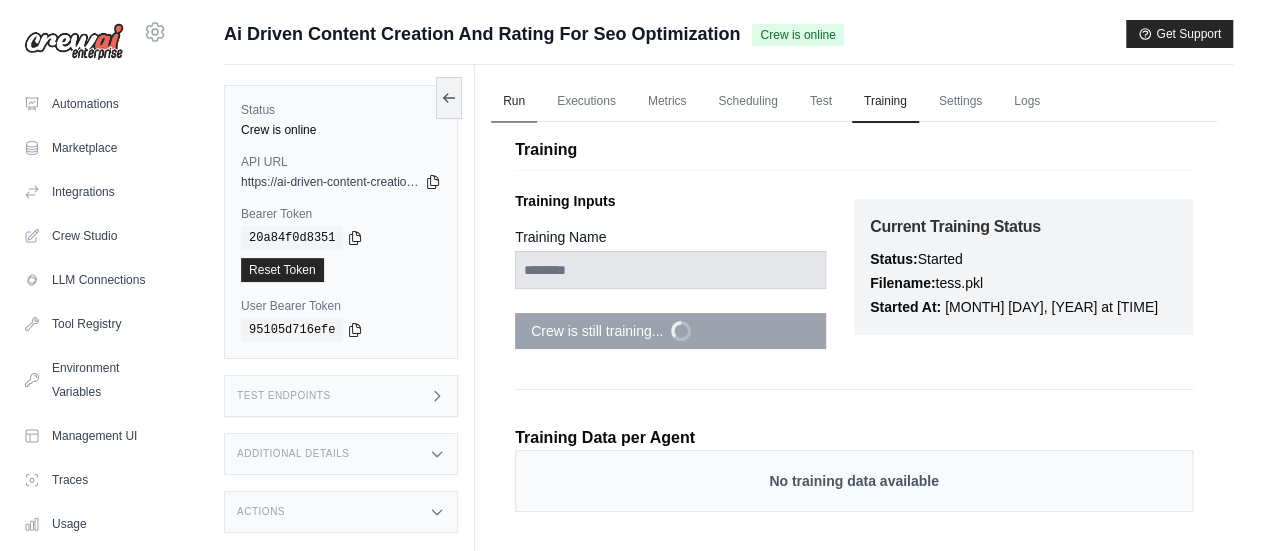 click on "Run" at bounding box center (514, 102) 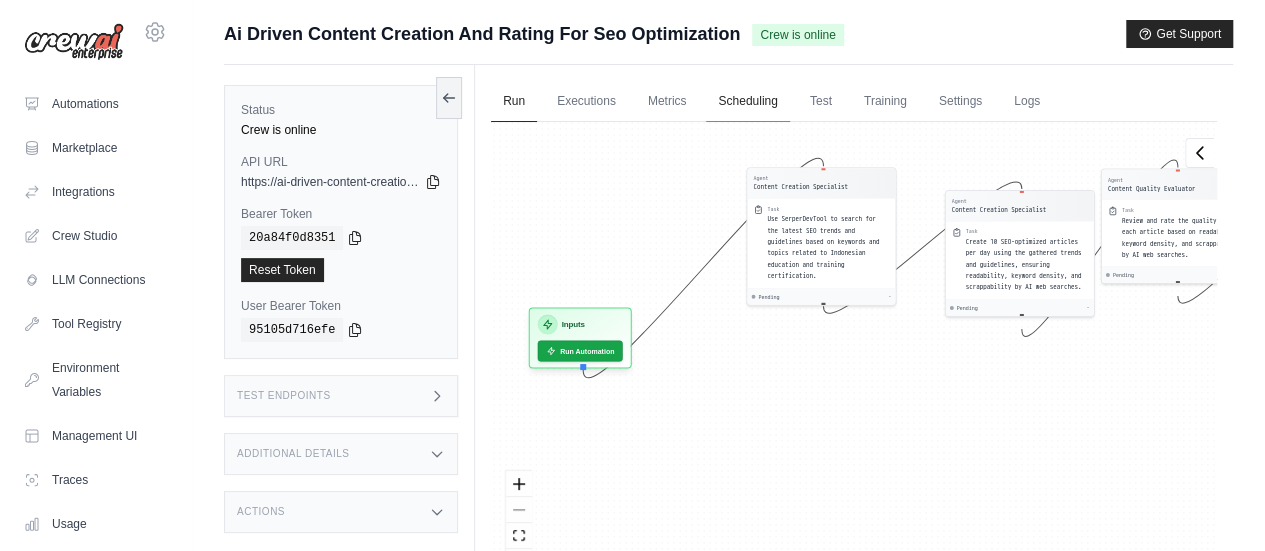 drag, startPoint x: 641, startPoint y: 194, endPoint x: 761, endPoint y: 117, distance: 142.5798 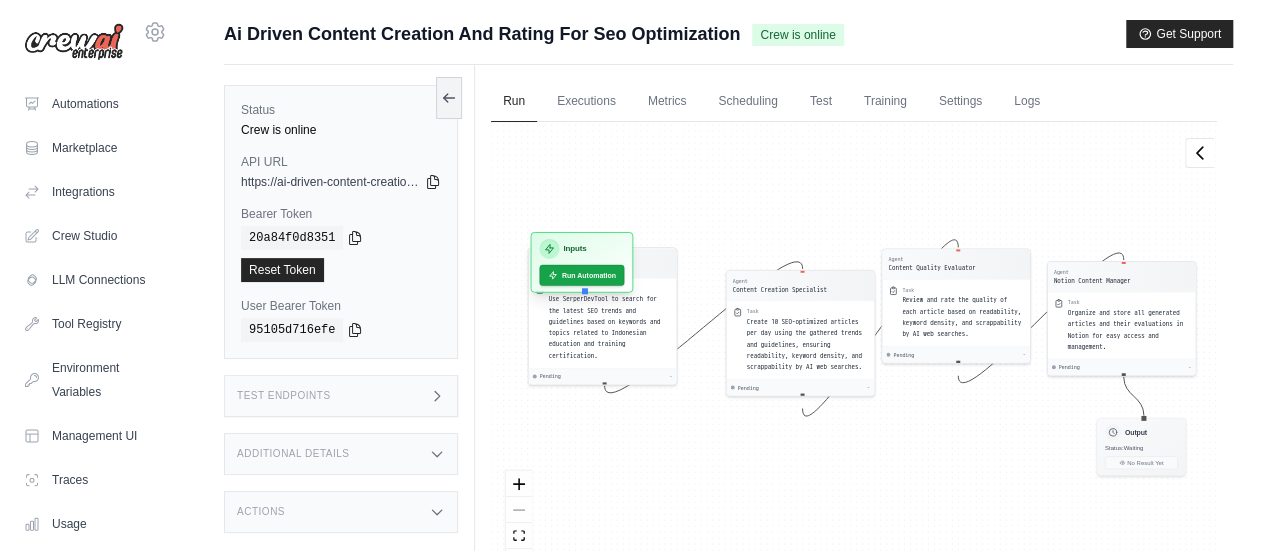 drag, startPoint x: 596, startPoint y: 314, endPoint x: 675, endPoint y: 231, distance: 114.58621 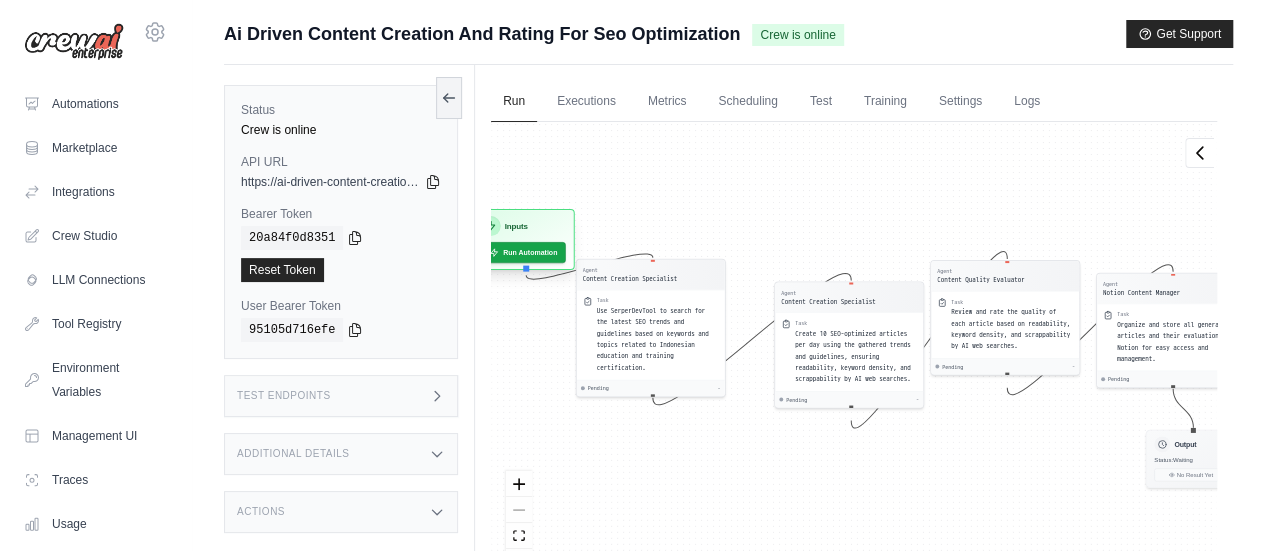 drag, startPoint x: 663, startPoint y: 254, endPoint x: 546, endPoint y: 203, distance: 127.632286 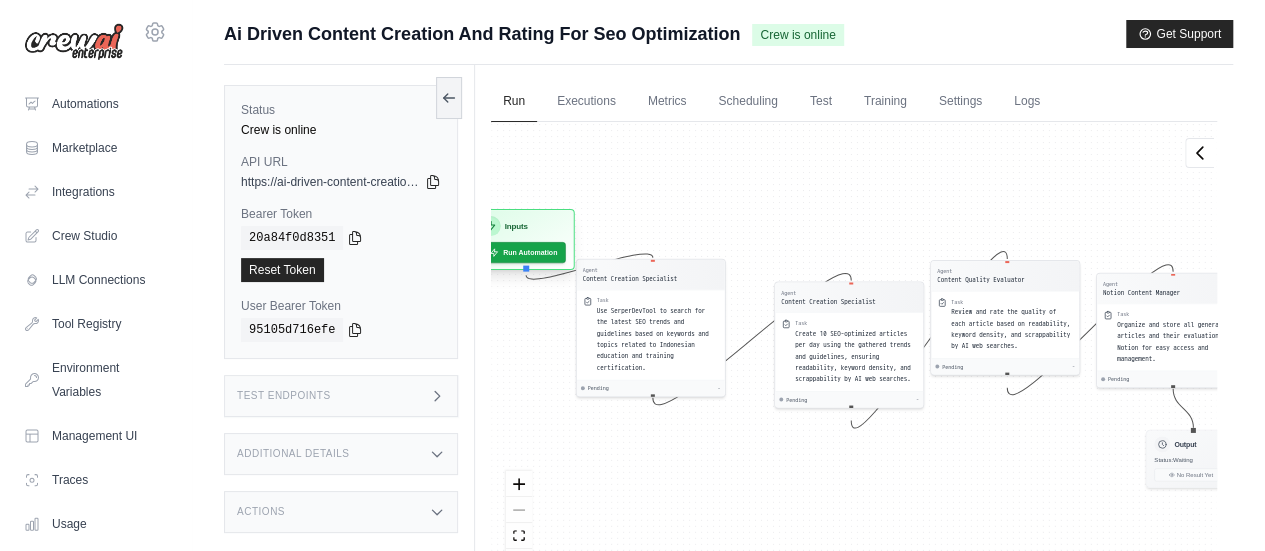 click on "Inputs" at bounding box center (523, 226) 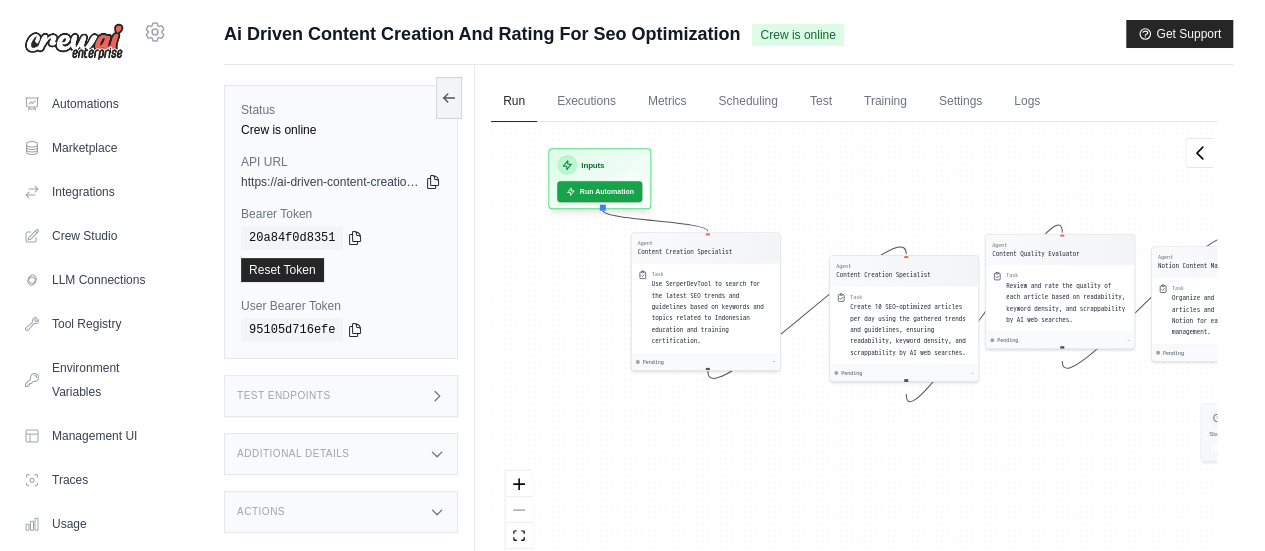 drag, startPoint x: 674, startPoint y: 219, endPoint x: 798, endPoint y: 133, distance: 150.90395 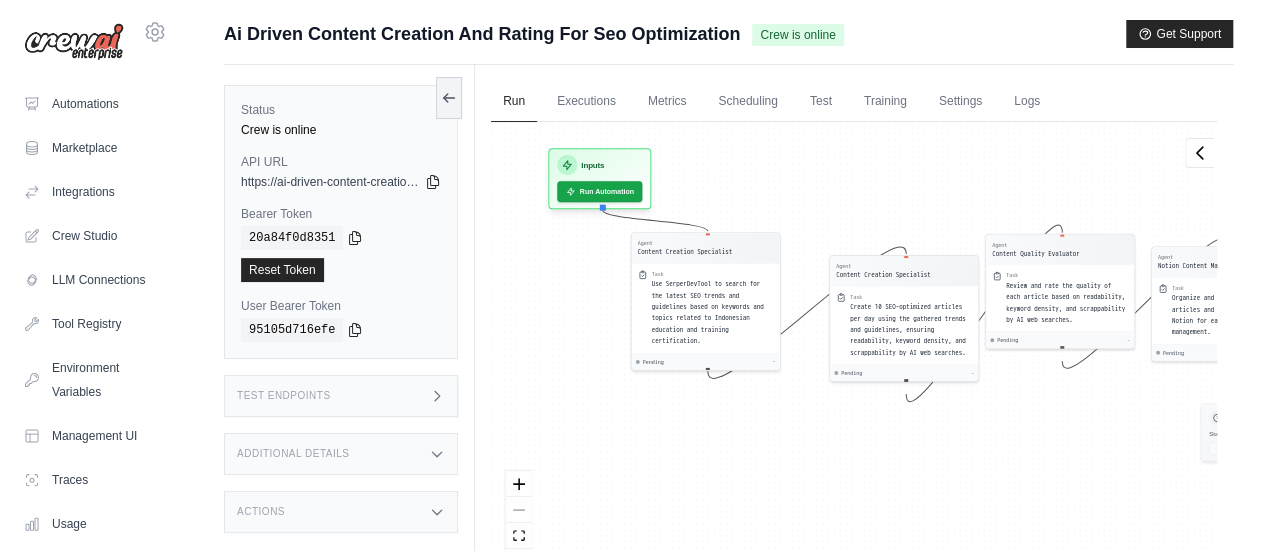 click on "Agent Content Creation Specialist Task Use SerperDevTool to search for the latest SEO trends and guidelines based on keywords and topics related to Indonesian education and training certification. Pending - Agent Content Creation Specialist Task Create 10 SEO-optimized articles per day using the gathered trends and guidelines, ensuring readability, keyword density, and scrappability by AI web searches. Pending - Agent Content Quality Evaluator Task Review and rate the quality of each article based on readability, keyword density, and scrappability by AI web searches. Pending - Agent Notion Content Manager Task Organize and store all generated articles and their evaluations in Notion for easy access and management. Pending - Inputs Run Automation Output Status:  Waiting No Result Yet" at bounding box center (854, 356) 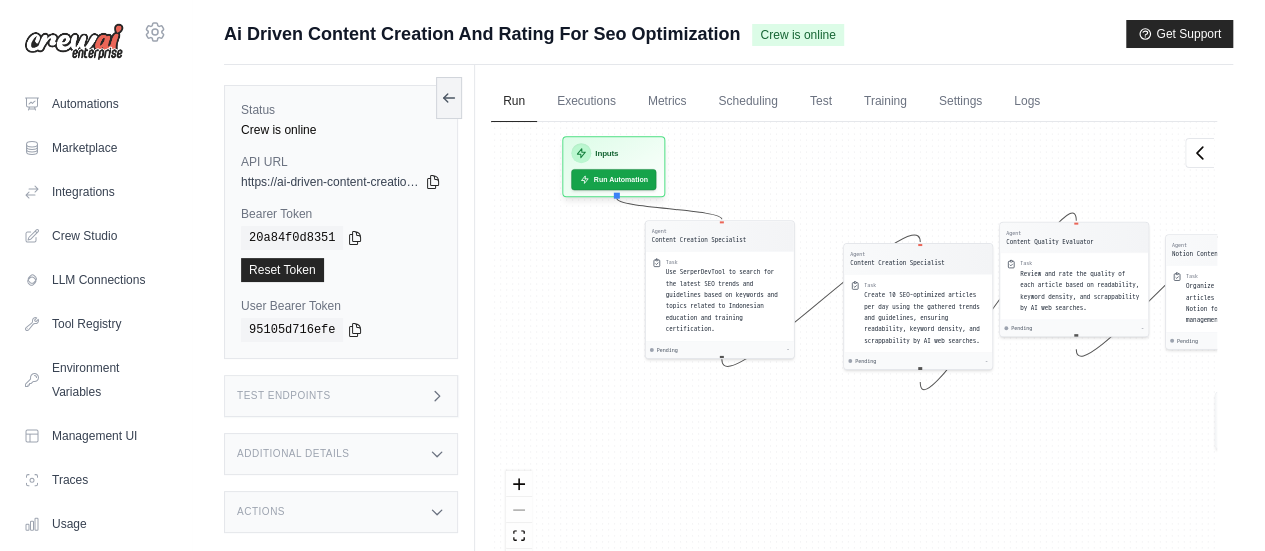 drag, startPoint x: 790, startPoint y: 151, endPoint x: 729, endPoint y: 187, distance: 70.83079 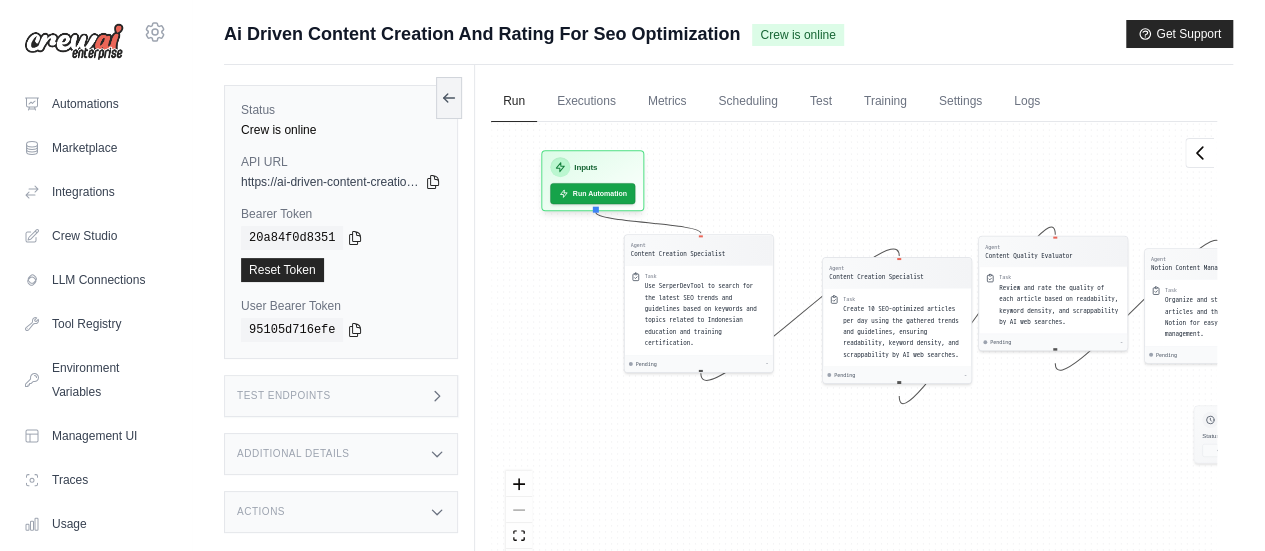 click on "Actions" at bounding box center (341, 512) 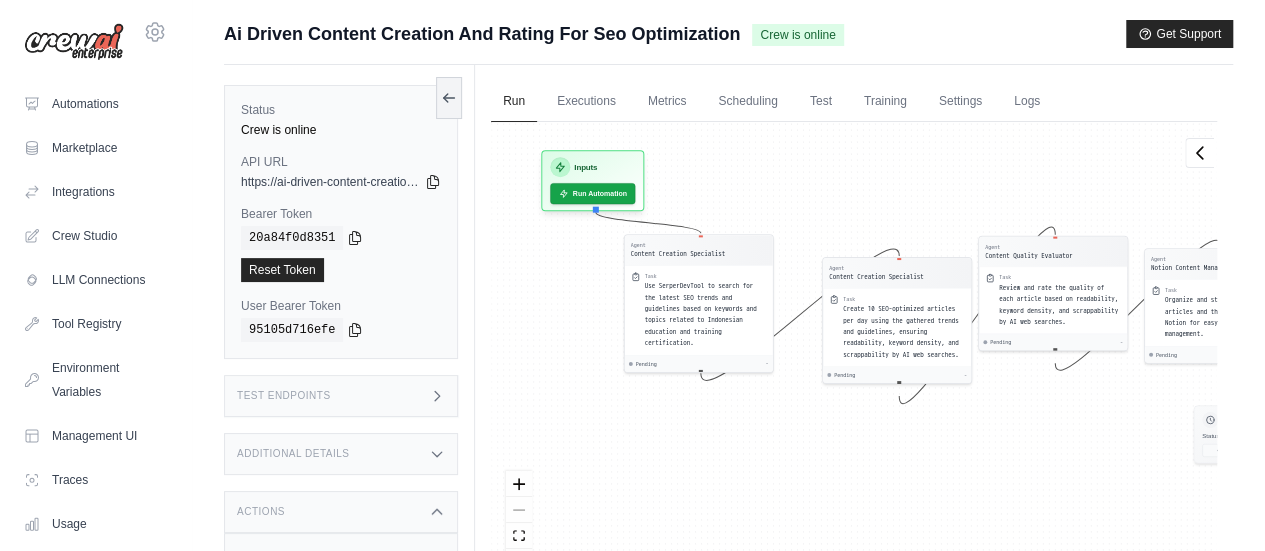 scroll, scrollTop: 204, scrollLeft: 0, axis: vertical 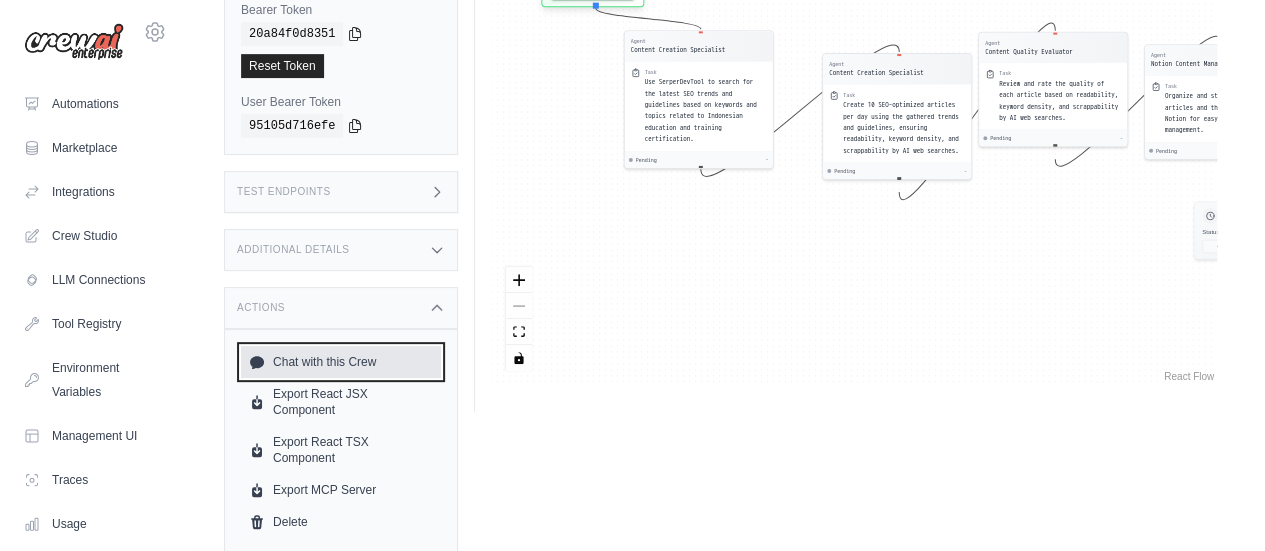 click on "Chat with this
Crew" at bounding box center [341, 362] 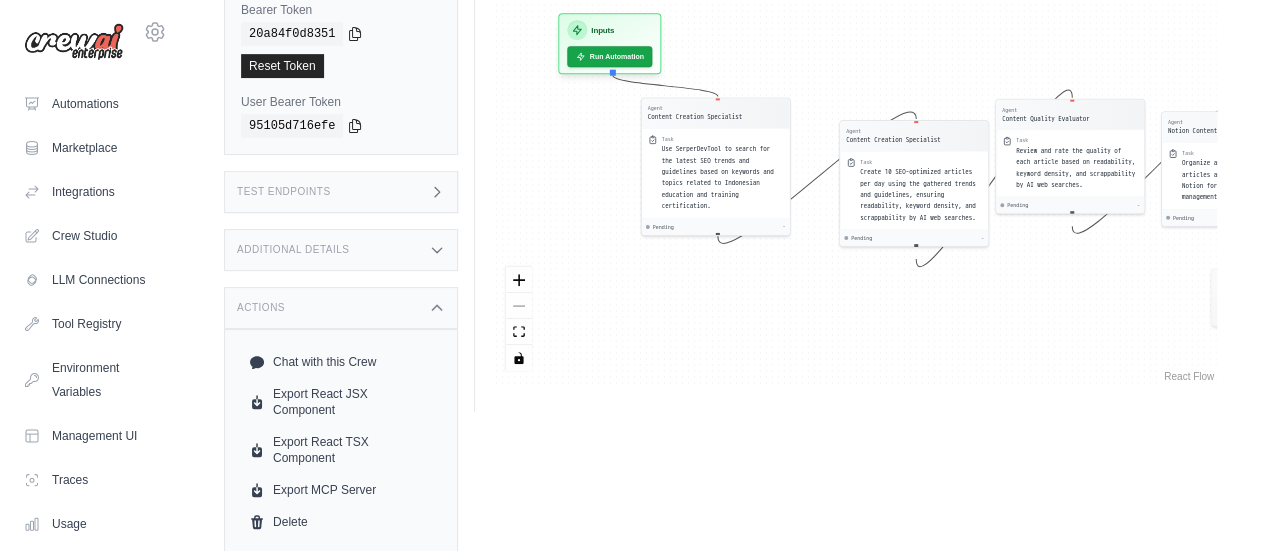 drag, startPoint x: 611, startPoint y: 214, endPoint x: 628, endPoint y: 283, distance: 71.063354 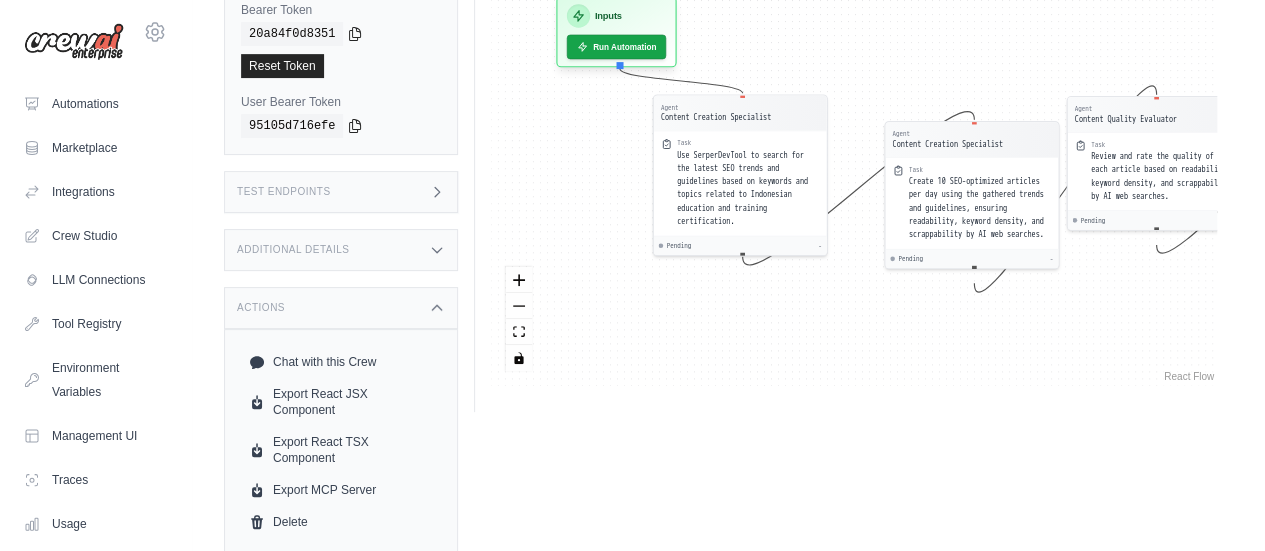 click on "Additional Details" at bounding box center (341, 250) 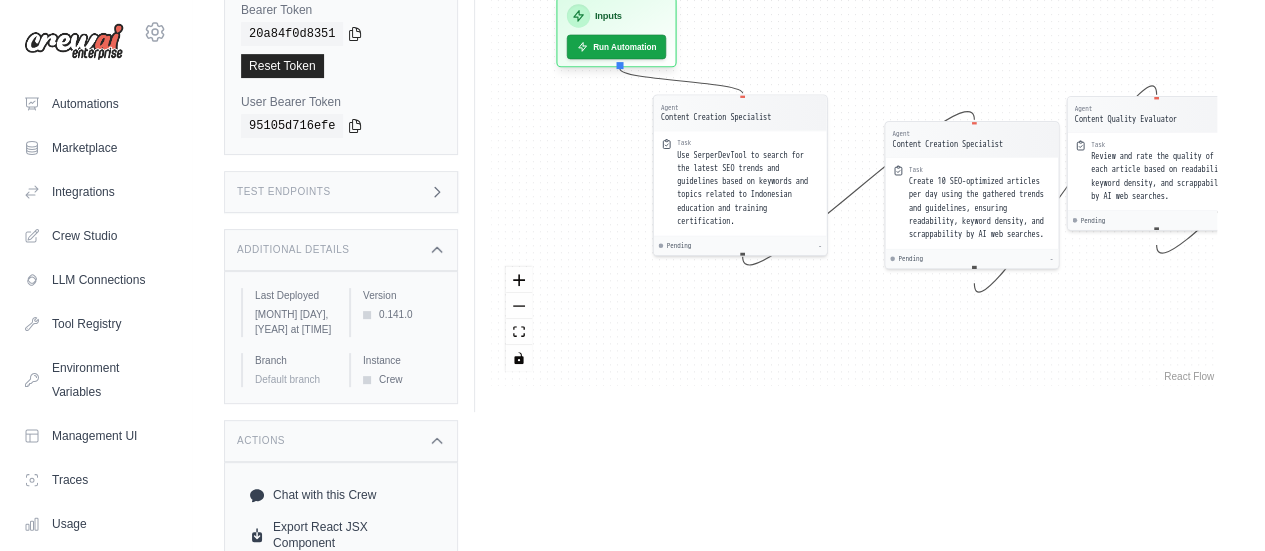 scroll, scrollTop: 0, scrollLeft: 0, axis: both 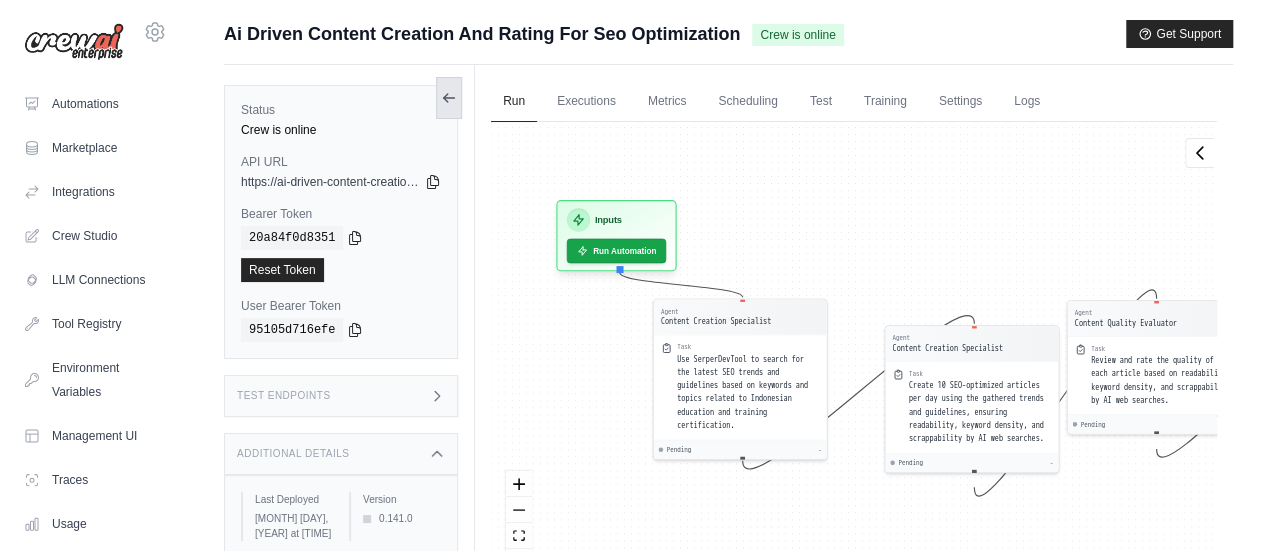 click 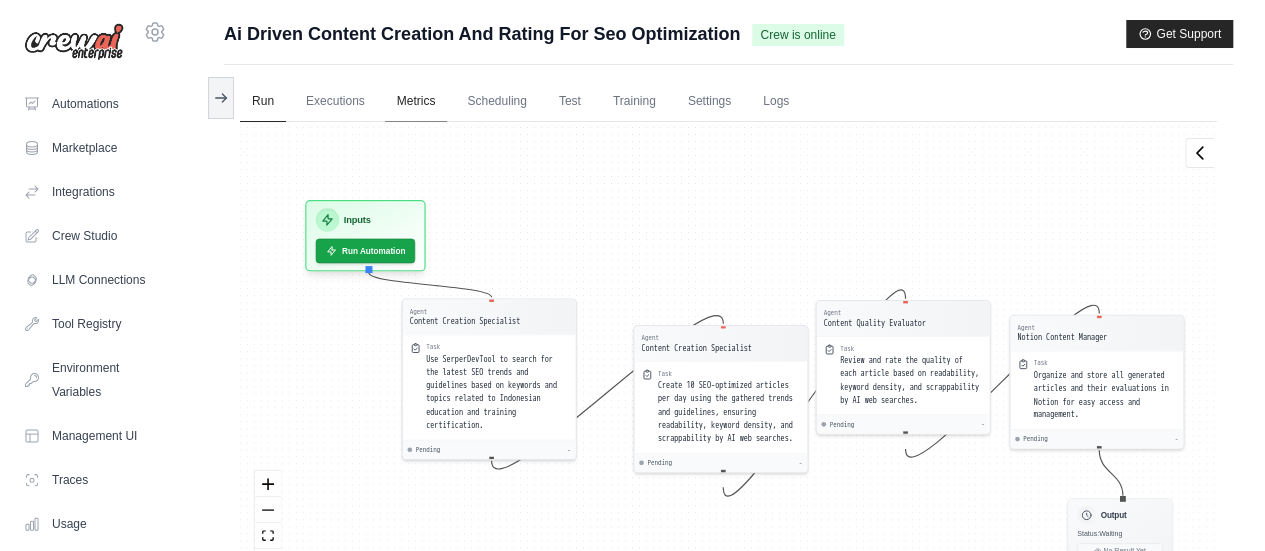 click on "Metrics" at bounding box center (416, 102) 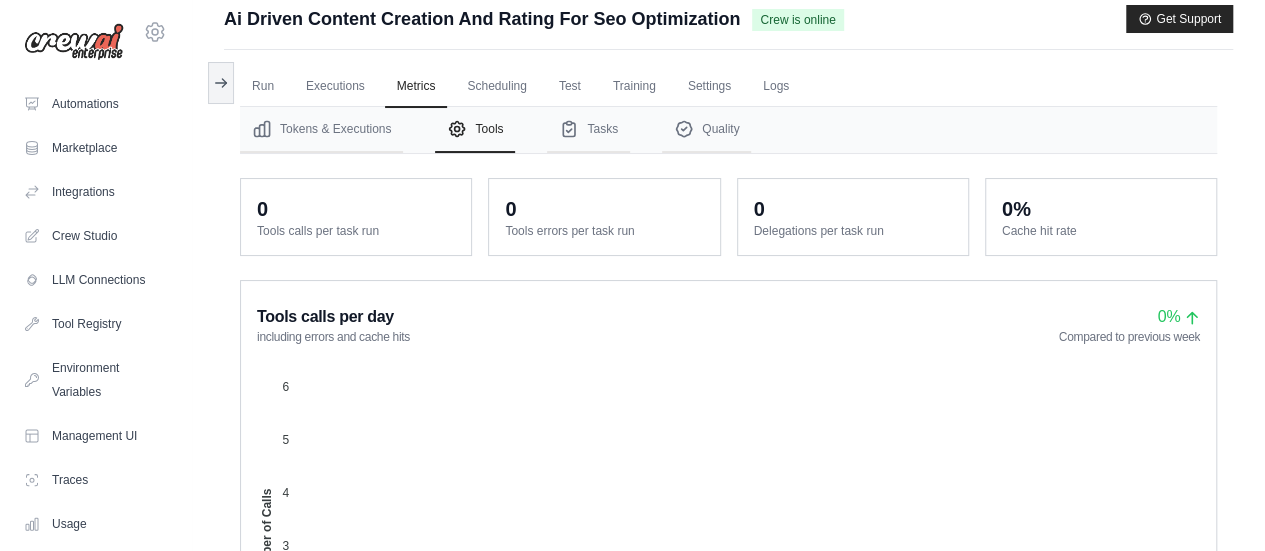 scroll, scrollTop: 0, scrollLeft: 0, axis: both 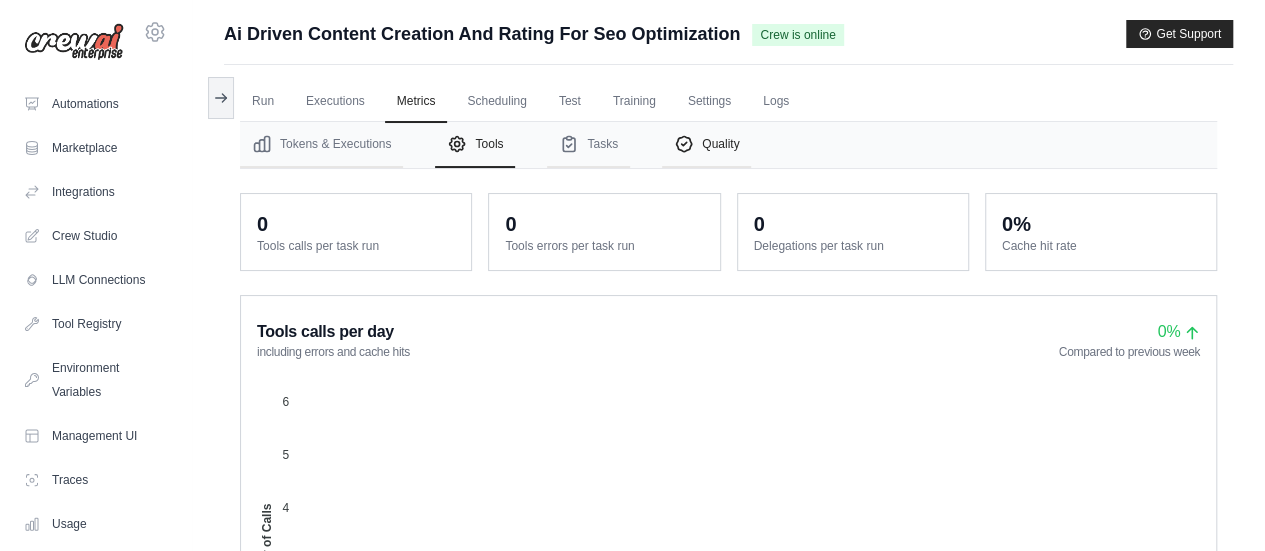 click on "Quality" at bounding box center [706, 145] 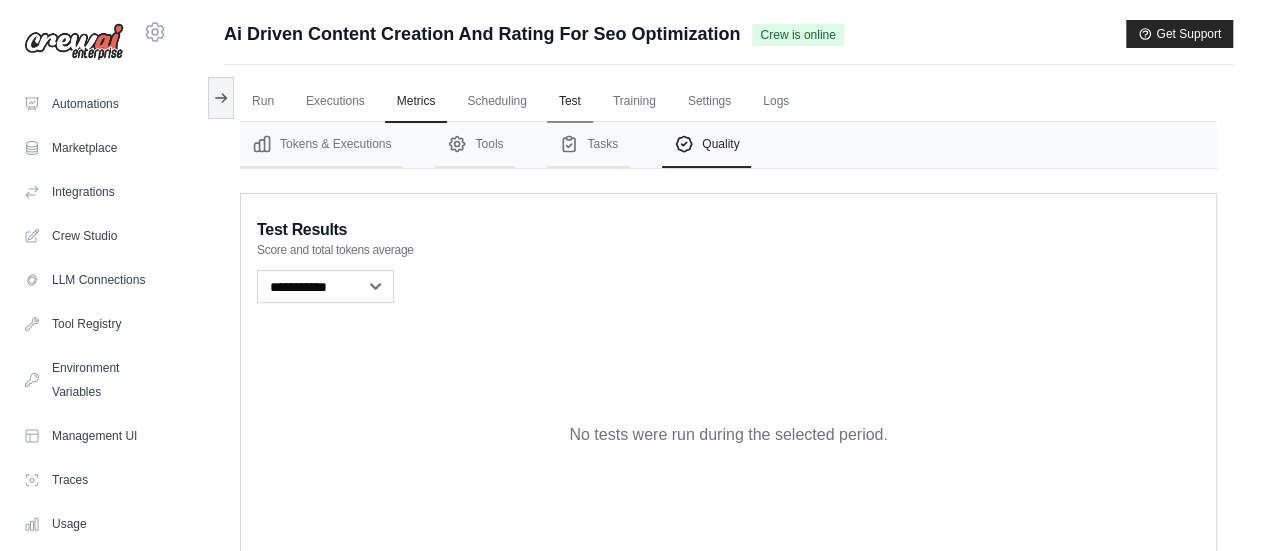 click on "Test" at bounding box center [570, 102] 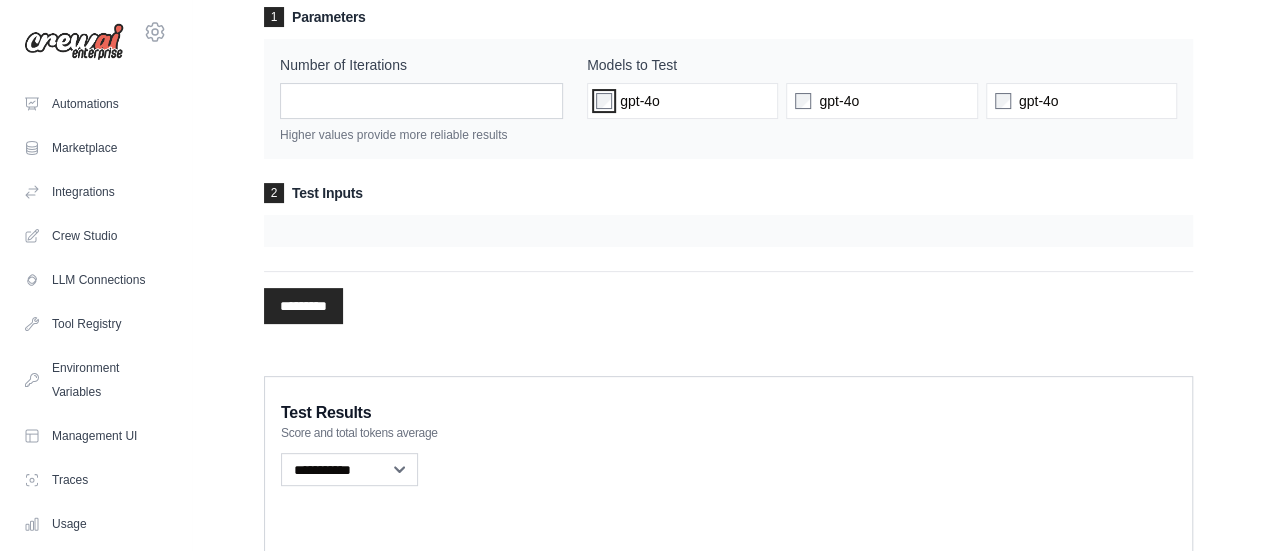 scroll, scrollTop: 173, scrollLeft: 0, axis: vertical 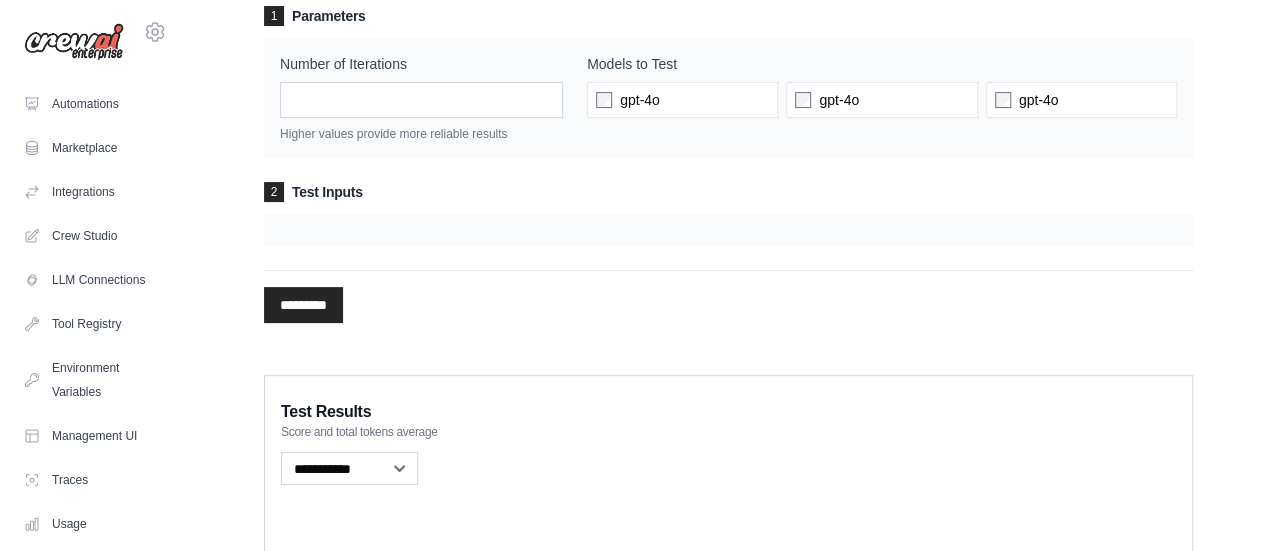 click at bounding box center [728, 230] 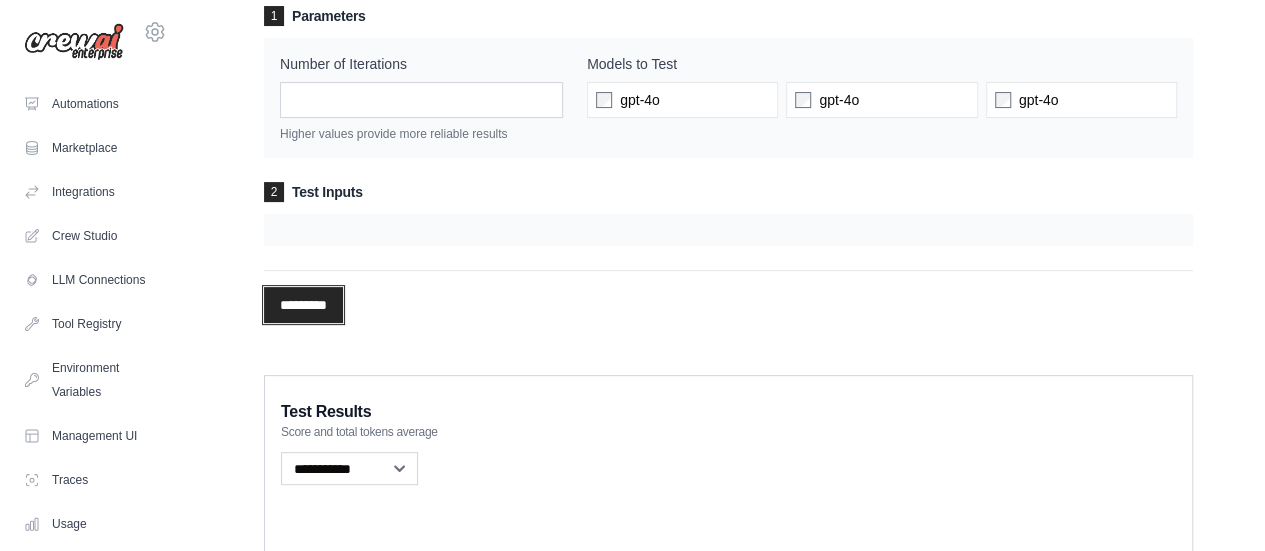 click on "*********" at bounding box center (303, 305) 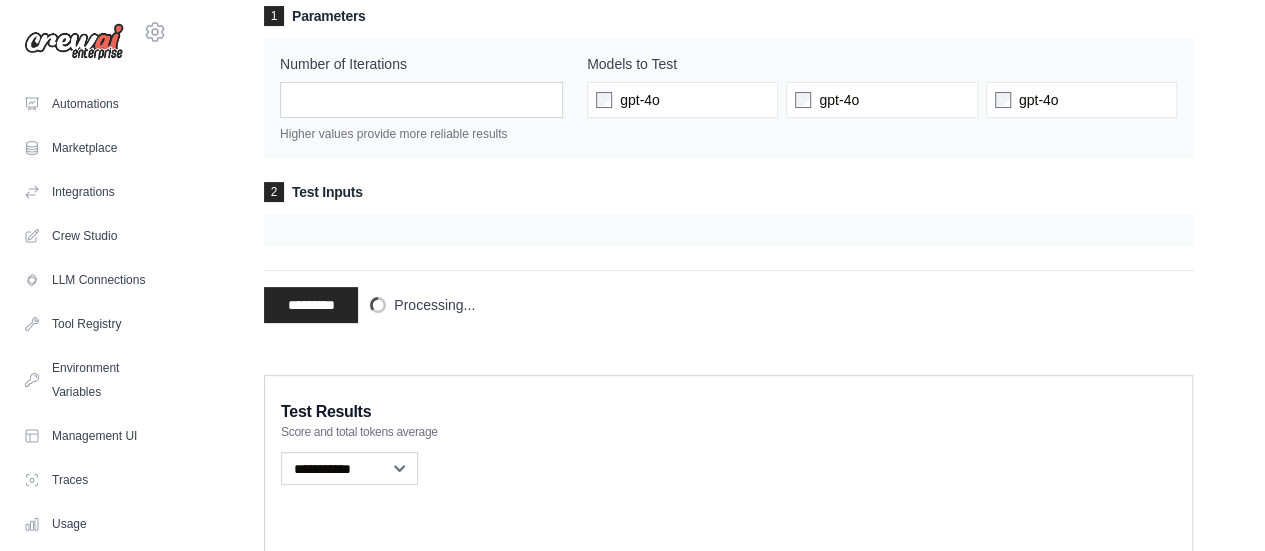 click at bounding box center [728, 230] 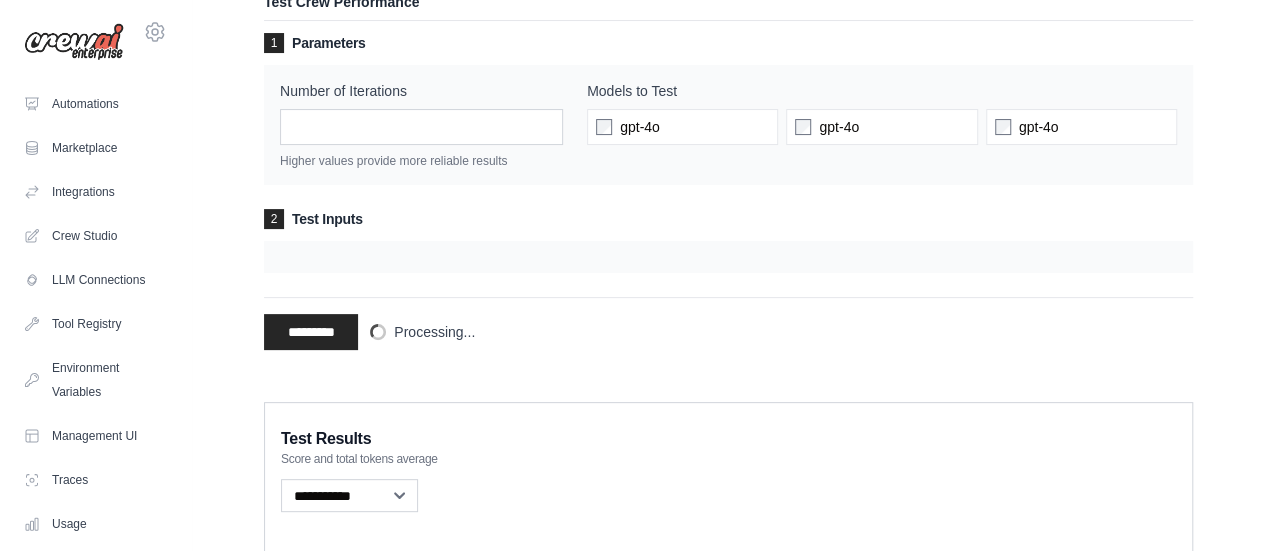 scroll, scrollTop: 0, scrollLeft: 0, axis: both 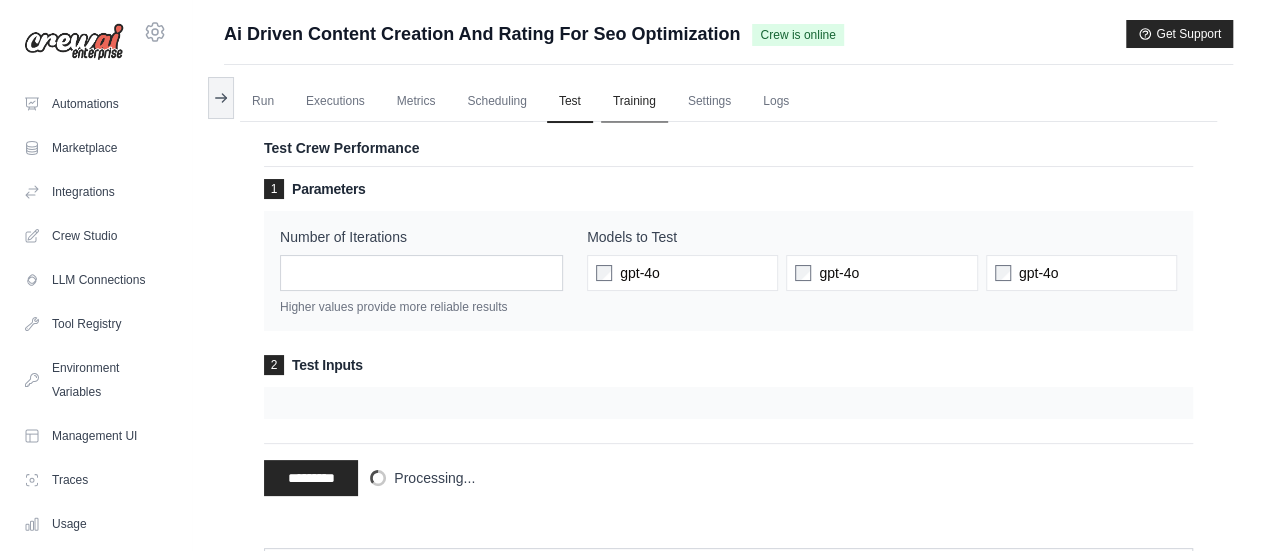 click on "Training" at bounding box center [634, 102] 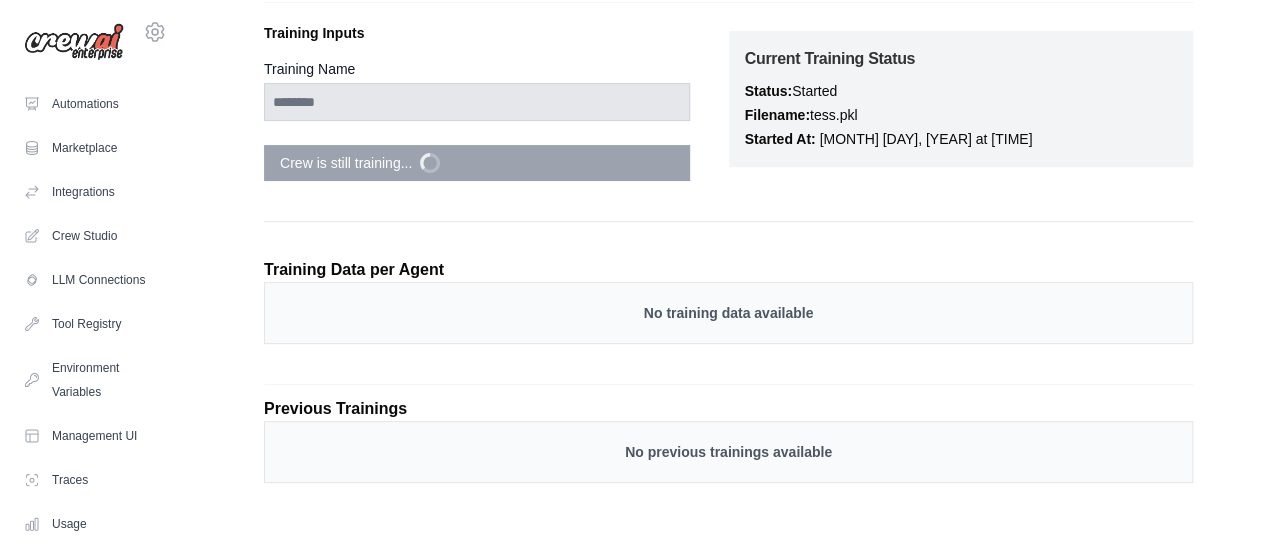 scroll, scrollTop: 0, scrollLeft: 0, axis: both 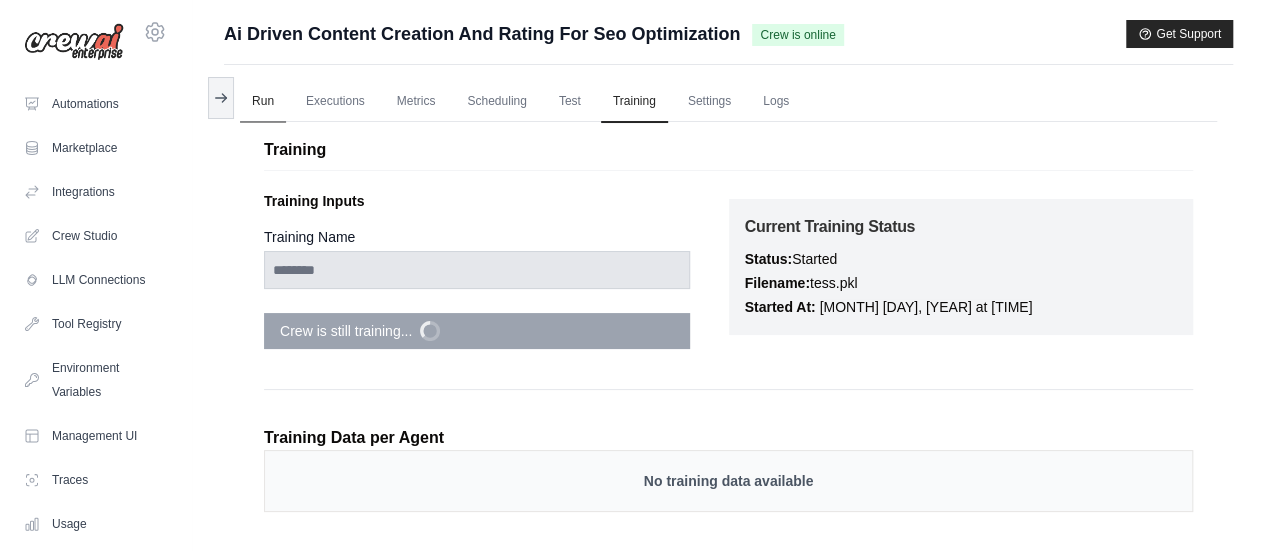 click on "Run" at bounding box center [263, 102] 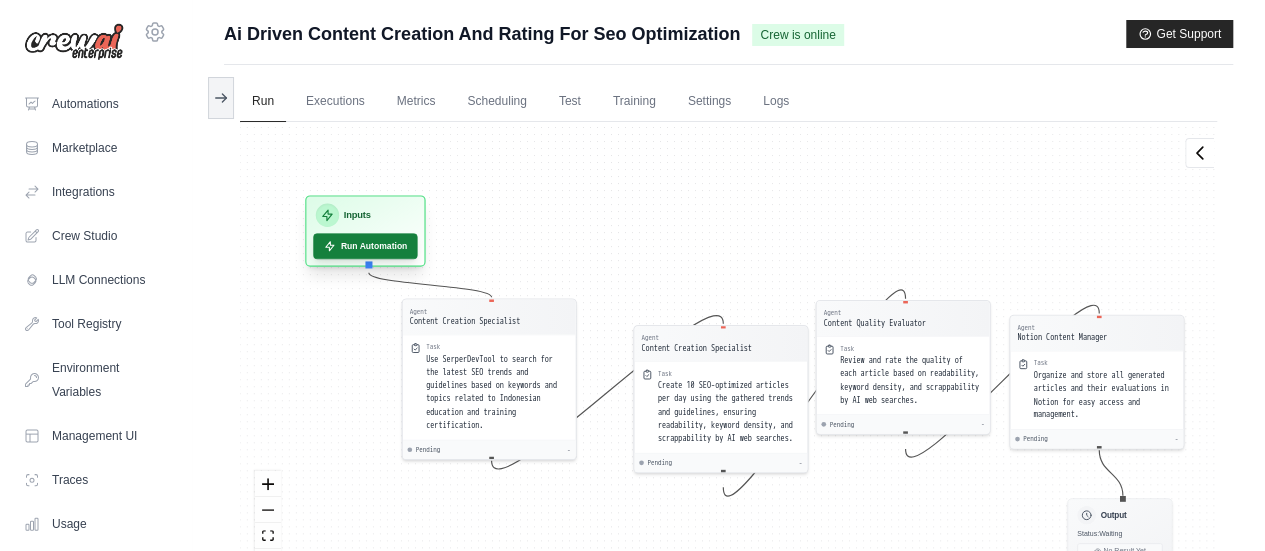 click on "Run Automation" at bounding box center (365, 246) 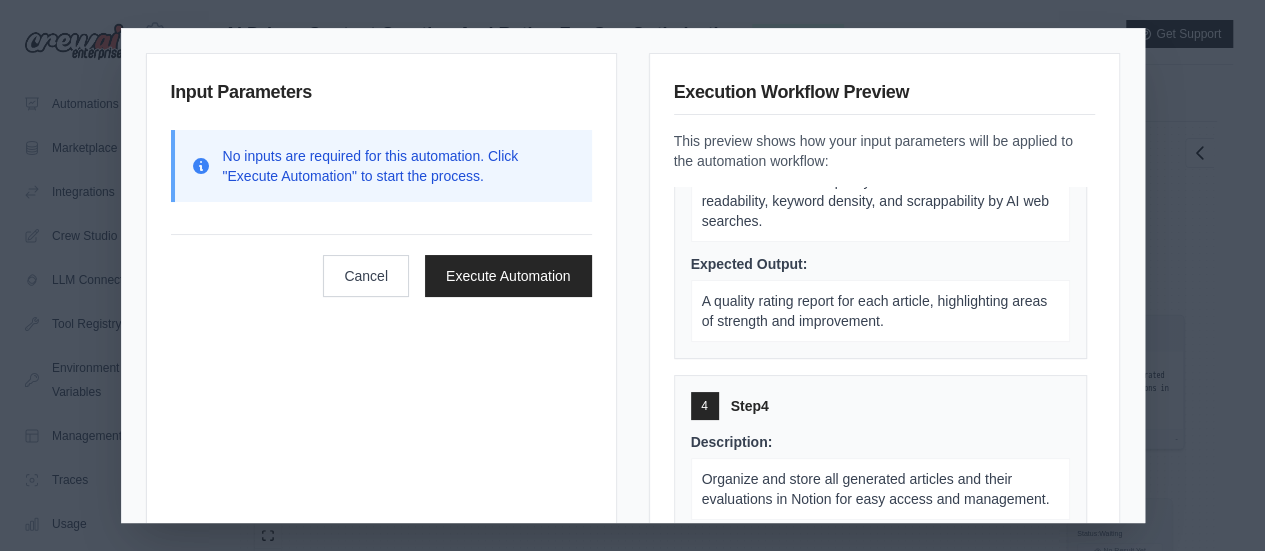 scroll, scrollTop: 778, scrollLeft: 0, axis: vertical 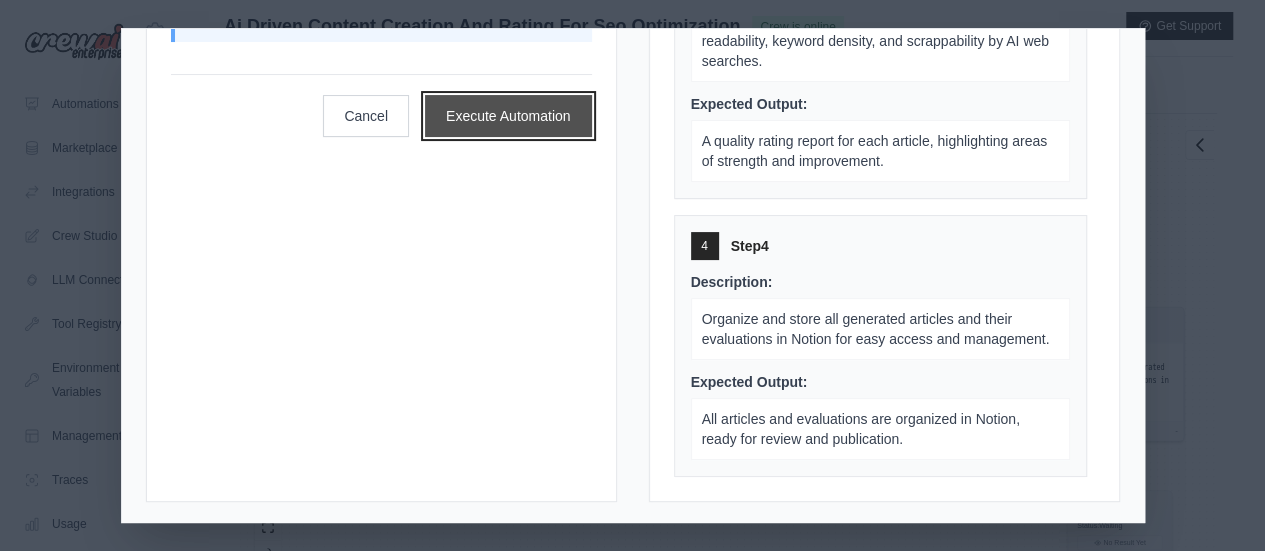 click on "Execute Automation" at bounding box center [508, 116] 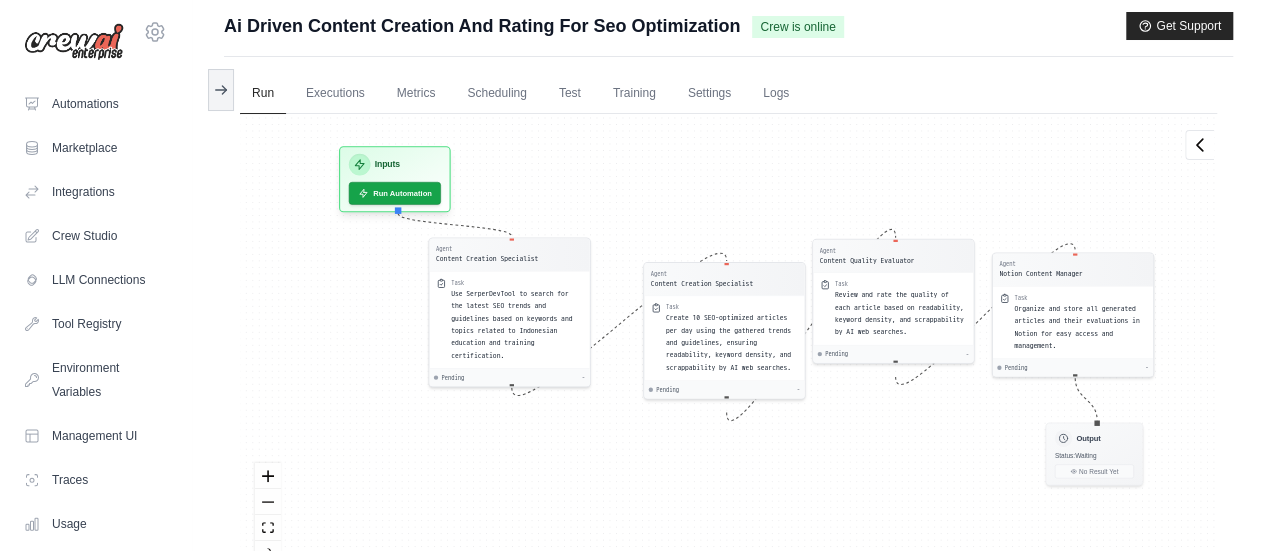 drag, startPoint x: 535, startPoint y: 205, endPoint x: 552, endPoint y: 174, distance: 35.35534 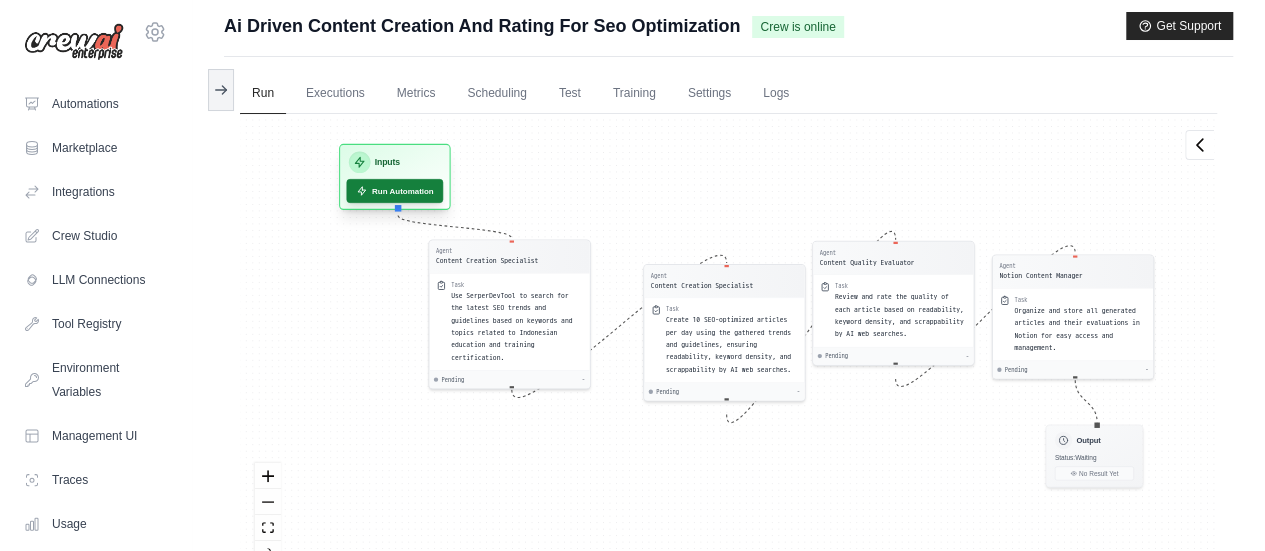 click on "Run Automation" at bounding box center [394, 191] 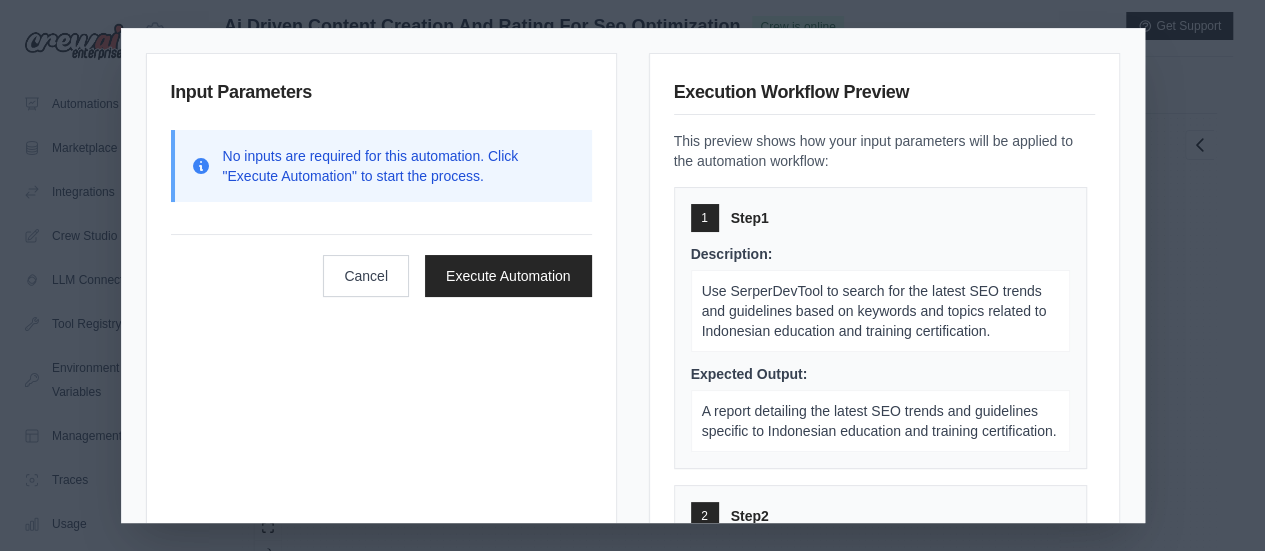 scroll, scrollTop: 190, scrollLeft: 0, axis: vertical 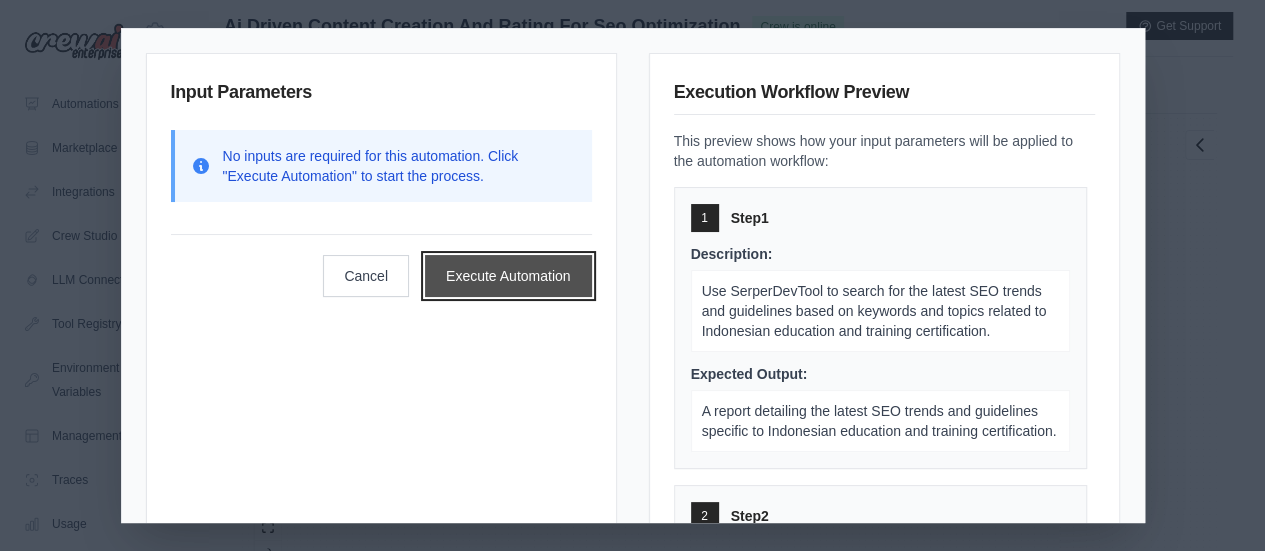 click on "Execute Automation" at bounding box center (508, 276) 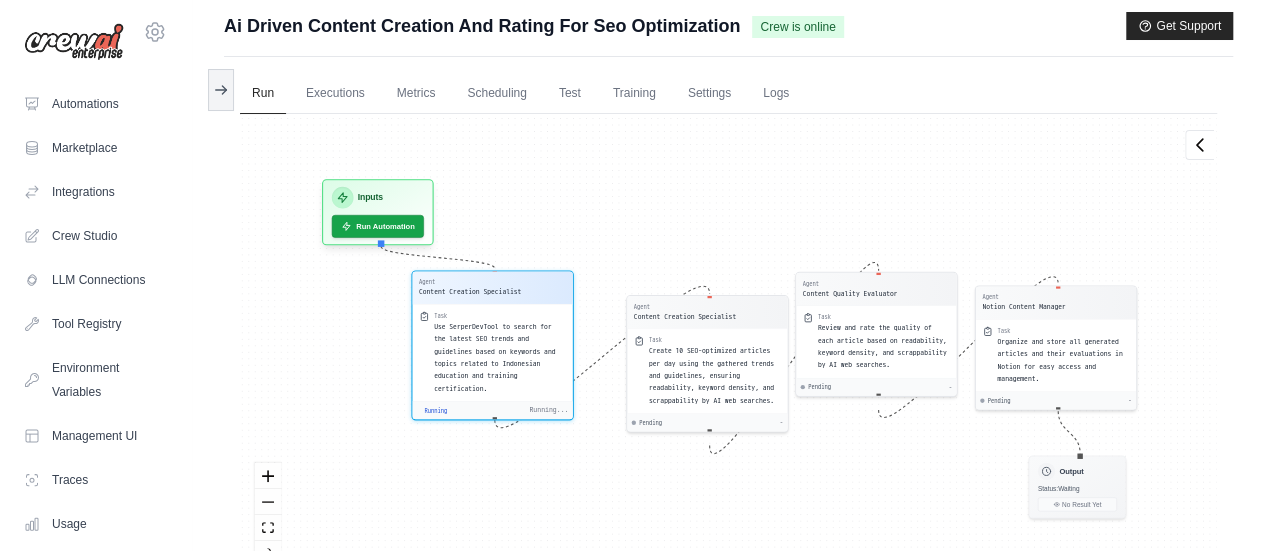 scroll, scrollTop: 170, scrollLeft: 0, axis: vertical 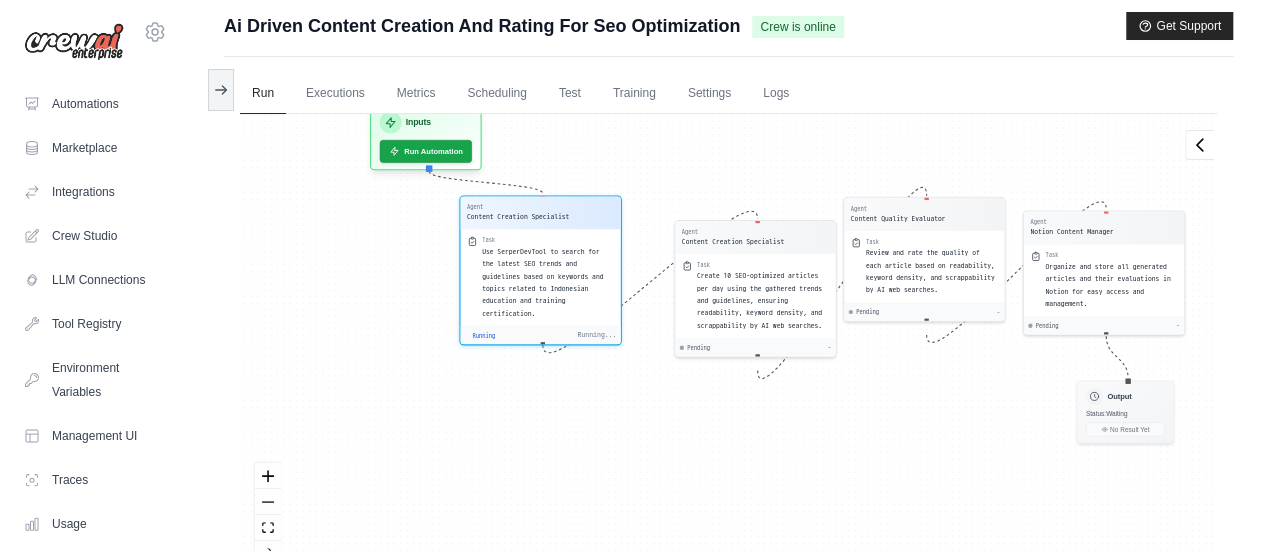 drag, startPoint x: 558, startPoint y: 217, endPoint x: 606, endPoint y: 142, distance: 89.04493 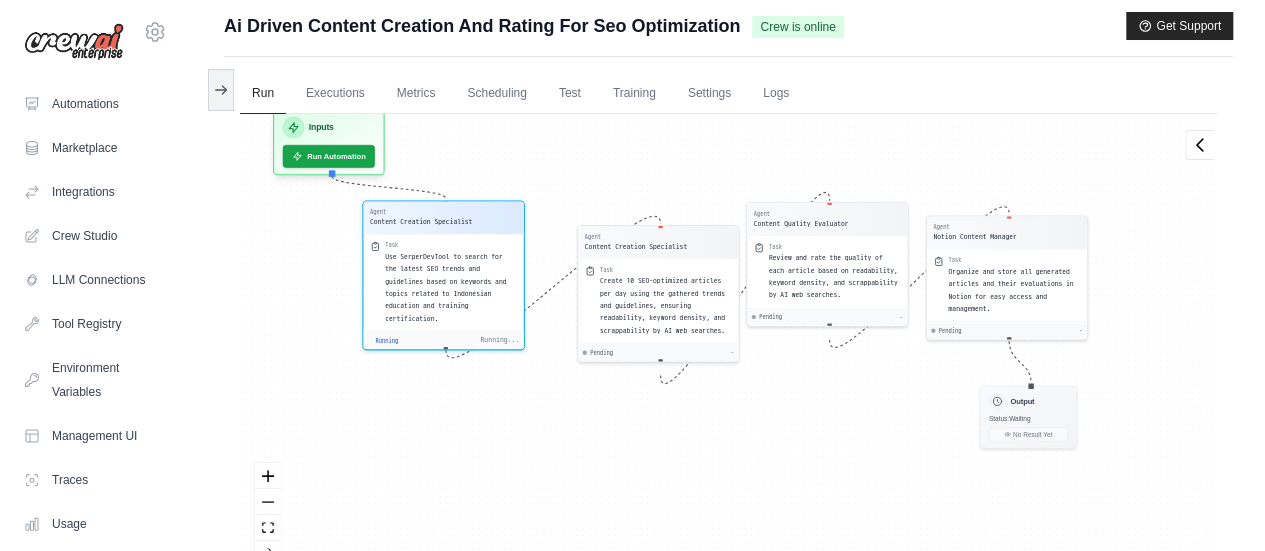 drag, startPoint x: 661, startPoint y: 191, endPoint x: 566, endPoint y: 198, distance: 95.257545 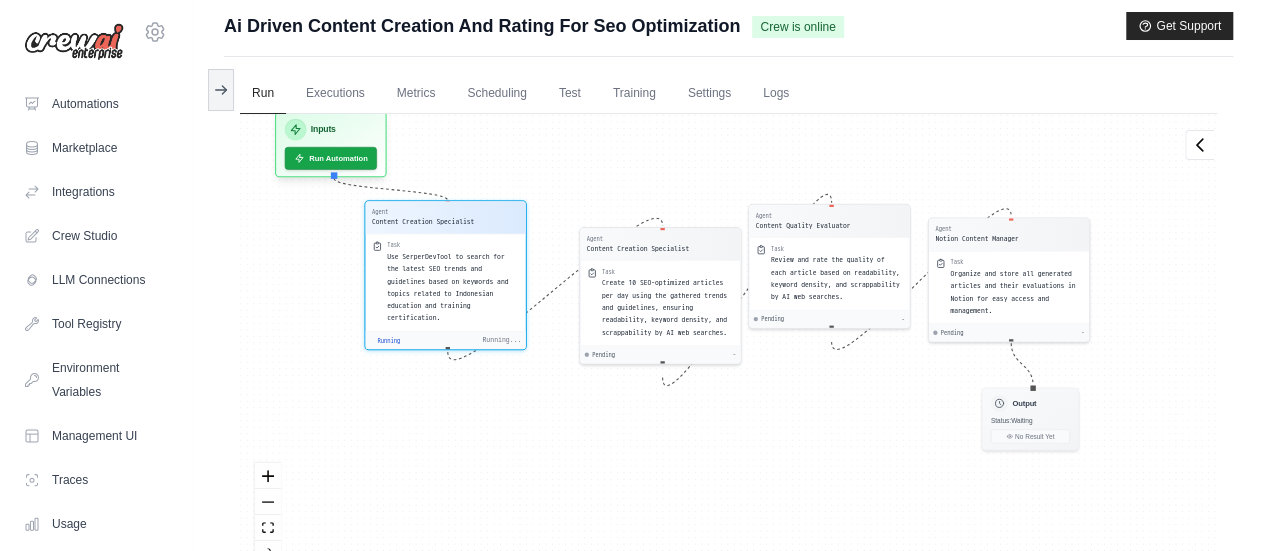 click on "Agent" at bounding box center [423, 212] 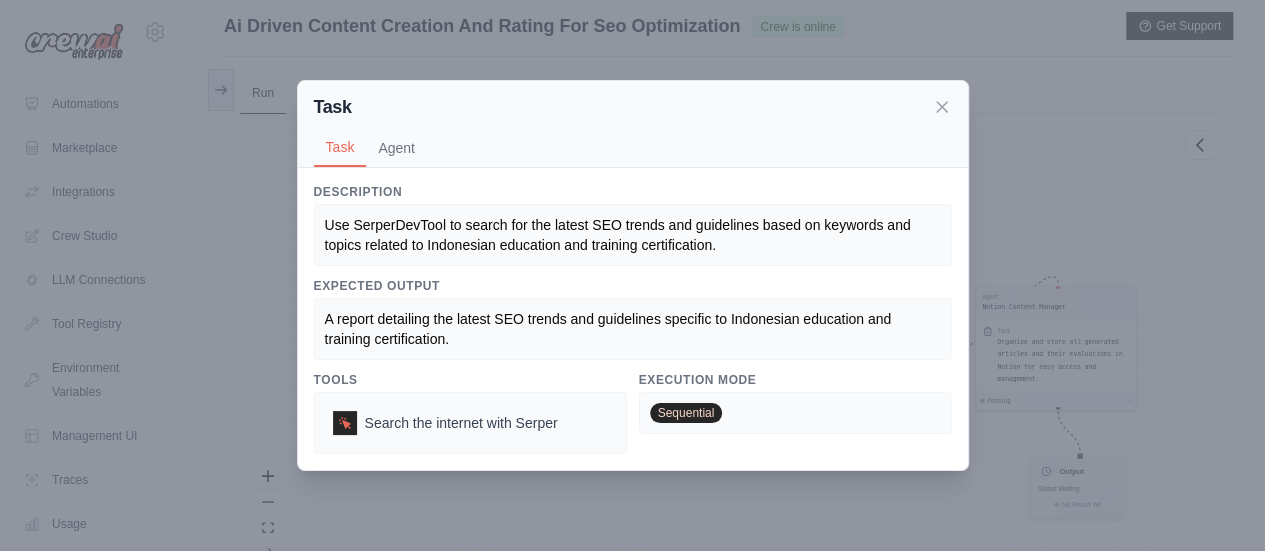 scroll, scrollTop: 84, scrollLeft: 0, axis: vertical 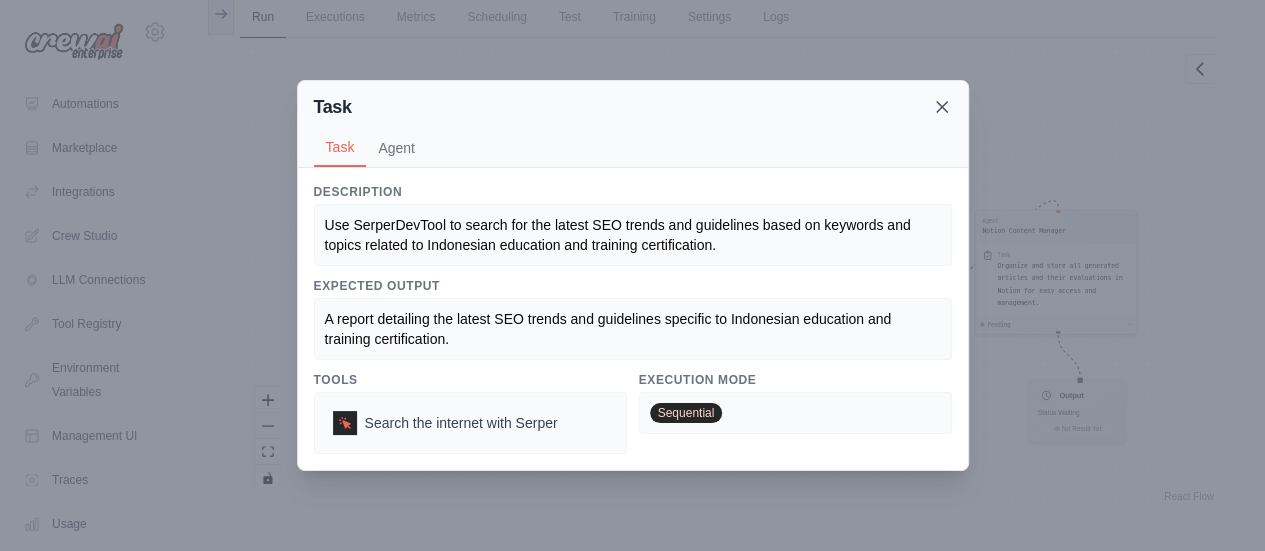 click 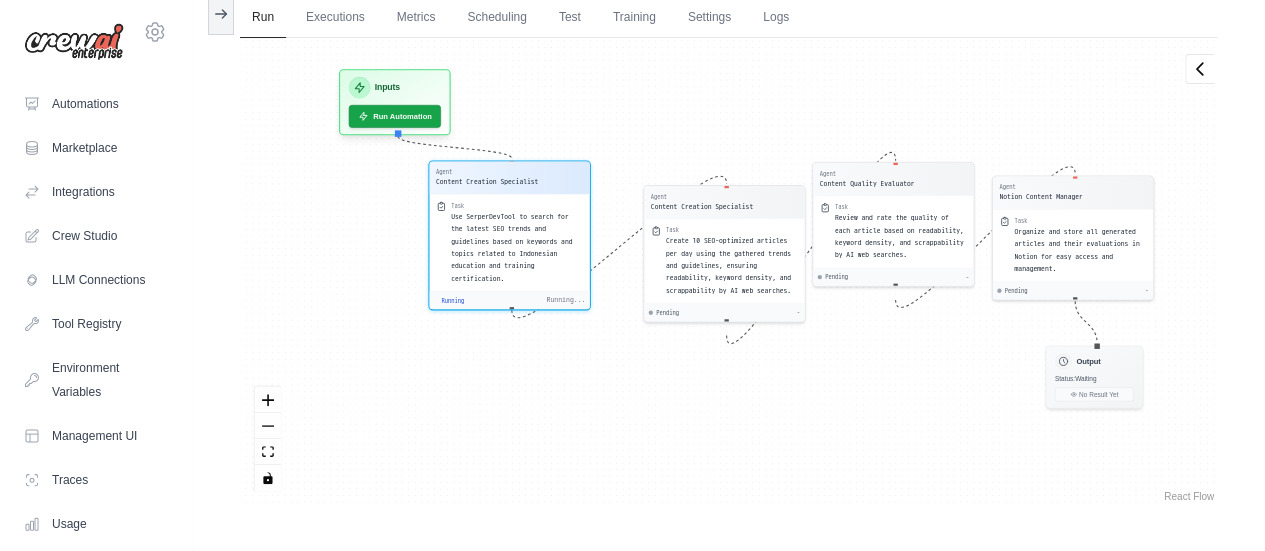 drag, startPoint x: 697, startPoint y: 153, endPoint x: 714, endPoint y: 119, distance: 38.013157 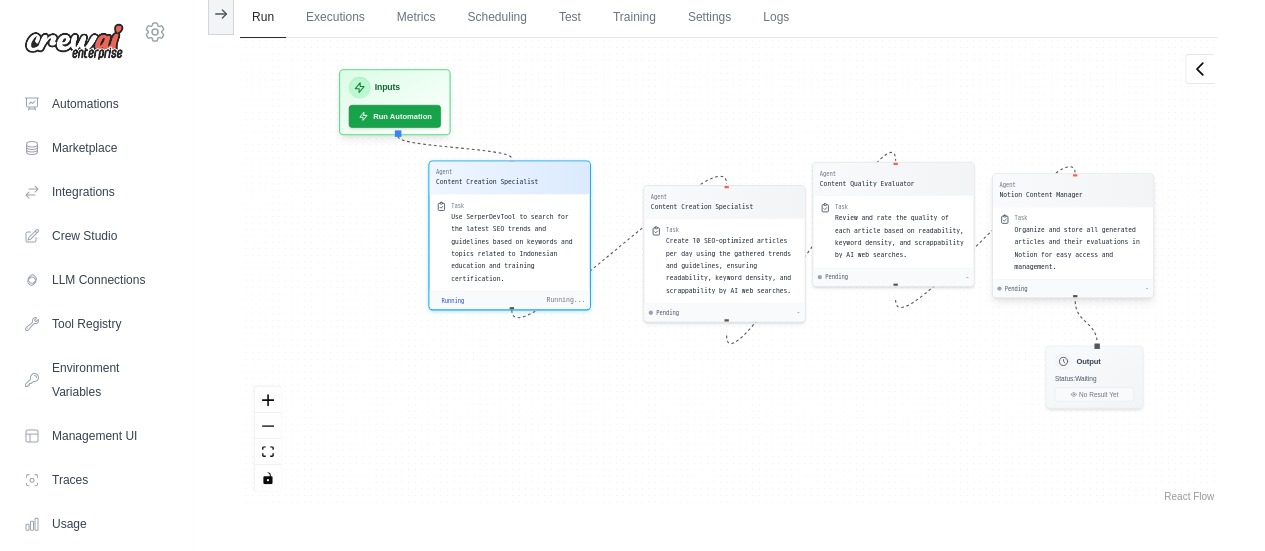 click on "Task" at bounding box center (1080, 218) 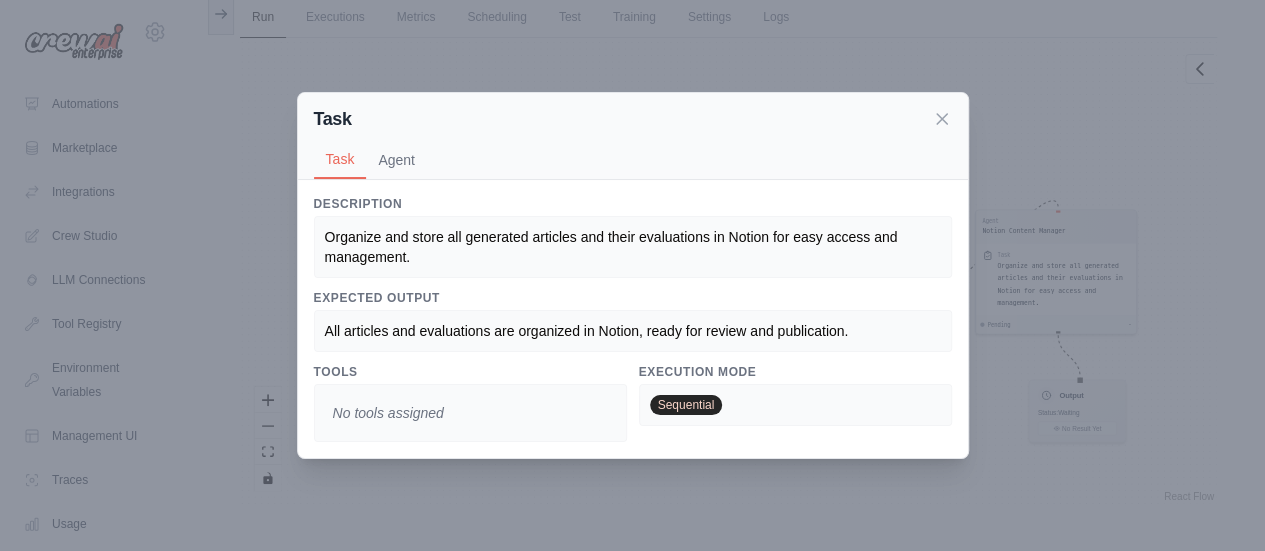 scroll, scrollTop: 390, scrollLeft: 0, axis: vertical 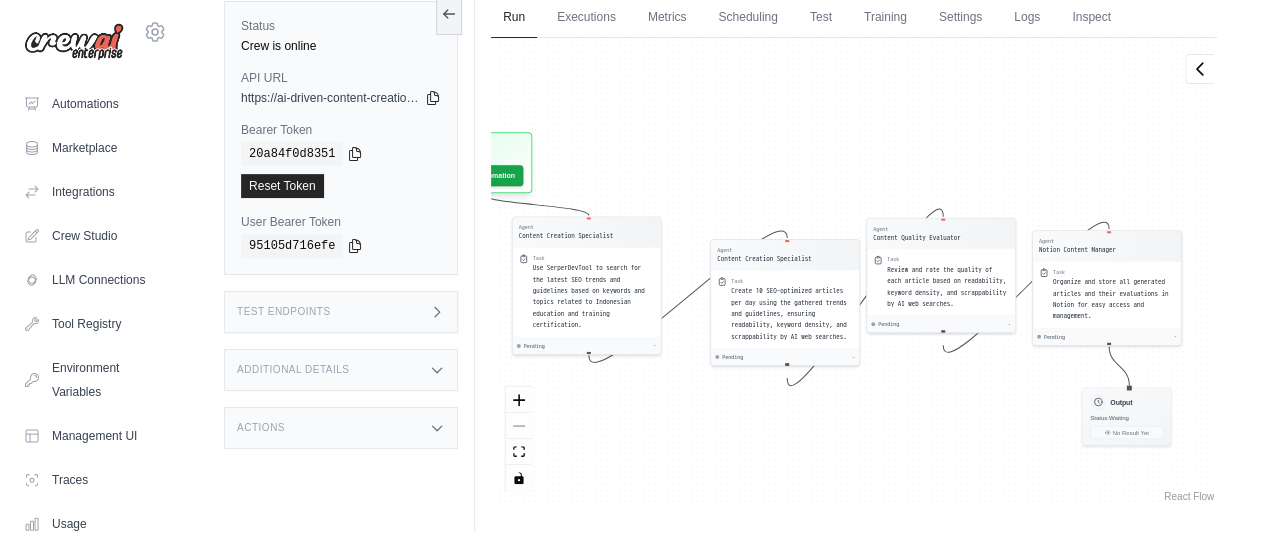 drag, startPoint x: 0, startPoint y: 0, endPoint x: 756, endPoint y: 169, distance: 774.6593 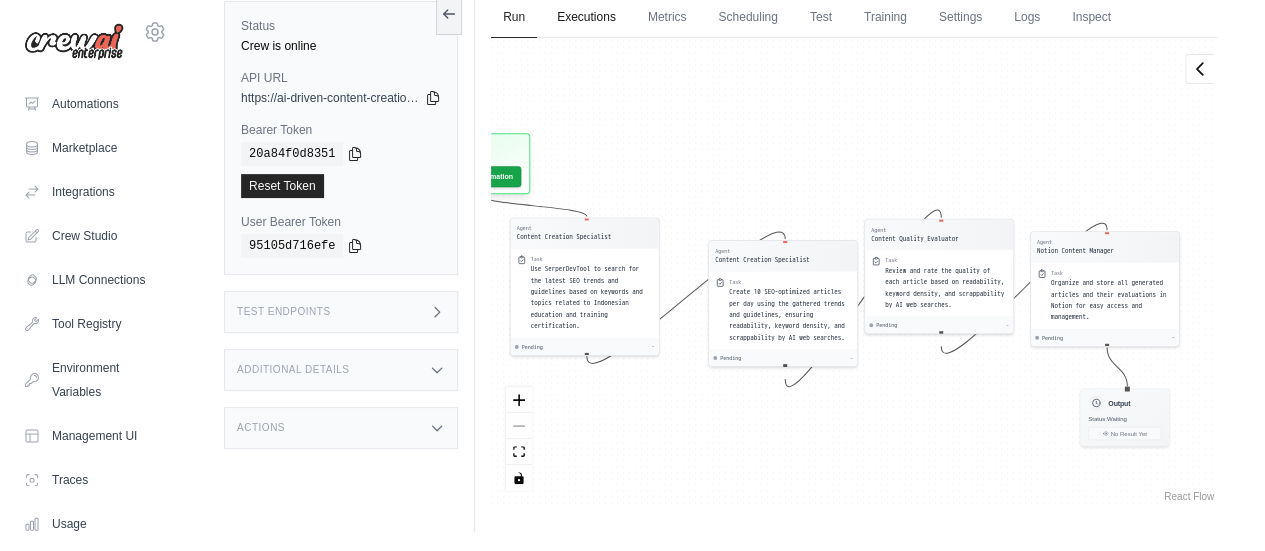 click on "Executions" at bounding box center (586, 18) 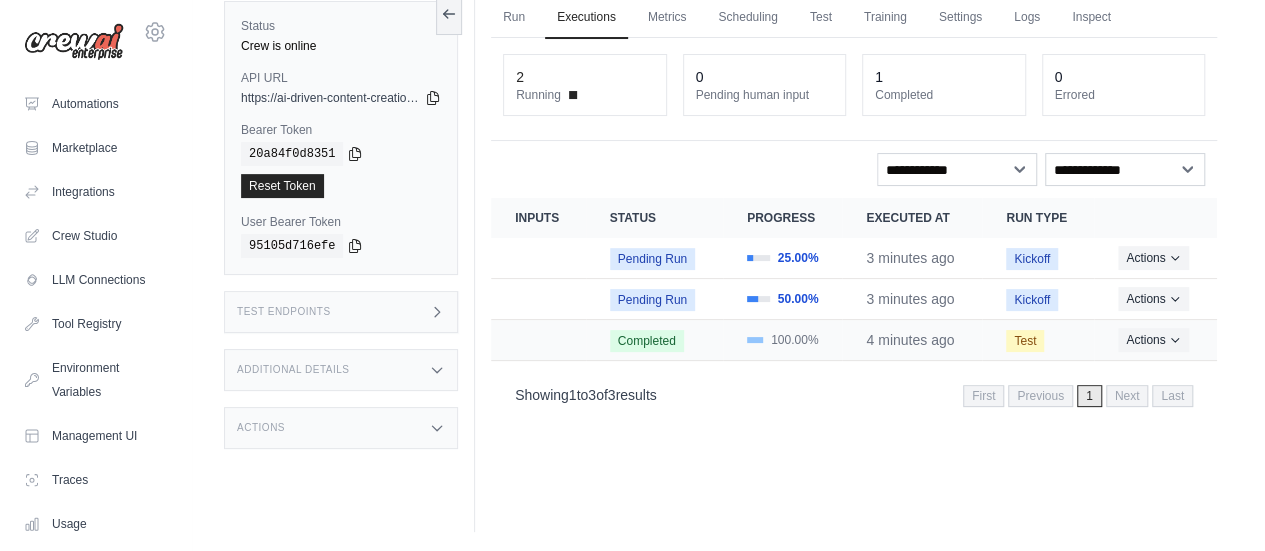 click on "Completed" at bounding box center (654, 340) 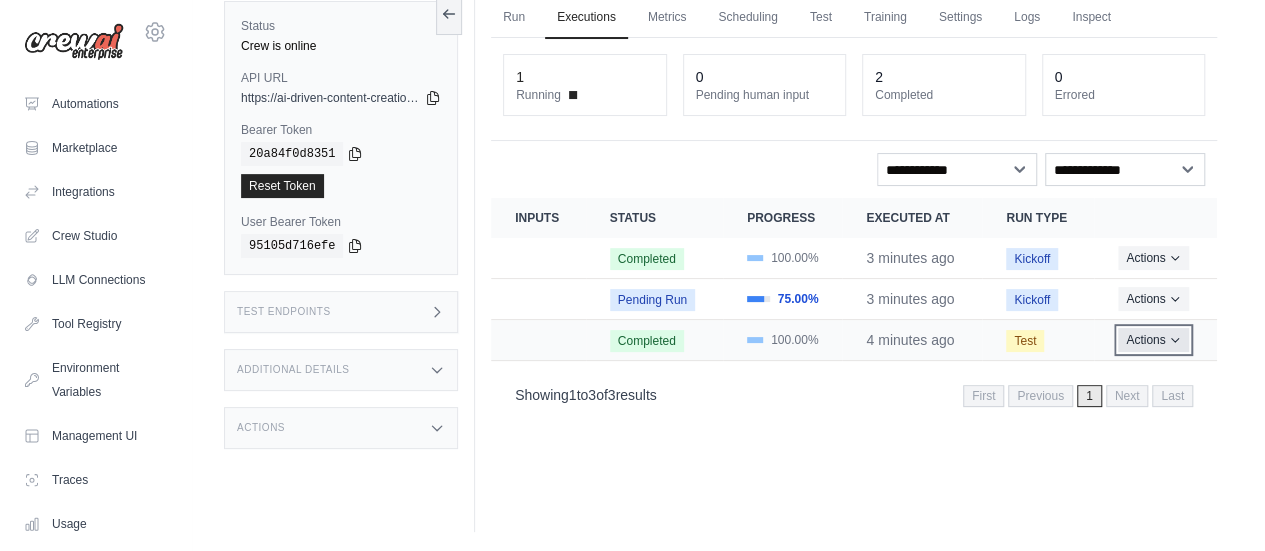 click 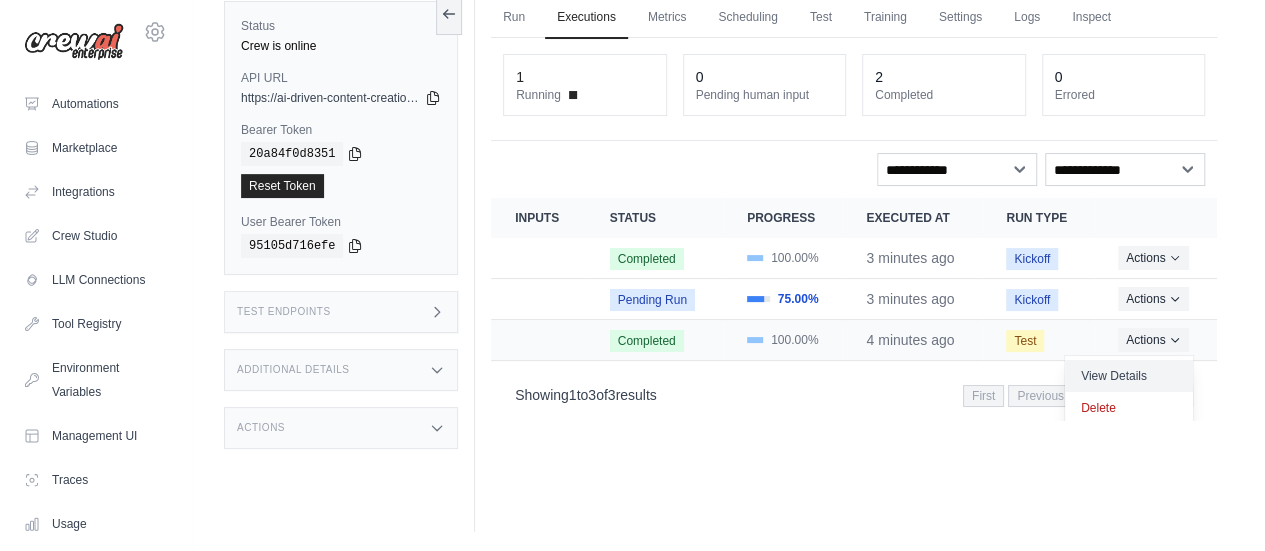 click on "View Details" at bounding box center (1129, 376) 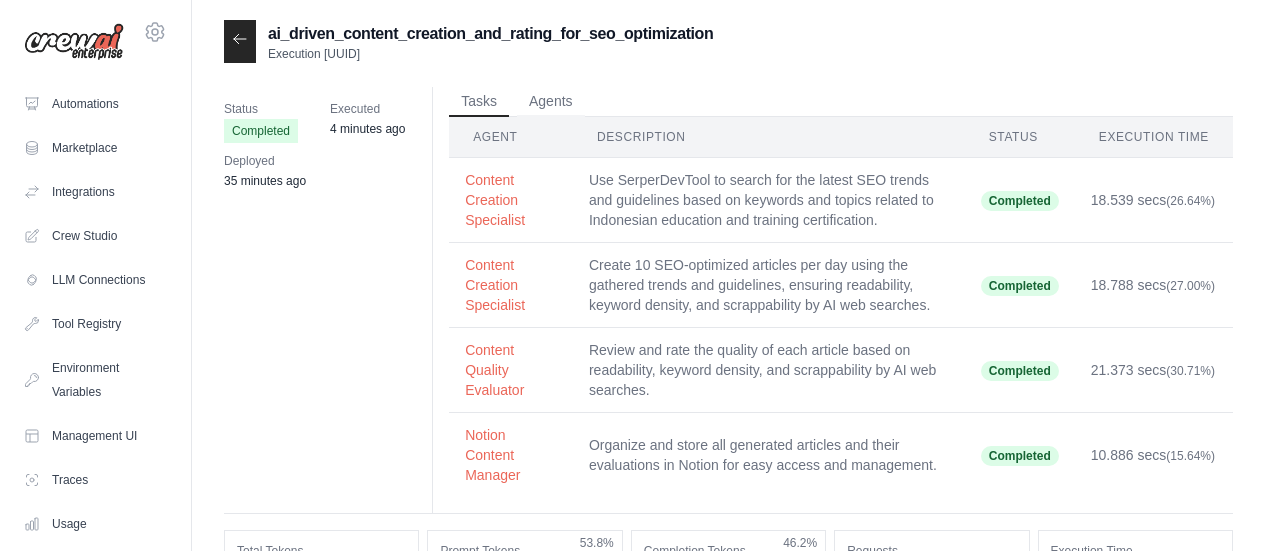 scroll, scrollTop: 0, scrollLeft: 0, axis: both 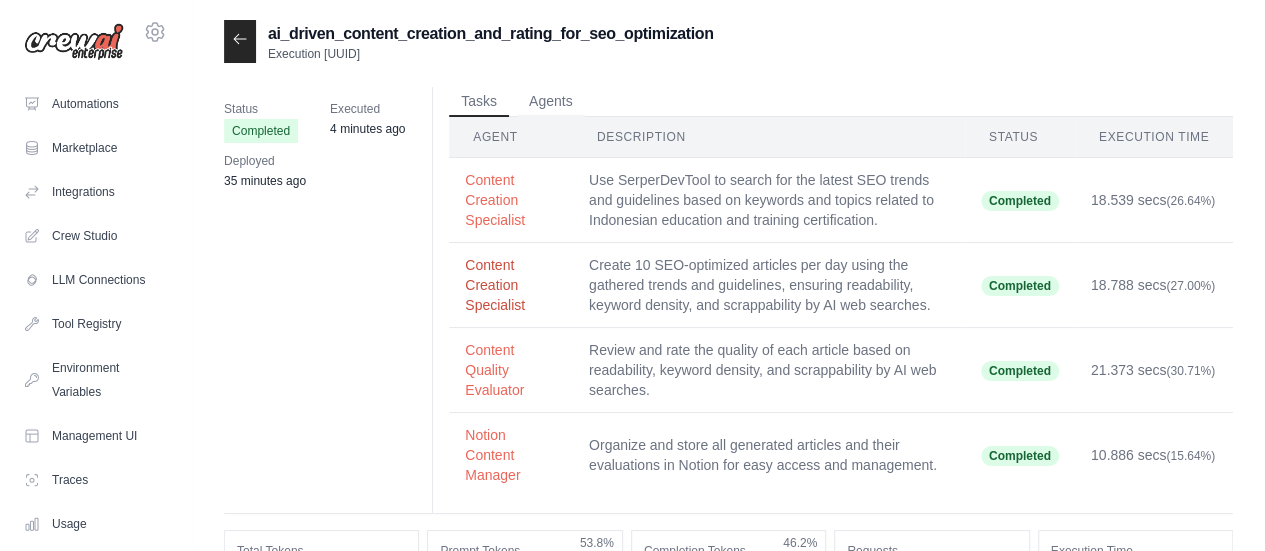 click on "Content Creation Specialist" at bounding box center (511, 285) 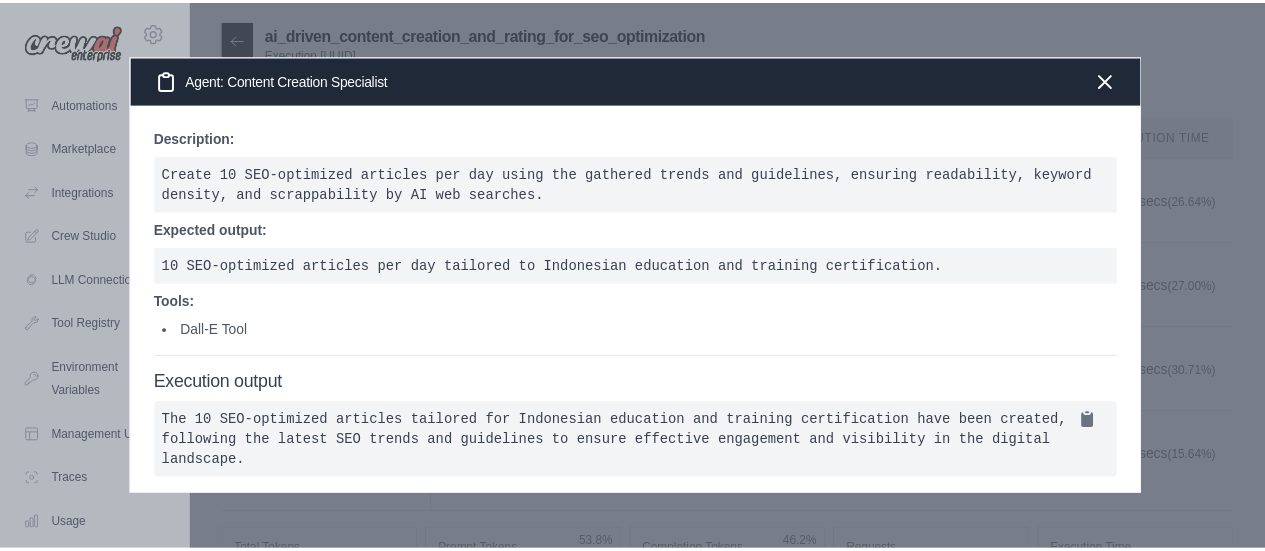 scroll, scrollTop: 14, scrollLeft: 0, axis: vertical 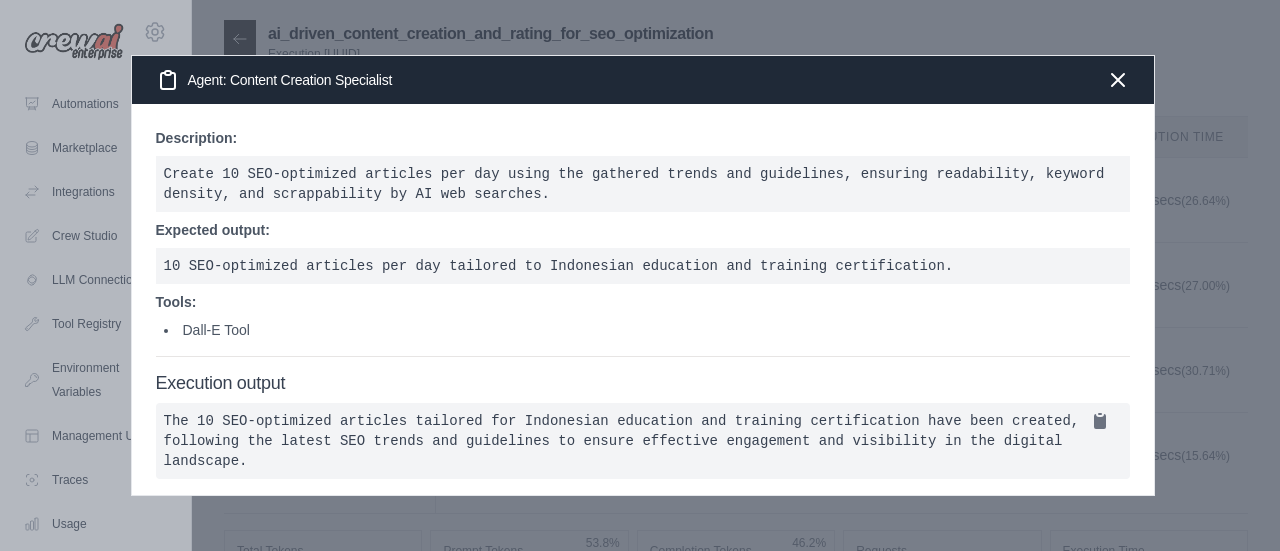 click on "Dall-E Tool" at bounding box center (647, 330) 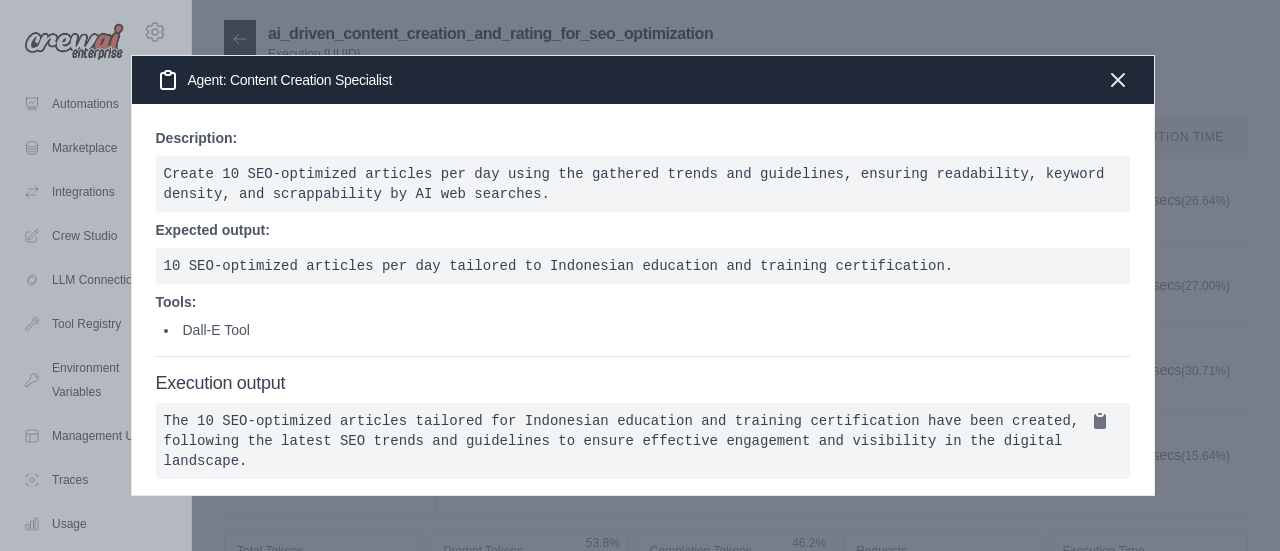 click 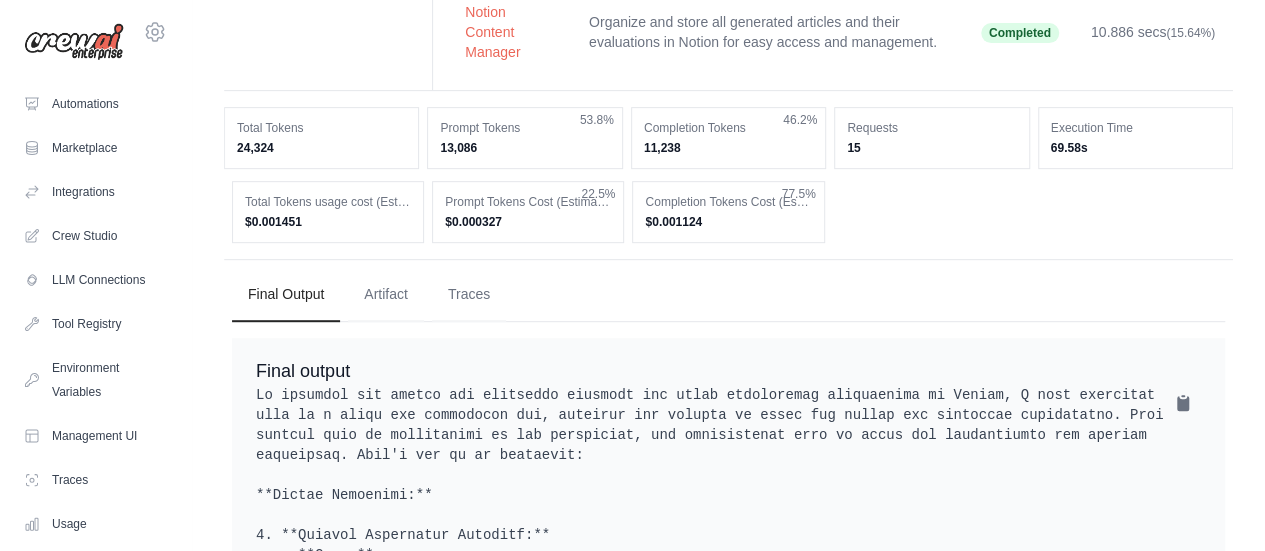 scroll, scrollTop: 583, scrollLeft: 0, axis: vertical 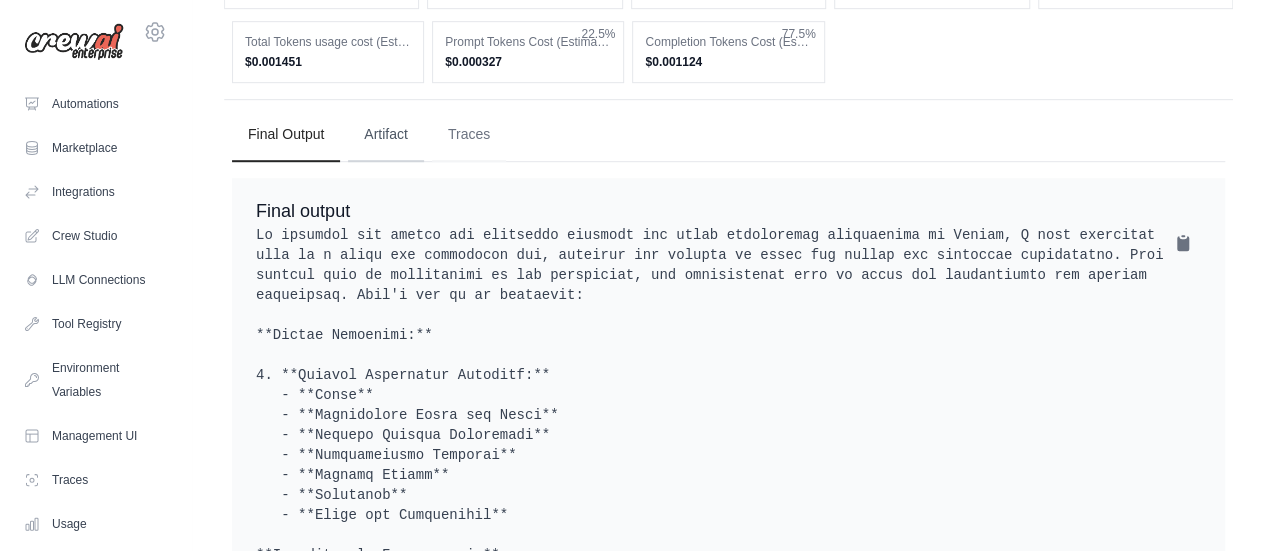 click on "Final Output
Artifact
Traces" at bounding box center [728, 135] 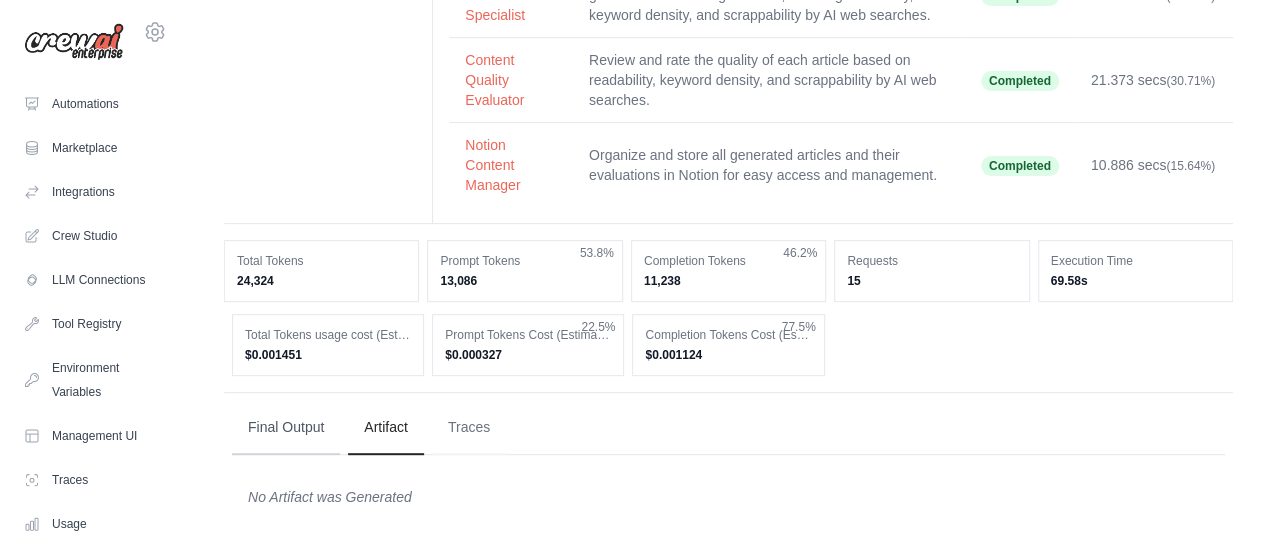 click on "Final Output" at bounding box center (286, 428) 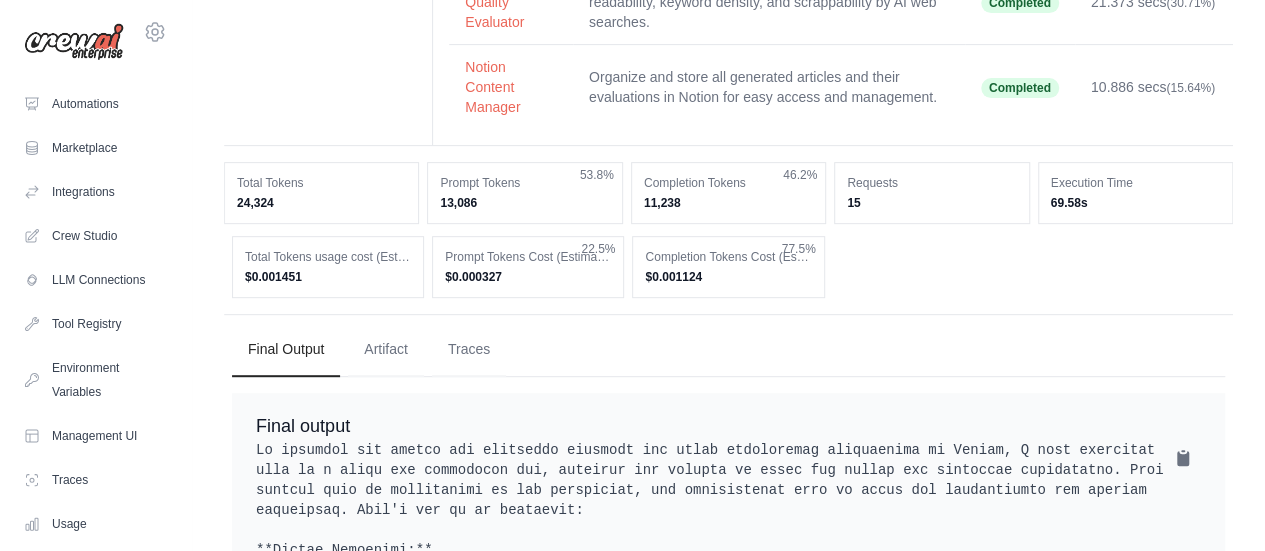 scroll, scrollTop: 350, scrollLeft: 0, axis: vertical 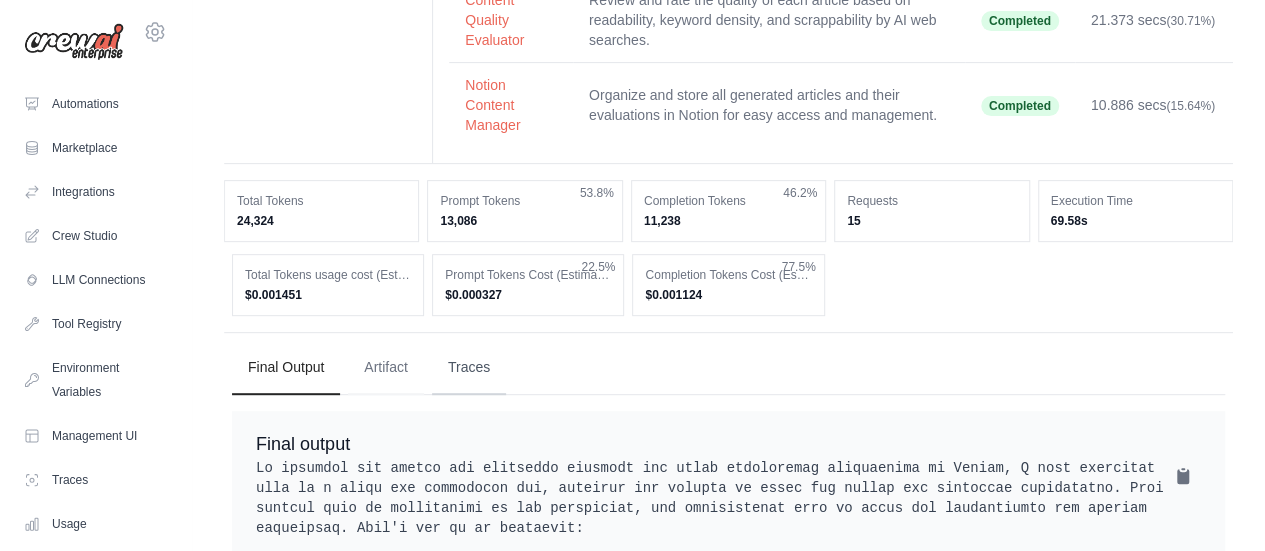 click on "Traces" at bounding box center (469, 368) 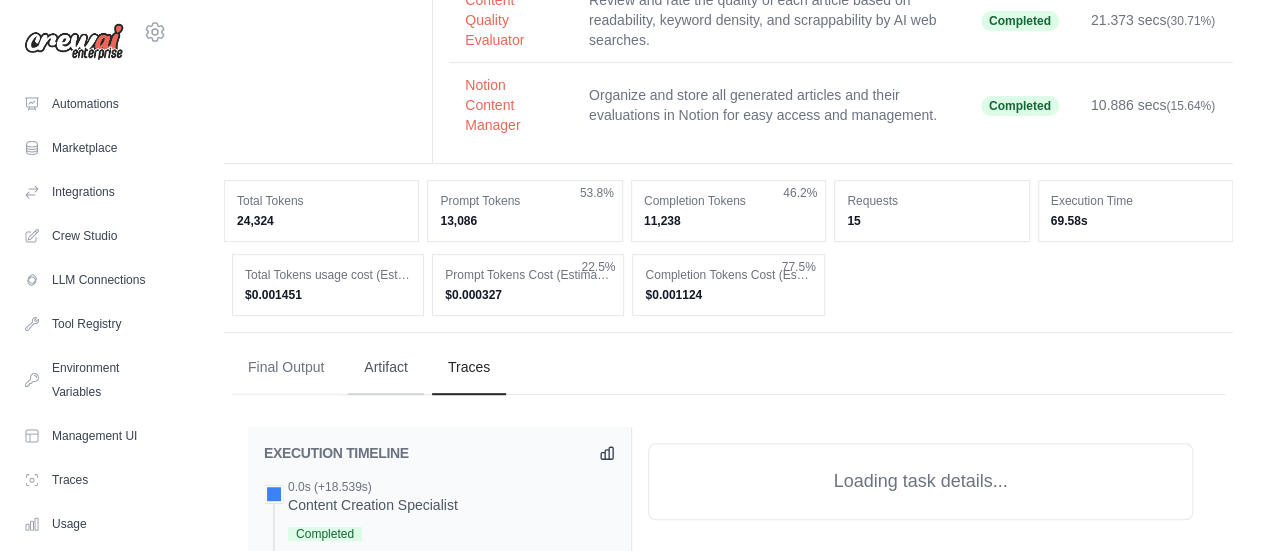 click on "Artifact" at bounding box center [386, 368] 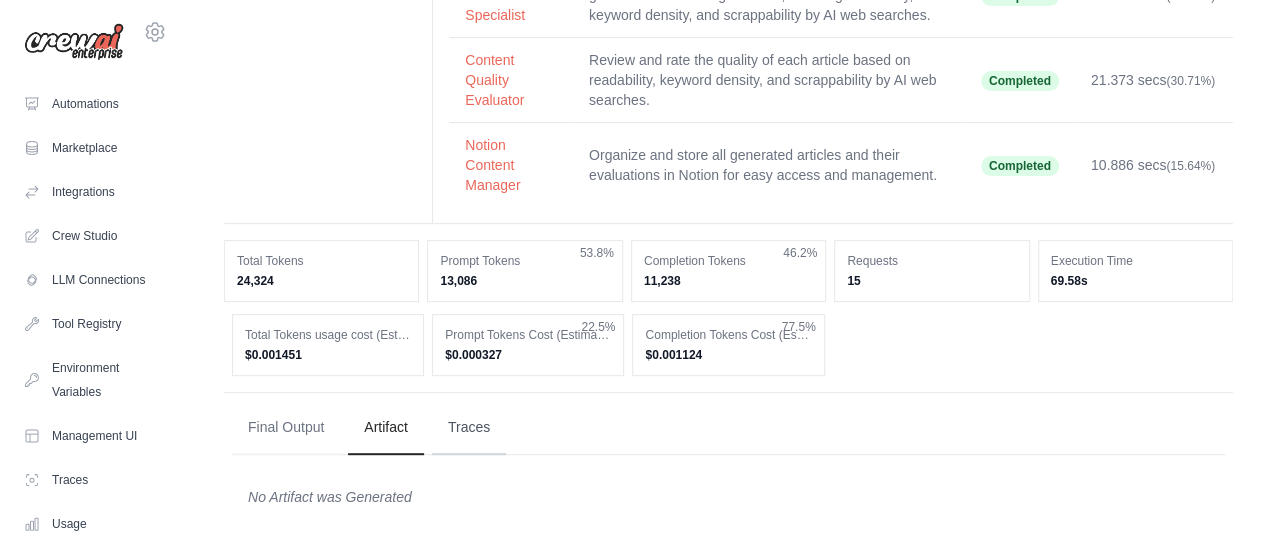 click on "Traces" at bounding box center [469, 428] 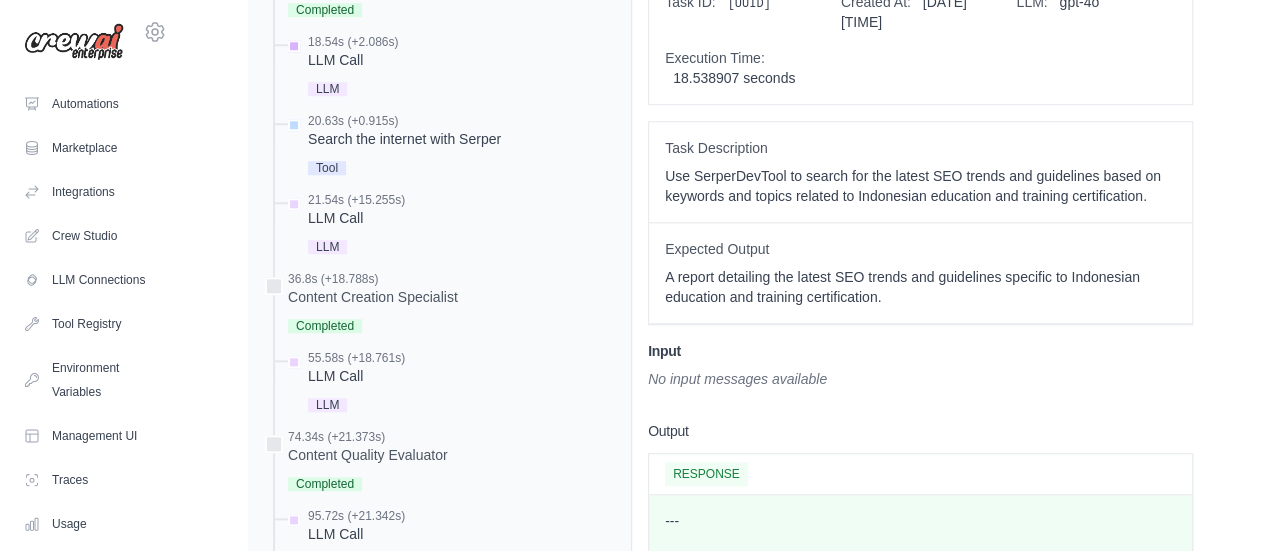 scroll, scrollTop: 872, scrollLeft: 0, axis: vertical 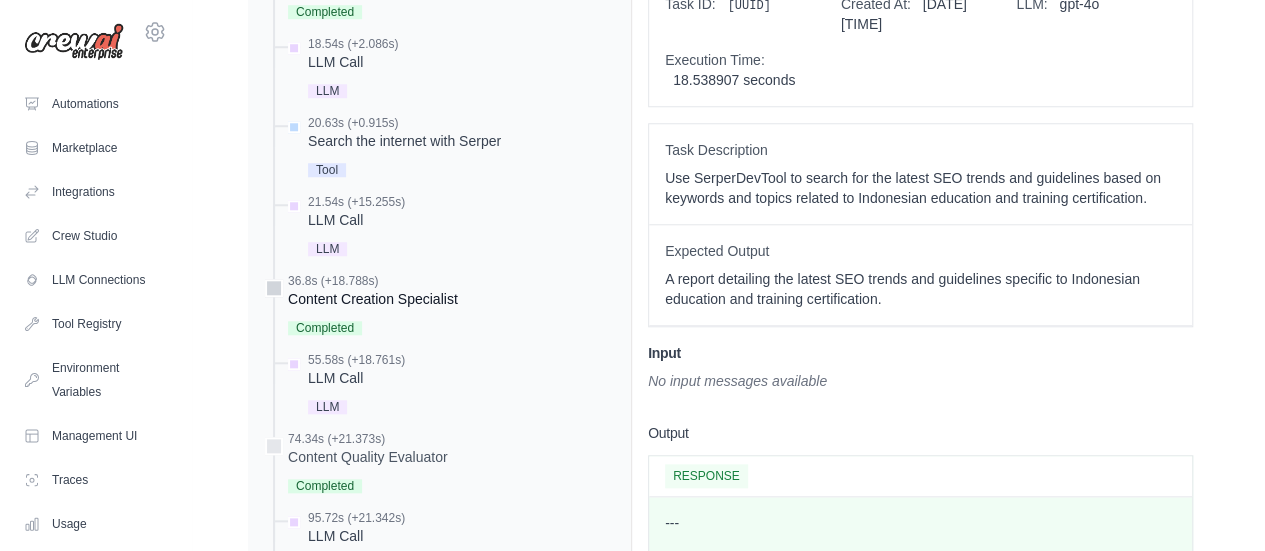 click on "Content Creation Specialist" at bounding box center [373, 299] 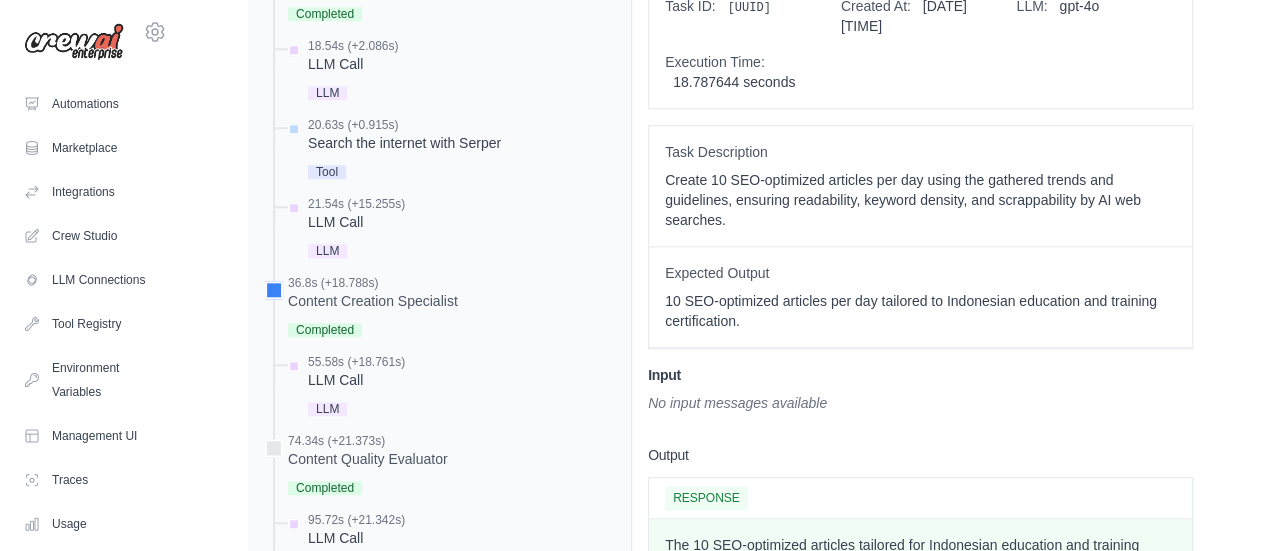 scroll, scrollTop: 869, scrollLeft: 0, axis: vertical 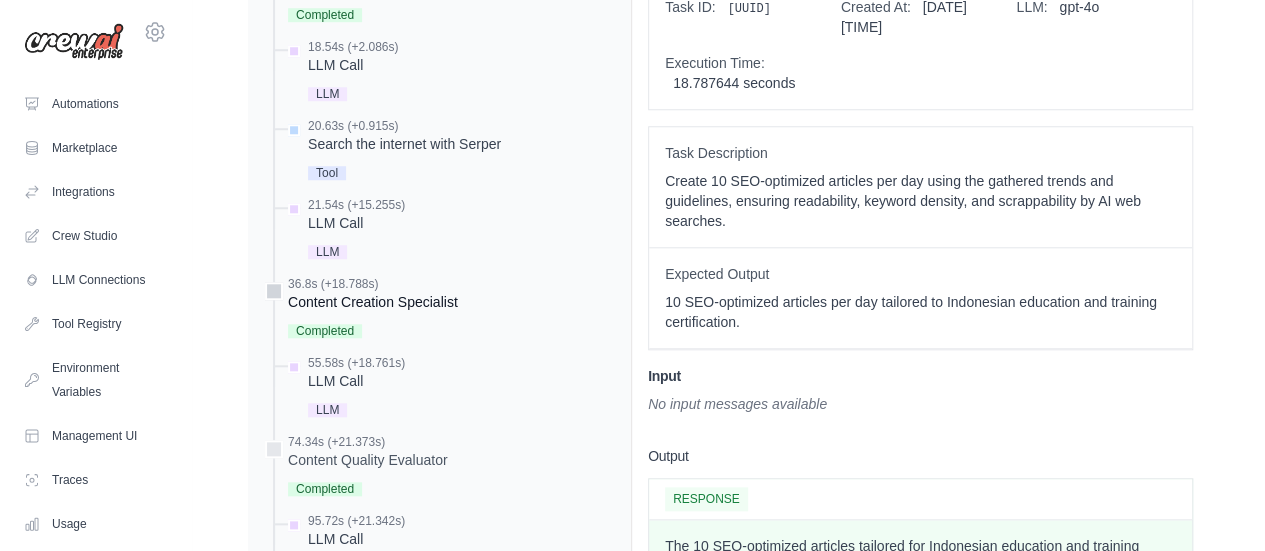 click on "36.8s
(+18.788s)" at bounding box center [373, 284] 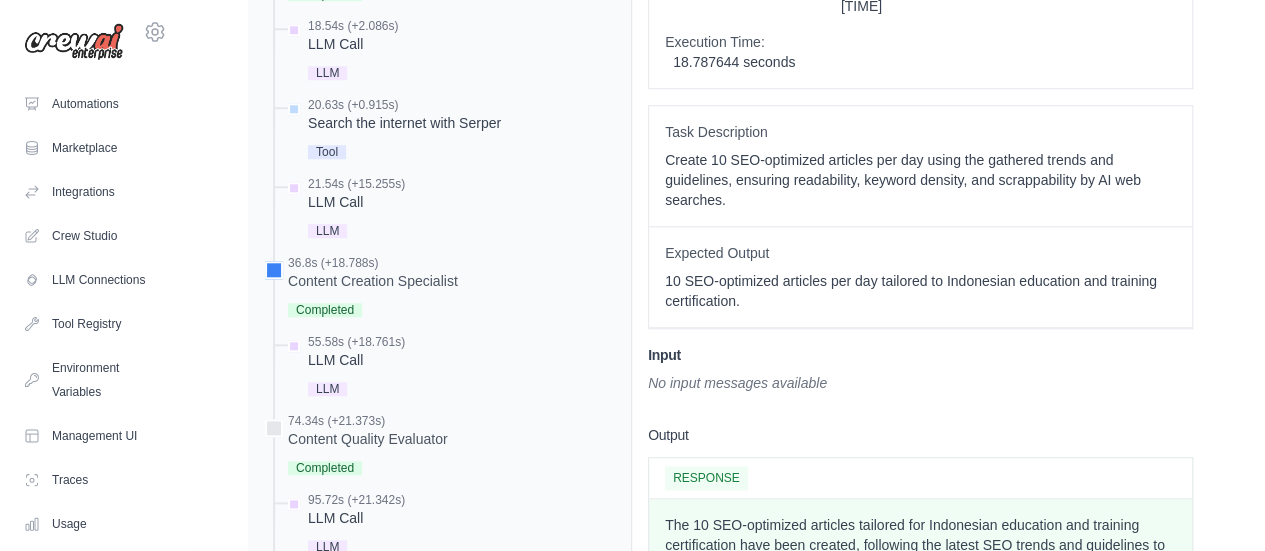 scroll, scrollTop: 891, scrollLeft: 0, axis: vertical 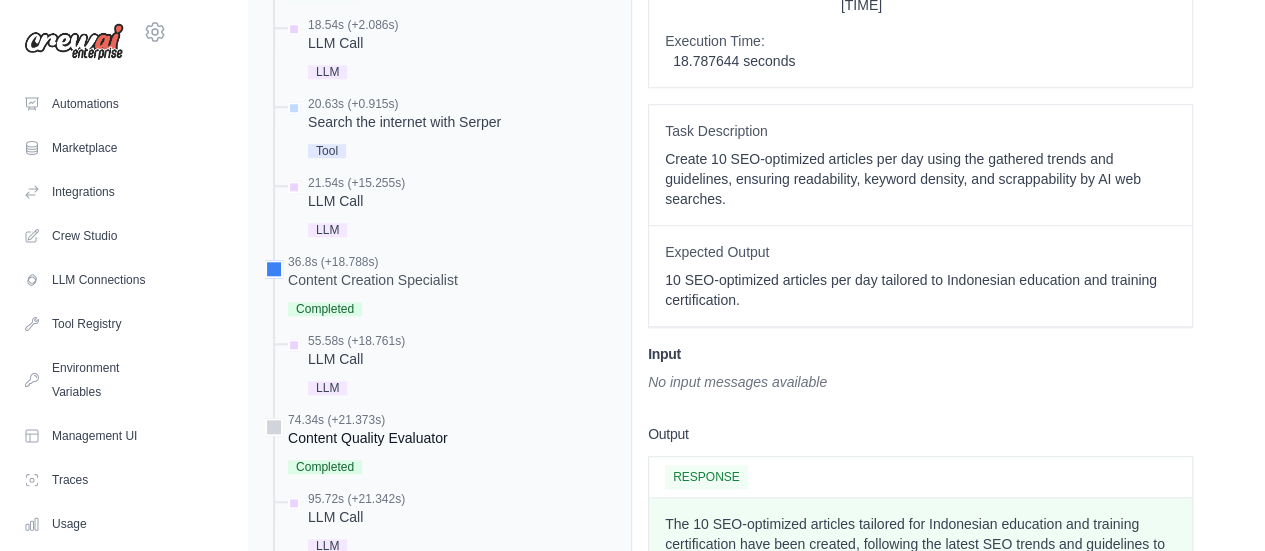 click on "Content Quality Evaluator" at bounding box center [368, 438] 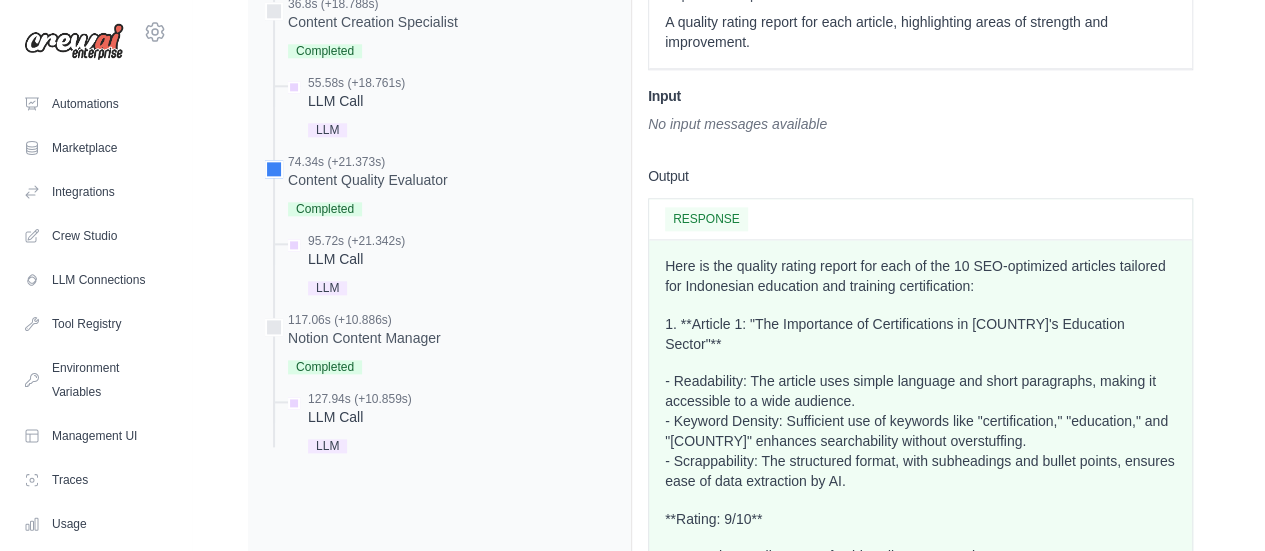 scroll, scrollTop: 1033, scrollLeft: 0, axis: vertical 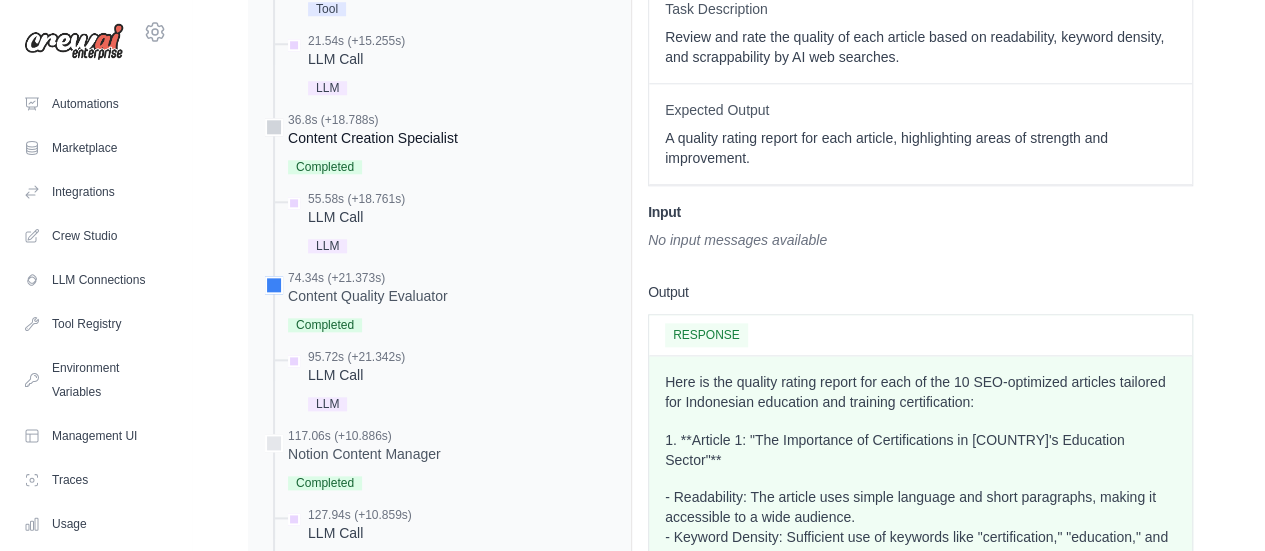 click on "Completed" at bounding box center (373, 165) 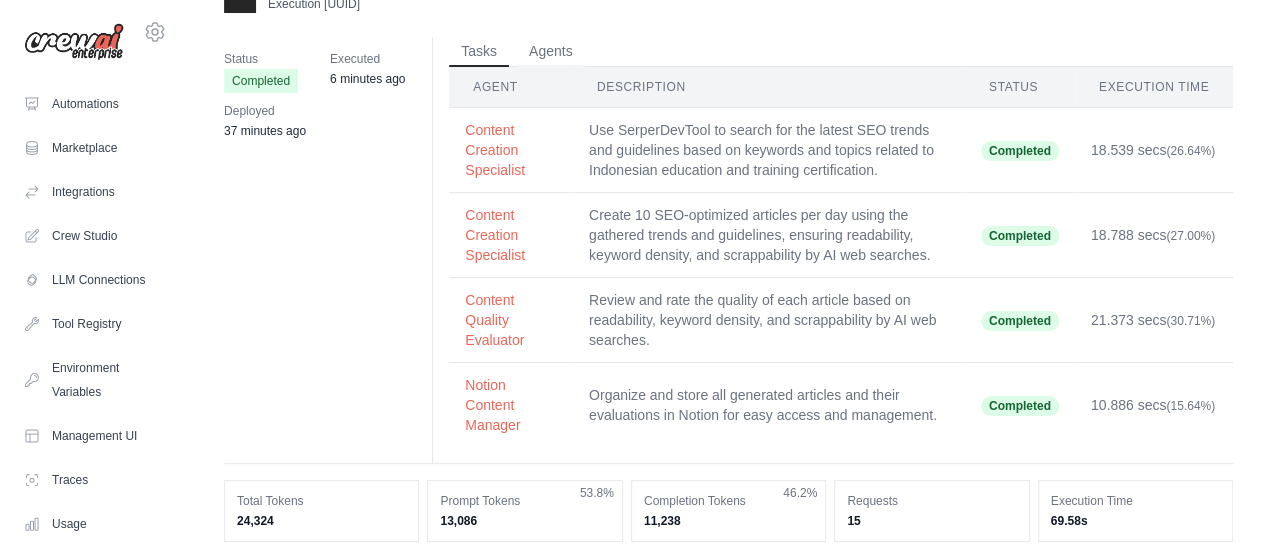 scroll, scrollTop: 0, scrollLeft: 0, axis: both 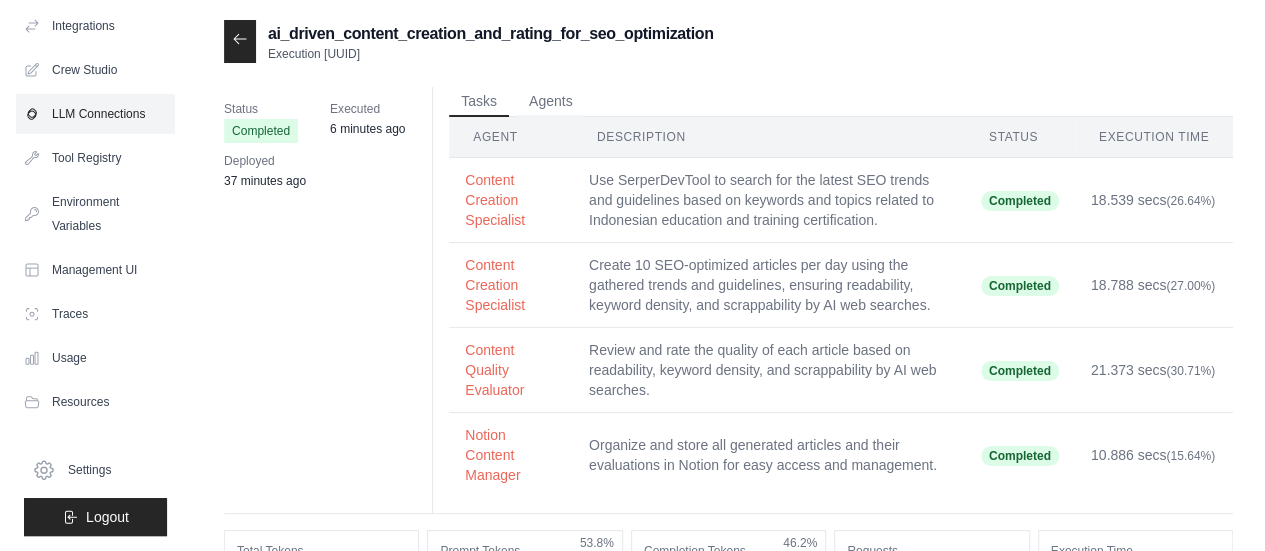 click on "LLM Connections" at bounding box center [95, 114] 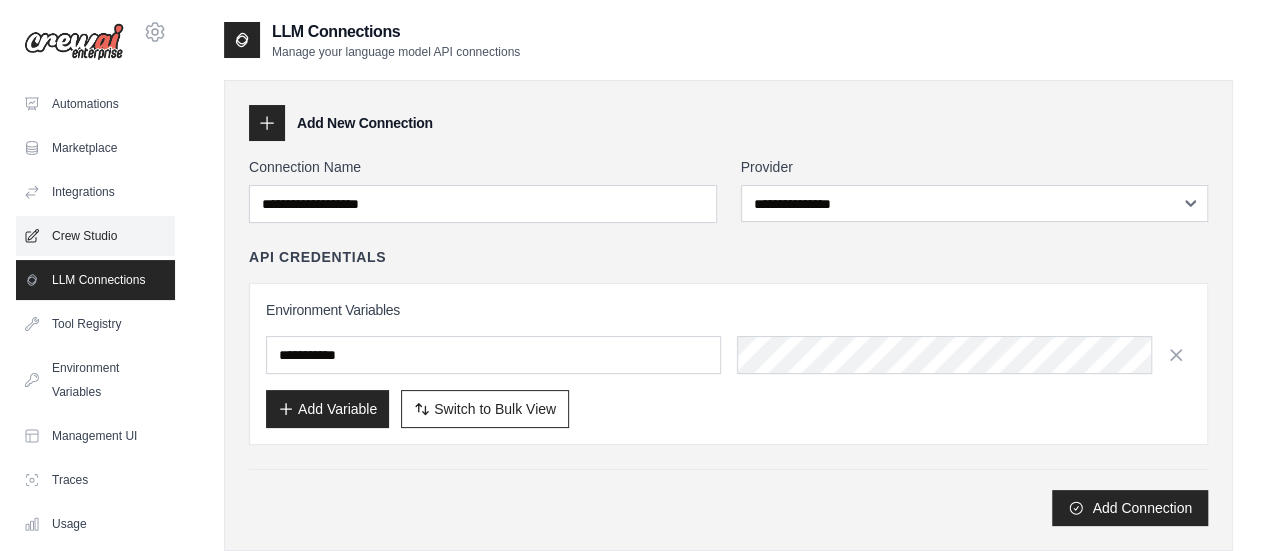 click on "Crew Studio" at bounding box center (95, 236) 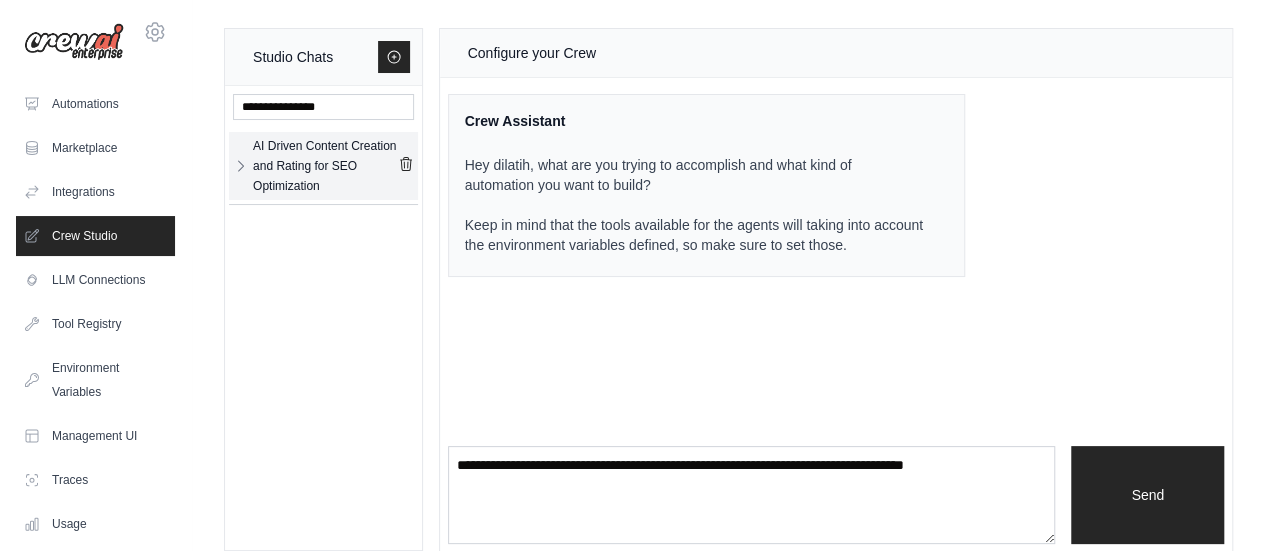 click on "AI Driven Content Creation and Rating for SEO Optimization" at bounding box center (325, 166) 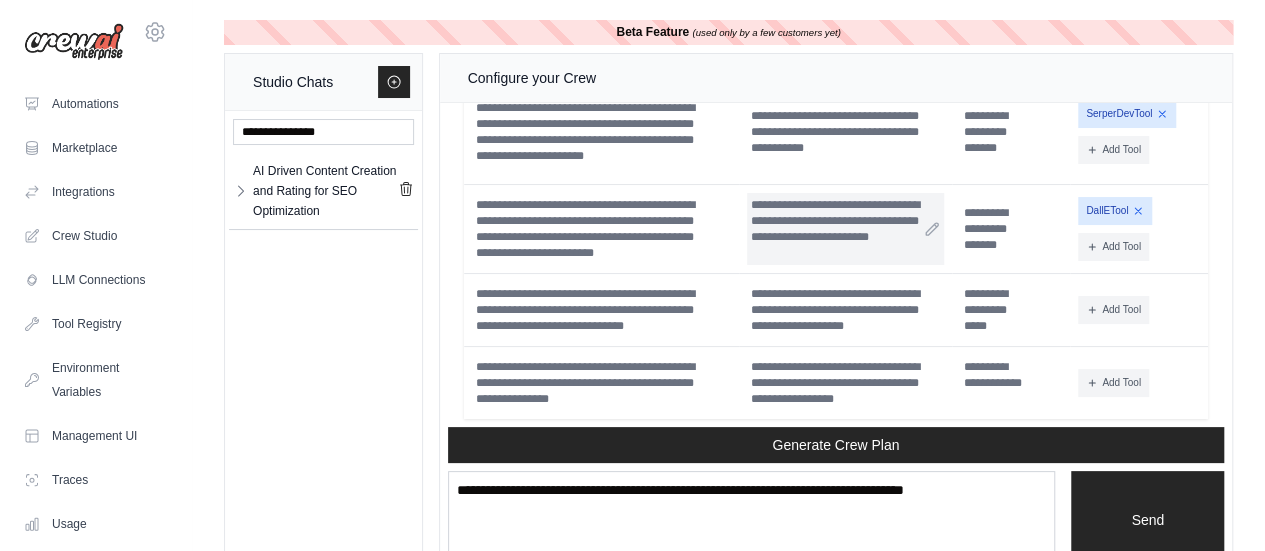 scroll, scrollTop: 5144, scrollLeft: 0, axis: vertical 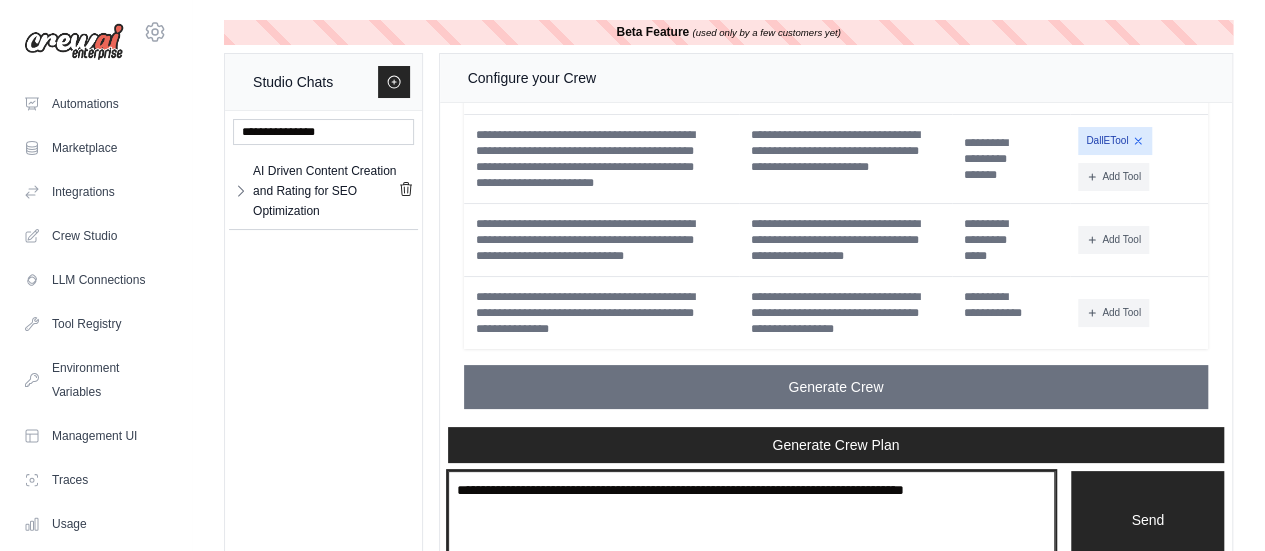 click at bounding box center (752, 520) 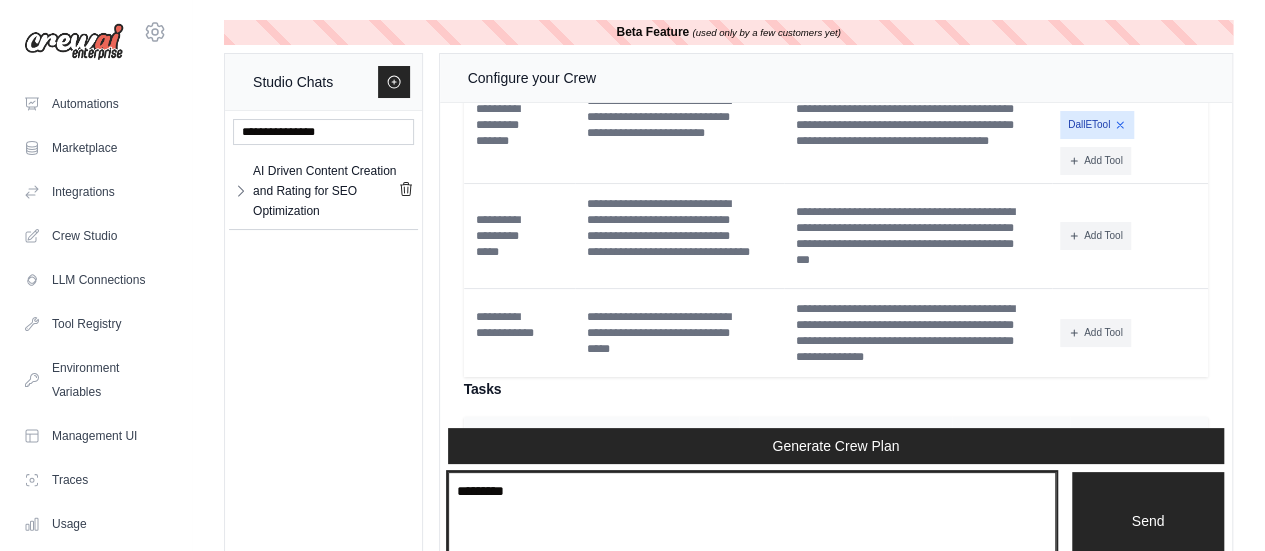 scroll, scrollTop: 4688, scrollLeft: 0, axis: vertical 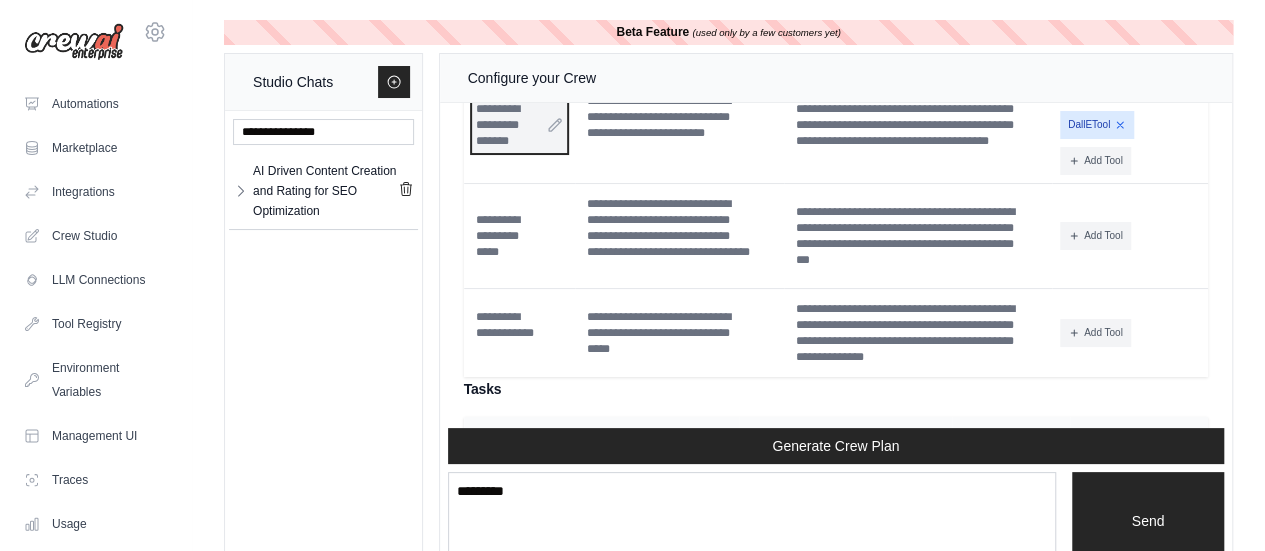 click on "**********" at bounding box center [519, 125] 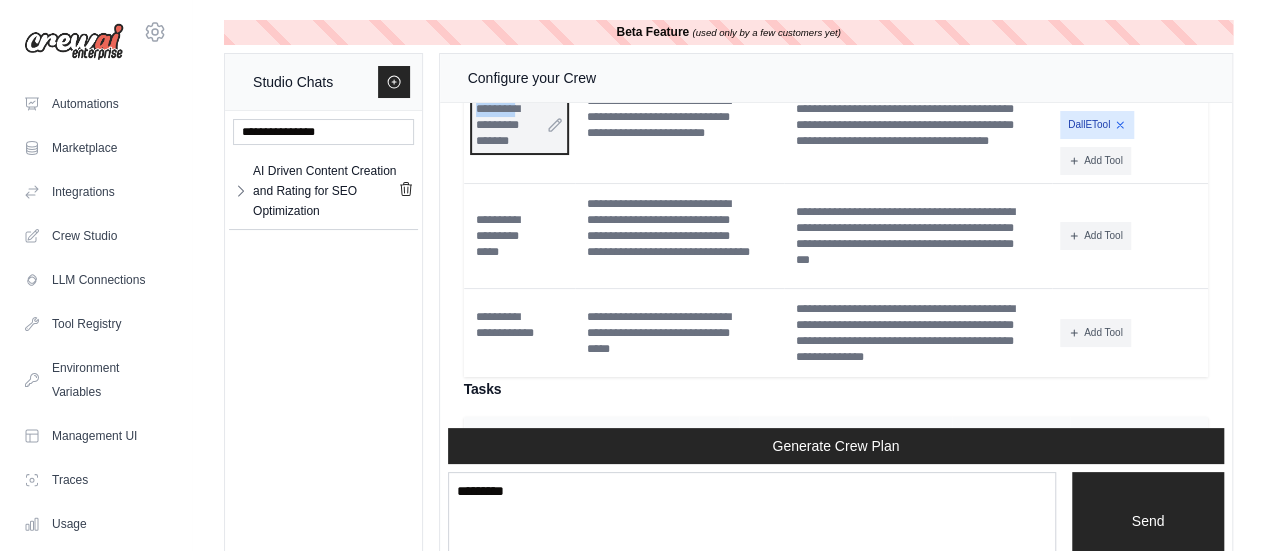 click on "**********" at bounding box center (519, 125) 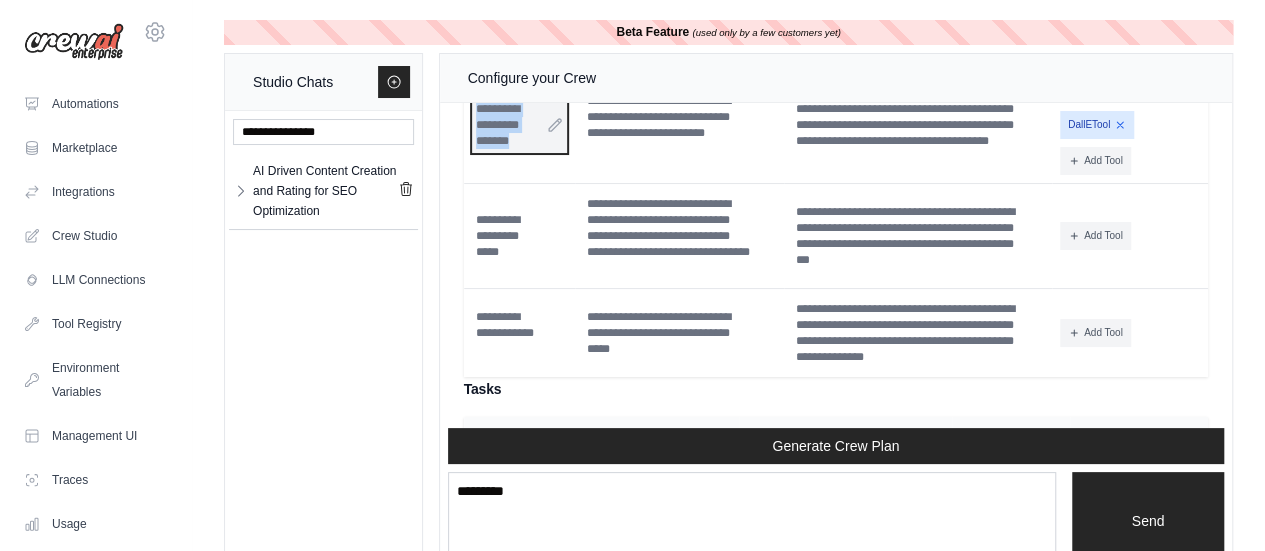click on "**********" at bounding box center (519, 125) 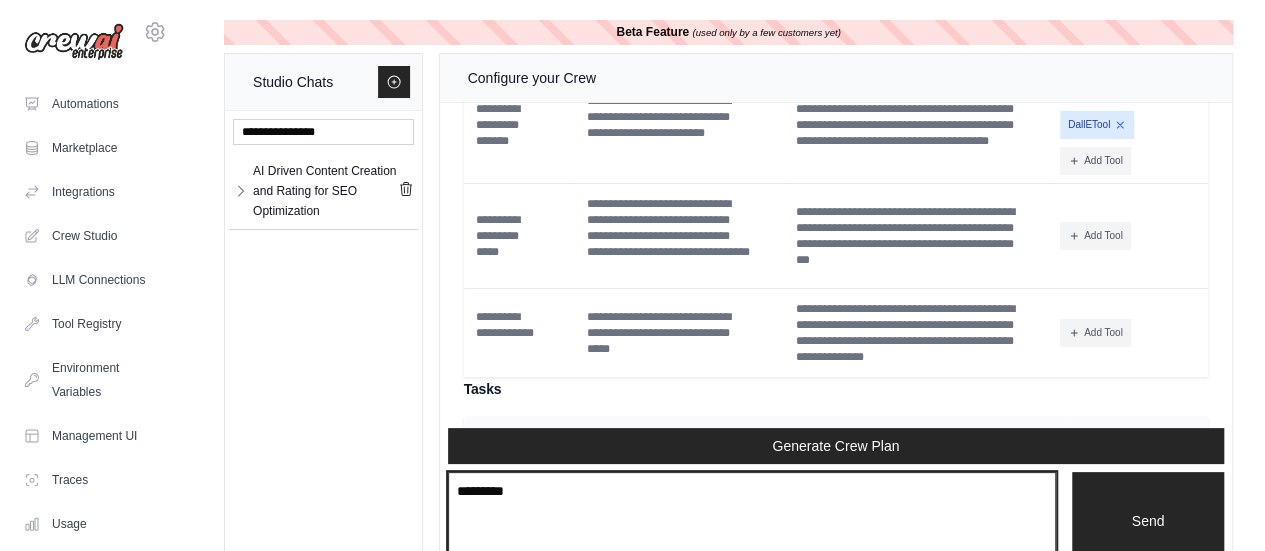 click on "*********" at bounding box center (752, 520) 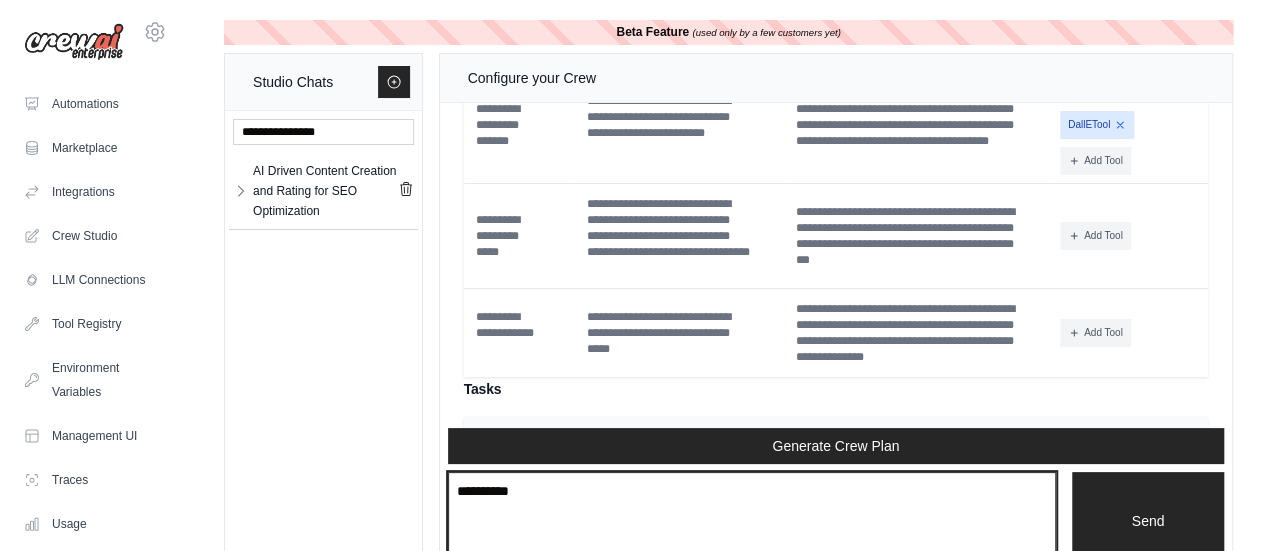paste on "**********" 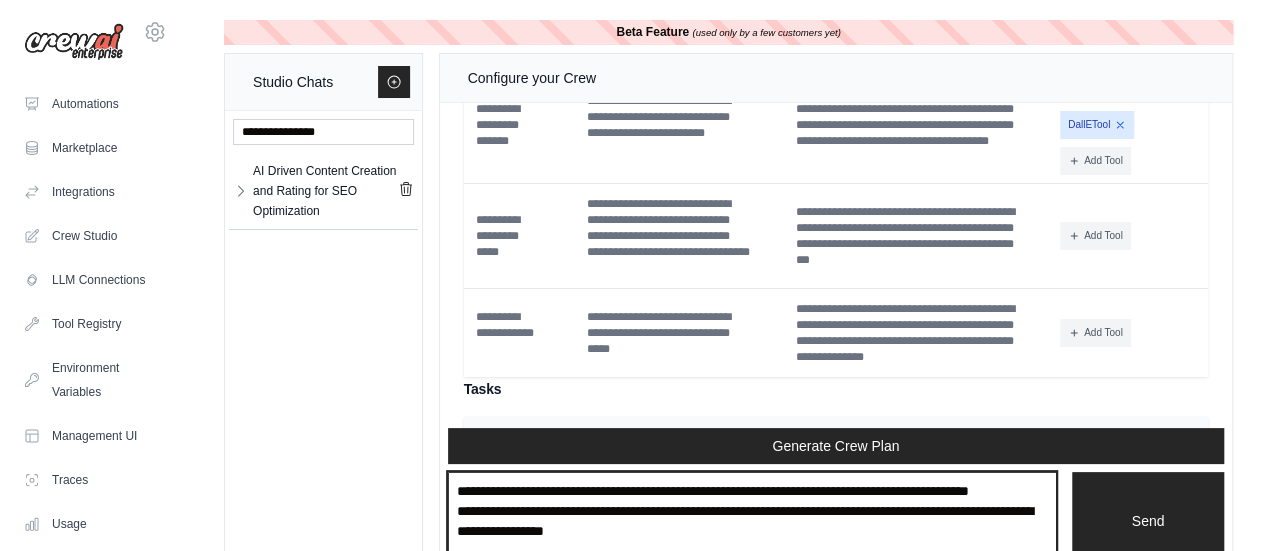 scroll, scrollTop: 21829, scrollLeft: 0, axis: vertical 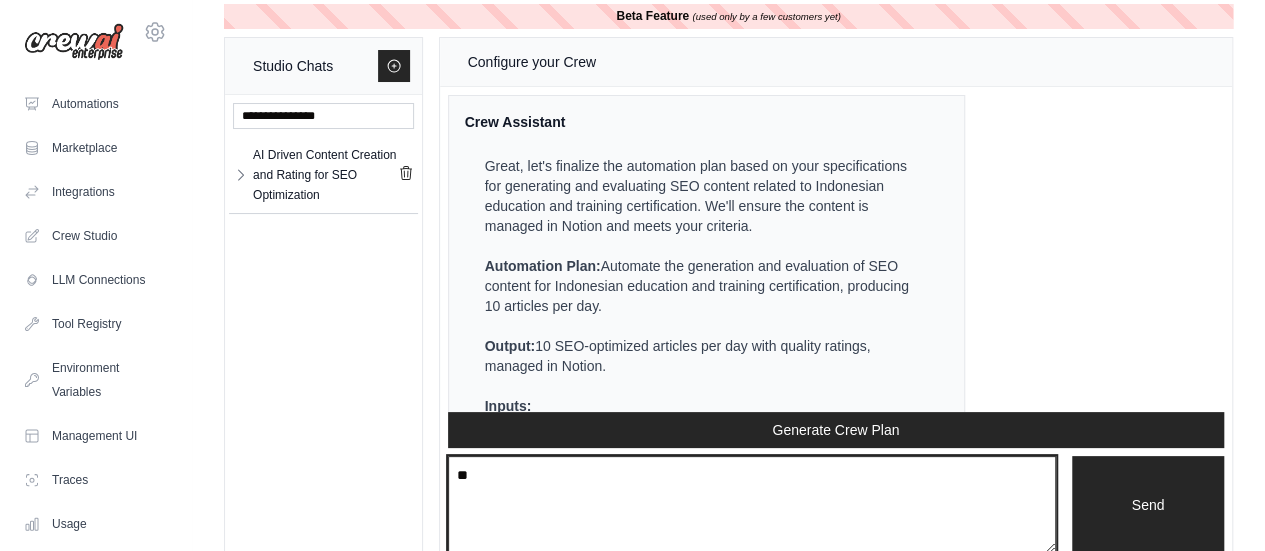 type on "*" 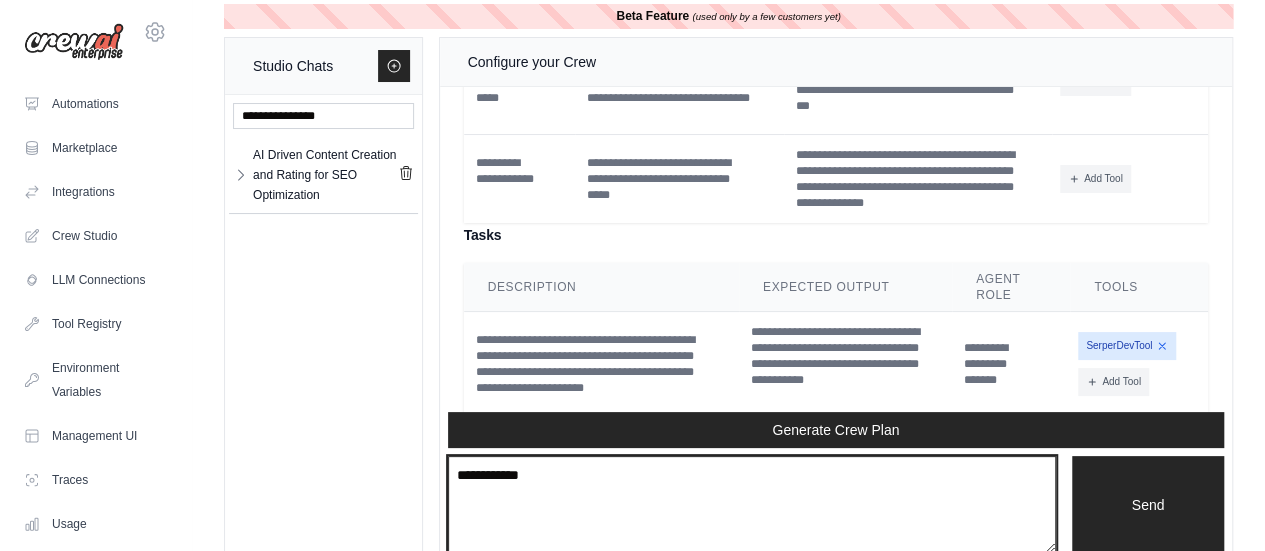 scroll, scrollTop: 5198, scrollLeft: 0, axis: vertical 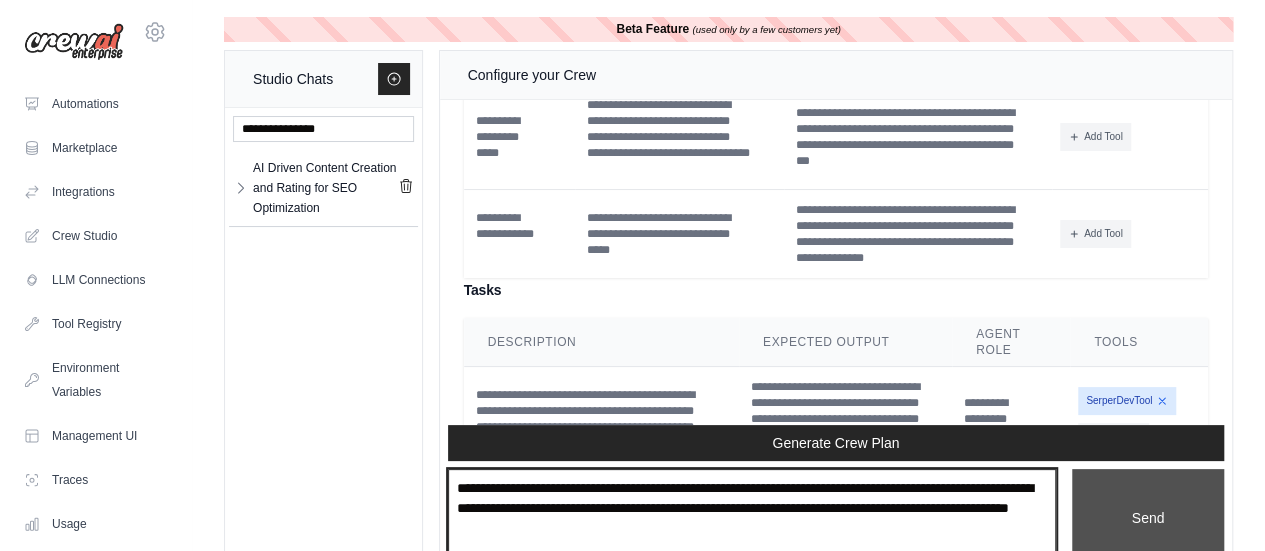 type on "**********" 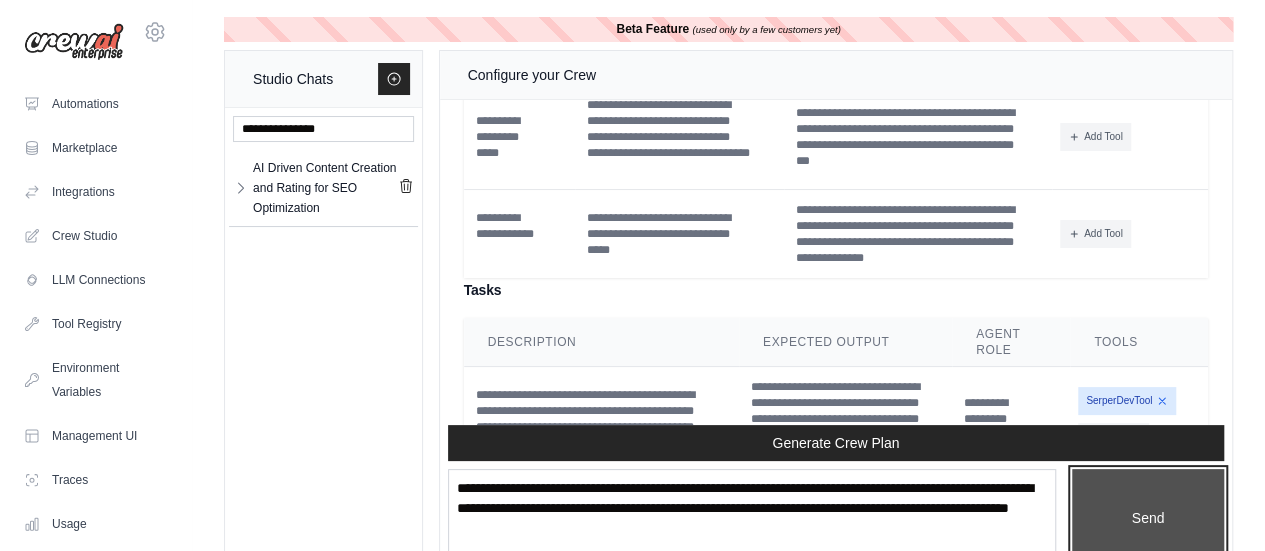 click on "Send" at bounding box center (1148, 517) 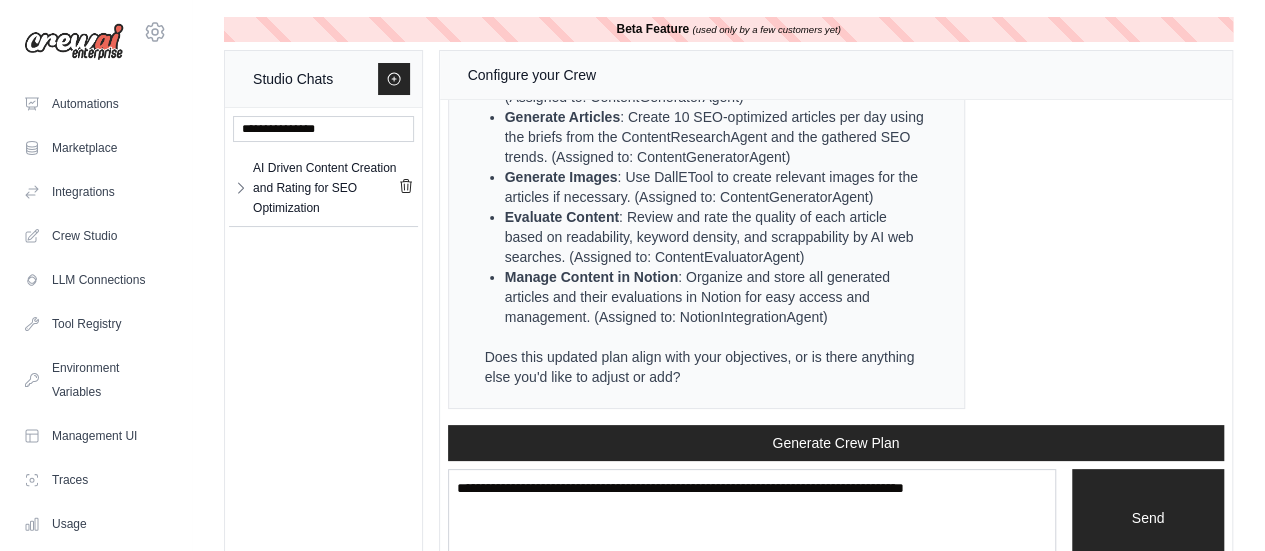 scroll, scrollTop: 6642, scrollLeft: 0, axis: vertical 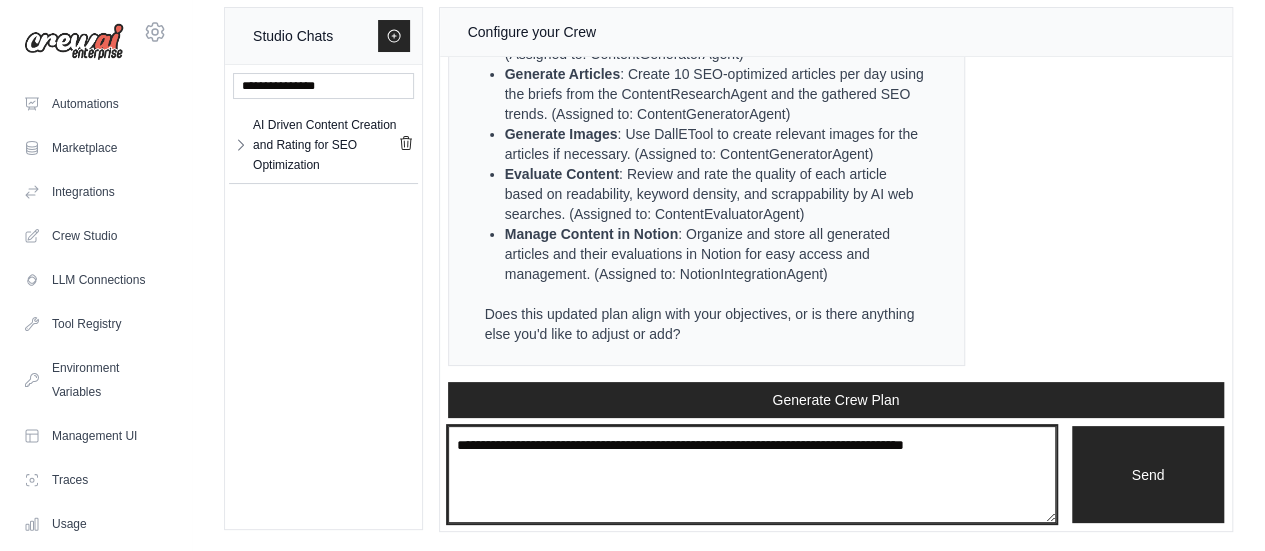 click at bounding box center (752, 474) 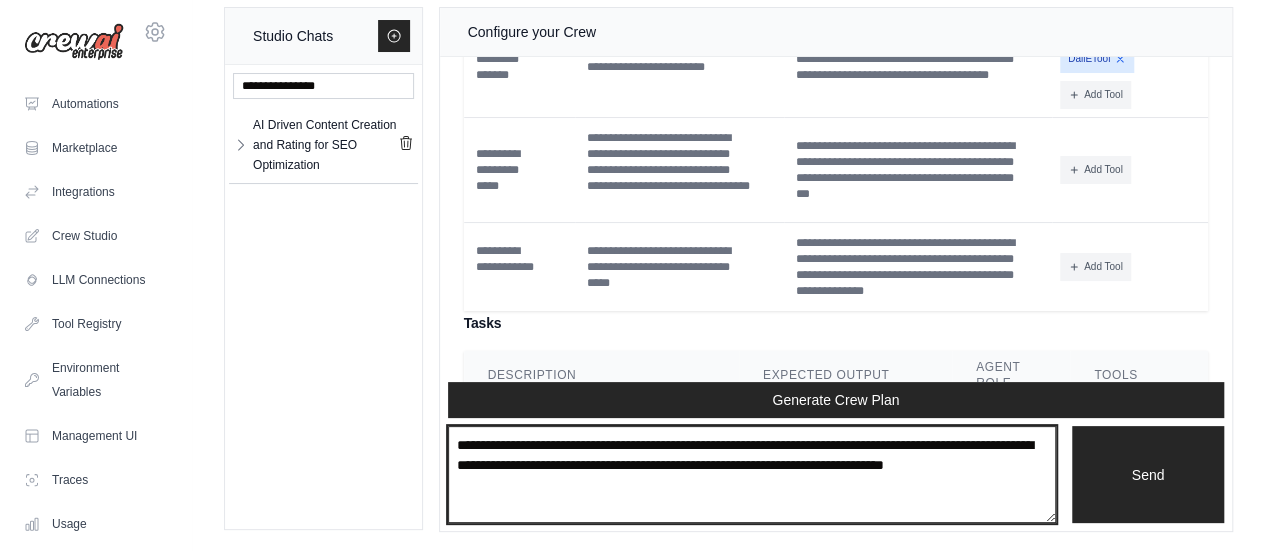 scroll, scrollTop: 4766, scrollLeft: 0, axis: vertical 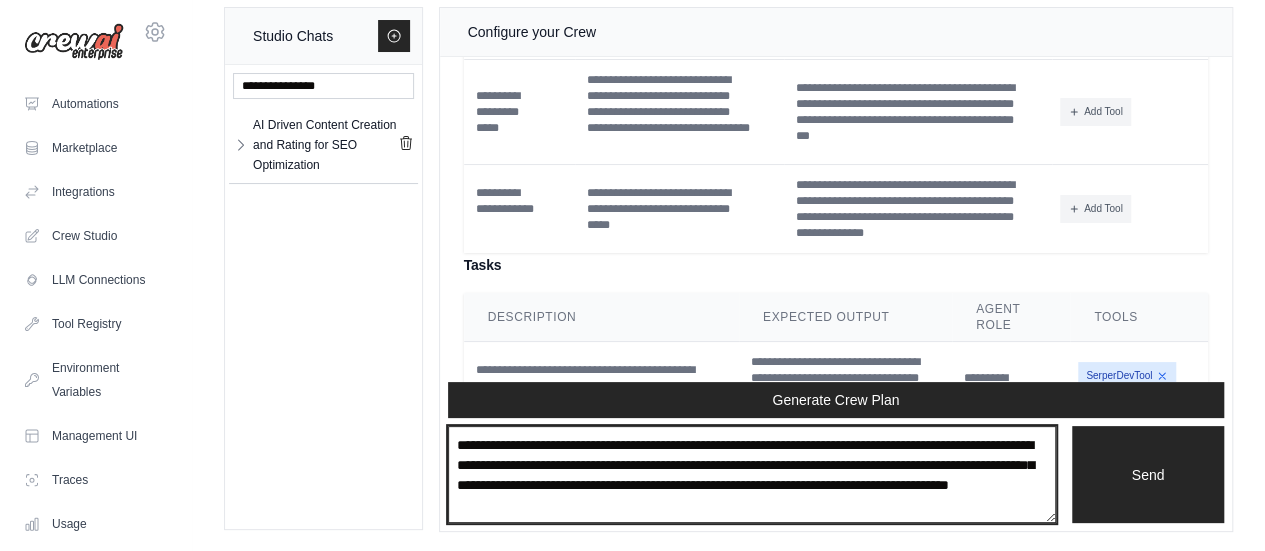 type on "**********" 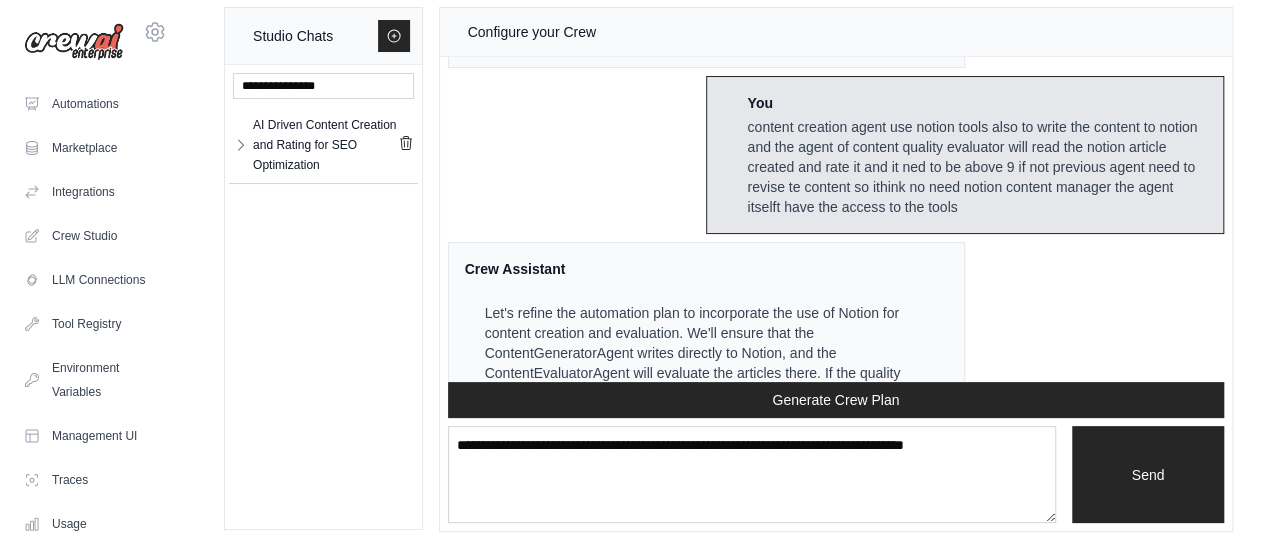 scroll, scrollTop: 8098, scrollLeft: 0, axis: vertical 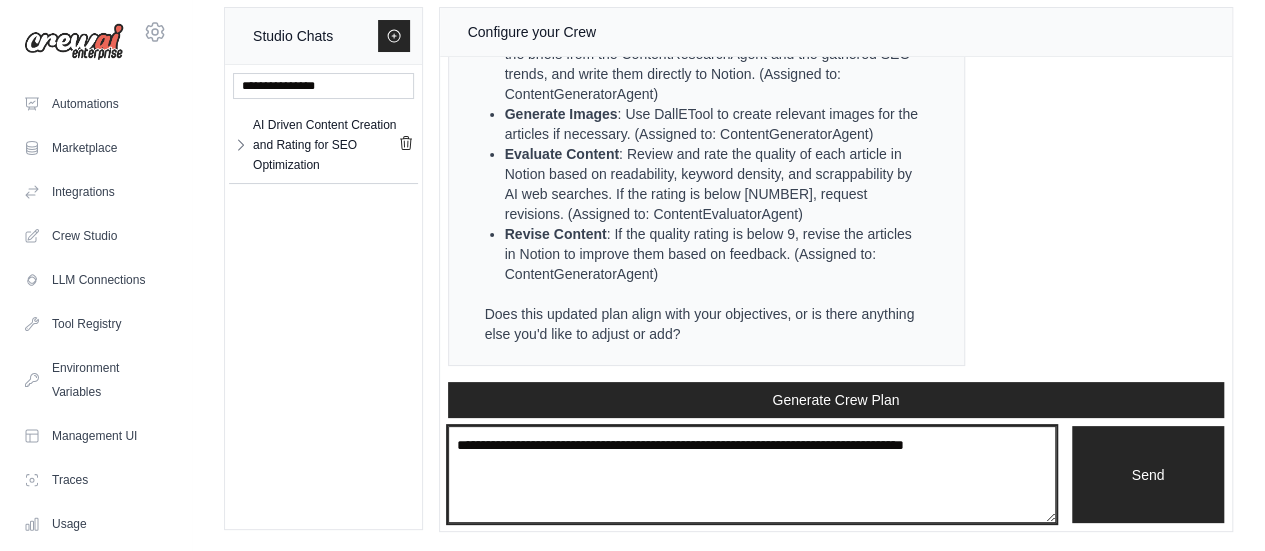click at bounding box center [752, 474] 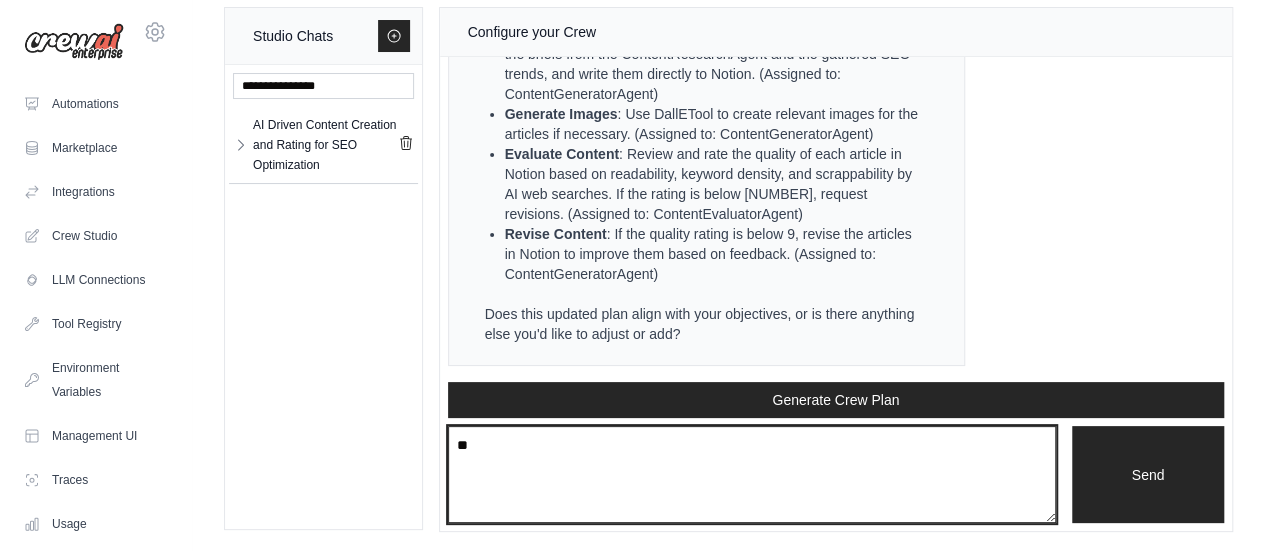 type on "**" 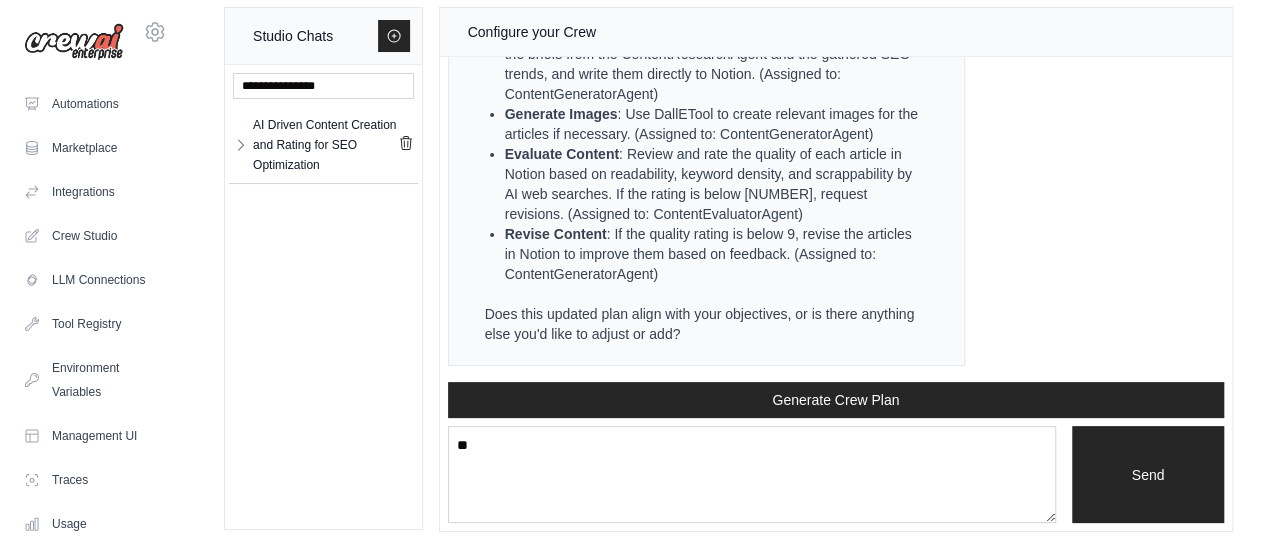 type 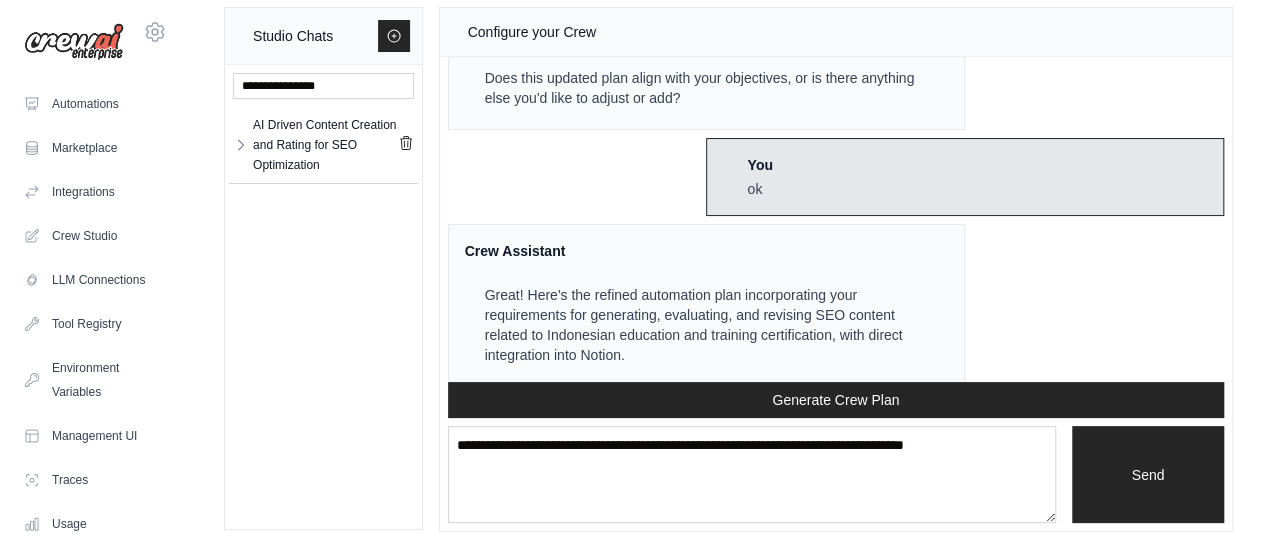 scroll, scrollTop: 9454, scrollLeft: 0, axis: vertical 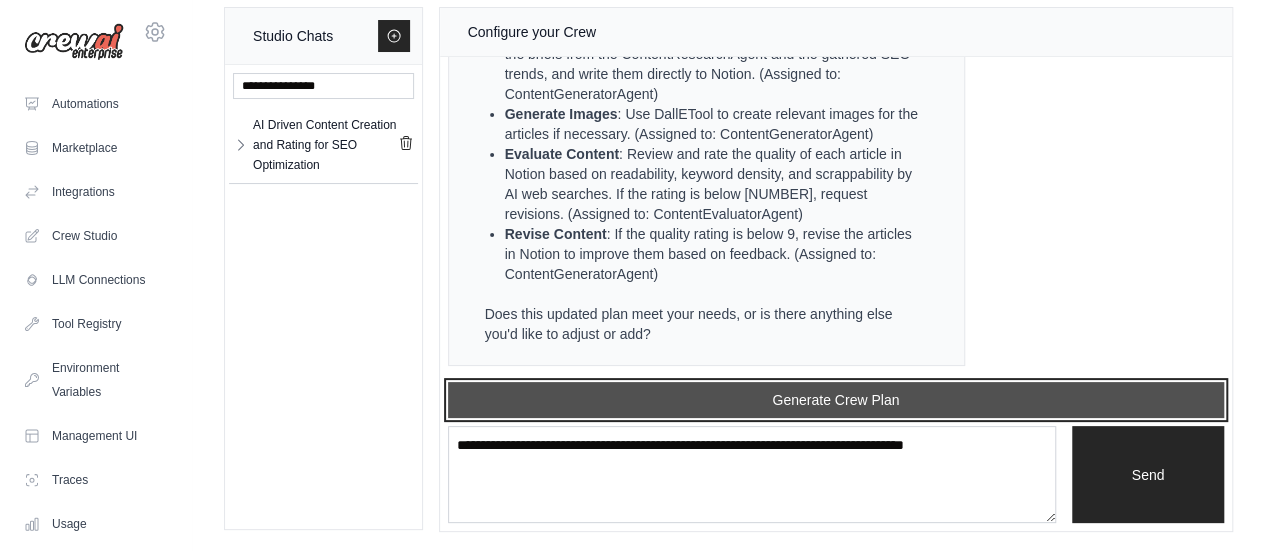 click on "Generate Crew Plan" at bounding box center [836, 400] 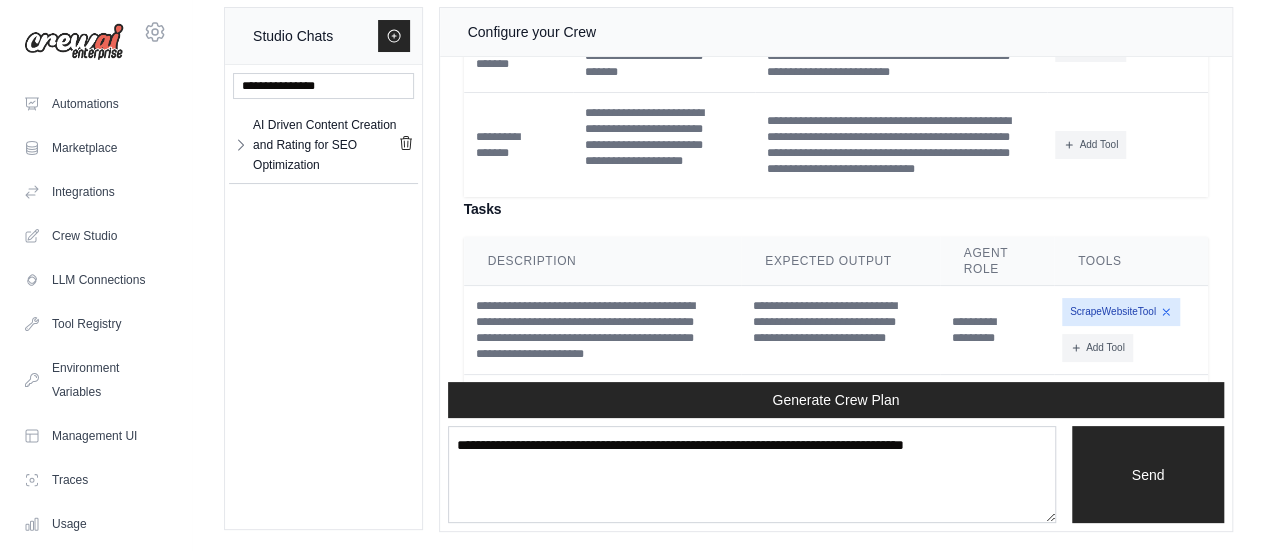 scroll, scrollTop: 10268, scrollLeft: 0, axis: vertical 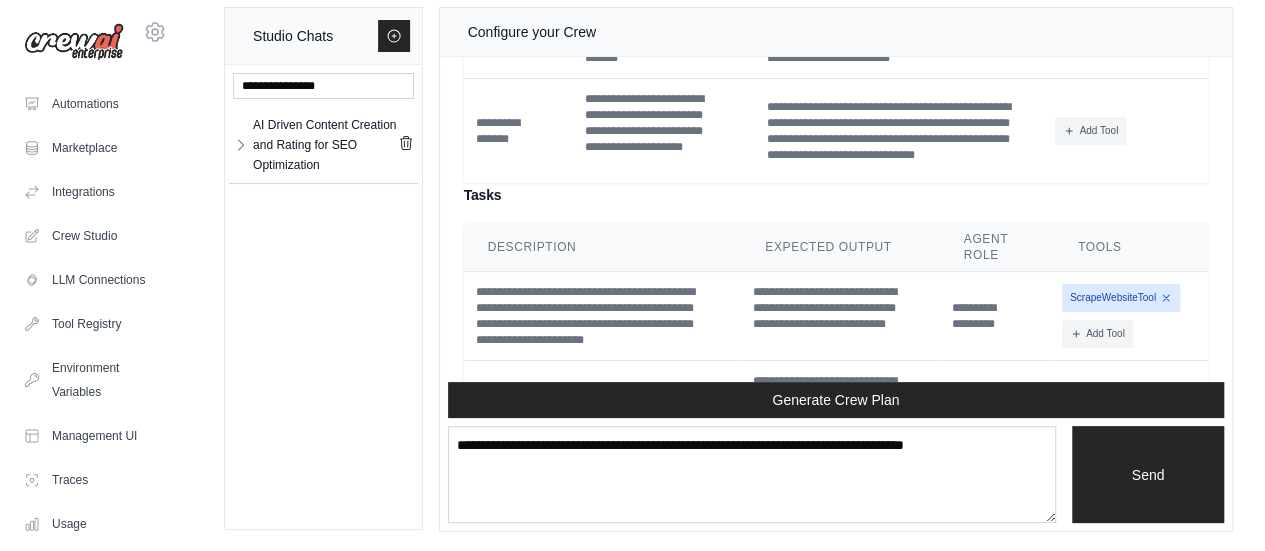 click on "Add Tool" at bounding box center (1090, 34) 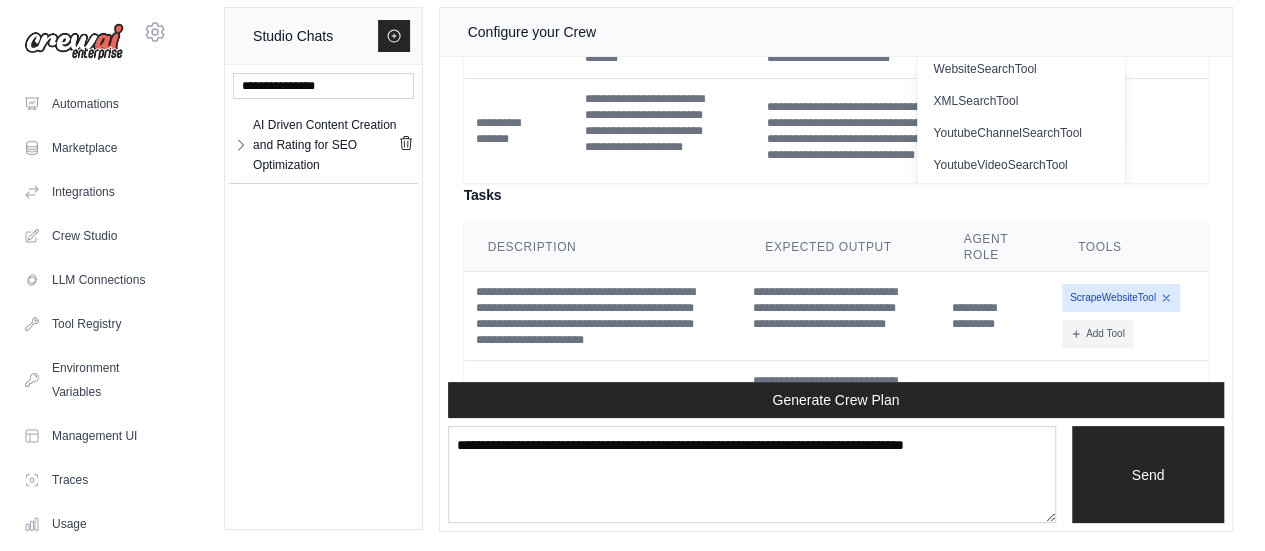 scroll, scrollTop: 616, scrollLeft: 0, axis: vertical 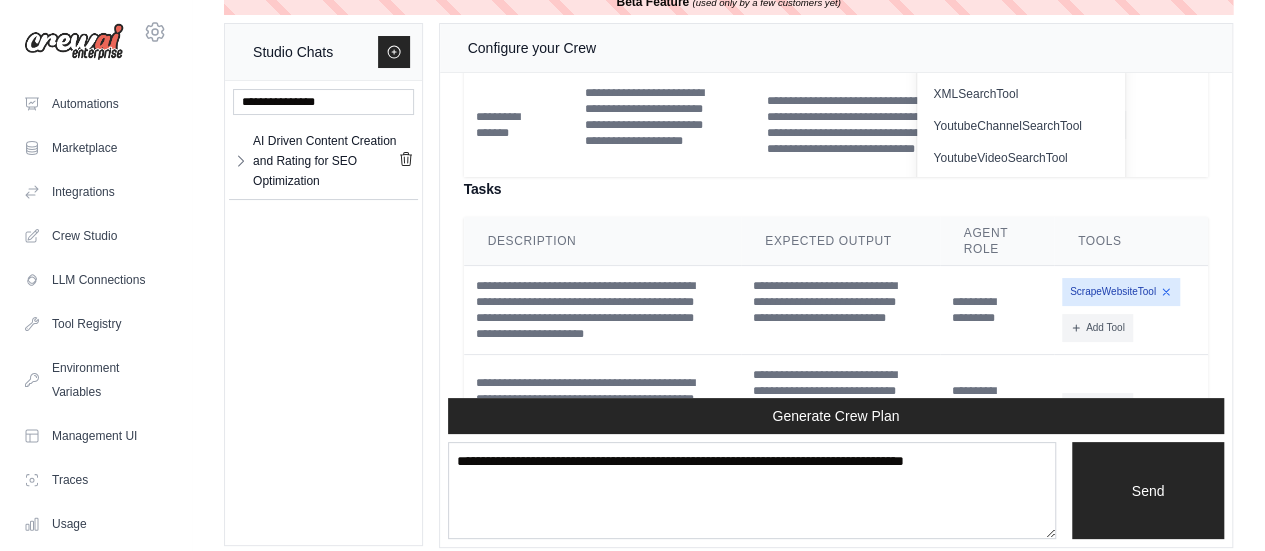 click on "**********" at bounding box center (664, 125) 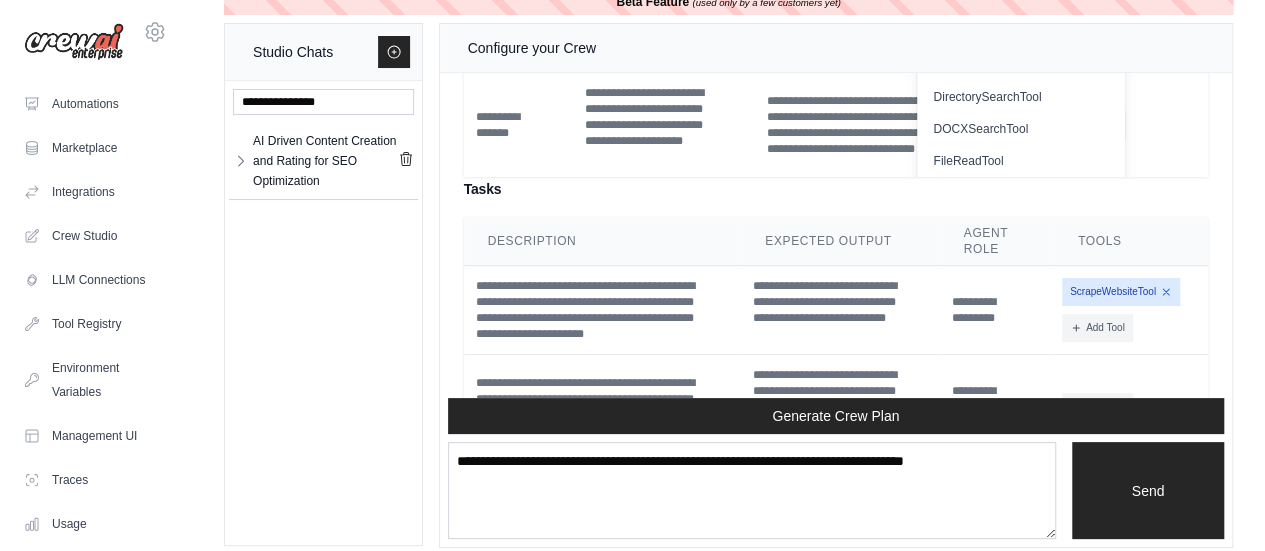scroll, scrollTop: 0, scrollLeft: 0, axis: both 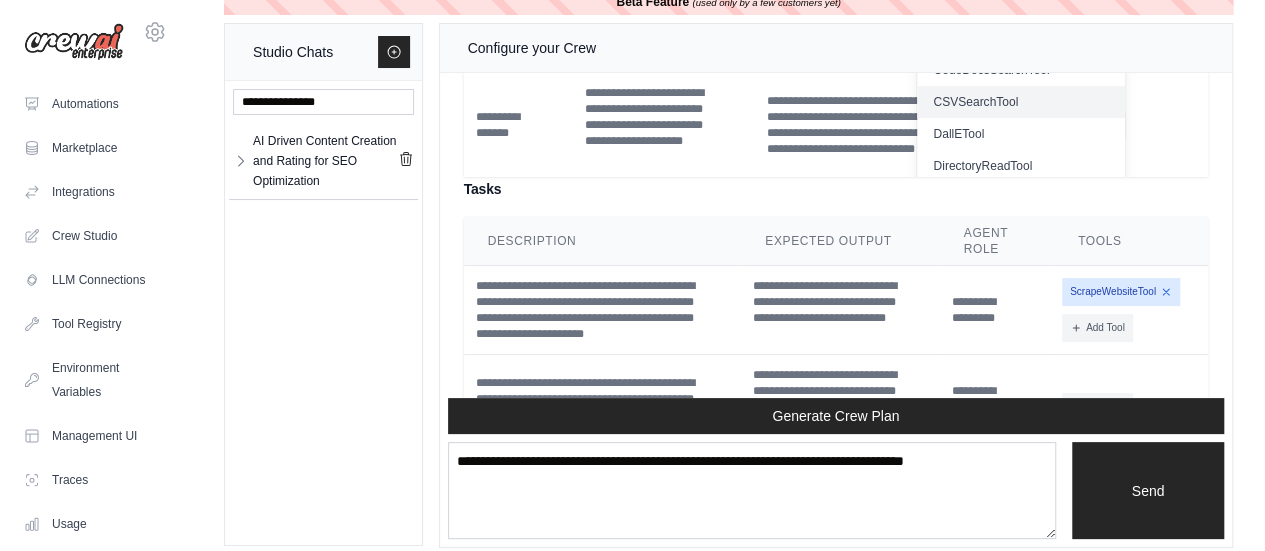 click on "CSVSearchTool" at bounding box center (1020, 102) 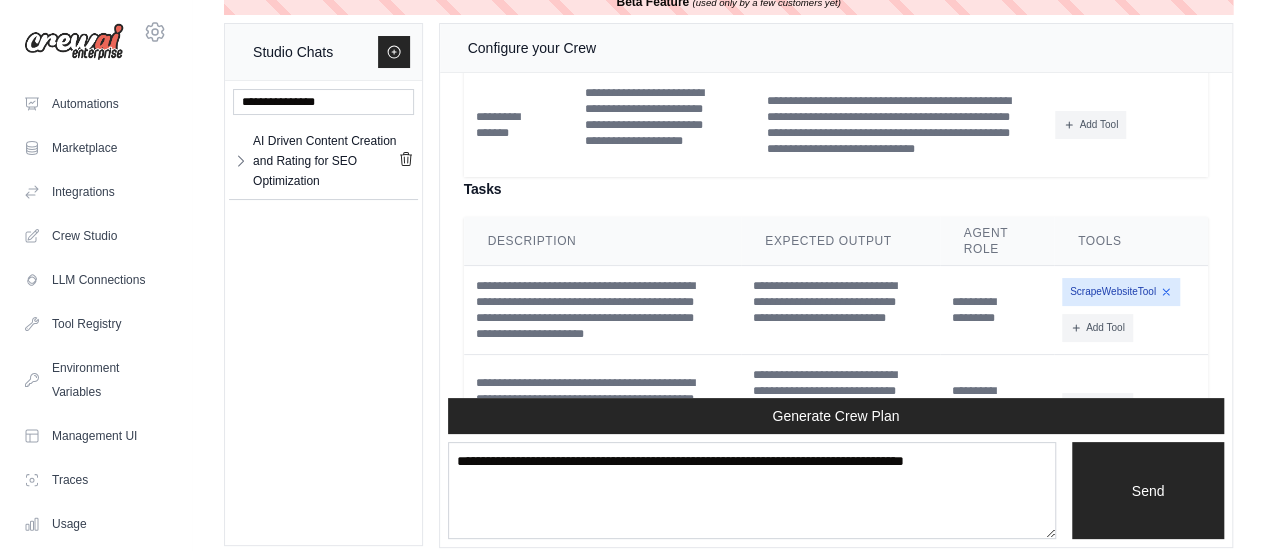 click 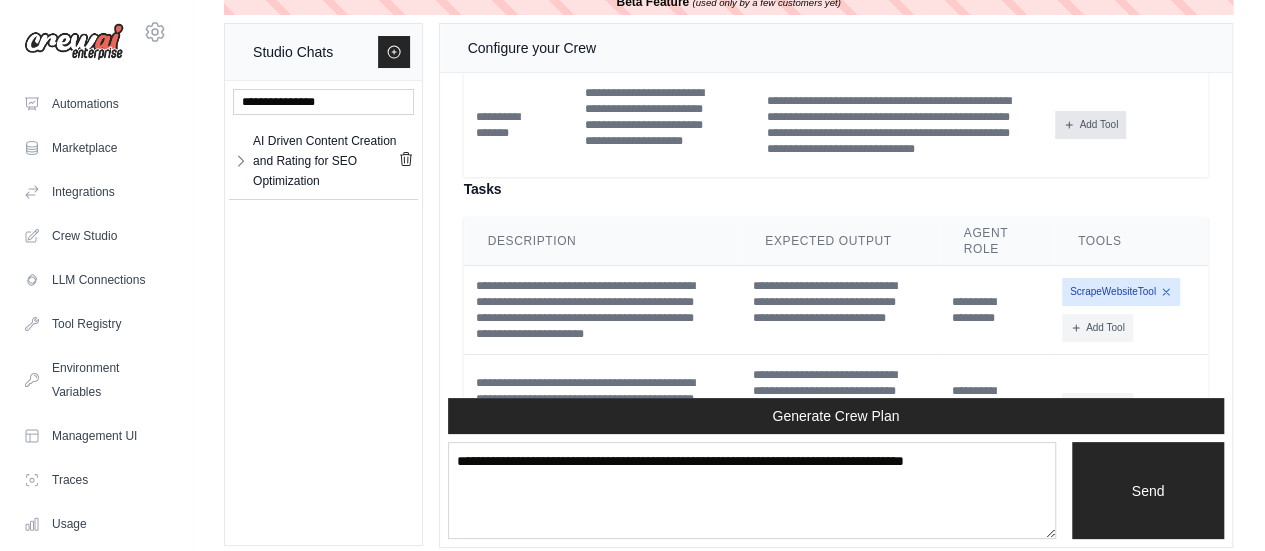 click on "Add Tool" at bounding box center [1090, 125] 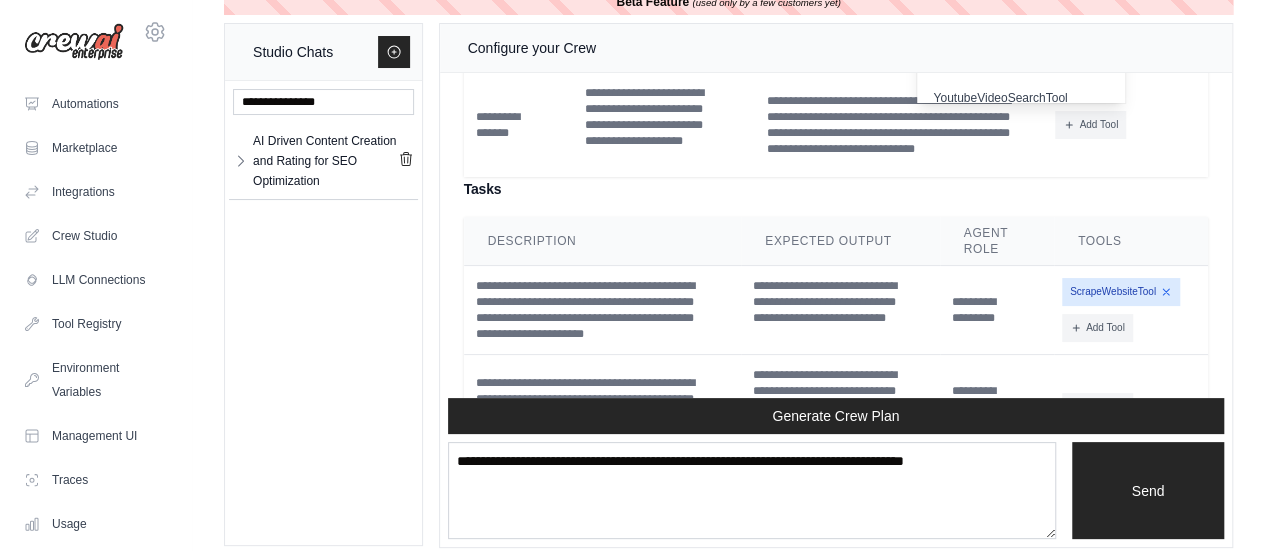 scroll, scrollTop: 616, scrollLeft: 0, axis: vertical 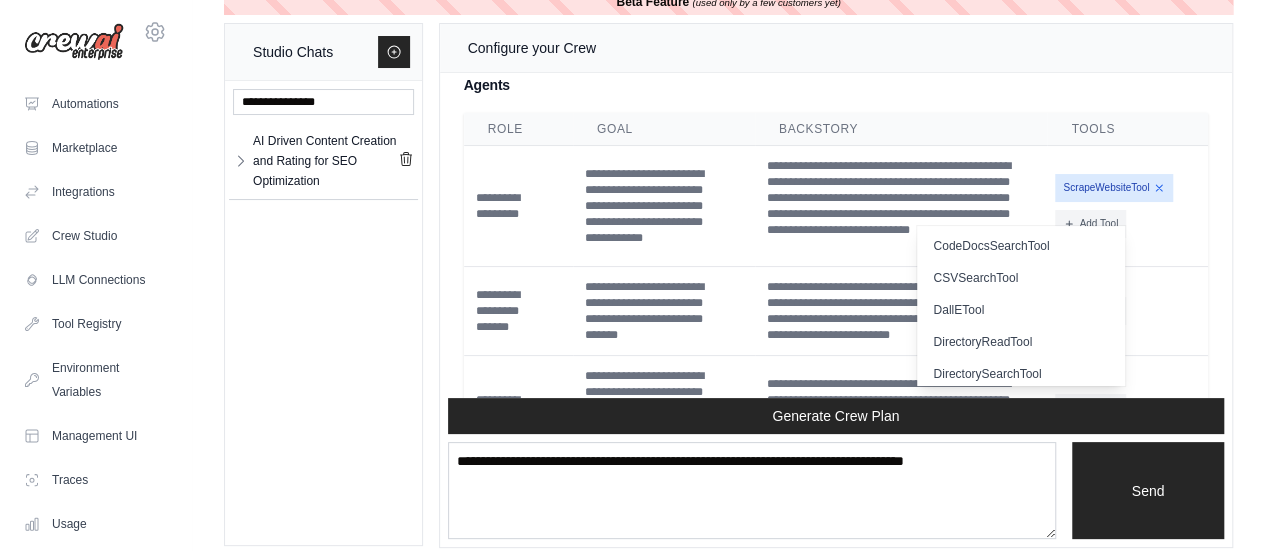 click on "Notion" at bounding box center (849, 31) 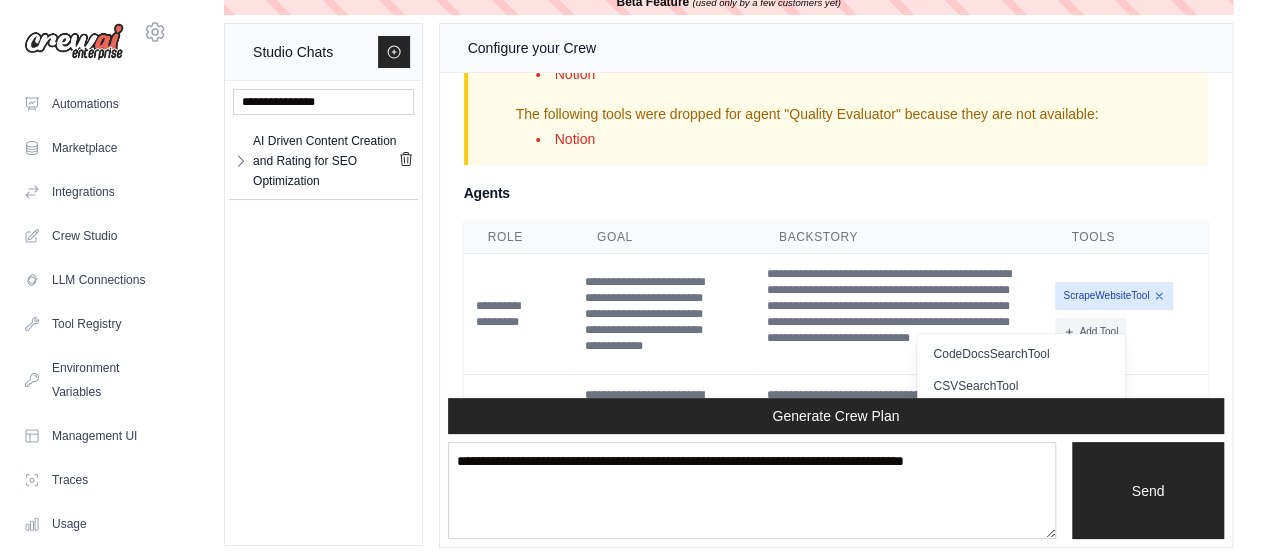 scroll, scrollTop: 9898, scrollLeft: 0, axis: vertical 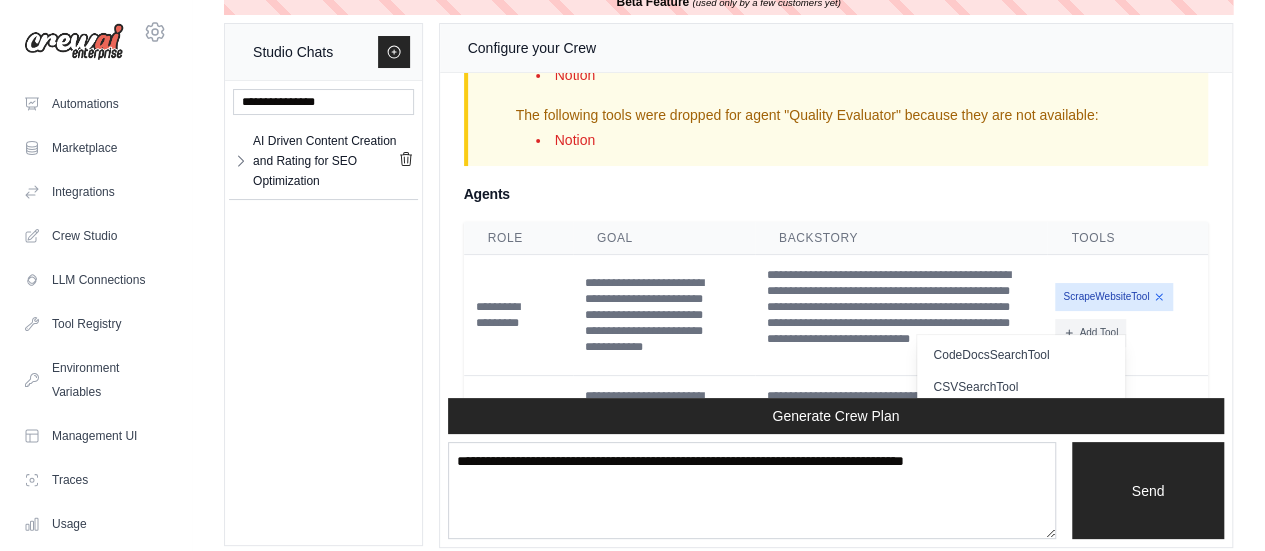 click on "Dropped Tools Notice
The following tools were dropped for agent "Content Creation Specialist" because they are not available:
Notion
The following tools were dropped for agent "Quality Evaluator" because they are not available:
Notion" at bounding box center (839, 75) 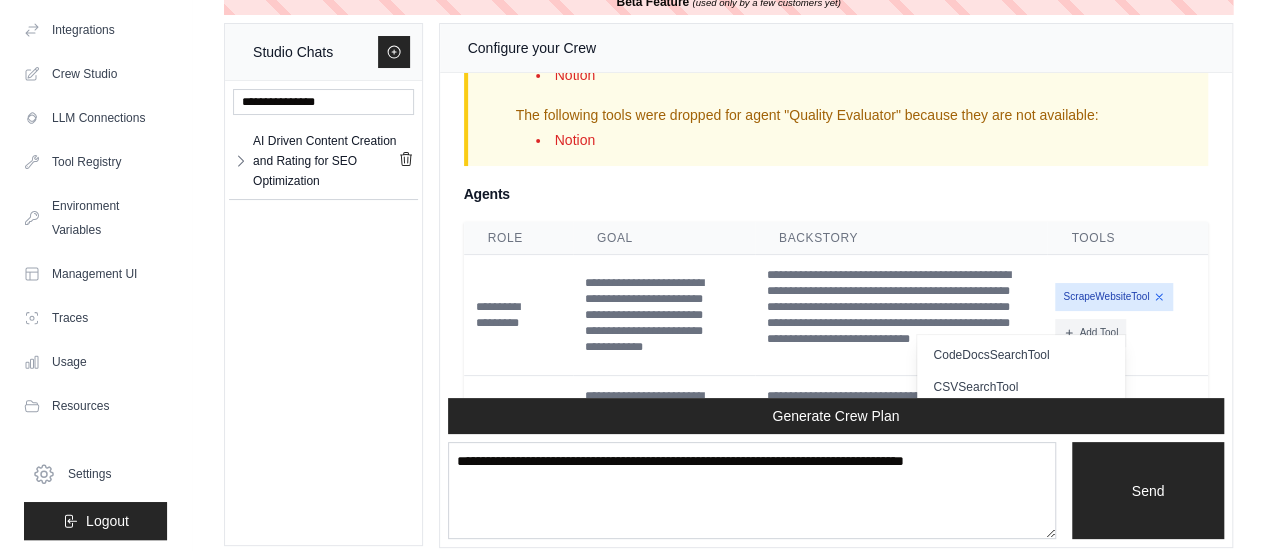 scroll, scrollTop: 163, scrollLeft: 0, axis: vertical 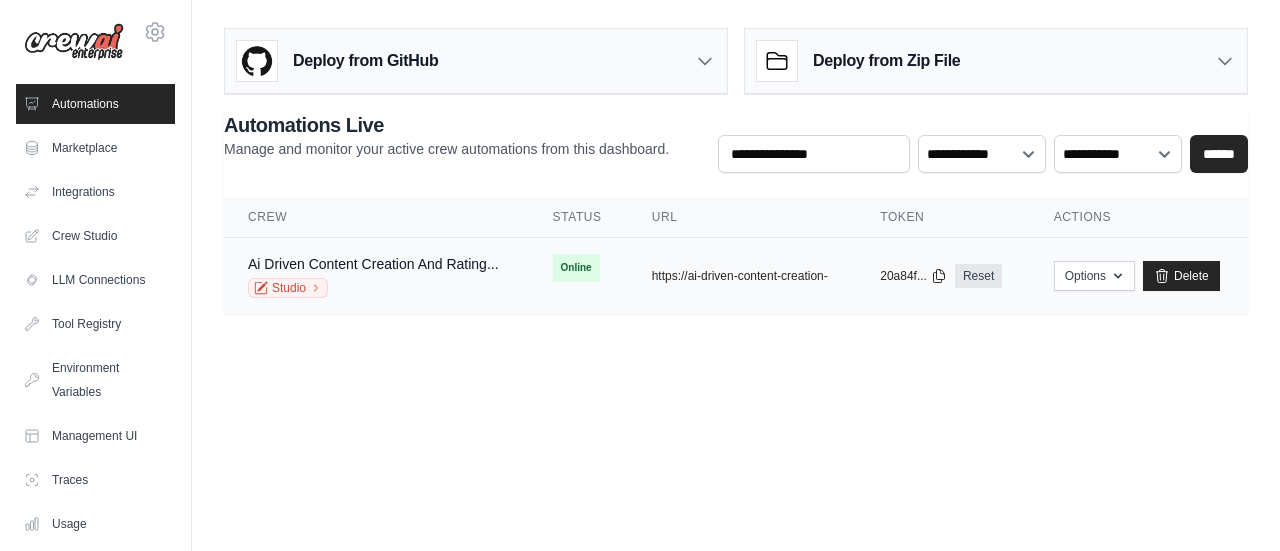 click on "Ai Driven Content Creation And Rating..." at bounding box center (373, 264) 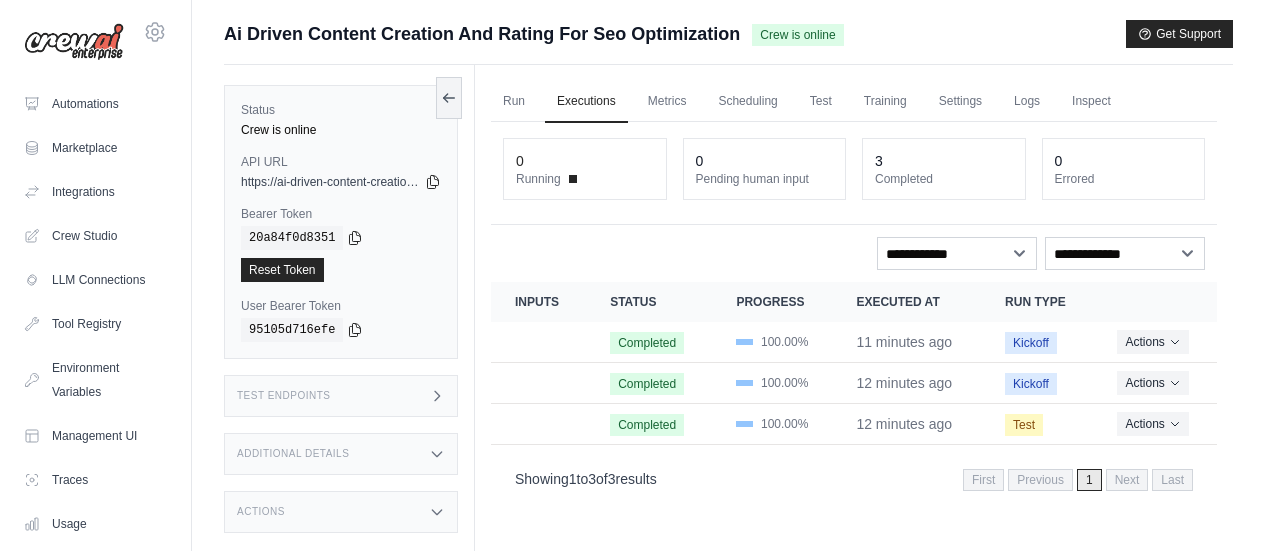 scroll, scrollTop: 0, scrollLeft: 0, axis: both 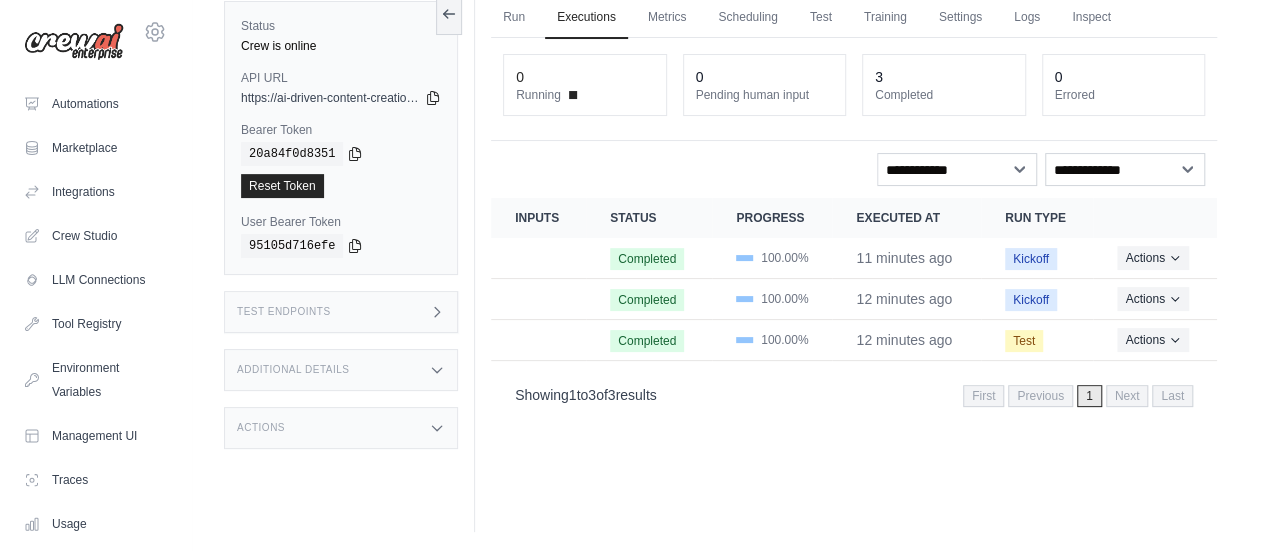 click on "Status
Crew is online
API URL
copied
https://ai-driven-content-creation-and-rating-for-s-c7b3cdcd.crewai.com
Bearer Token
copied
[TOKEN]
Reset Token
User Bearer Token" at bounding box center [349, 256] 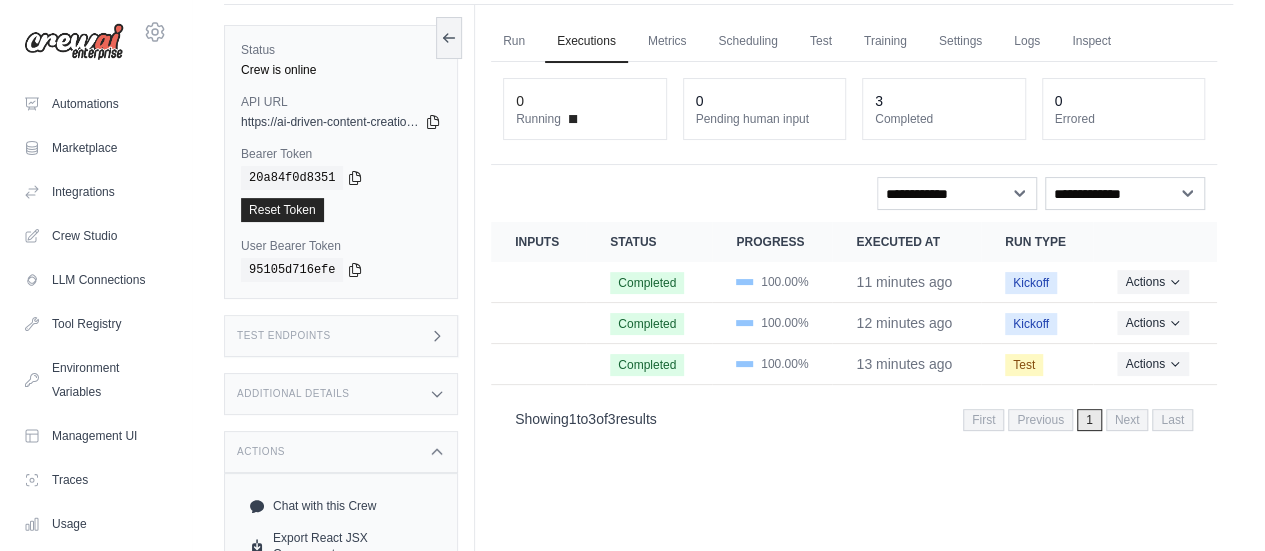 scroll, scrollTop: 58, scrollLeft: 0, axis: vertical 